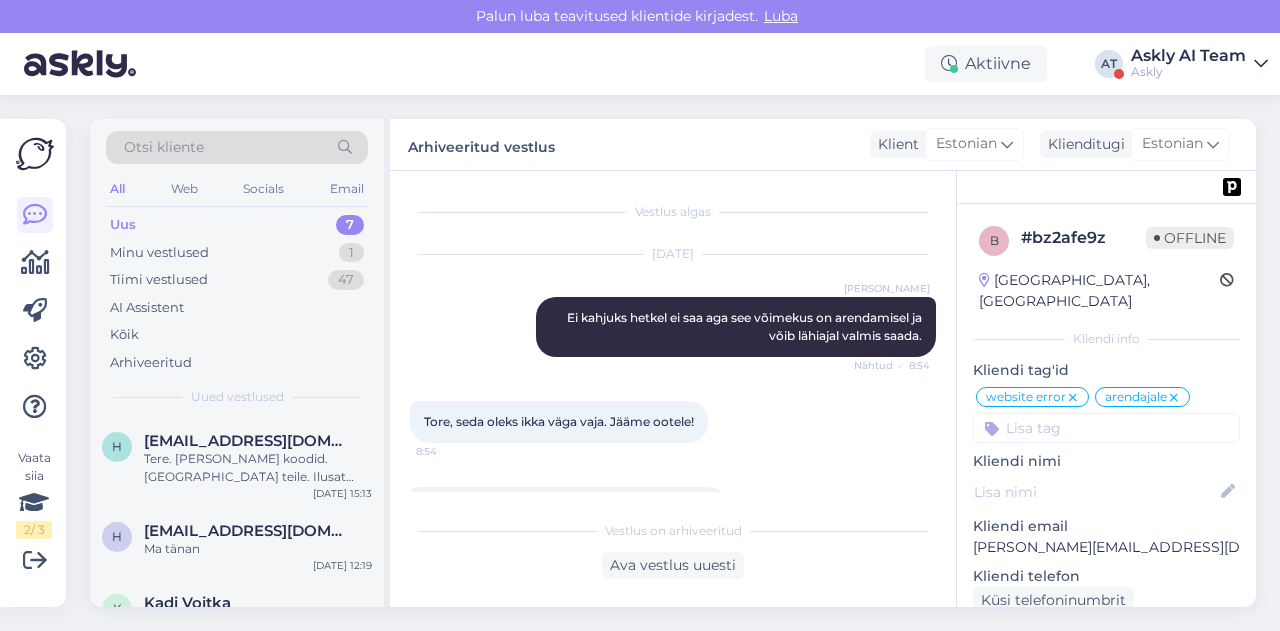 scroll, scrollTop: 0, scrollLeft: 0, axis: both 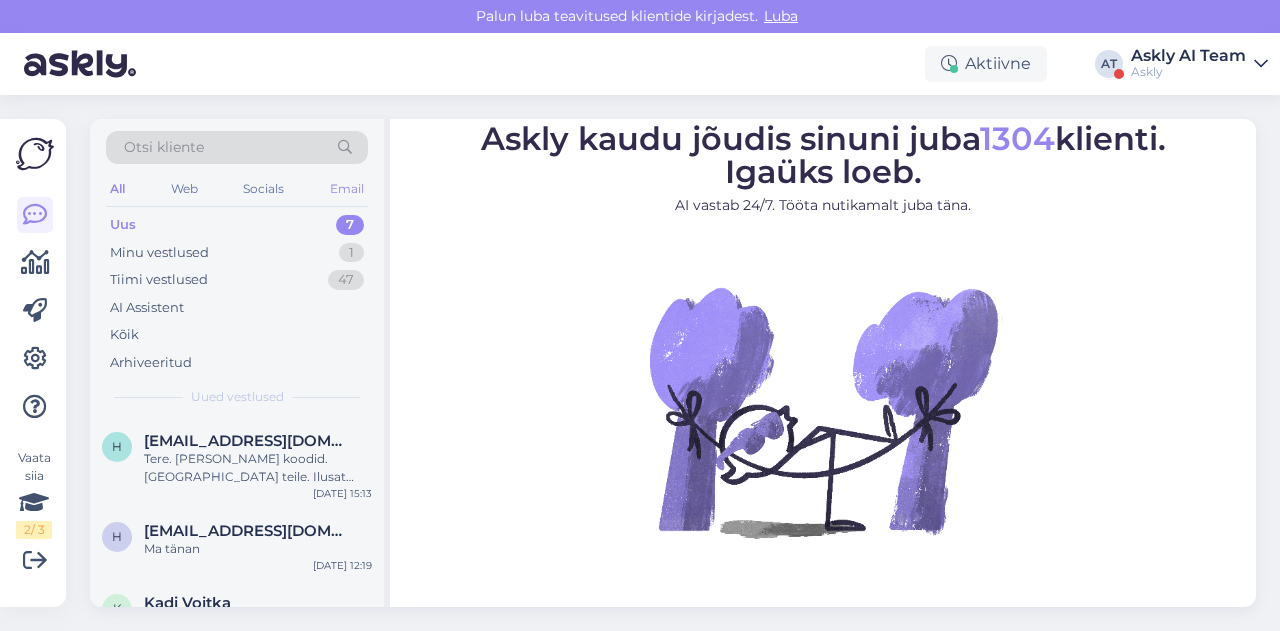 click on "Email" at bounding box center (347, 189) 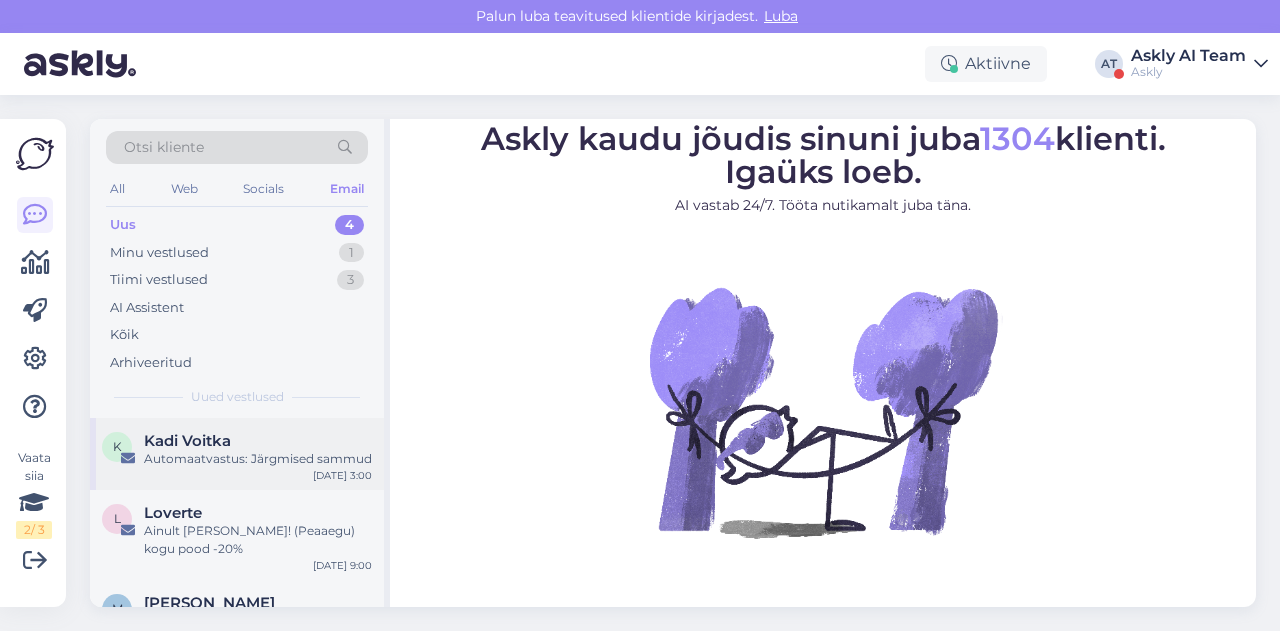 click on "Kadi Voitka" at bounding box center (258, 441) 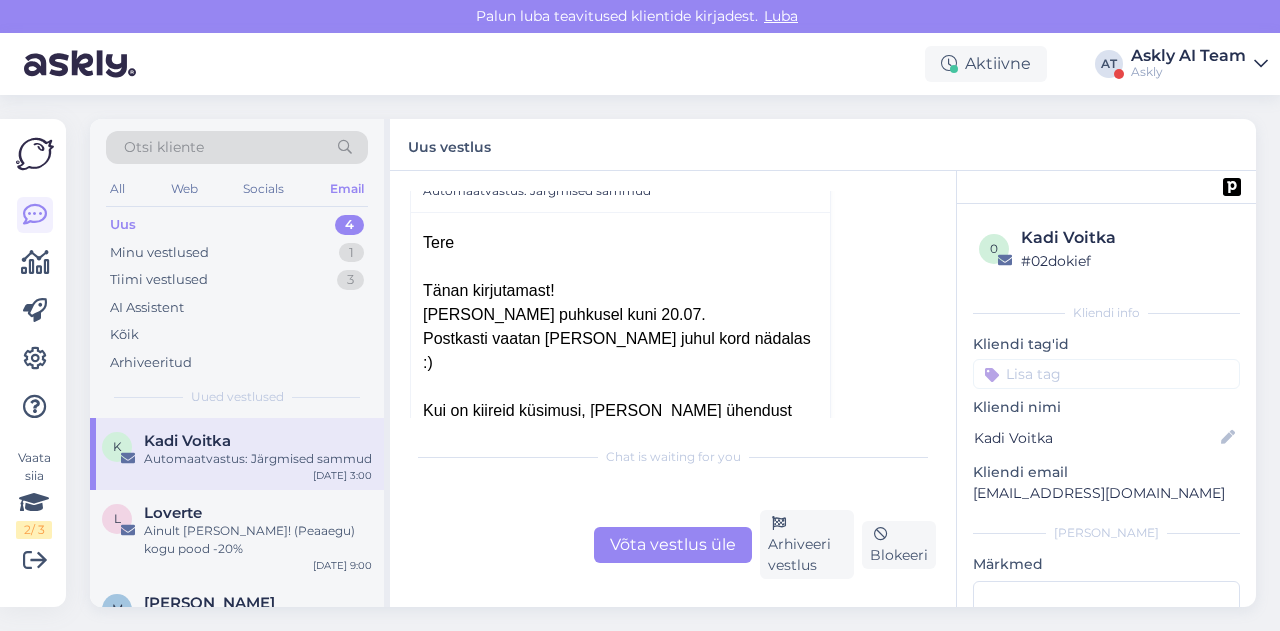 scroll, scrollTop: 0, scrollLeft: 0, axis: both 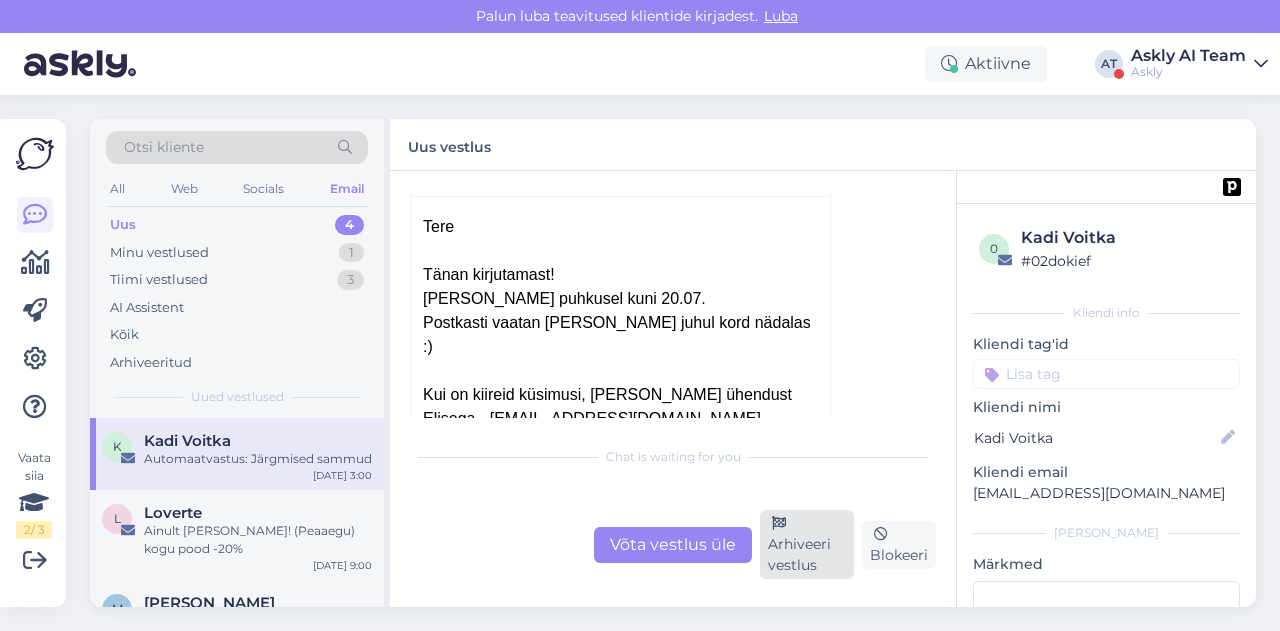 click at bounding box center [779, 524] 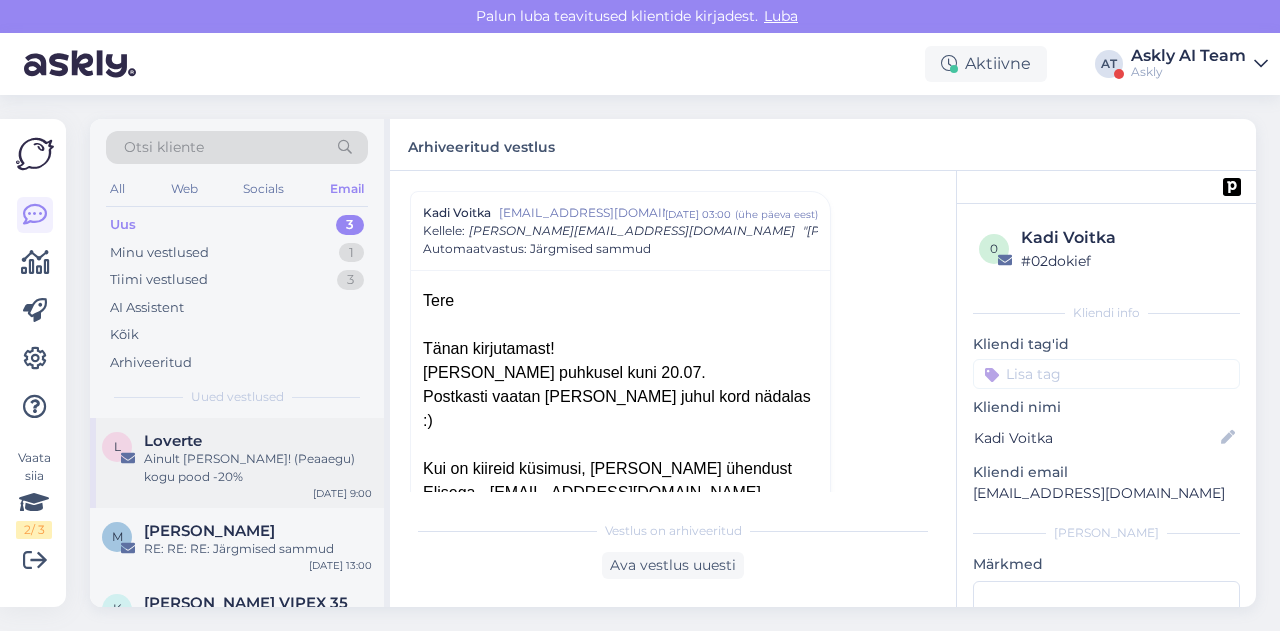 click on "Ainult [PERSON_NAME]! (Peaaegu) kogu pood -20%" at bounding box center [258, 468] 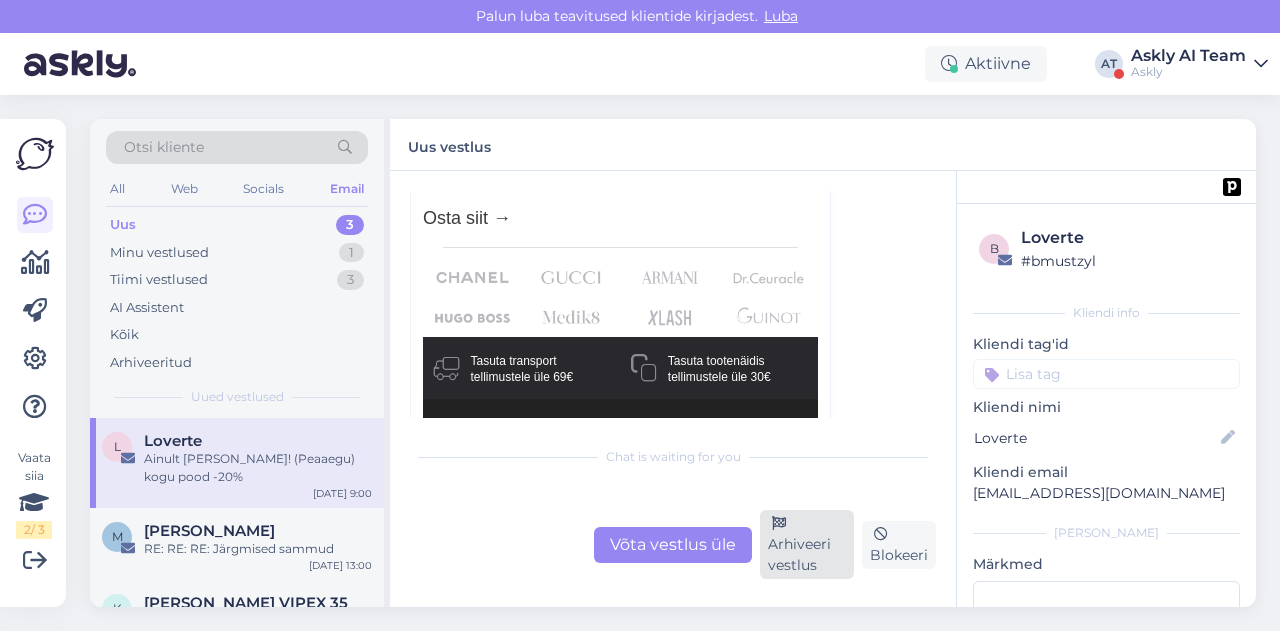 scroll, scrollTop: 2098, scrollLeft: 0, axis: vertical 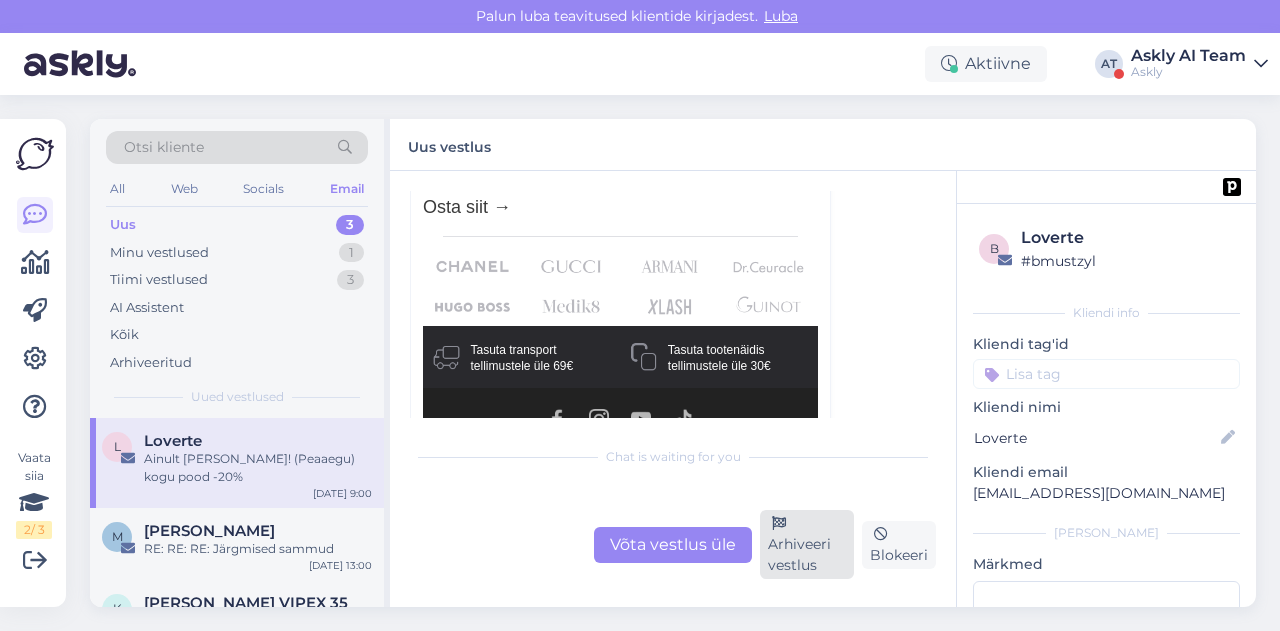 click on "Arhiveeri vestlus" at bounding box center [807, 544] 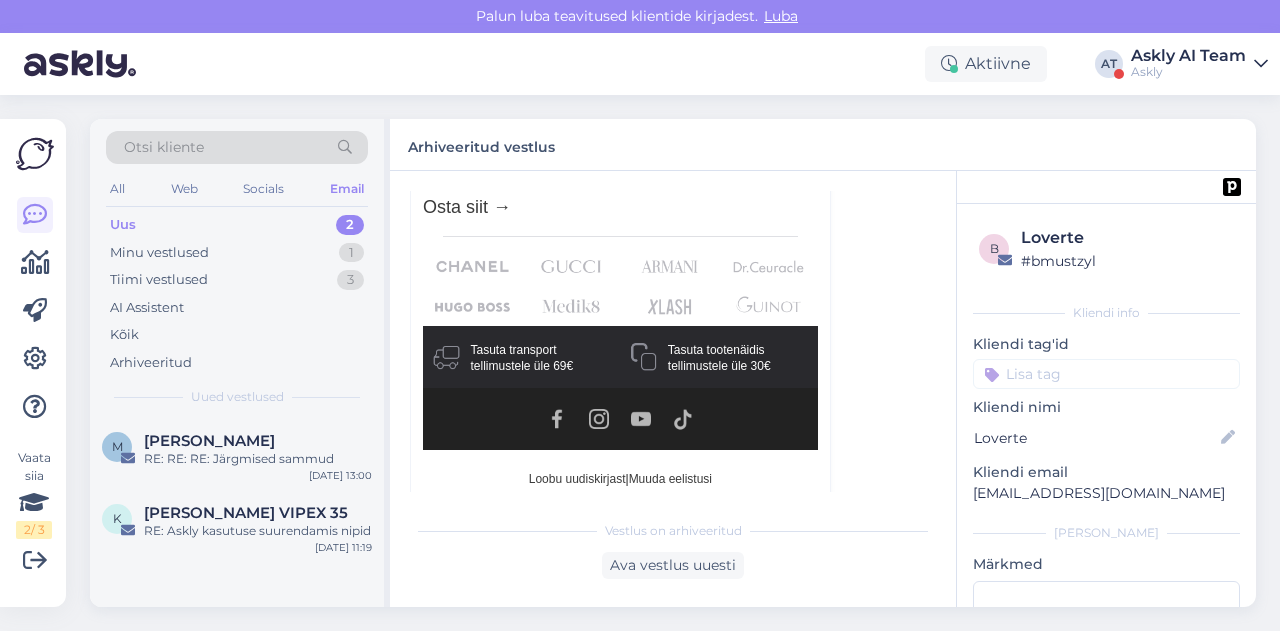 scroll, scrollTop: 139, scrollLeft: 0, axis: vertical 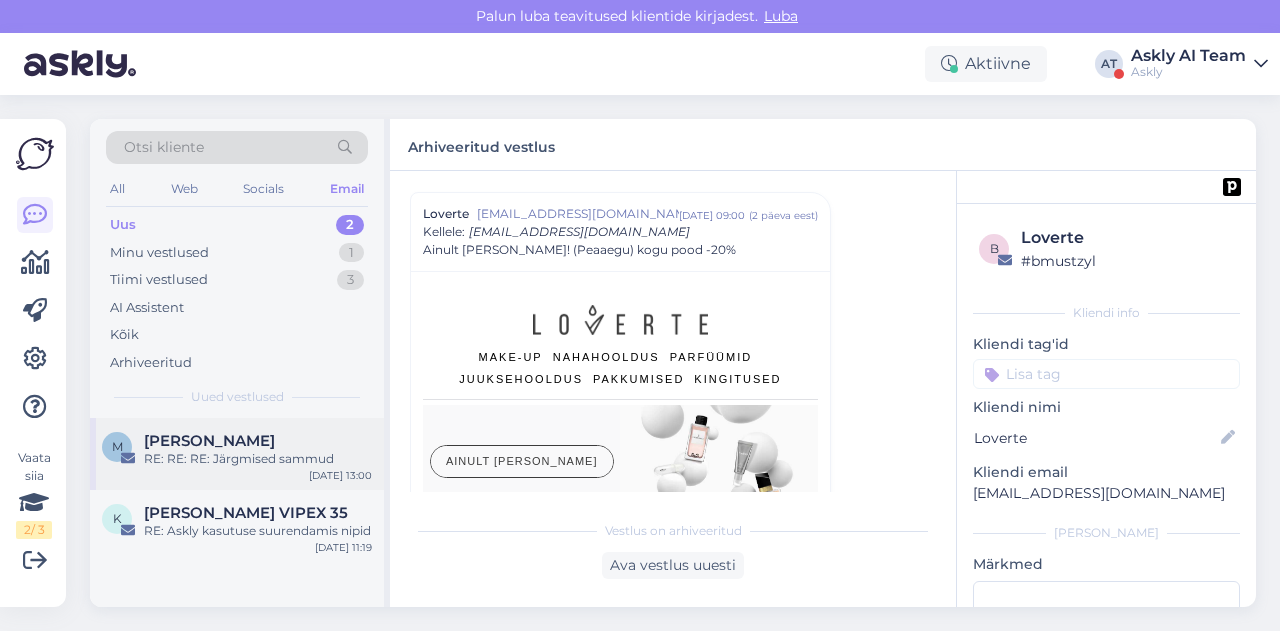 click on "RE: RE: RE: Järgmised sammud" at bounding box center (258, 459) 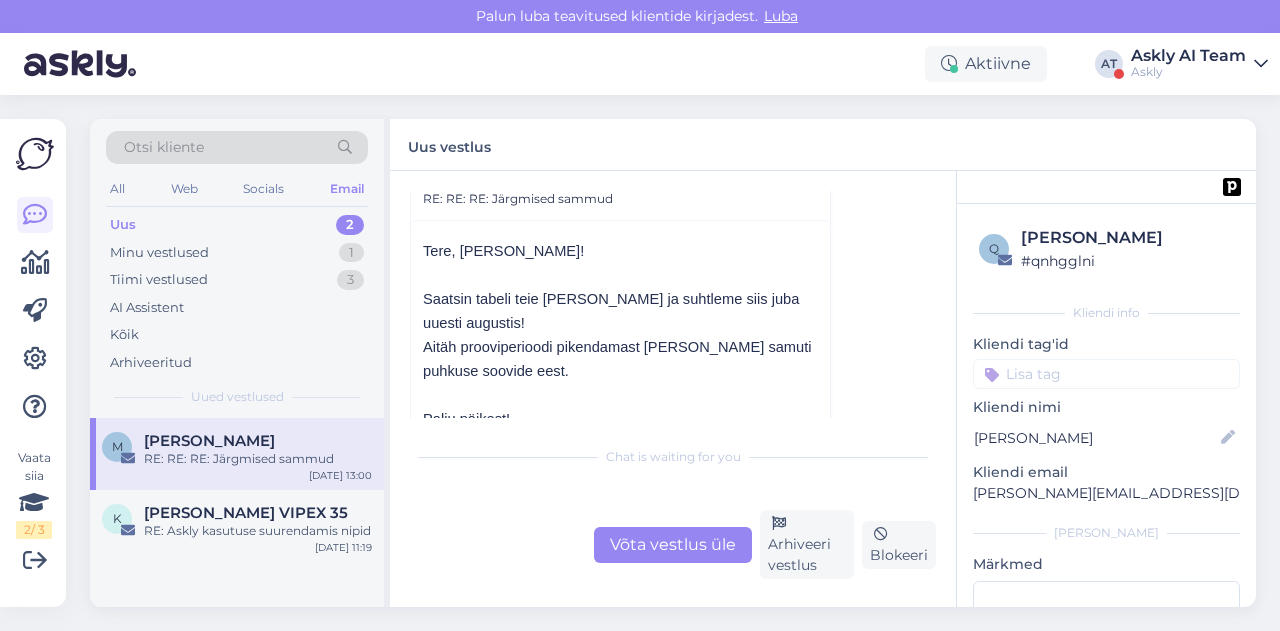scroll, scrollTop: 704, scrollLeft: 0, axis: vertical 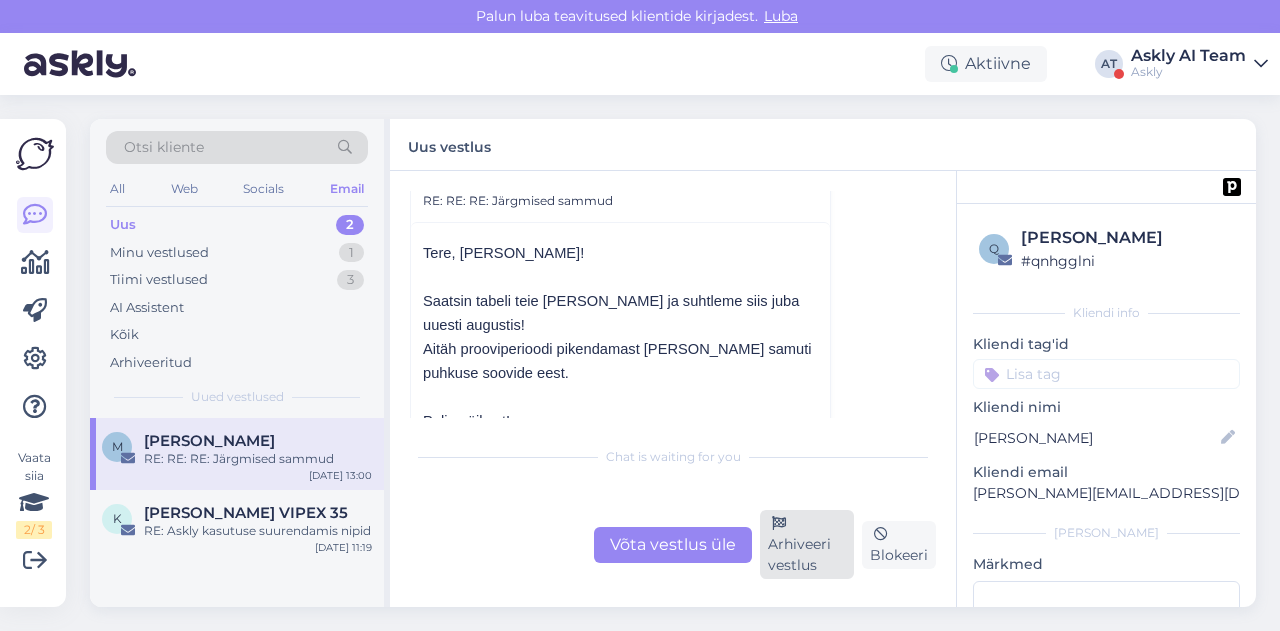 click on "Arhiveeri vestlus" at bounding box center (807, 544) 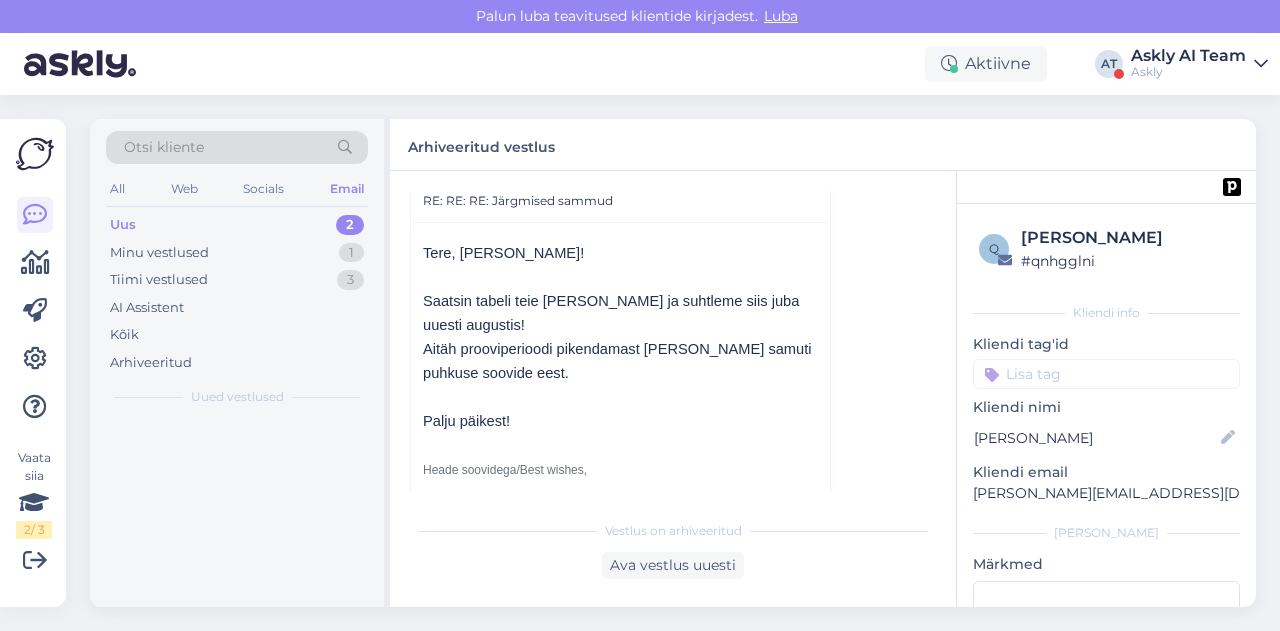 scroll, scrollTop: 650, scrollLeft: 0, axis: vertical 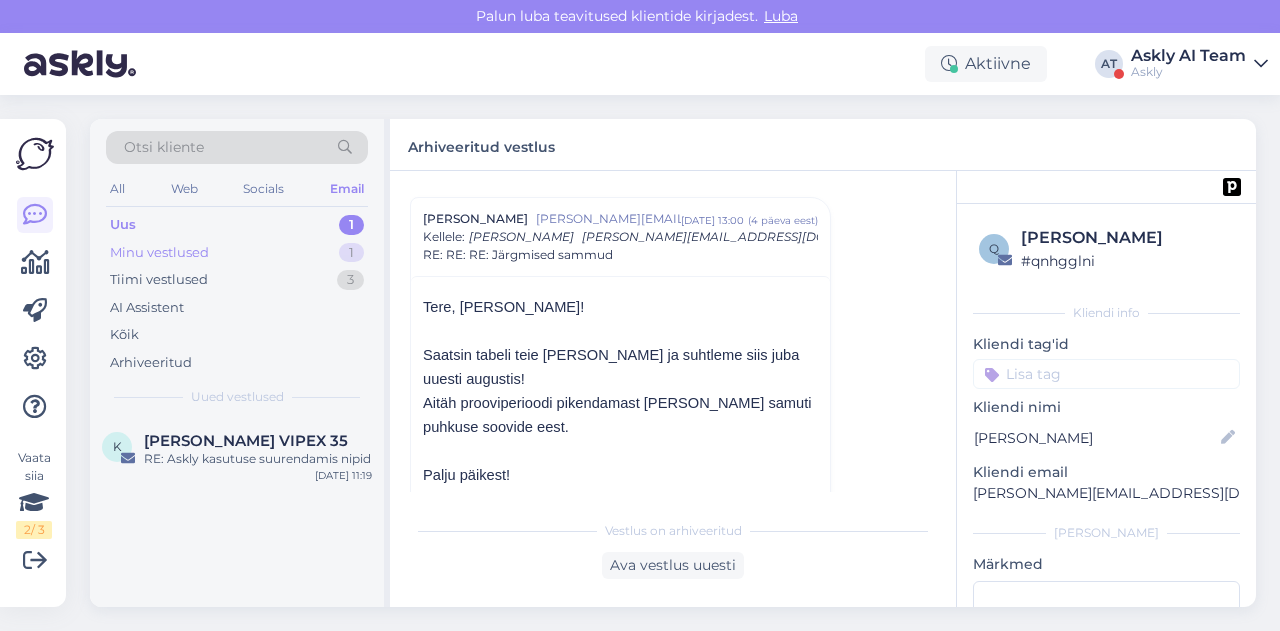click on "Minu vestlused" at bounding box center (159, 253) 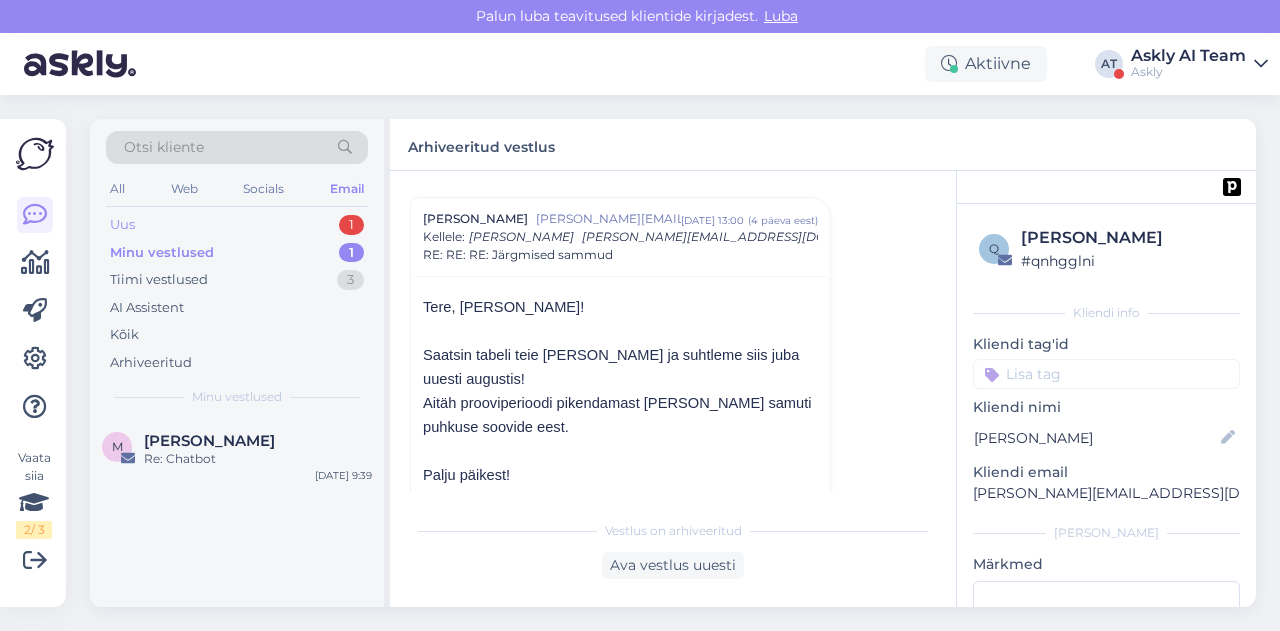 click on "Uus 1" at bounding box center (237, 225) 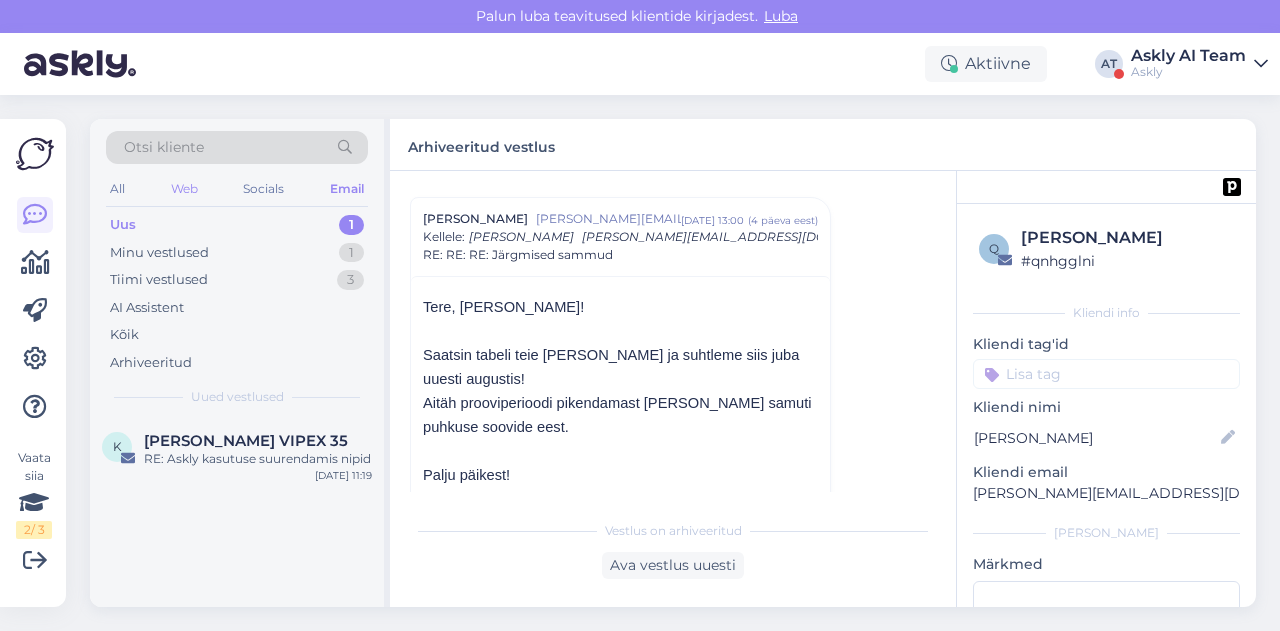 click on "Web" at bounding box center (184, 189) 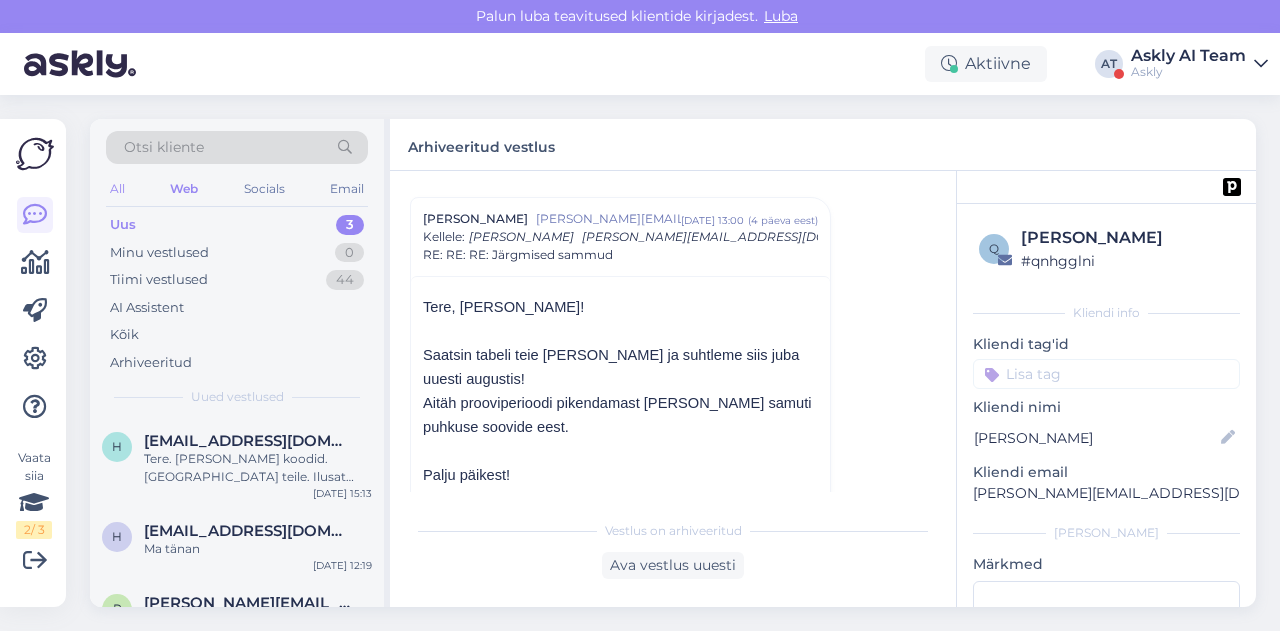 click on "All" at bounding box center [117, 189] 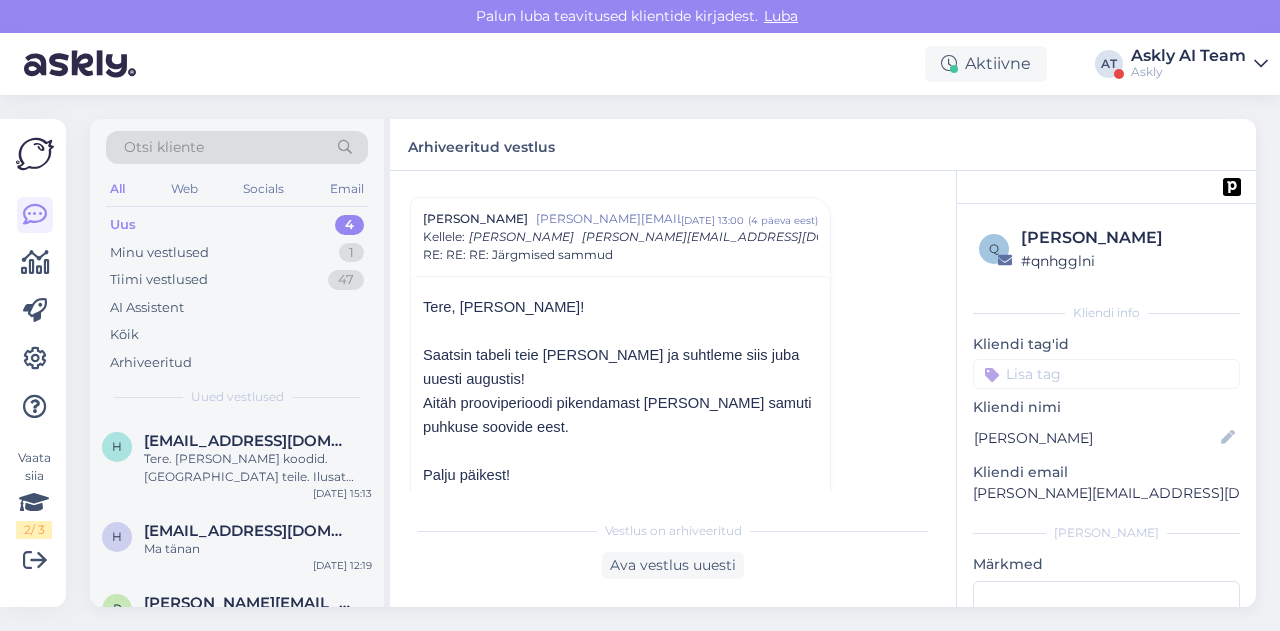 click on "Tere. [PERSON_NAME] koodid. [GEOGRAPHIC_DATA] teile. Ilusat päeva." at bounding box center (258, 468) 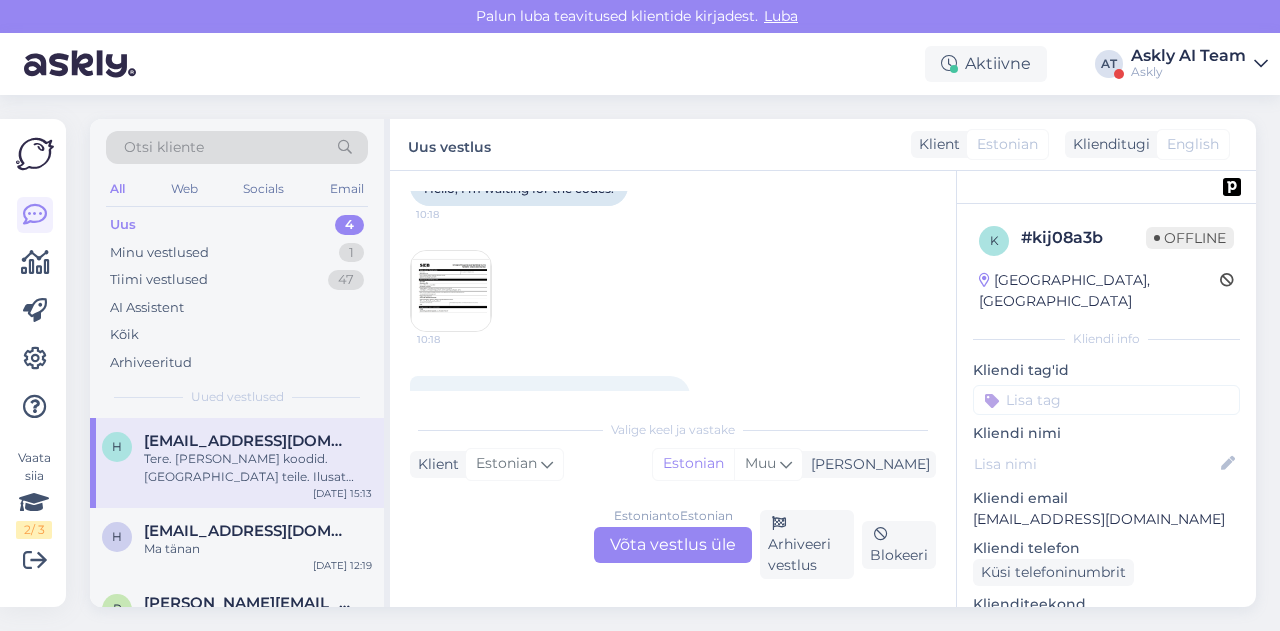 scroll, scrollTop: 8296, scrollLeft: 0, axis: vertical 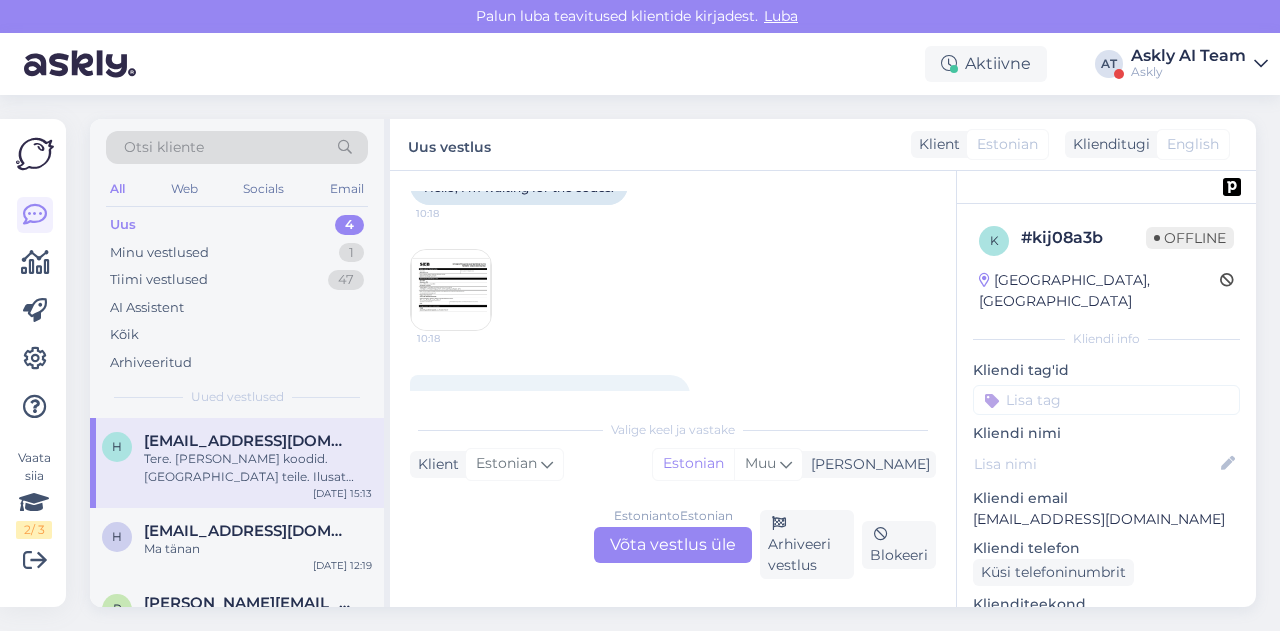 click at bounding box center (451, 290) 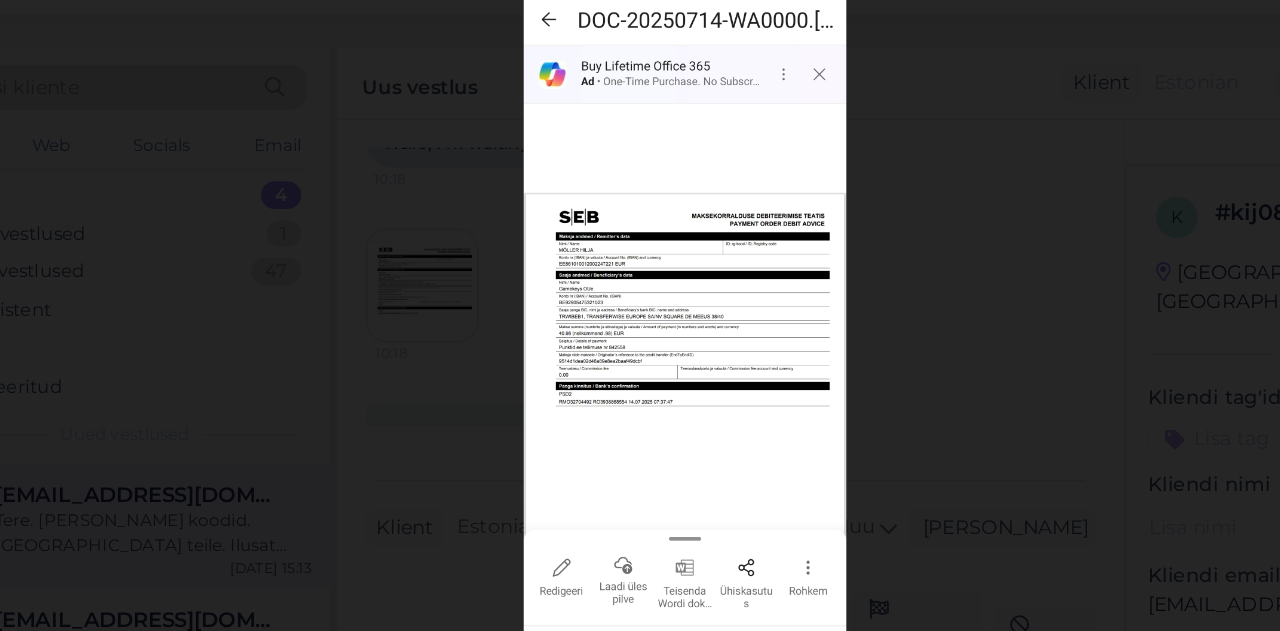 click at bounding box center (640, 315) 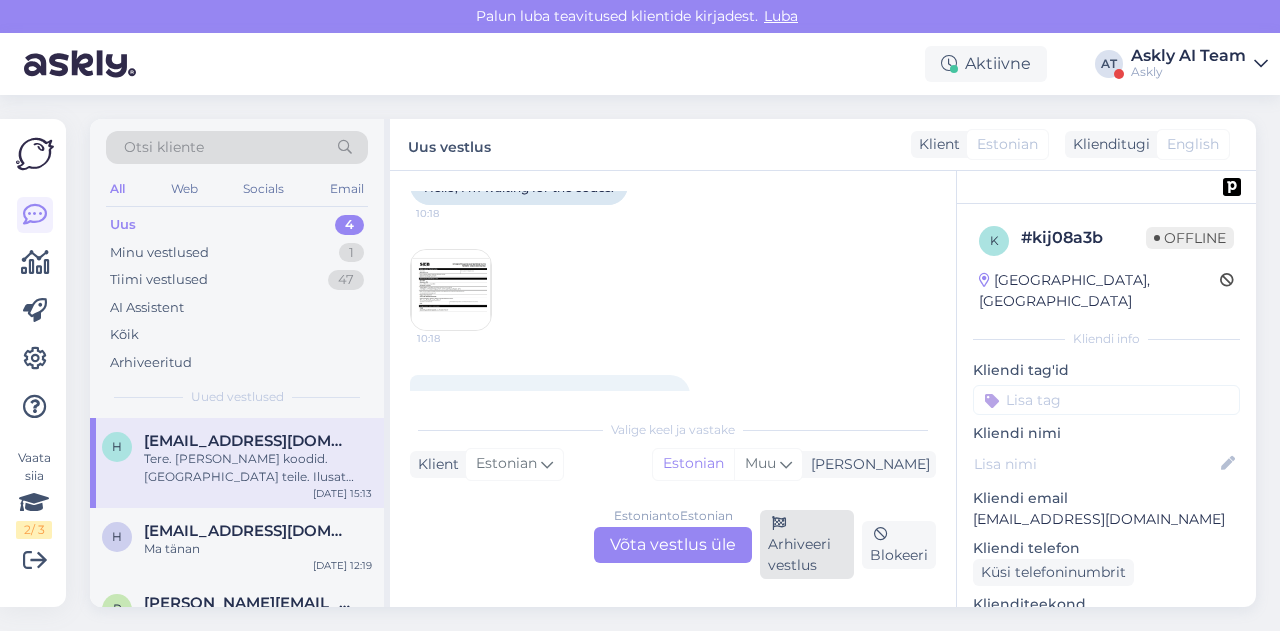click on "Arhiveeri vestlus" at bounding box center [807, 544] 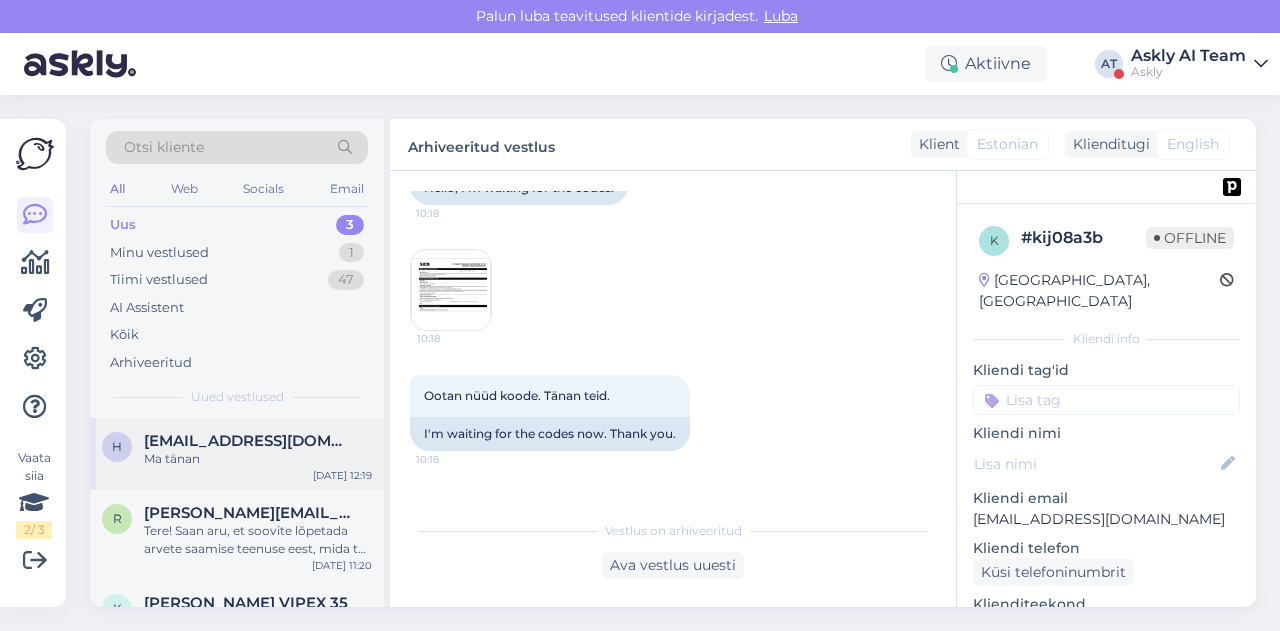 click on "Ma tänan" at bounding box center (258, 459) 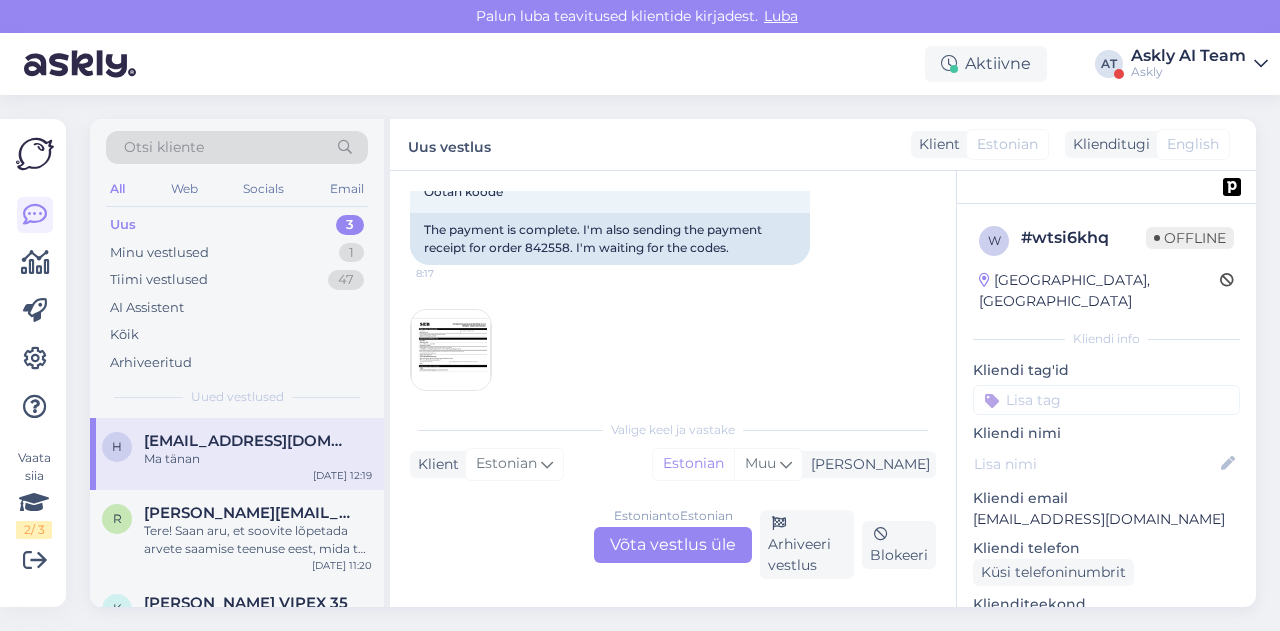 scroll, scrollTop: 2472, scrollLeft: 0, axis: vertical 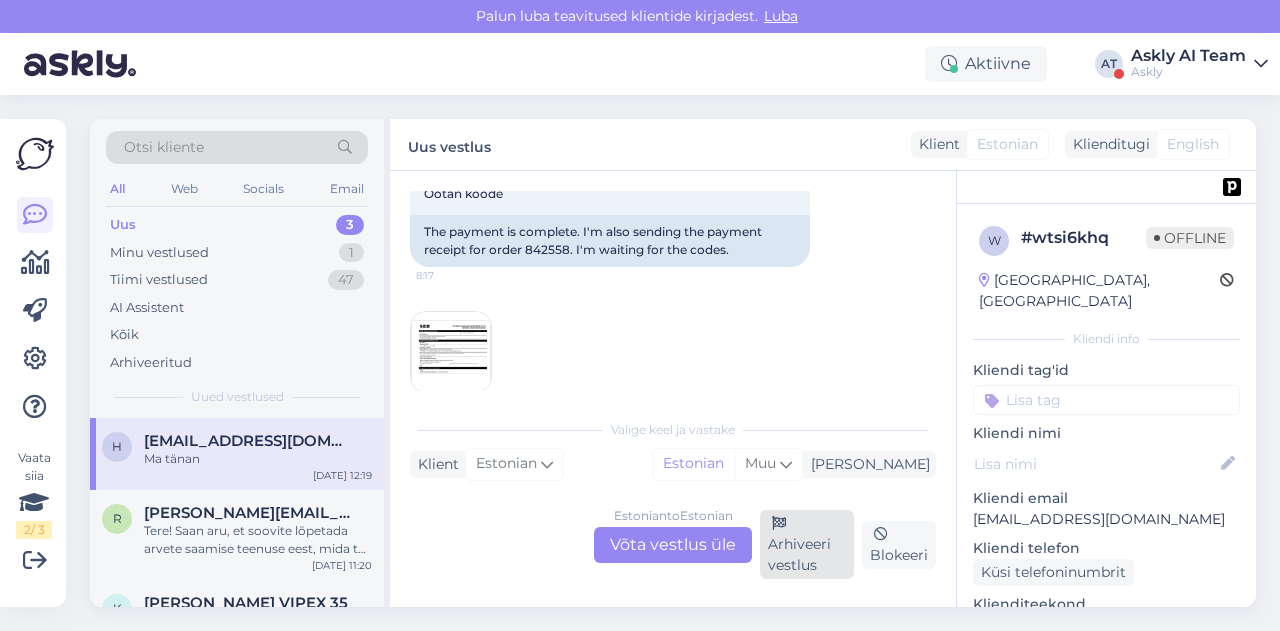 click on "Arhiveeri vestlus" at bounding box center [807, 544] 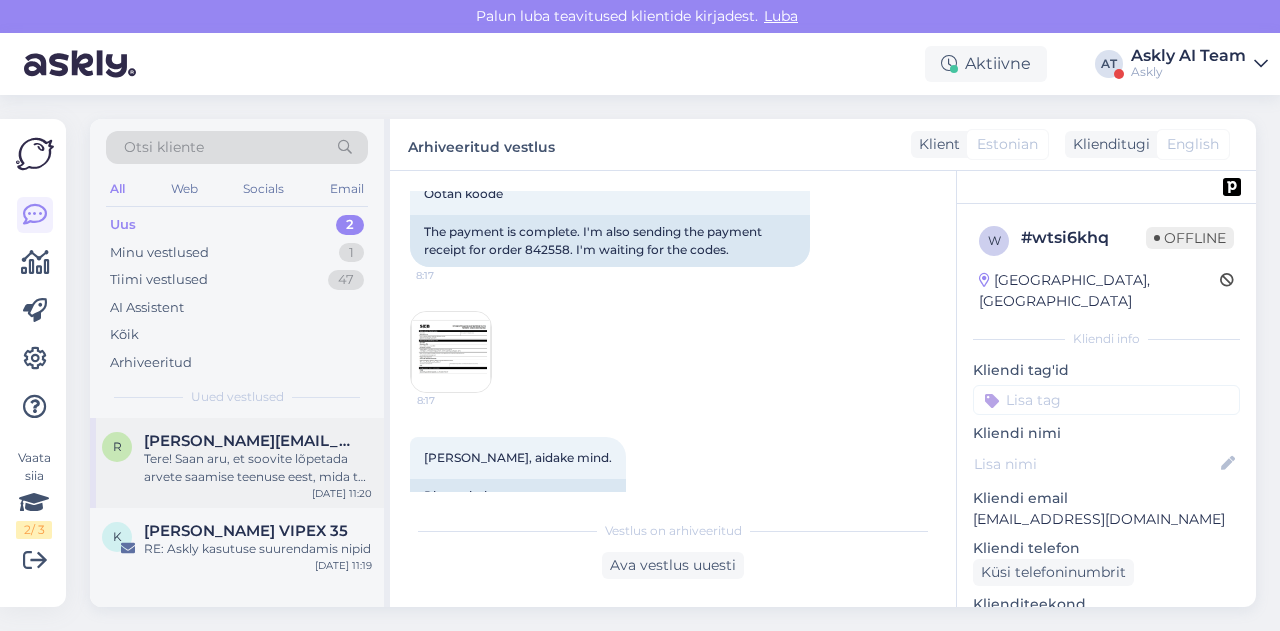click on "Tere!
Saan aru, et soovite lõpetada arvete saamise teenuse eest, mida te enam ei kasuta. Edastan [PERSON_NAME] meie meeskonnale, kes vaatab teie konto [PERSON_NAME] võtab teiega ühendust." at bounding box center [258, 468] 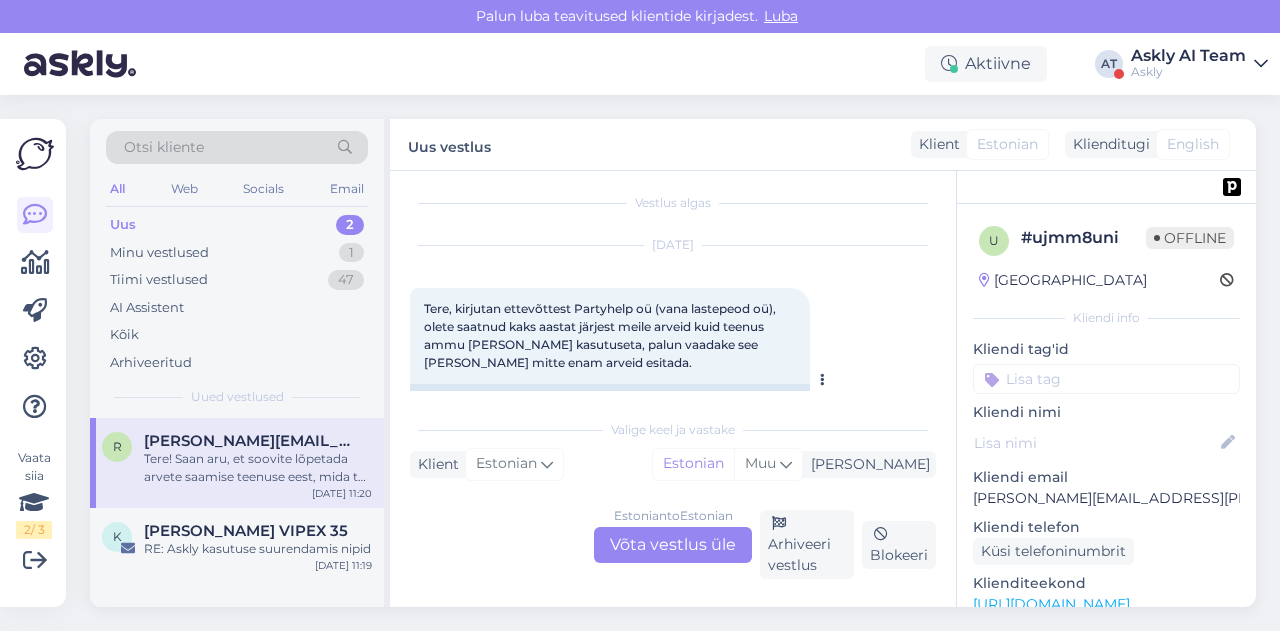 scroll, scrollTop: 0, scrollLeft: 0, axis: both 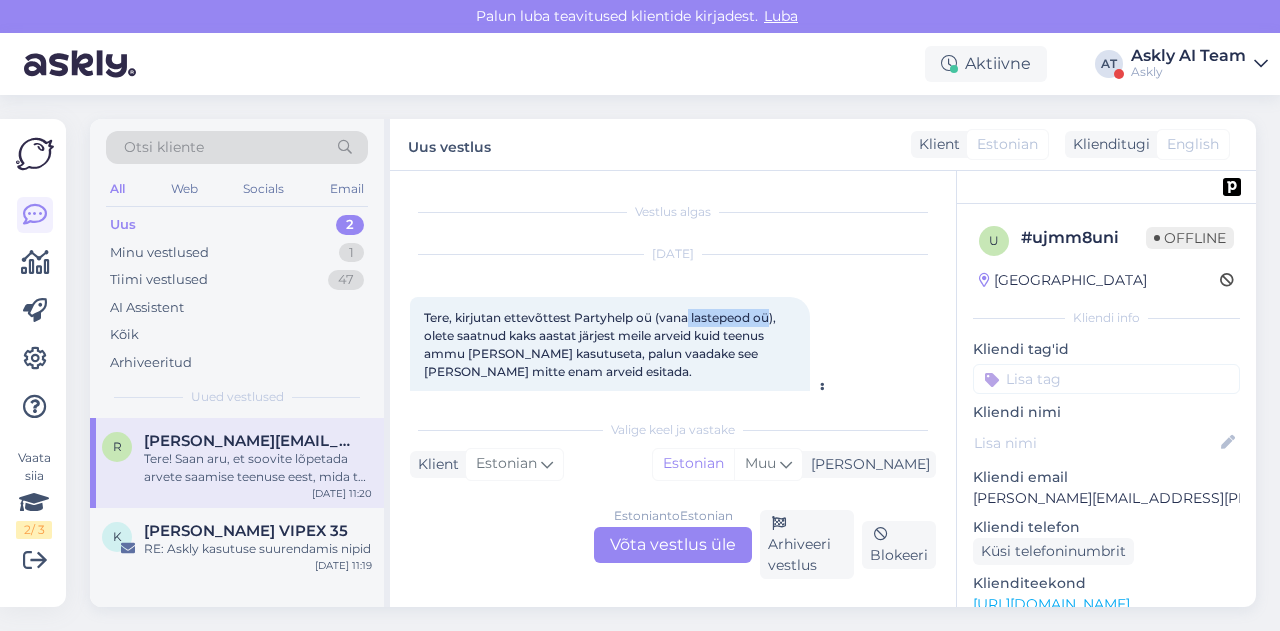 drag, startPoint x: 691, startPoint y: 314, endPoint x: 771, endPoint y: 317, distance: 80.05623 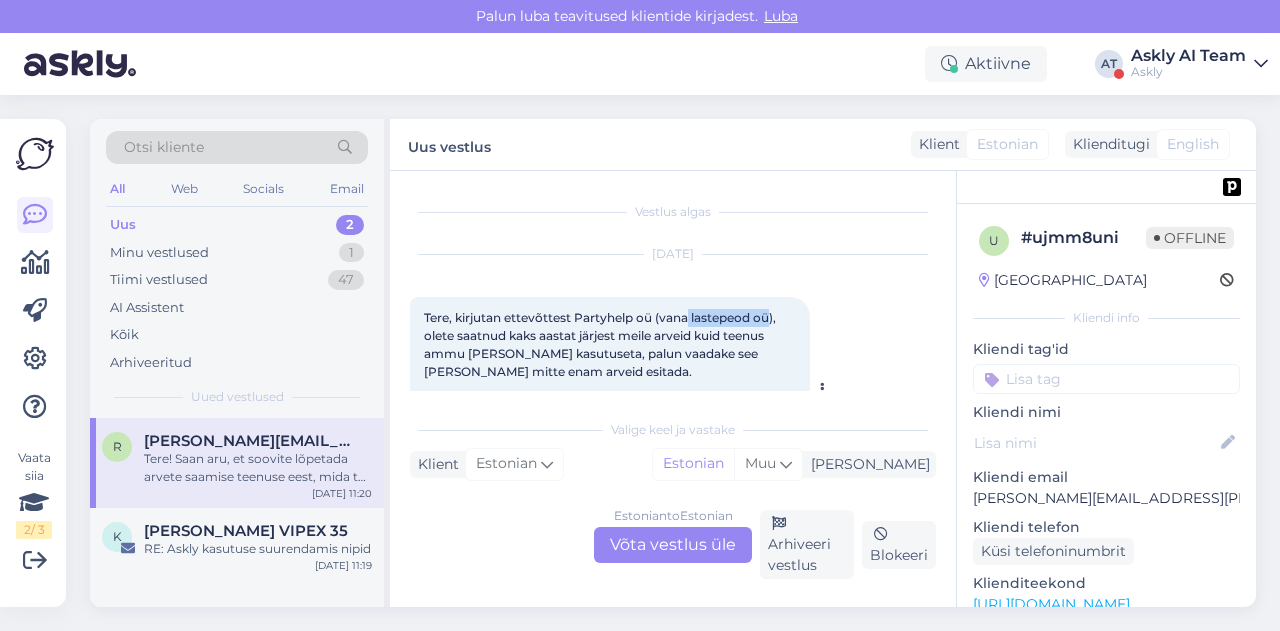 click on "Tere, kirjutan ettevõttest Partyhelp oü (vana lastepeod oü), olete saatnud kaks aastat järjest meile arveid kuid teenus ammu [PERSON_NAME] kasutuseta, palun vaadake see [PERSON_NAME] mitte enam arveid esitada." at bounding box center [601, 344] 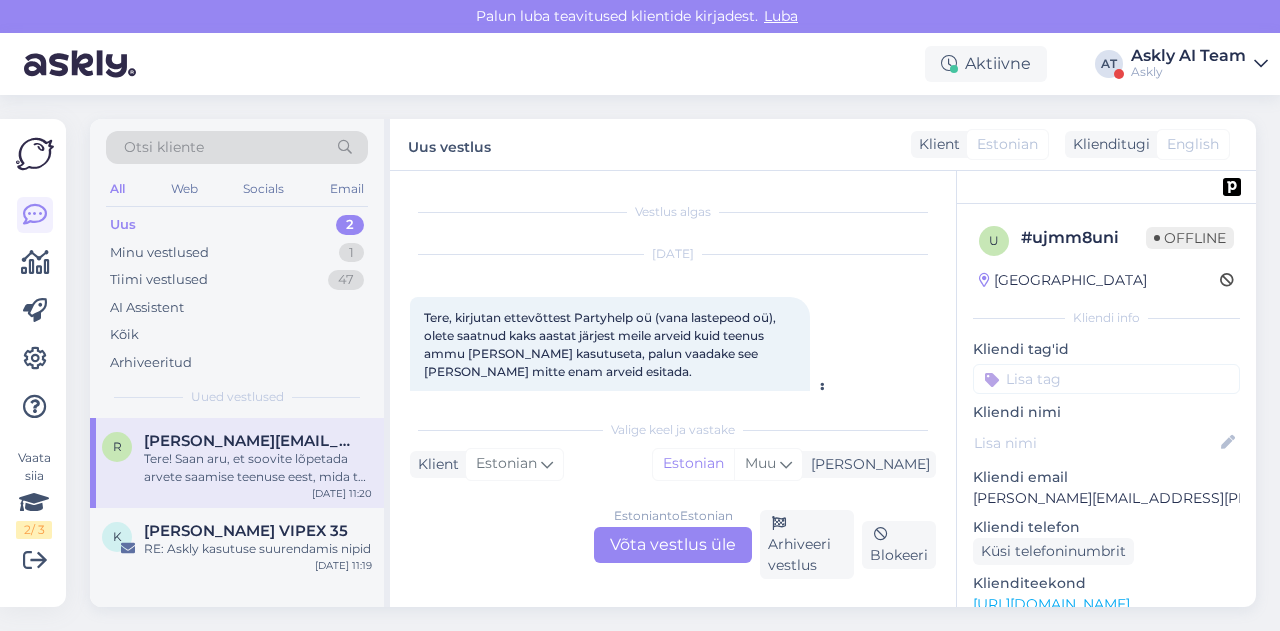 click on "Tere, kirjutan ettevõttest Partyhelp oü (vana lastepeod oü), olete saatnud kaks aastat järjest meile arveid kuid teenus ammu [PERSON_NAME] kasutuseta, palun vaadake see [PERSON_NAME] mitte enam arveid esitada." at bounding box center (601, 344) 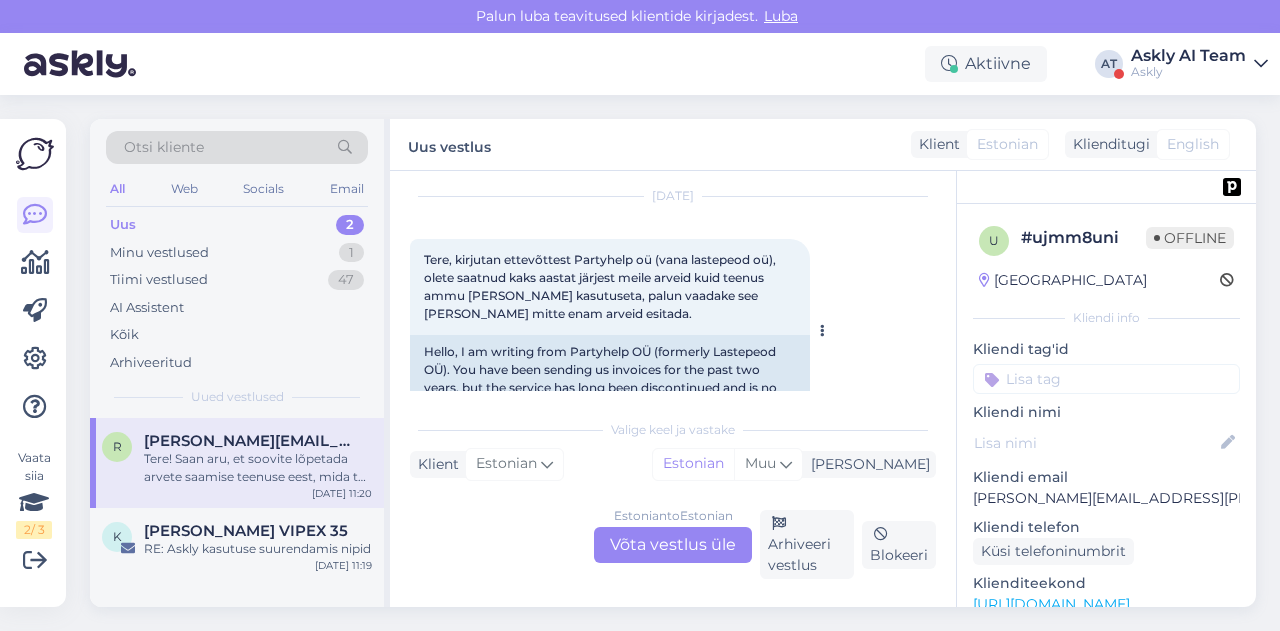 scroll, scrollTop: 57, scrollLeft: 0, axis: vertical 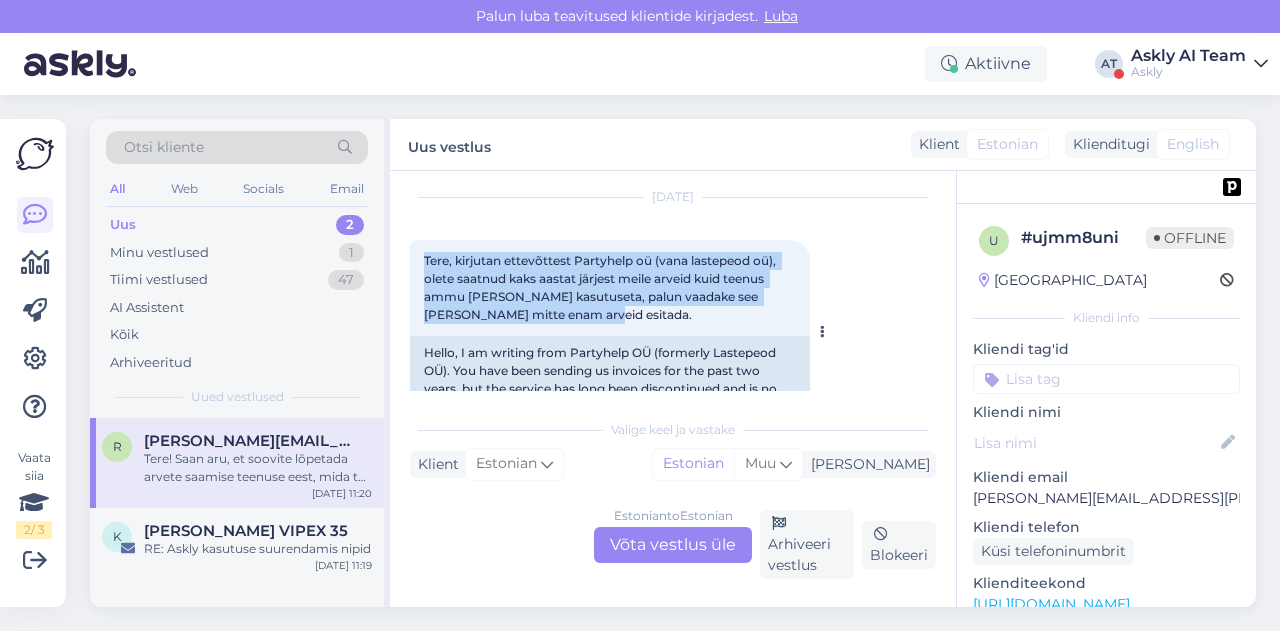 drag, startPoint x: 570, startPoint y: 320, endPoint x: 418, endPoint y: 265, distance: 161.64467 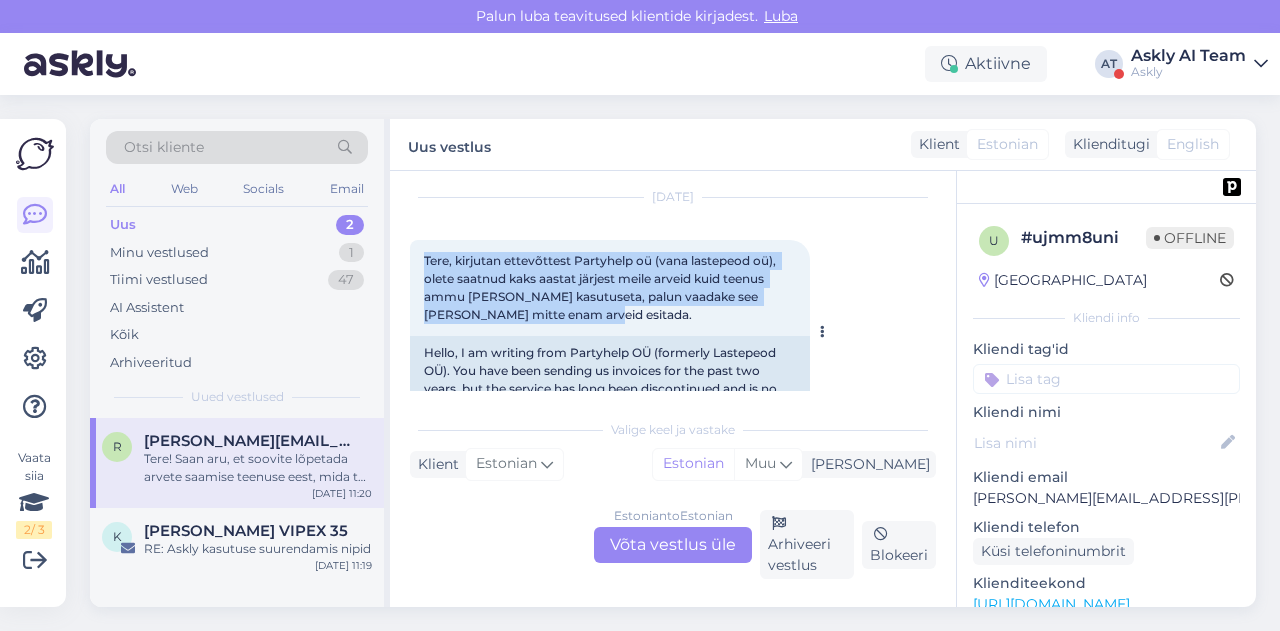 click on "Tere, kirjutan ettevõttest Partyhelp oü (vana lastepeod oü), olete saatnud kaks aastat järjest meile arveid kuid teenus ammu [PERSON_NAME] kasutuseta, palun vaadake see [PERSON_NAME] mitte enam arveid esitada.  11:20" at bounding box center (610, 288) 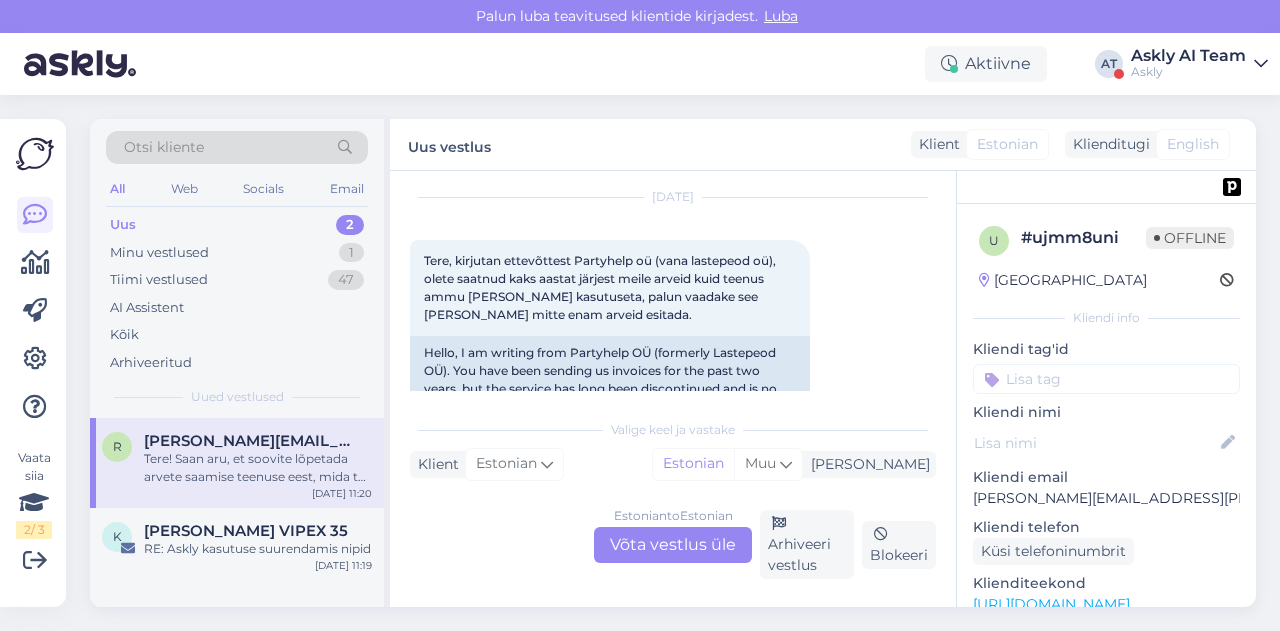 click on "Estonian  to  Estonian Võta vestlus üle" at bounding box center (673, 545) 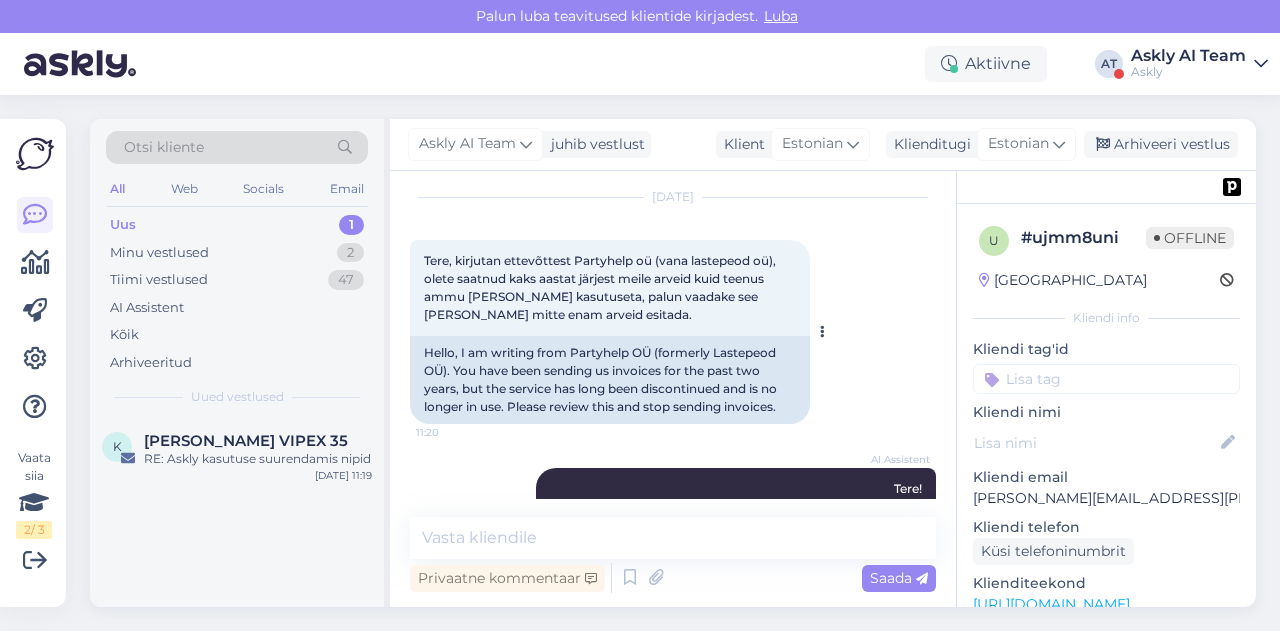 scroll, scrollTop: 179, scrollLeft: 0, axis: vertical 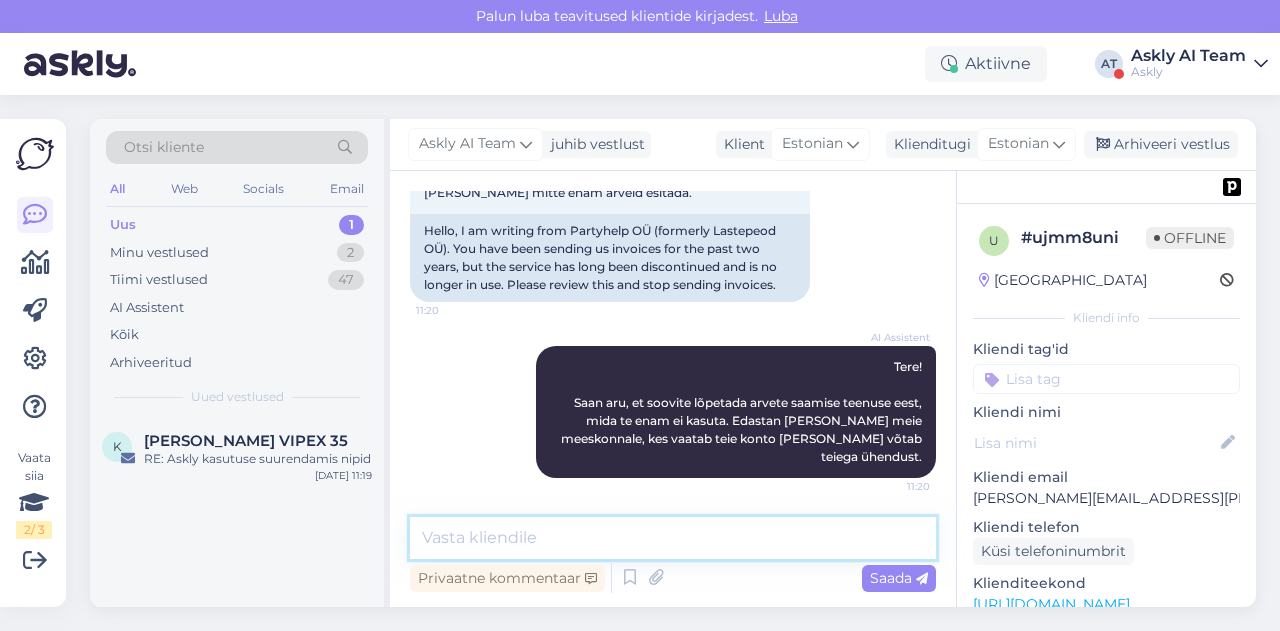 click at bounding box center (673, 538) 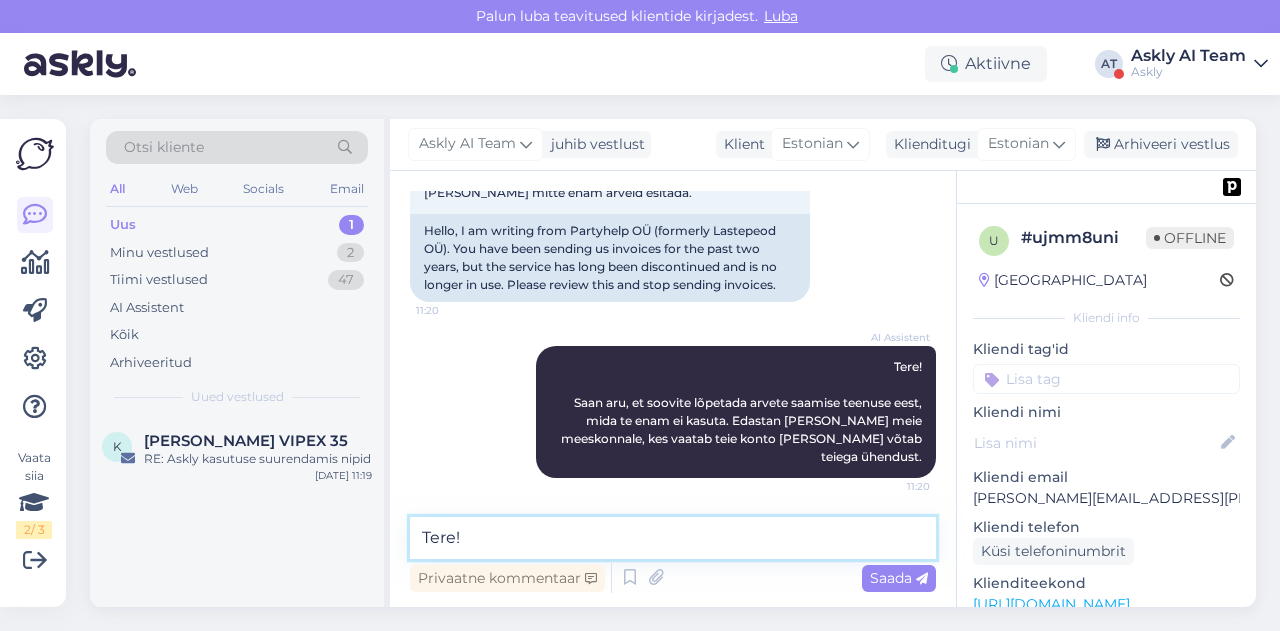 scroll, scrollTop: 100, scrollLeft: 0, axis: vertical 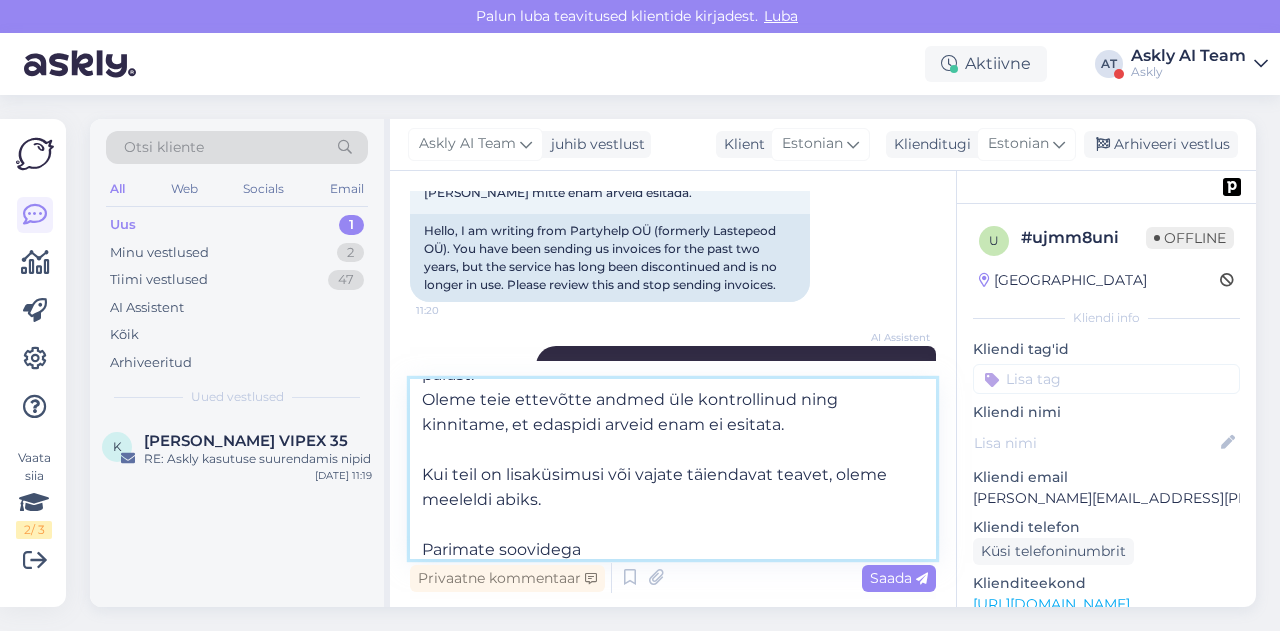 drag, startPoint x: 558, startPoint y: 505, endPoint x: 416, endPoint y: 473, distance: 145.56099 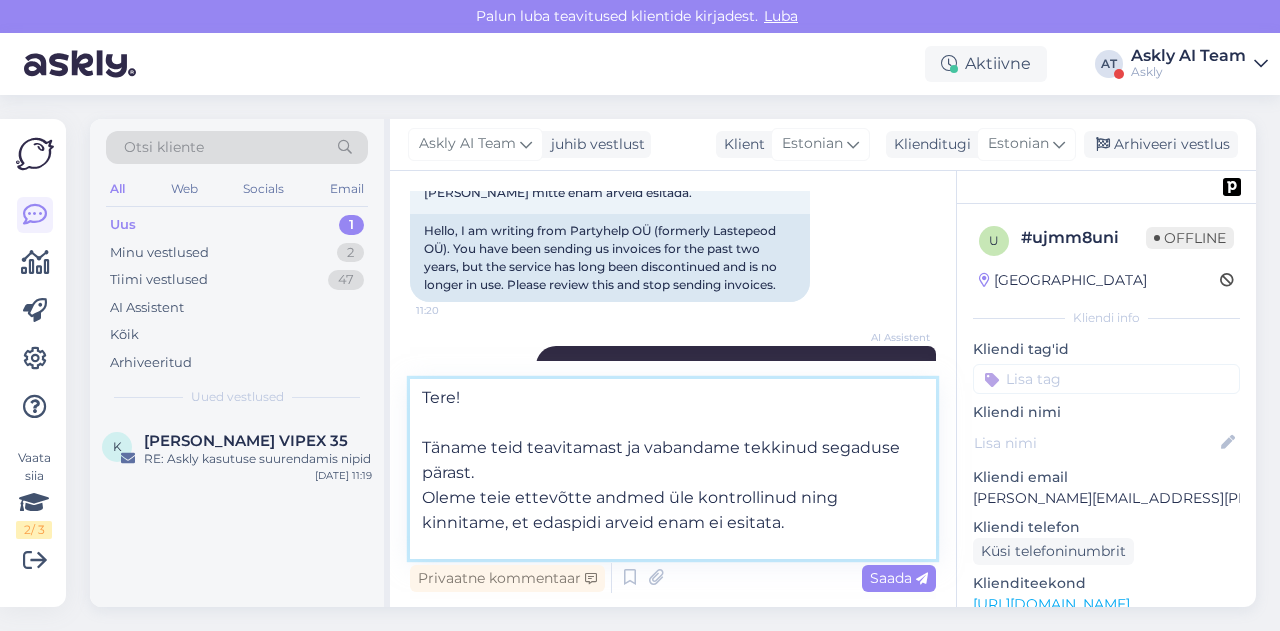scroll, scrollTop: 0, scrollLeft: 0, axis: both 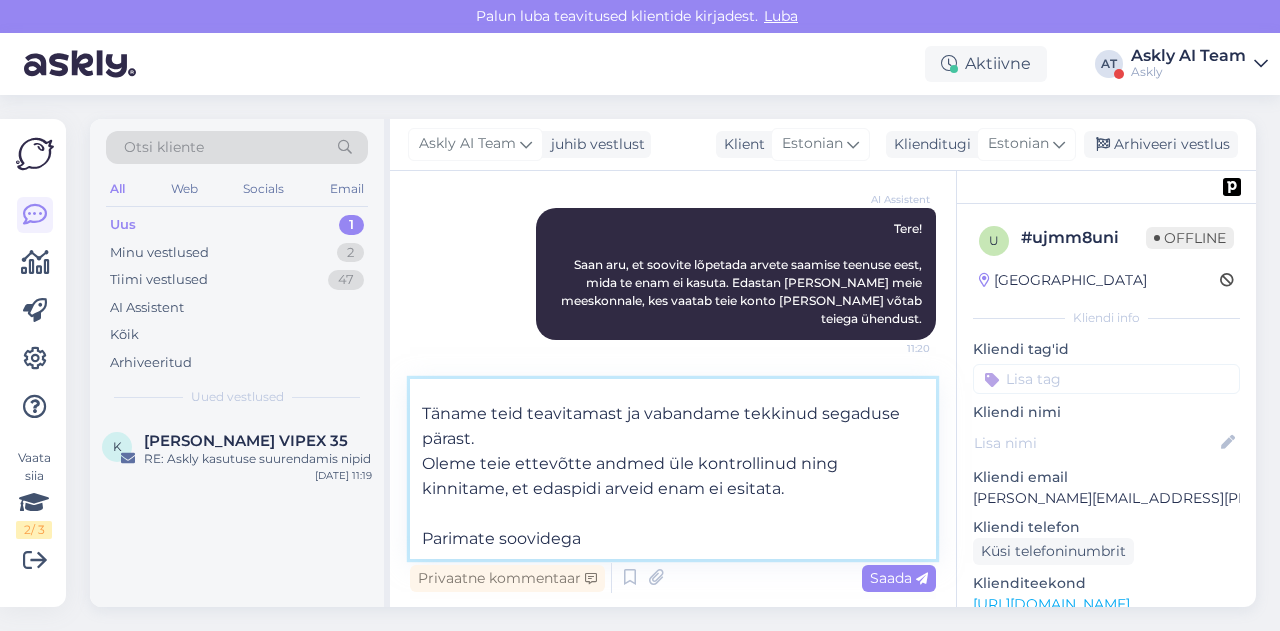 click on "Tere!
Täname teid teavitamast ja vabandame tekkinud segaduse pärast.
Oleme teie ettevõtte andmed üle kontrollinud ning kinnitame, et edaspidi arveid enam ei esitata.
Parimate soovidega" at bounding box center (673, 469) 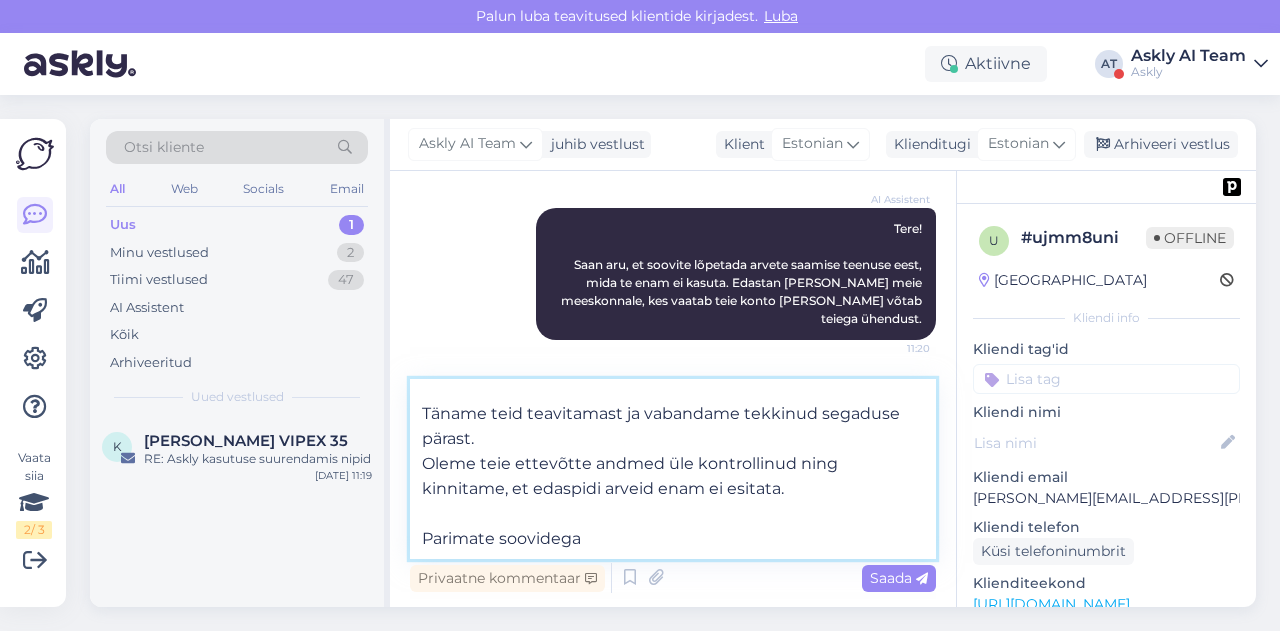 drag, startPoint x: 596, startPoint y: 538, endPoint x: 424, endPoint y: 530, distance: 172.18594 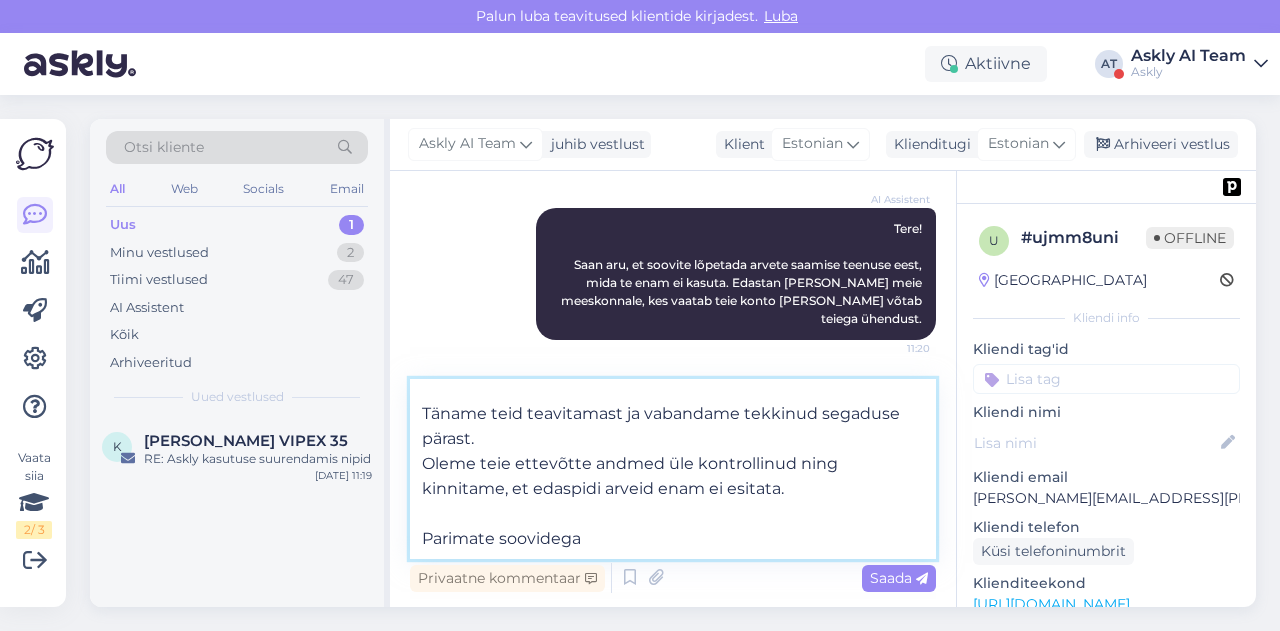 click on "Tere!
Täname teid teavitamast ja vabandame tekkinud segaduse pärast.
Oleme teie ettevõtte andmed üle kontrollinud ning kinnitame, et edaspidi arveid enam ei esitata.
Parimate soovidega" at bounding box center [673, 469] 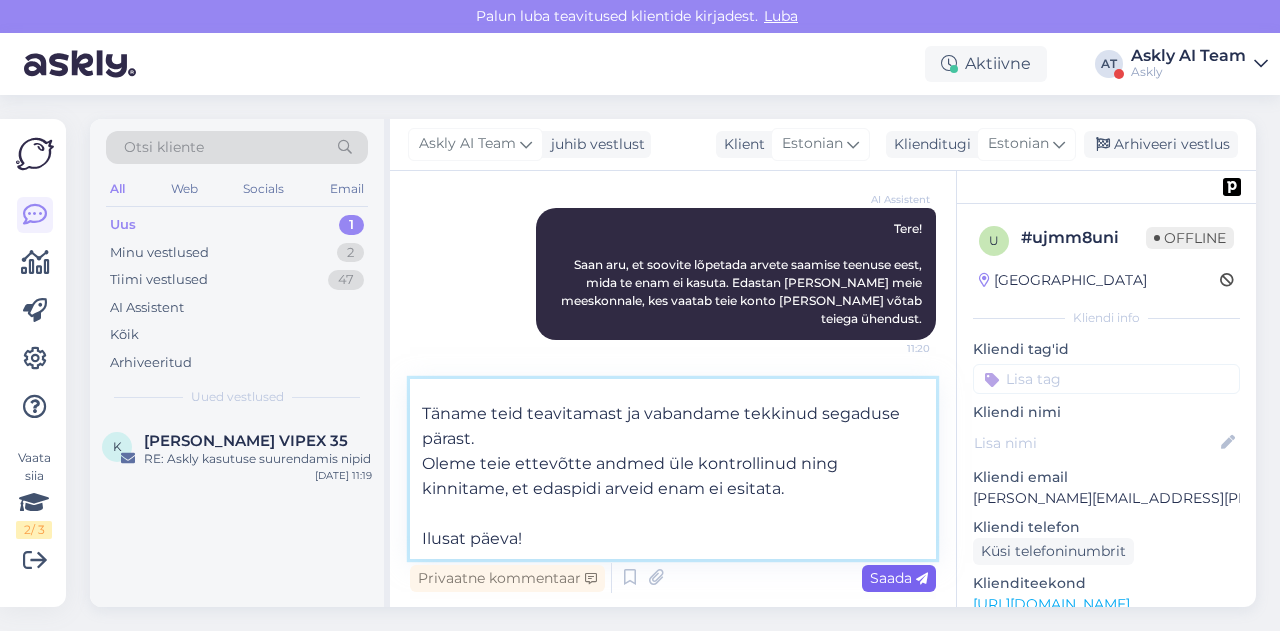 type on "Tere!
Täname teid teavitamast ja vabandame tekkinud segaduse pärast.
Oleme teie ettevõtte andmed üle kontrollinud ning kinnitame, et edaspidi arveid enam ei esitata.
Ilusat päeva!" 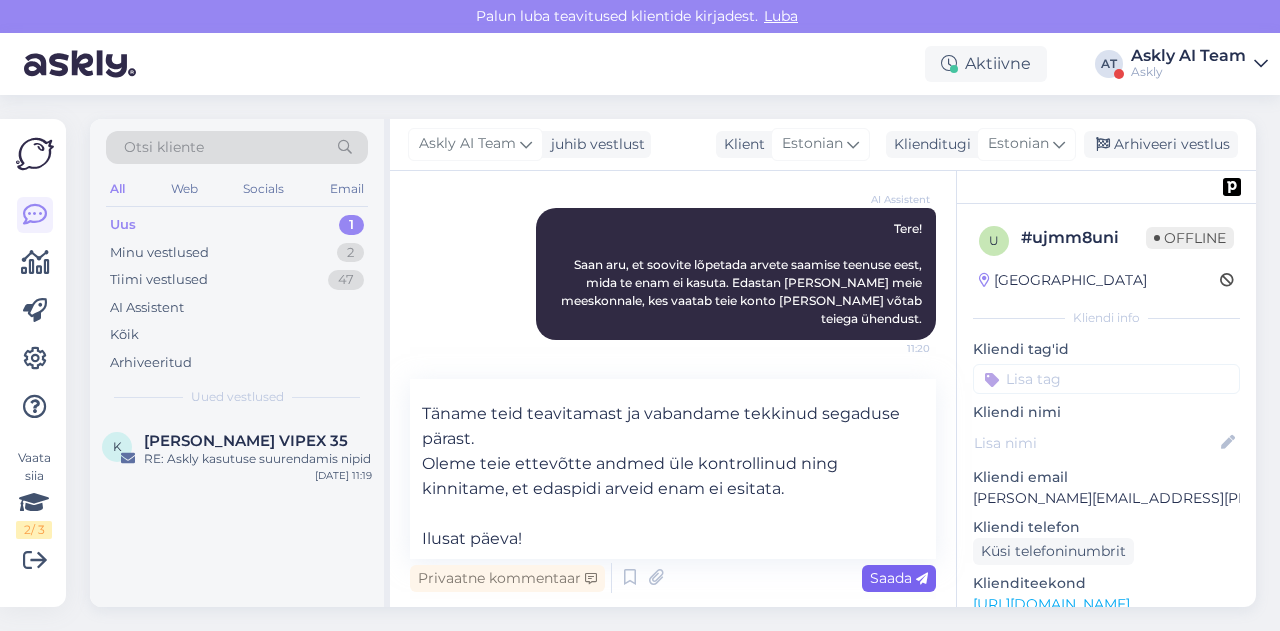 click on "Saada" at bounding box center (899, 578) 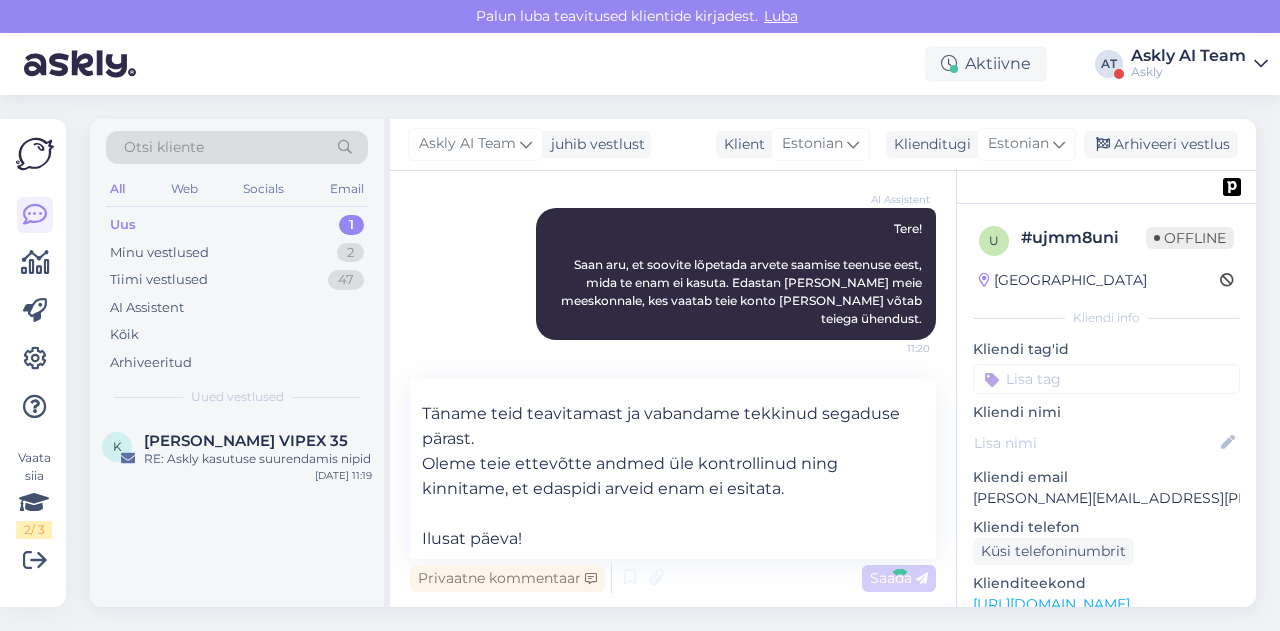 type 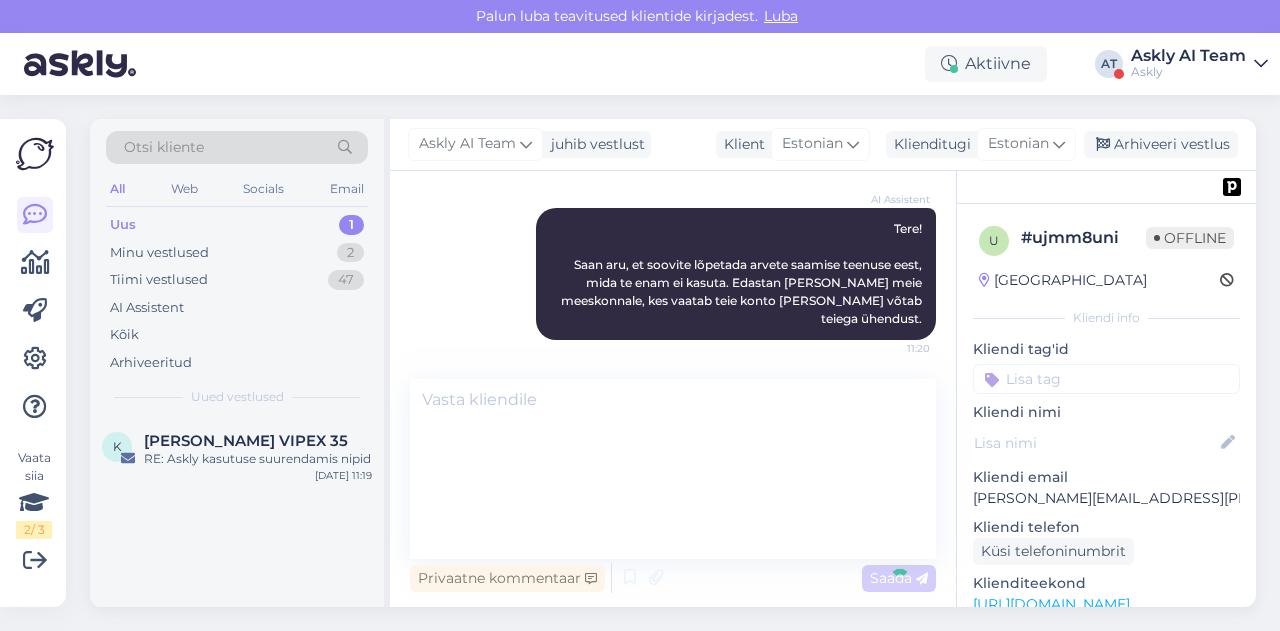 scroll, scrollTop: 433, scrollLeft: 0, axis: vertical 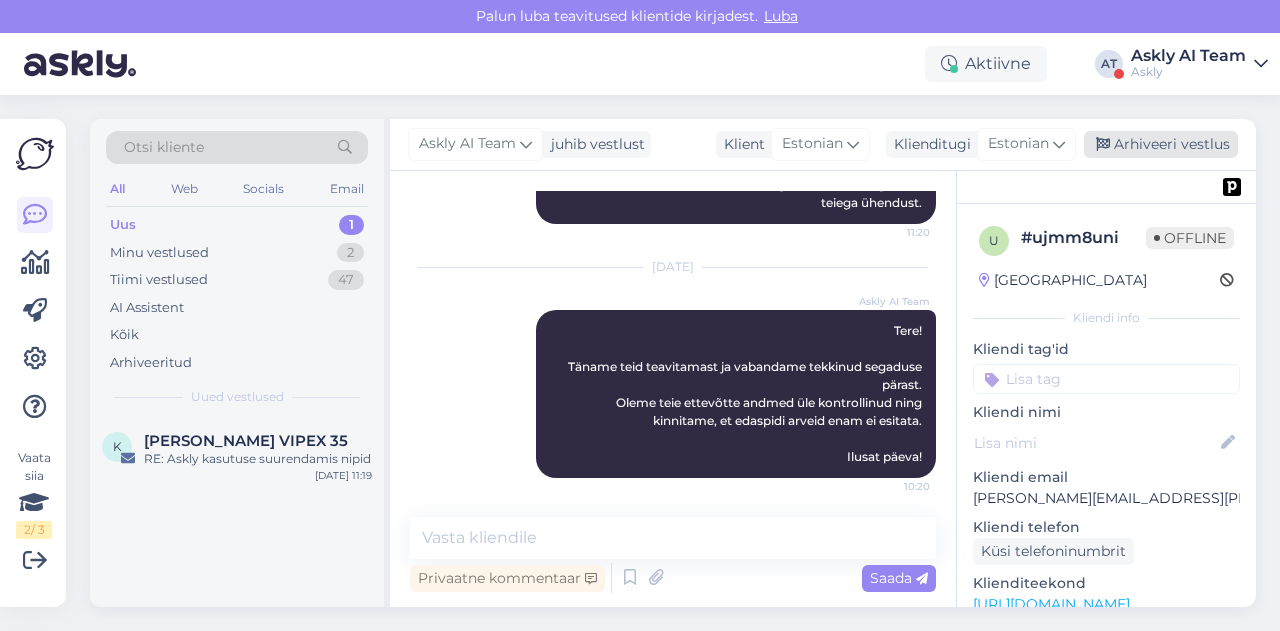 click on "Arhiveeri vestlus" at bounding box center [1161, 144] 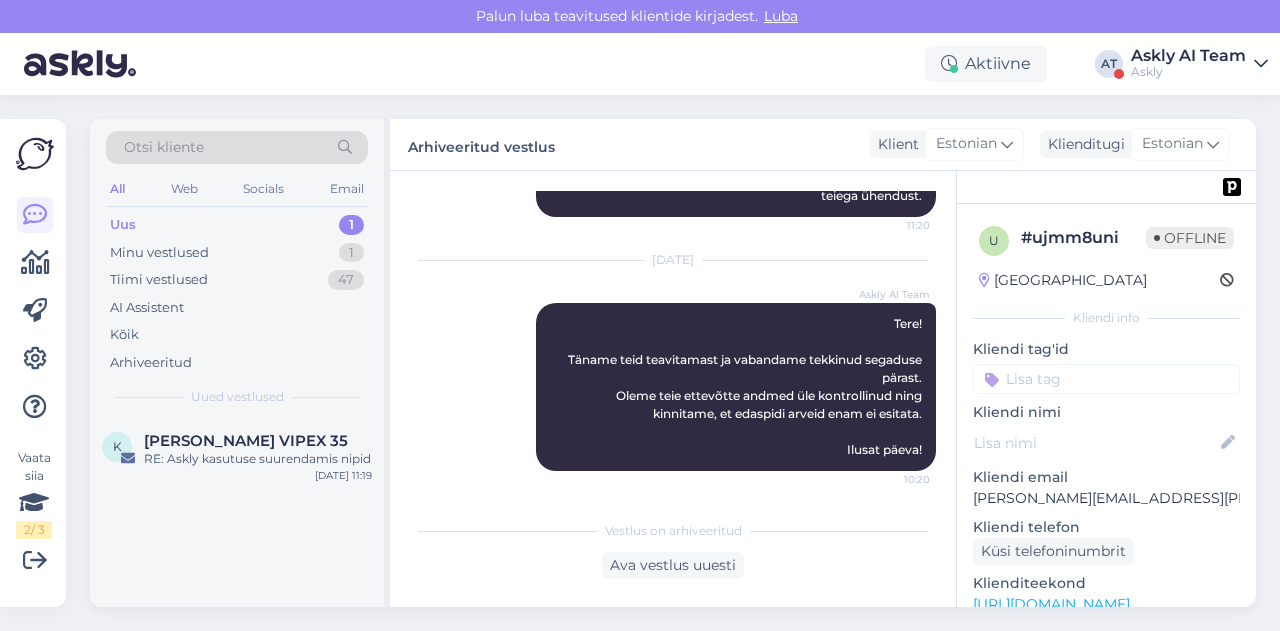 click on "Askly" at bounding box center [1188, 72] 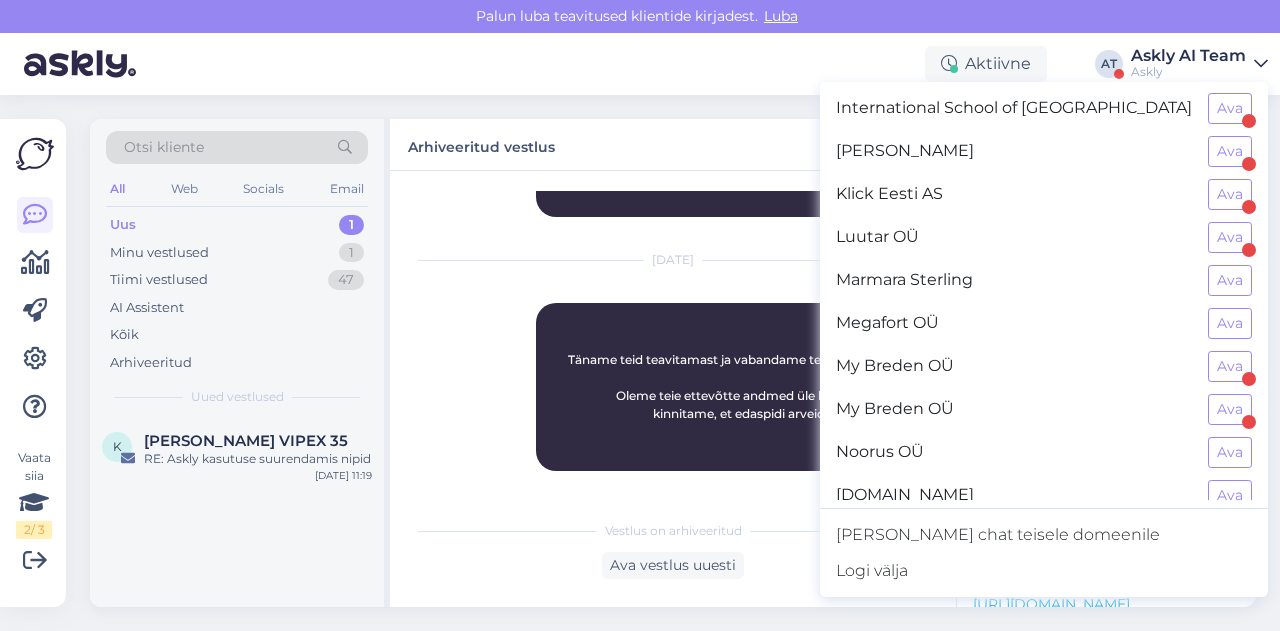 scroll, scrollTop: 822, scrollLeft: 0, axis: vertical 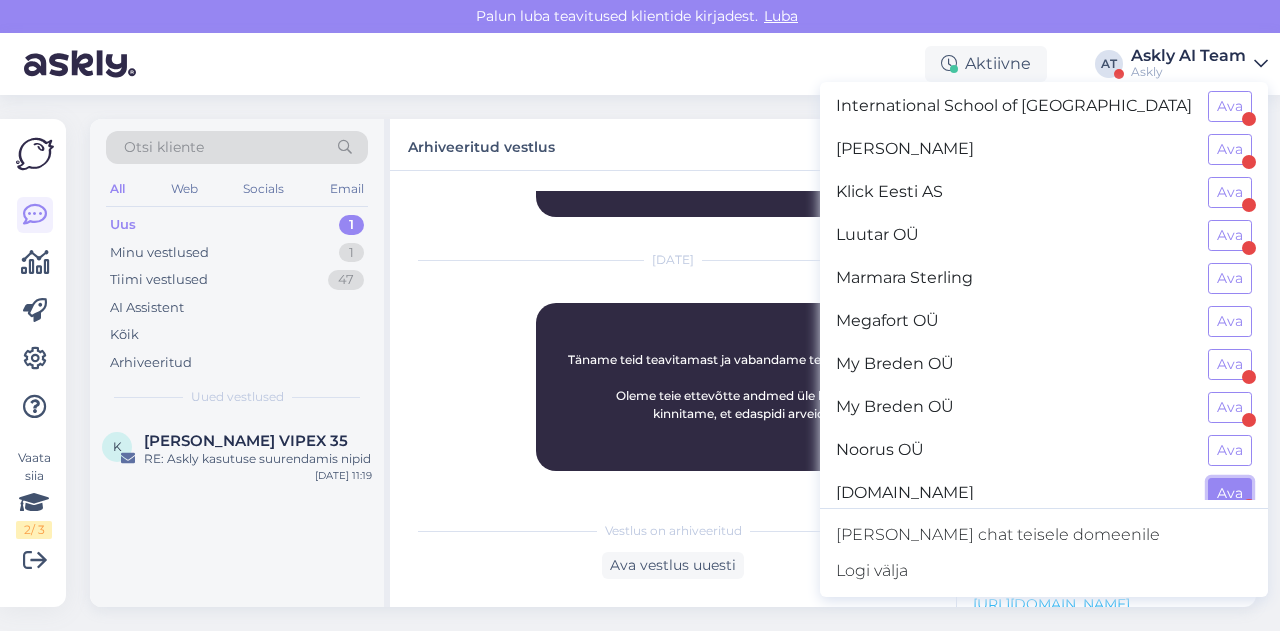 click on "Ava" at bounding box center [1230, 493] 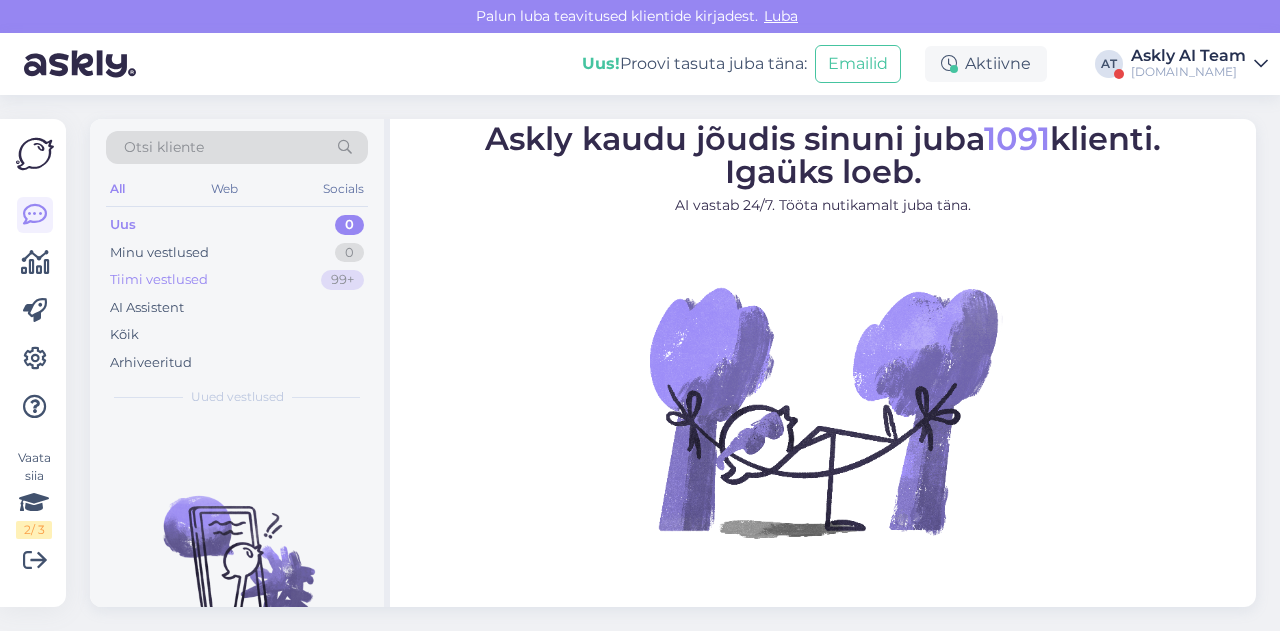 click on "Tiimi vestlused" at bounding box center [159, 280] 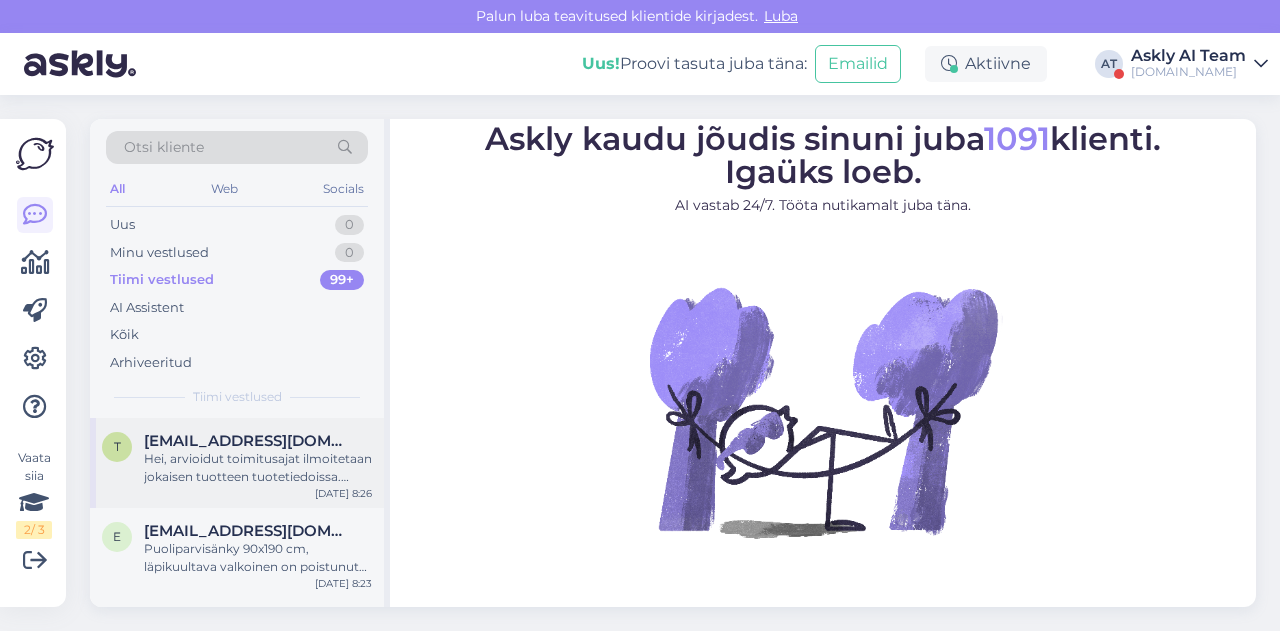 click on "Hei, arvioidut toimitusajat ilmoitetaan jokaisen tuotteen tuotetiedoissa. Ilmoitamme mielellämme tarkemman toimitusajan, pyydän ystävällisesti ilmoittamaan tuotekoodin, josta olisit kiinnostunut." at bounding box center [258, 468] 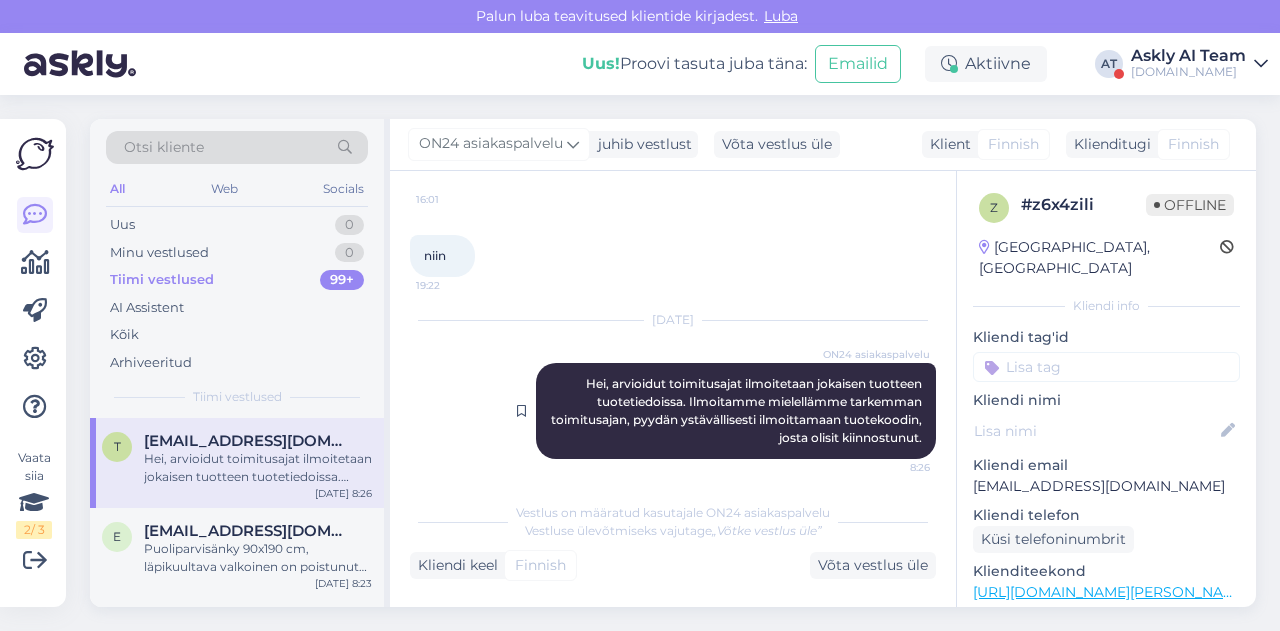 scroll, scrollTop: 1100, scrollLeft: 0, axis: vertical 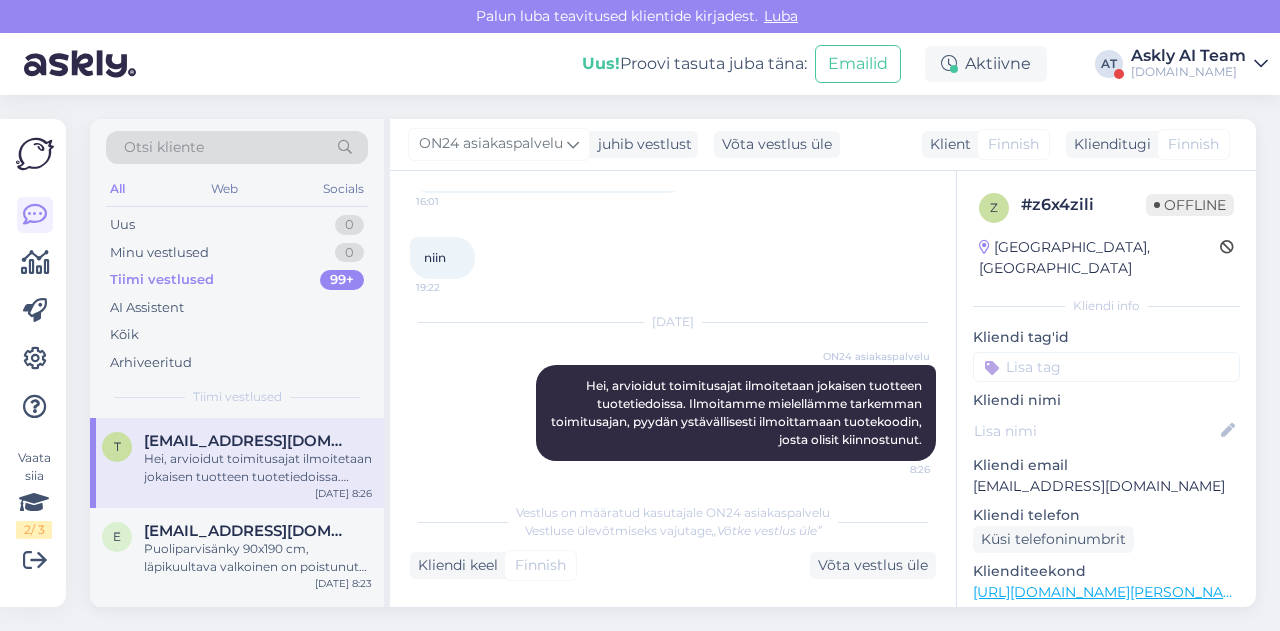 click on "[DATE] ON24 asiakaspalvelu Hei, arvioidut toimitusajat ilmoitetaan jokaisen tuotteen tuotetiedoissa. Ilmoitamme mielellämme tarkemman toimitusajan, pyydän ystävällisesti ilmoittamaan tuotekoodin, josta olisit kiinnostunut.  8:26" at bounding box center [673, 392] 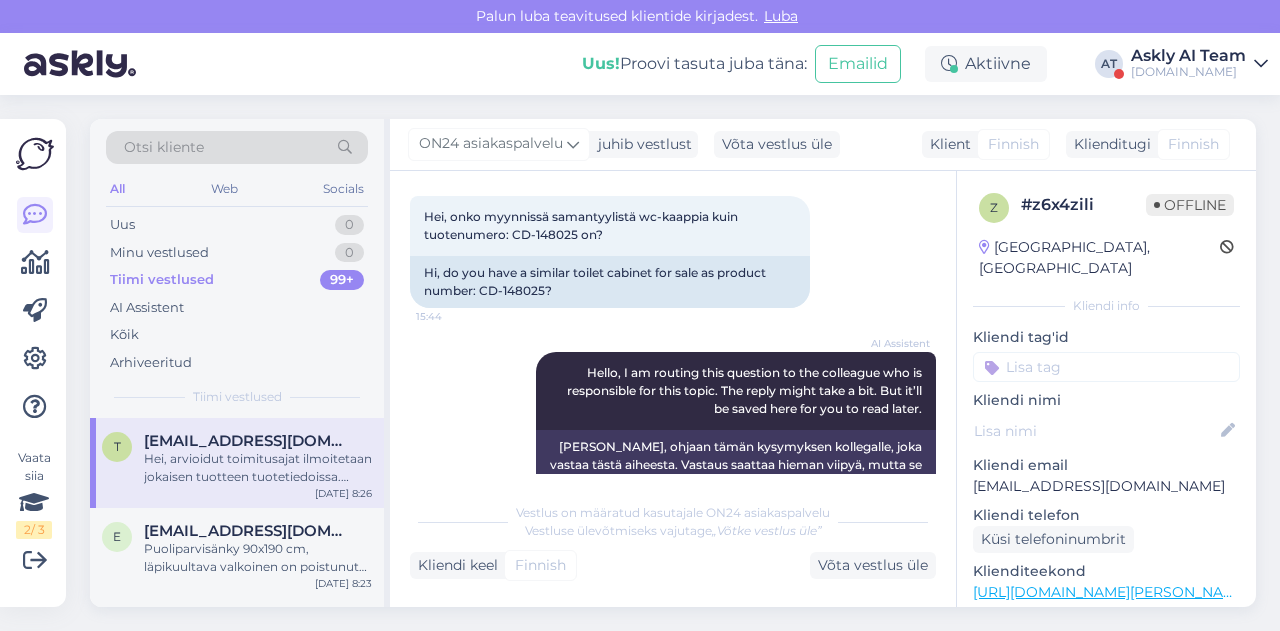 scroll, scrollTop: 96, scrollLeft: 0, axis: vertical 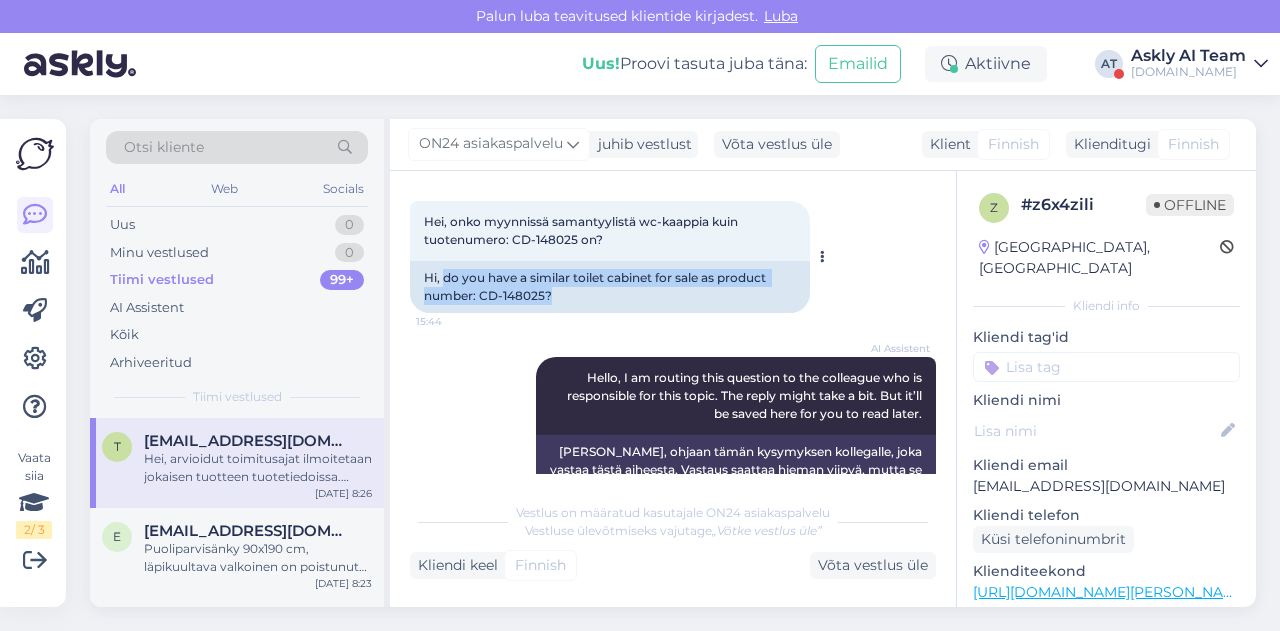 drag, startPoint x: 445, startPoint y: 279, endPoint x: 566, endPoint y: 303, distance: 123.35721 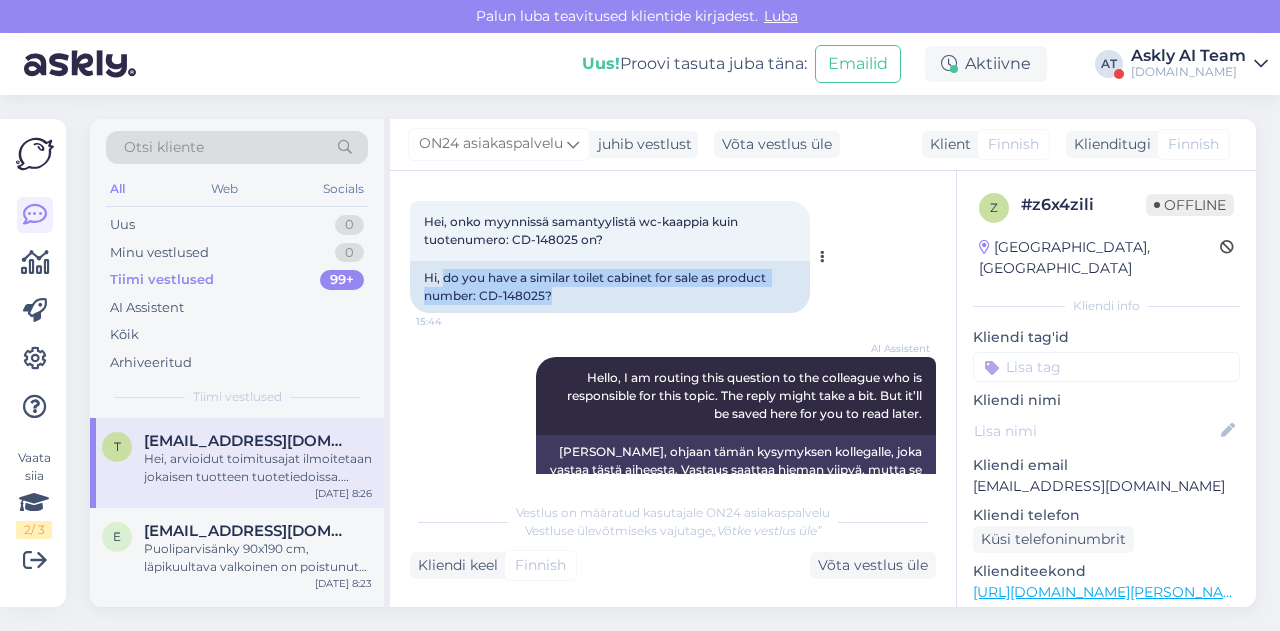 click on "Hi, do you have a similar toilet cabinet for sale as product number: CD-148025?" at bounding box center (610, 287) 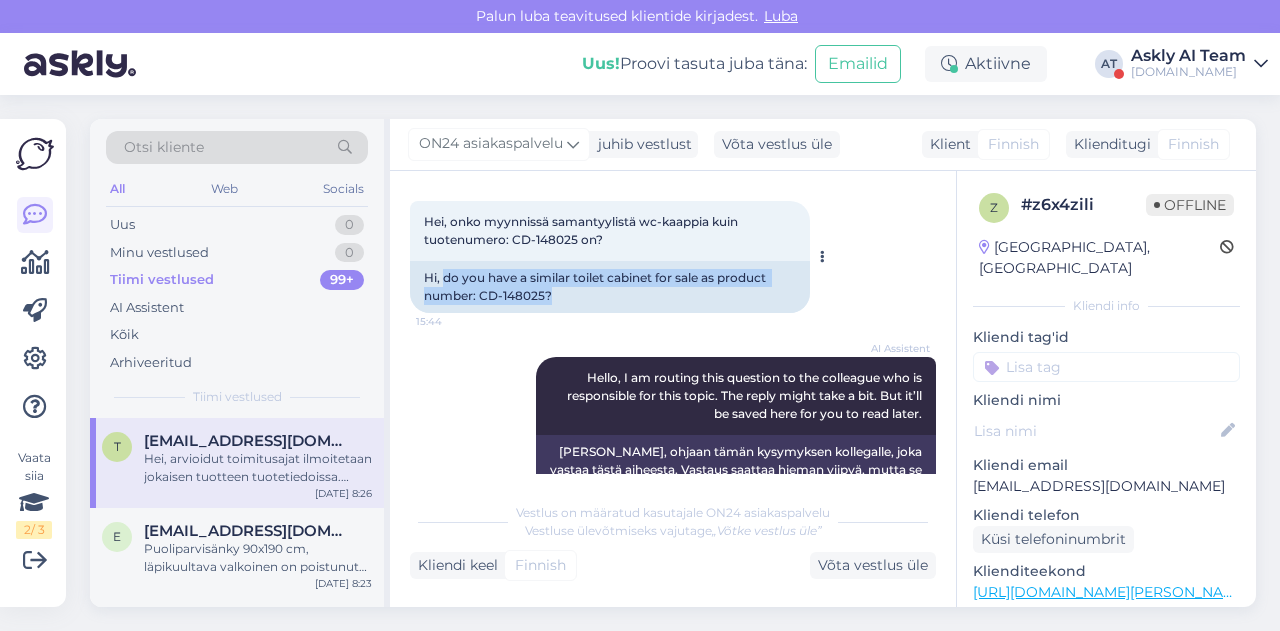 copy on "do you have a similar toilet cabinet for sale as product number: CD-148025?" 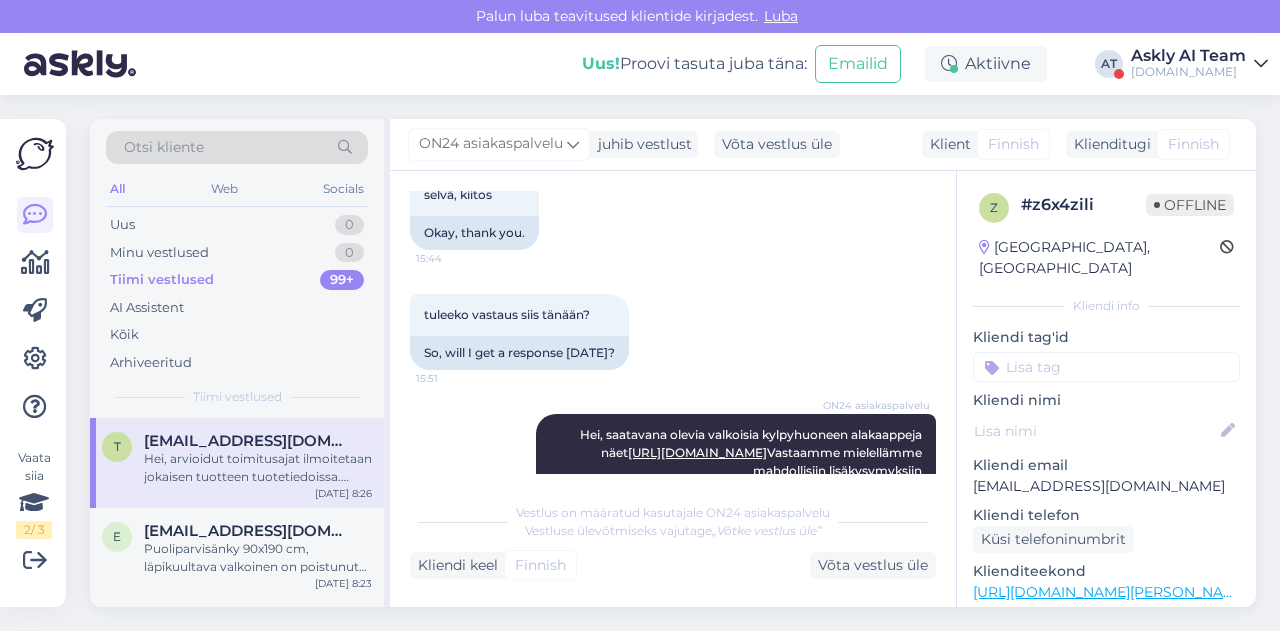 scroll, scrollTop: 476, scrollLeft: 0, axis: vertical 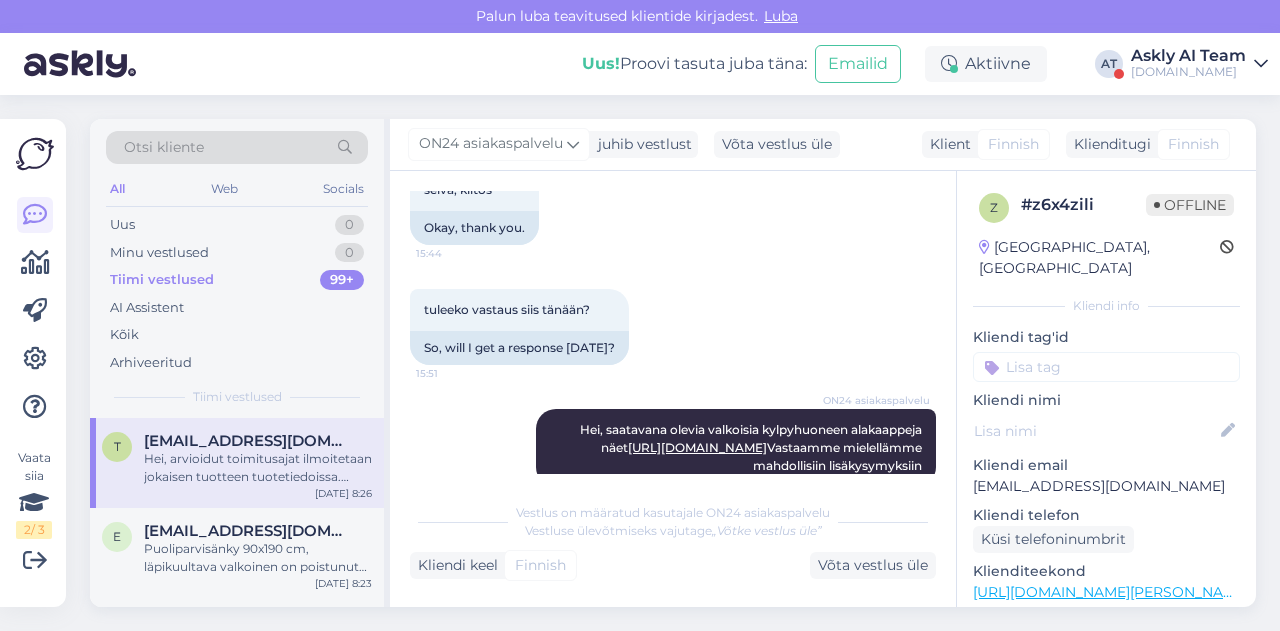 click on "ON24 asiakaspalvelu Hei, saatavana olevia valkoisia kylpyhuoneen alakaappeja näet  [URL][DOMAIN_NAME]  Vastaamme mielellämme mahdollisiin lisäkysymyksiin Nähtud ✓ 15:53" at bounding box center (673, 448) 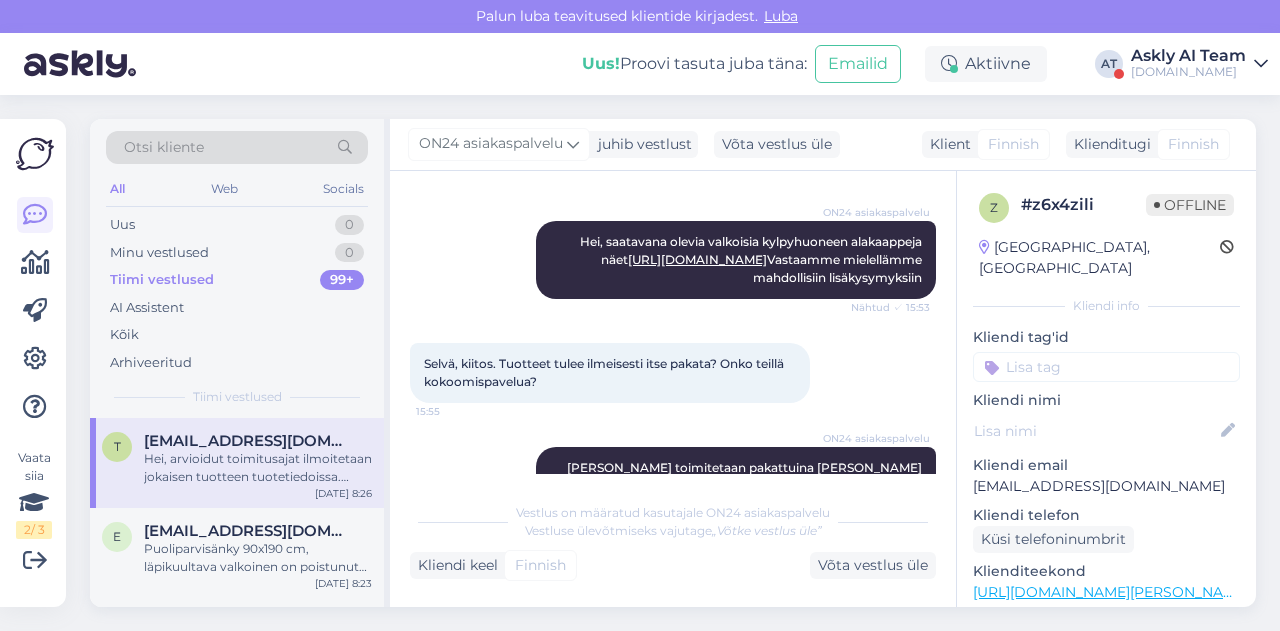 scroll, scrollTop: 664, scrollLeft: 0, axis: vertical 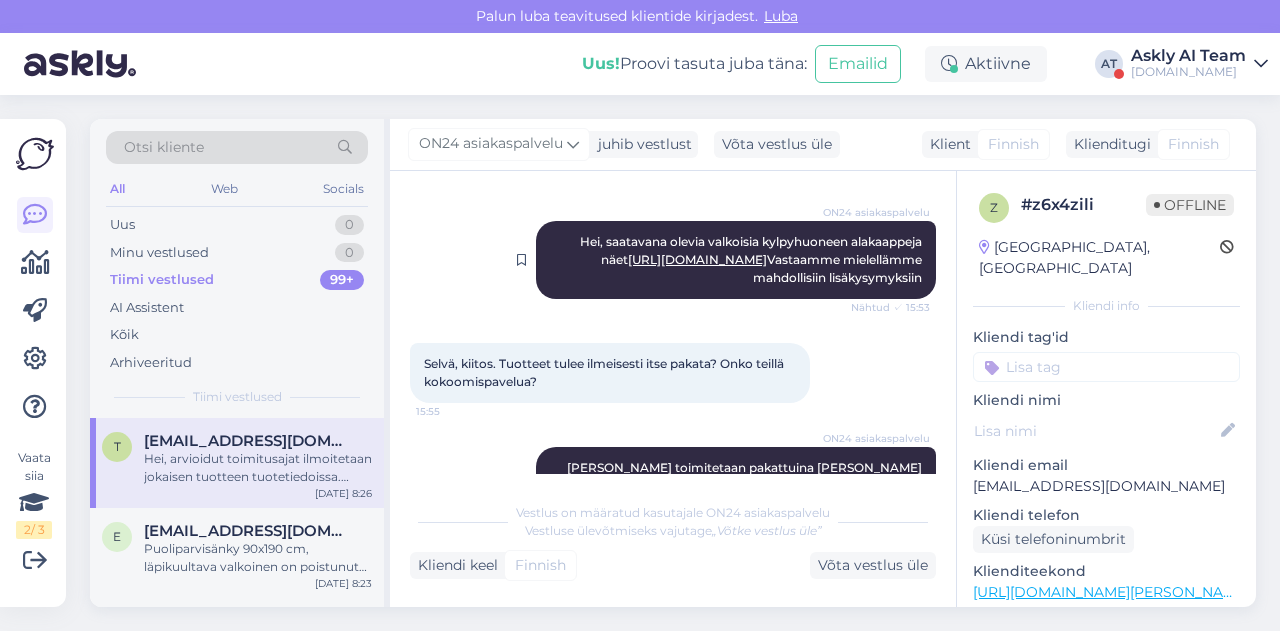 drag, startPoint x: 550, startPoint y: 237, endPoint x: 918, endPoint y: 299, distance: 373.18628 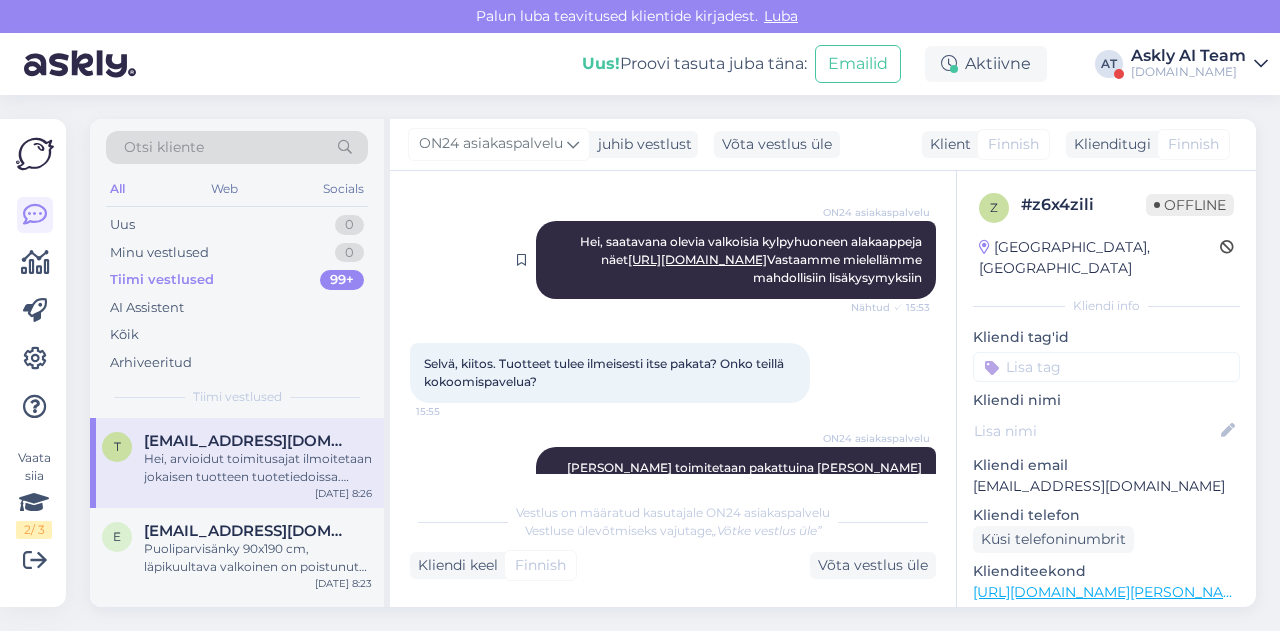 click on "ON24 asiakaspalvelu Hei, saatavana olevia valkoisia kylpyhuoneen alakaappeja näet  [URL][DOMAIN_NAME]  Vastaamme mielellämme mahdollisiin lisäkysymyksiin Nähtud ✓ 15:53" at bounding box center (736, 260) 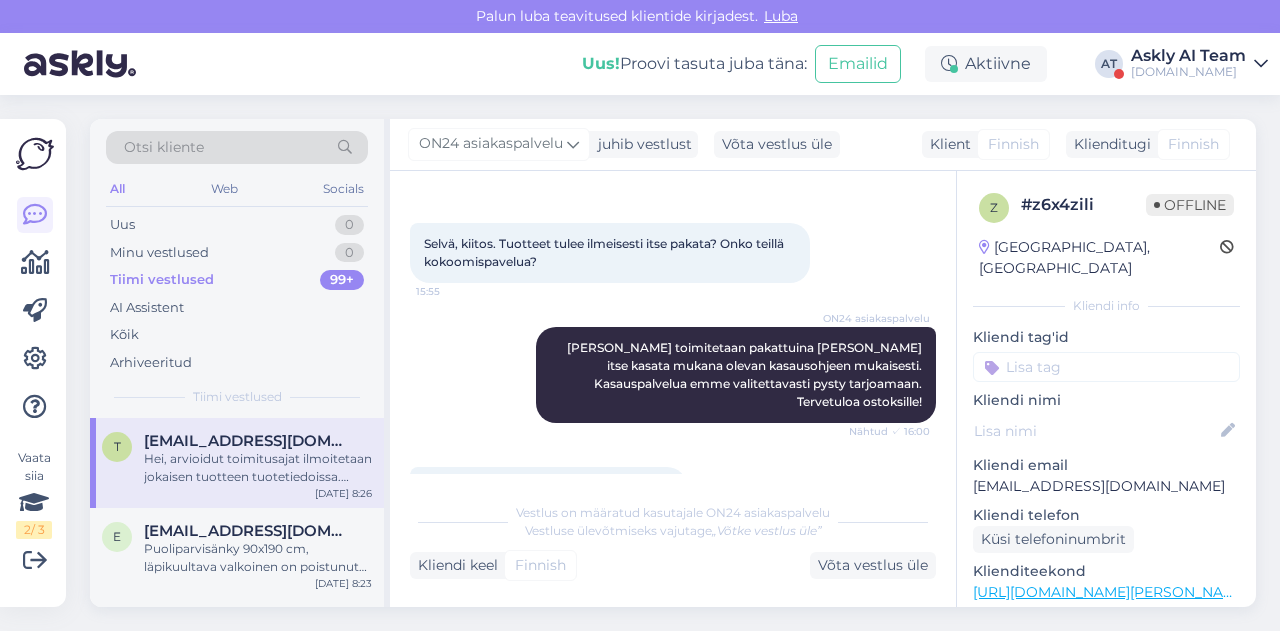 scroll, scrollTop: 782, scrollLeft: 0, axis: vertical 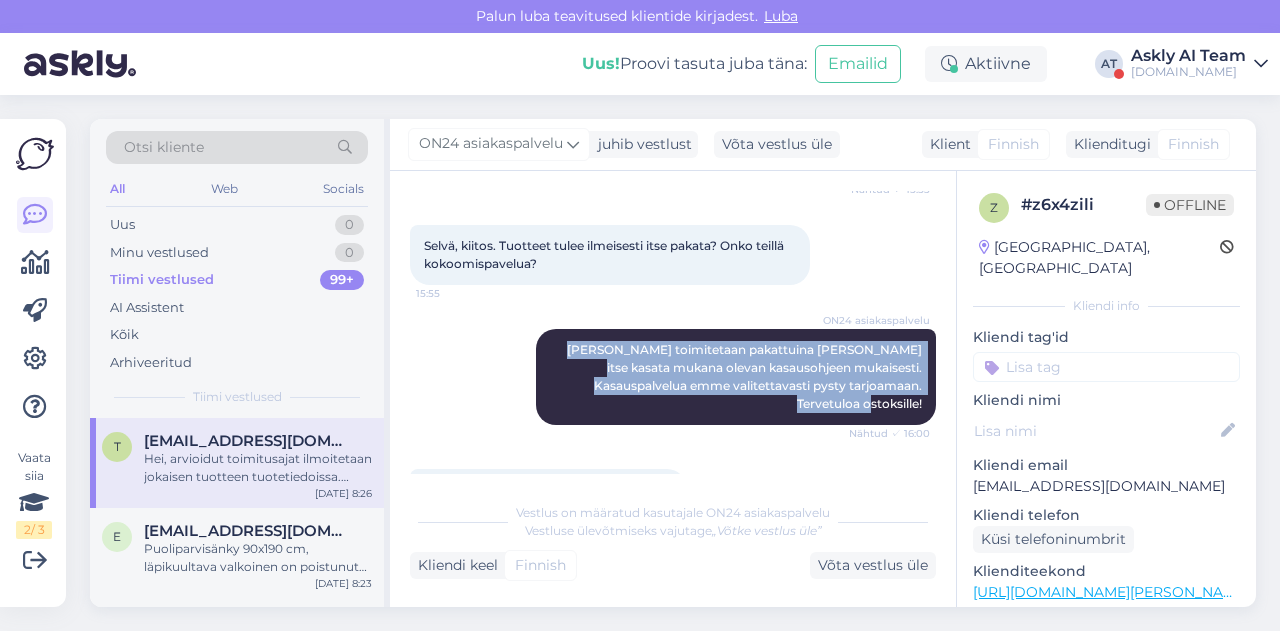 drag, startPoint x: 539, startPoint y: 359, endPoint x: 936, endPoint y: 405, distance: 399.6561 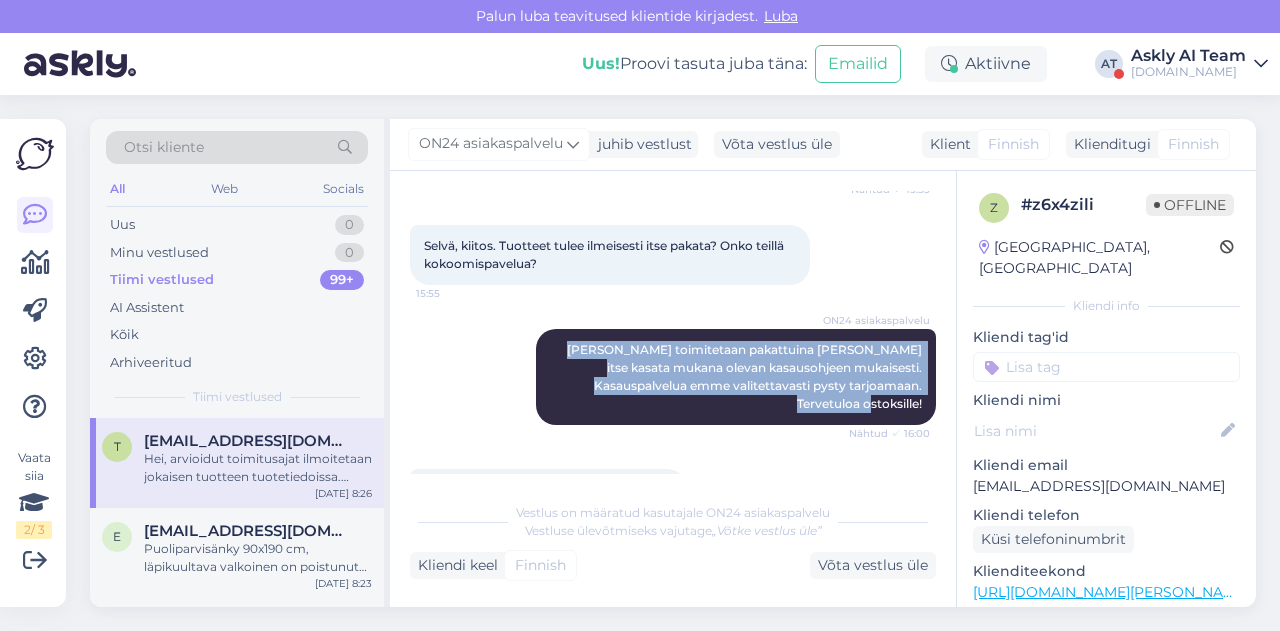 click on "Vestlus algas [DATE] Hei, onko myynnissä samantyylistä wc-kaappia kuin tuotenumero: CD-148025 on? 15:44  Hi, do you have a similar toilet cabinet for sale as product number: CD-148025? AI Assistent Hello, I am routing this question to the colleague who is responsible for this topic. The reply might take a bit. But it’ll be saved here for you to read later. Nähtud ✓ 15:44  Hei, ohjaan tämän kysymyksen kollegalle, joka vastaa tästä aiheesta. Vastaus saattaa hieman viipyä, mutta se tallennetaan tänne, [PERSON_NAME] lukea sen myöhemmin. selvä, kiitos 15:44  Okay, thank you. tuleeko vastaus siis tänään? 15:51  So, will I get a response [DATE]? ON24 asiakaspalvelu Hei, saatavana olevia valkoisia kylpyhuoneen alakaappeja näet  [URL][DOMAIN_NAME]  Vastaamme mielellämme mahdollisiin lisäkysymyksiin Nähtud ✓ 15:53  Selvä, kiitos. Tuotteet tulee ilmeisesti itse pakata? Onko teillä kokoomispavelua? 15:55  ON24 asiakaspalvelu Nähtud ✓ 16:00  16:01" at bounding box center [682, 332] 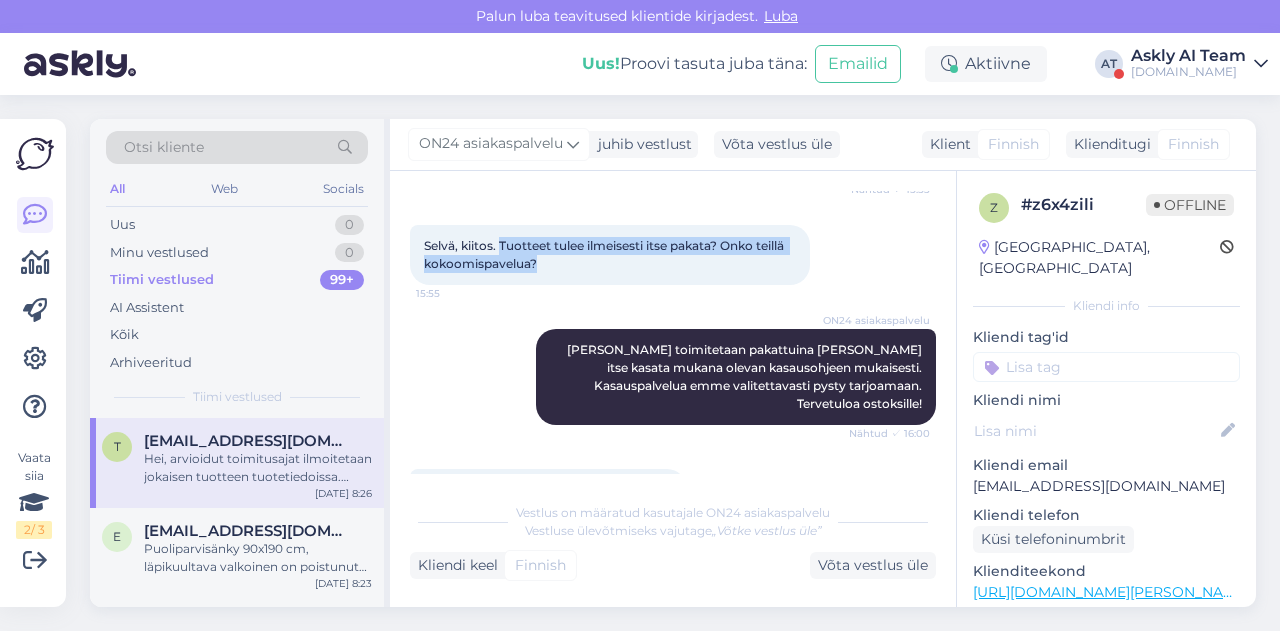 drag, startPoint x: 500, startPoint y: 262, endPoint x: 565, endPoint y: 283, distance: 68.30813 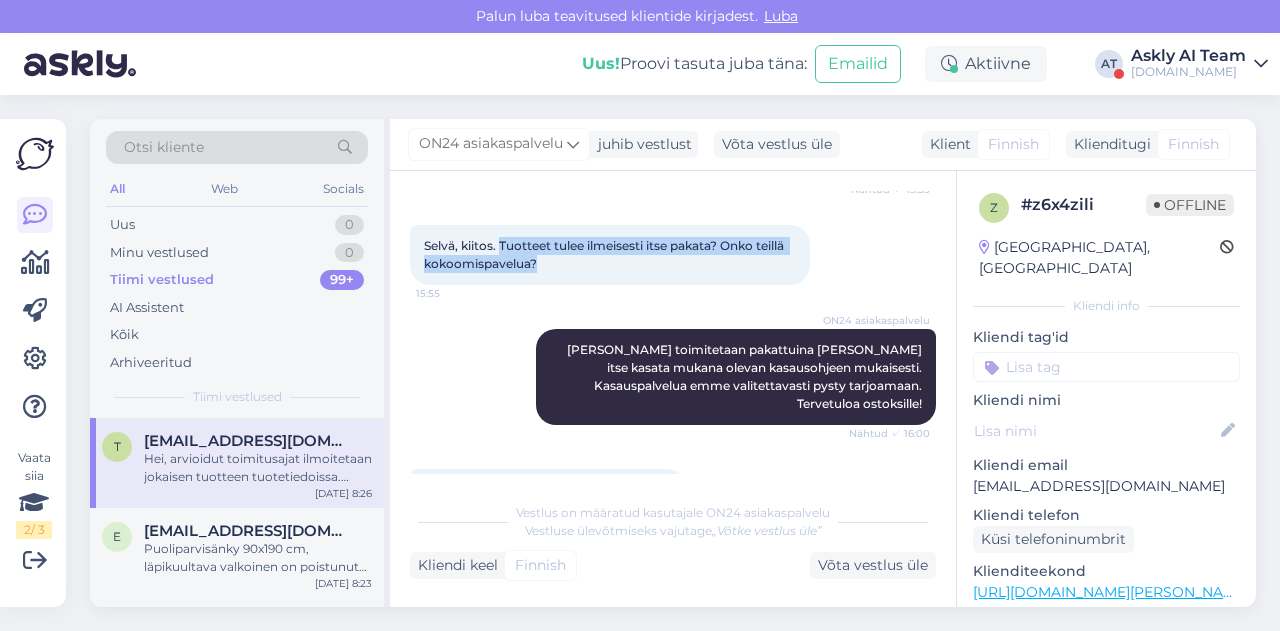 click on "Selvä, kiitos. Tuotteet tulee ilmeisesti itse pakata? Onko teillä kokoomispavelua? 15:55" at bounding box center [610, 255] 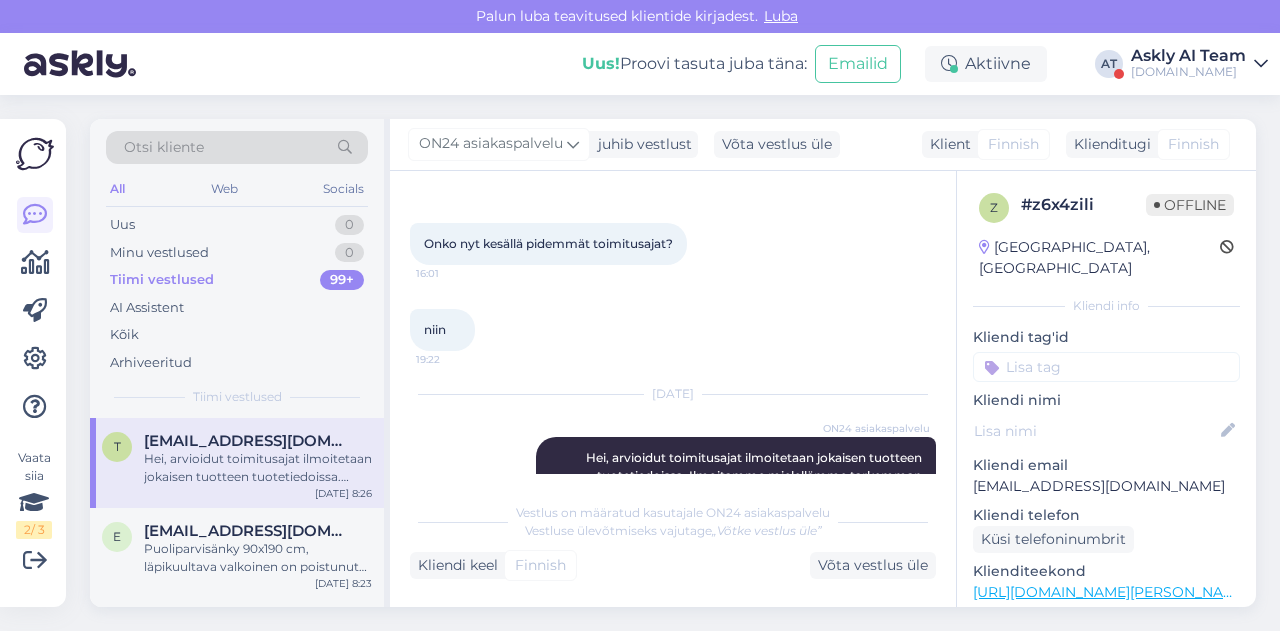 scroll, scrollTop: 1108, scrollLeft: 0, axis: vertical 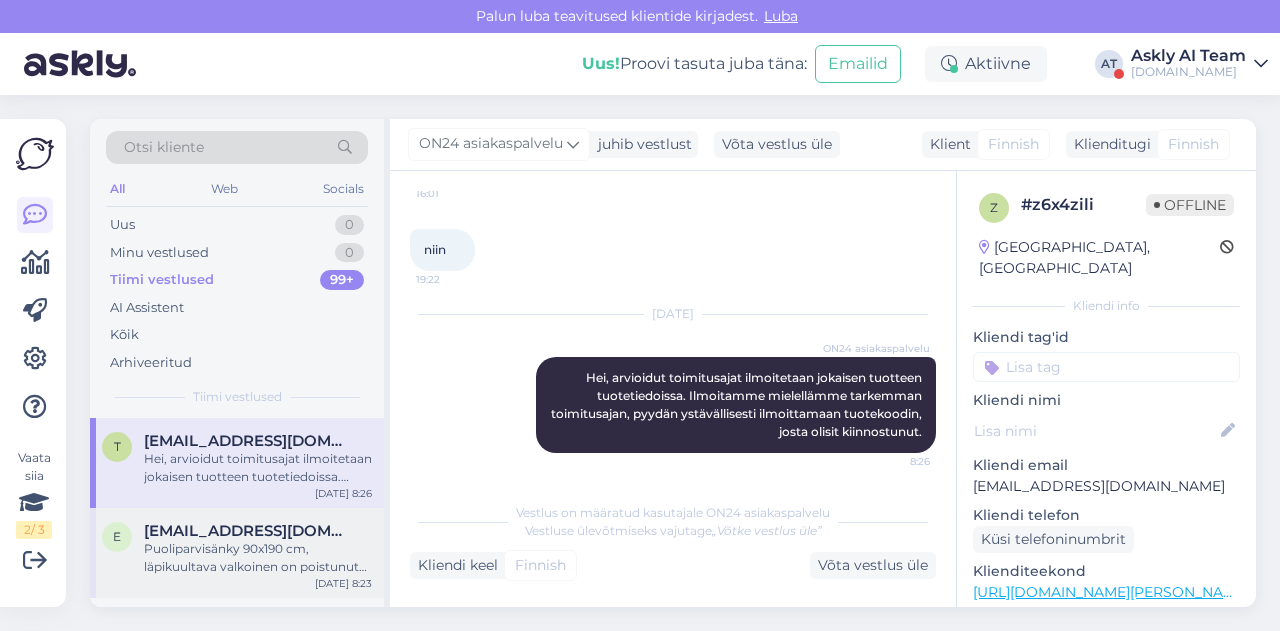 click on "[EMAIL_ADDRESS][DOMAIN_NAME]" at bounding box center (248, 531) 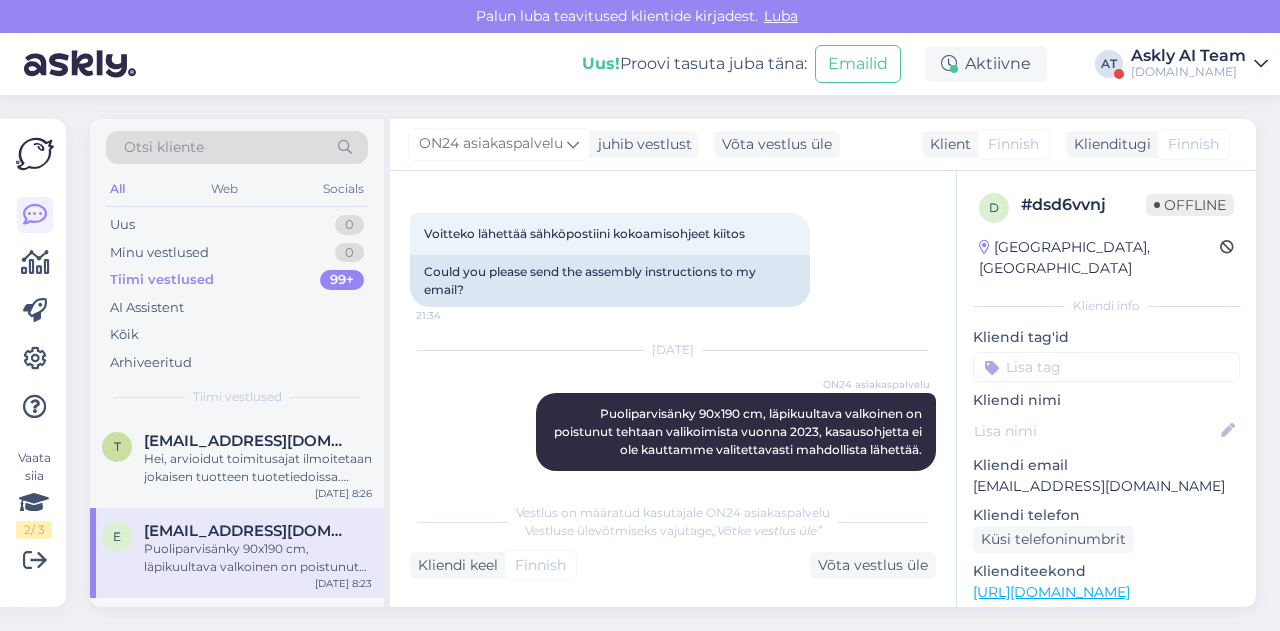 scroll, scrollTop: 700, scrollLeft: 0, axis: vertical 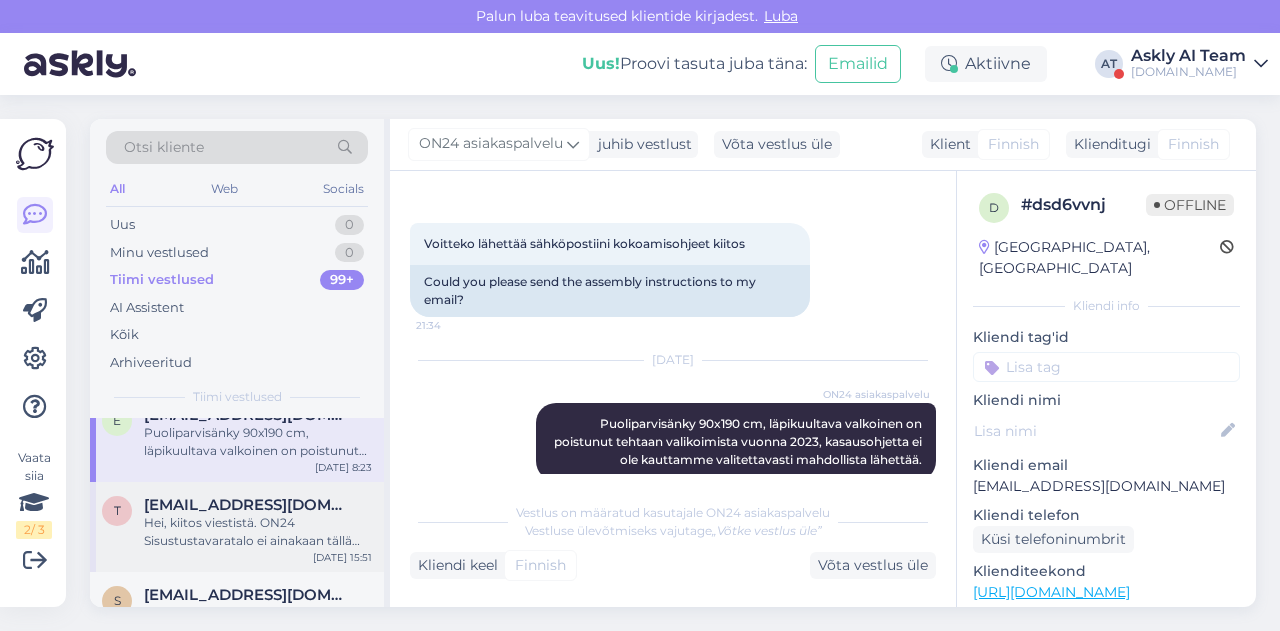 click on "Hei, kiitos viestistä. ON24 Sisustustavaratalo ei ainakaan tällä hetkellä ota uusia työntekijöitä. Menestystä työnhaullesi joka tapauksessa." at bounding box center [258, 532] 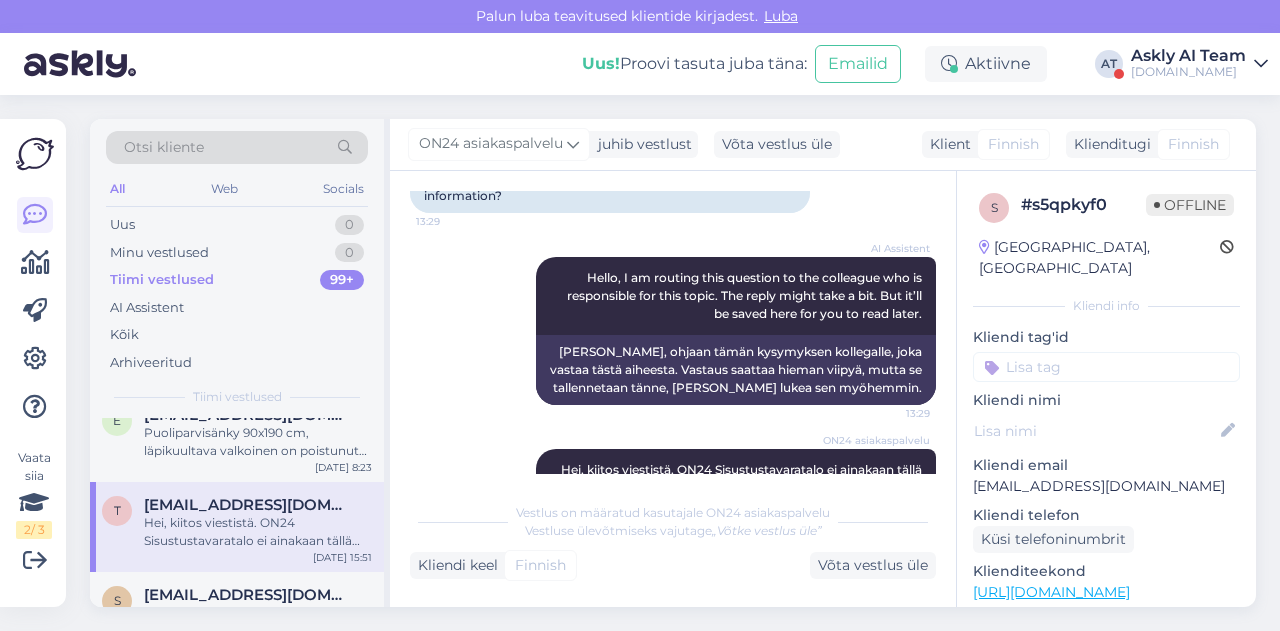 scroll, scrollTop: 252, scrollLeft: 0, axis: vertical 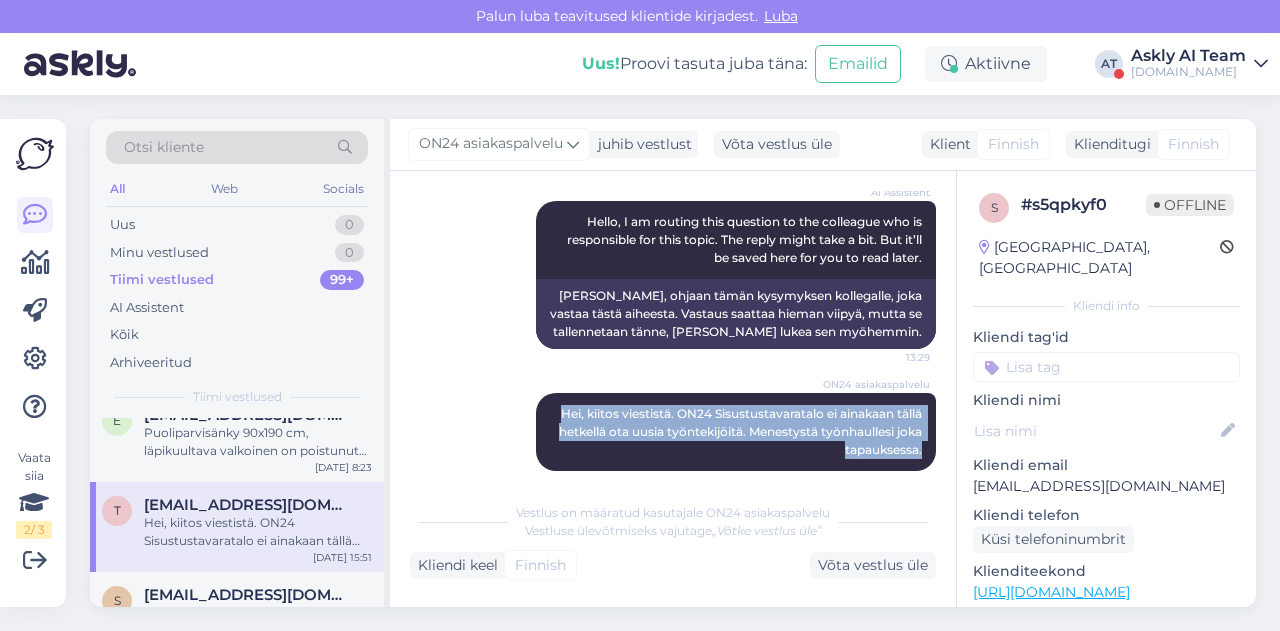 drag, startPoint x: 538, startPoint y: 394, endPoint x: 920, endPoint y: 440, distance: 384.75967 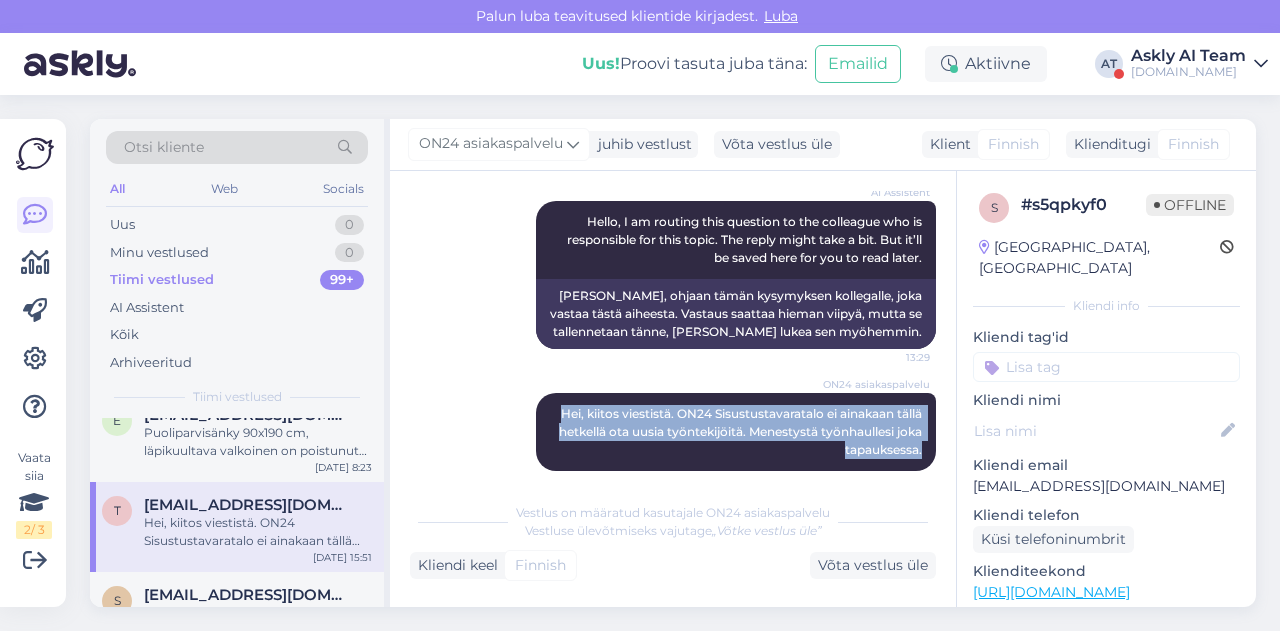 click on "Vestlus algas [DATE] Onko teille mahdollista päästä töihin [PERSON_NAME] lisätietoja? 13:29  Is it possible for you to get to work if I give you more information? AI Assistent Hello, I am routing this question to the colleague who is responsible for this topic. The reply might take a bit. But it’ll be saved here for you to read later. 13:29  Hei, ohjaan tämän kysymyksen kollegalle, joka vastaa tästä aiheesta. Vastaus saattaa hieman viipyä, mutta se tallennetaan tänne, [PERSON_NAME] lukea sen myöhemmin. ON24 asiakaspalvelu Hei, kiitos viestistä. ON24 Sisustustavaratalo ei ainakaan tällä hetkellä ota uusia työntekijöitä. Menestystä työnhaullesi joka tapauksessa. 15:51" at bounding box center (682, 332) 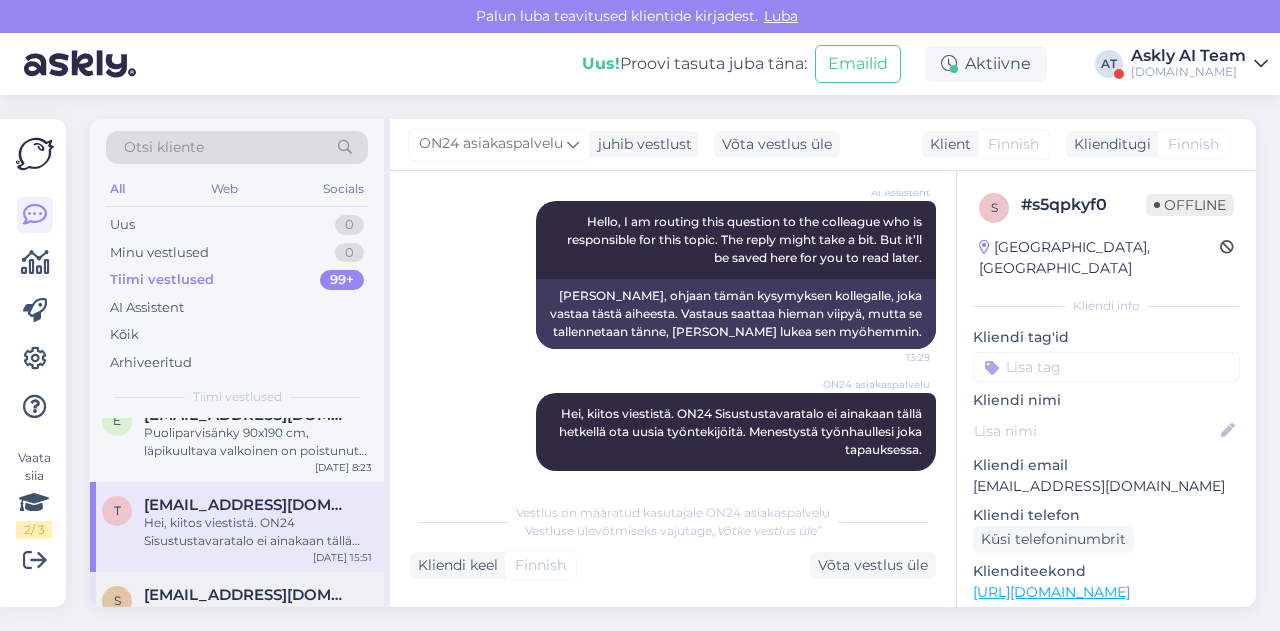 click on "[EMAIL_ADDRESS][DOMAIN_NAME]" at bounding box center (248, 595) 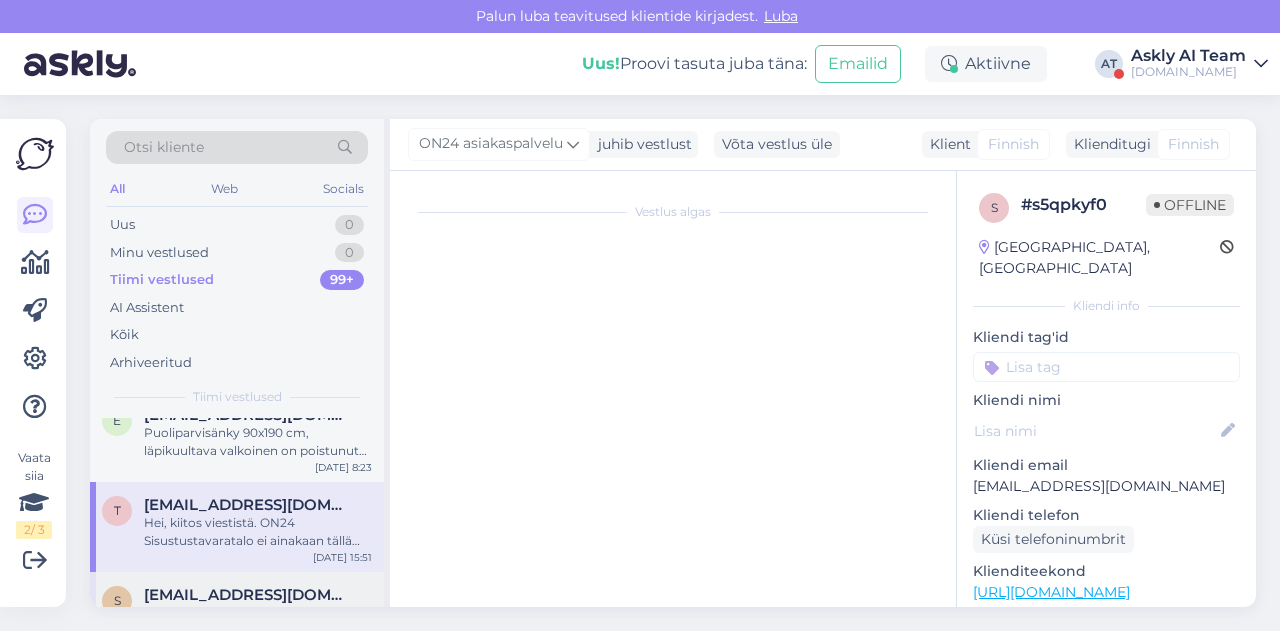 scroll, scrollTop: 1234, scrollLeft: 0, axis: vertical 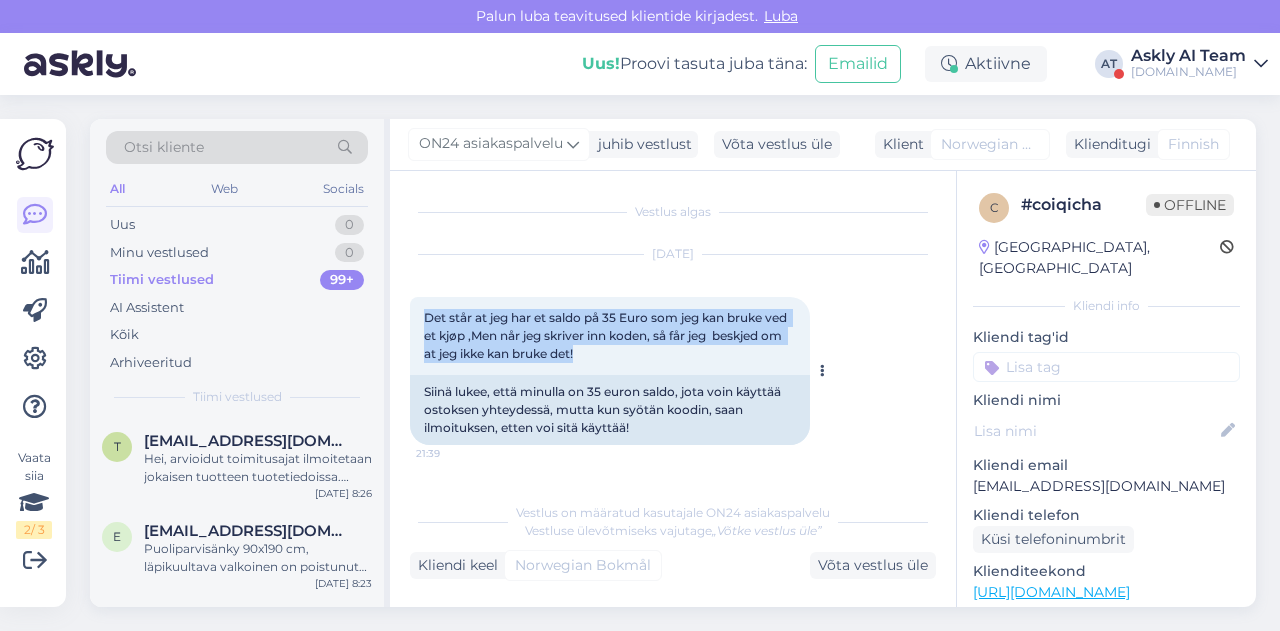 drag, startPoint x: 422, startPoint y: 318, endPoint x: 616, endPoint y: 361, distance: 198.70833 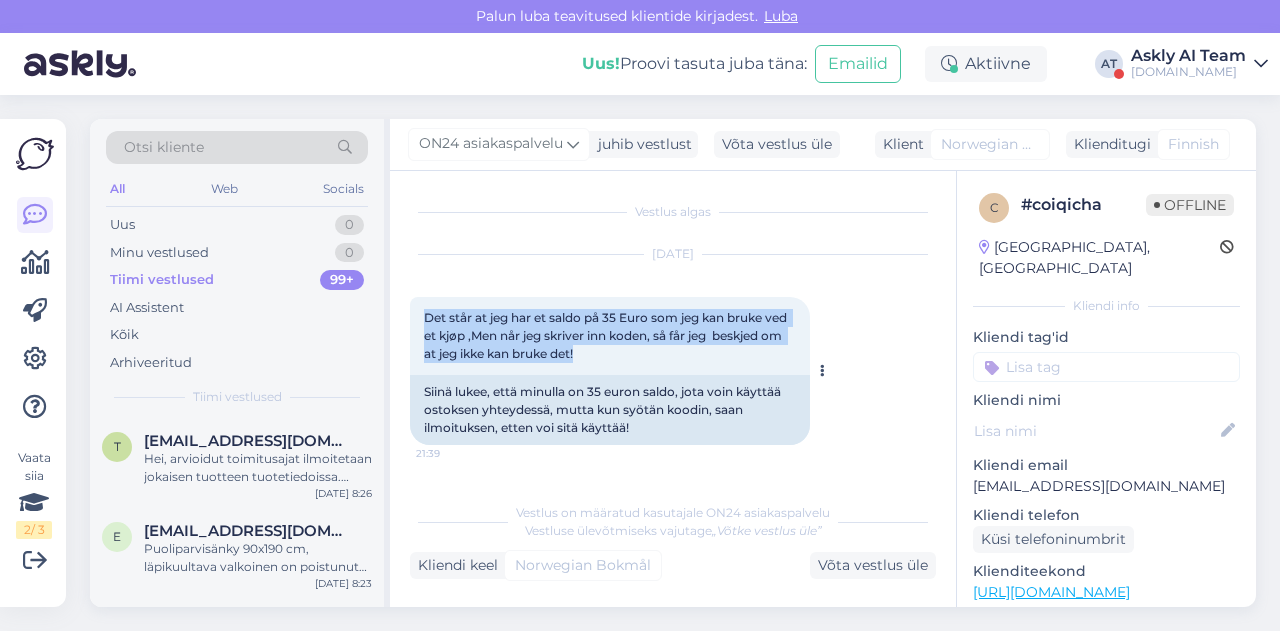click on "Det står at jeg har et saldo på 35 Euro som jeg kan bruke ved et kjøp ,Men når jeg skriver inn koden, så får jeg  beskjed om at jeg ikke kan bruke det! 21:39" at bounding box center [610, 336] 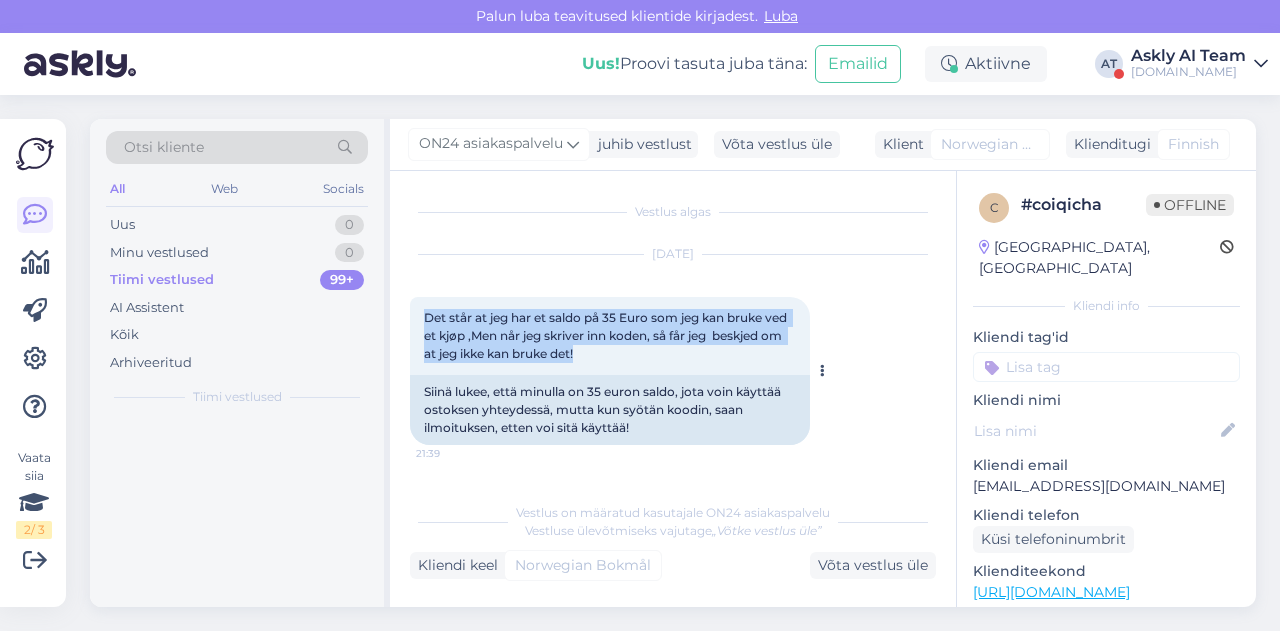 copy on "Det står at jeg har et saldo på 35 Euro som jeg kan bruke ved et kjøp ,Men når jeg skriver inn koden, så får jeg  beskjed om at jeg ikke kan bruke det!" 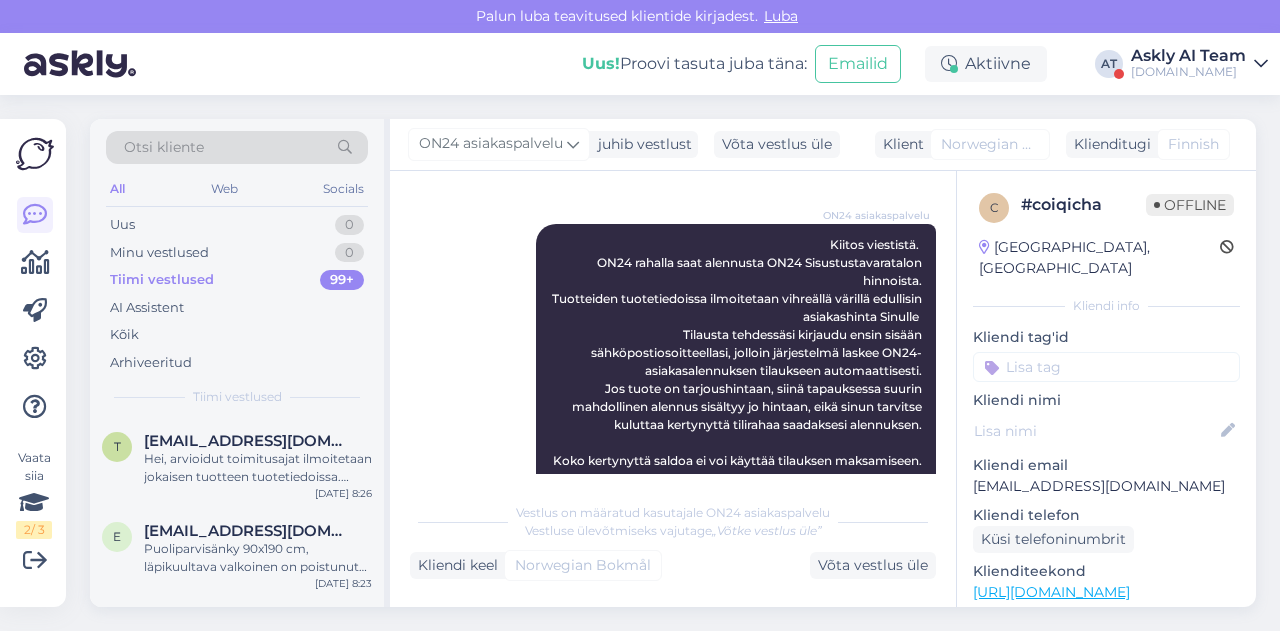 scroll, scrollTop: 436, scrollLeft: 0, axis: vertical 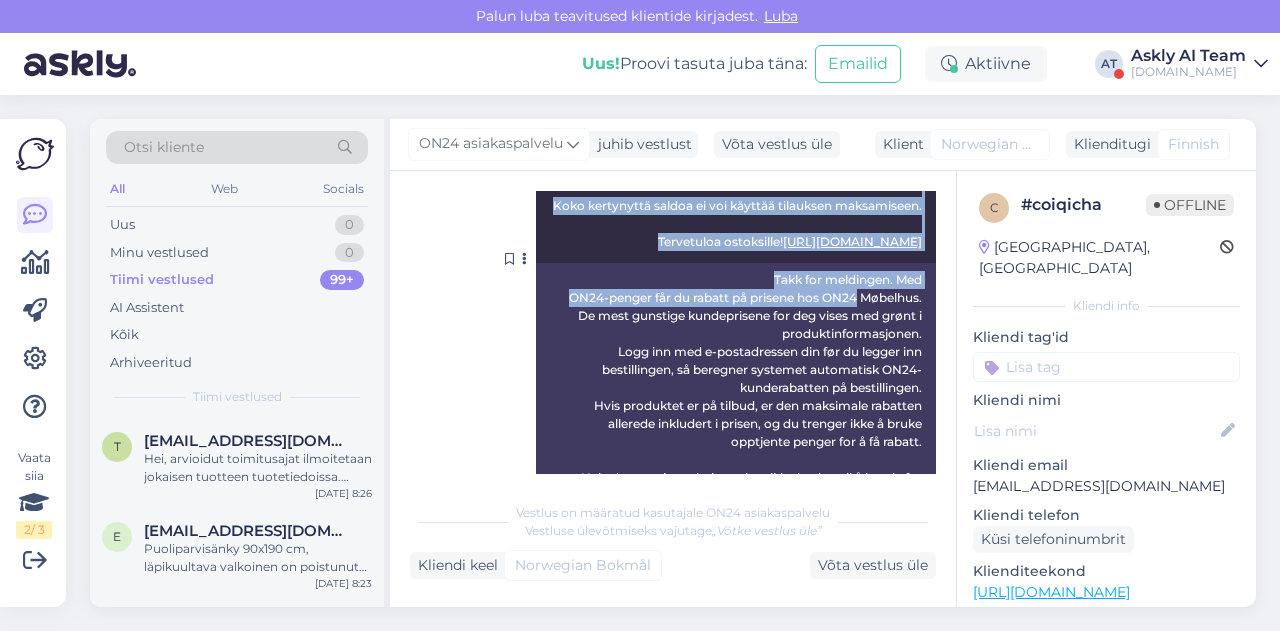 drag, startPoint x: 809, startPoint y: 237, endPoint x: 910, endPoint y: 269, distance: 105.9481 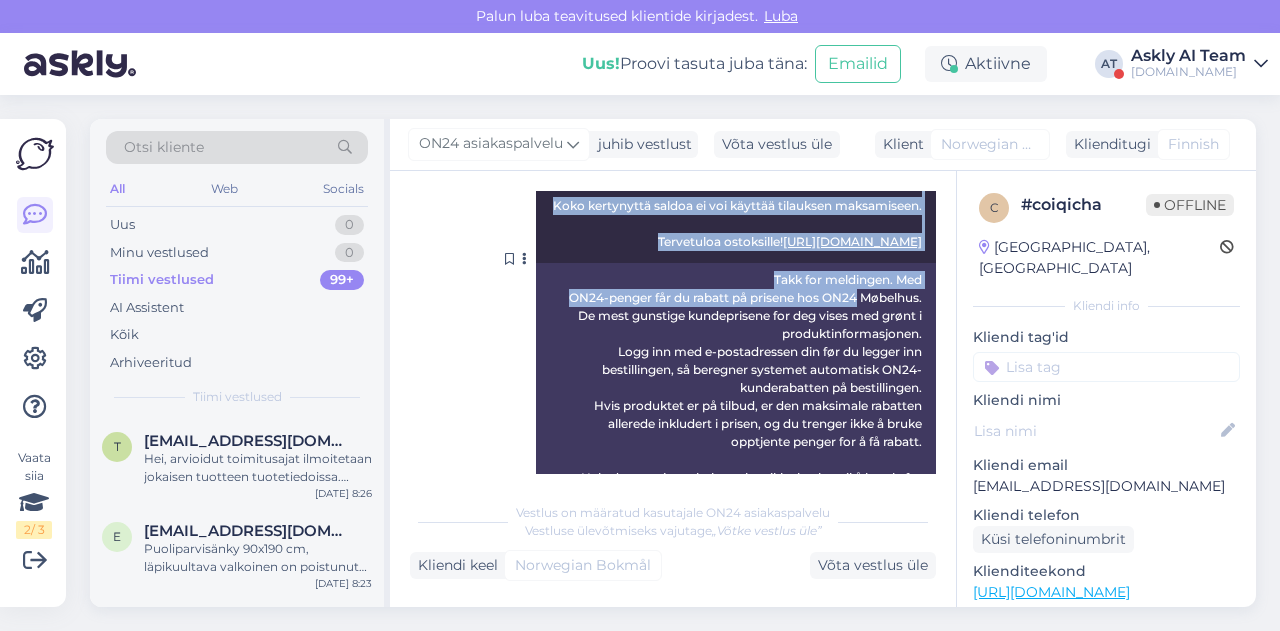 click on "ON24 asiakaspalvelu Kiitos viestistä.
ON24 rahalla saat alennusta ON24 Sisustustavaratalon hinnoista.
Tuotteiden tuotetiedoissa ilmoitetaan vihreällä värillä edullisin asiakashinta Sinulle
Tilausta tehdessäsi kirjaudu ensin sisään sähköpostiosoitteellasi, jolloin järjestelmä laskee ON24-asiakasalennuksen tilaukseen automaattisesti.
[PERSON_NAME] tuote on tarjoushintaan, siinä tapauksessa suurin mahdollinen alennus sisältyy jo hintaan, eikä sinun tarvitse kuluttaa kertynyttä tilirahaa saadaksesi alennuksen.
Koko kertynyttä saldoa ei voi käyttää tilauksen maksamiseen.
Tervetuloa ostoksille!
[URL][DOMAIN_NAME]
Nähtud ✓ 8:51" at bounding box center [736, 116] 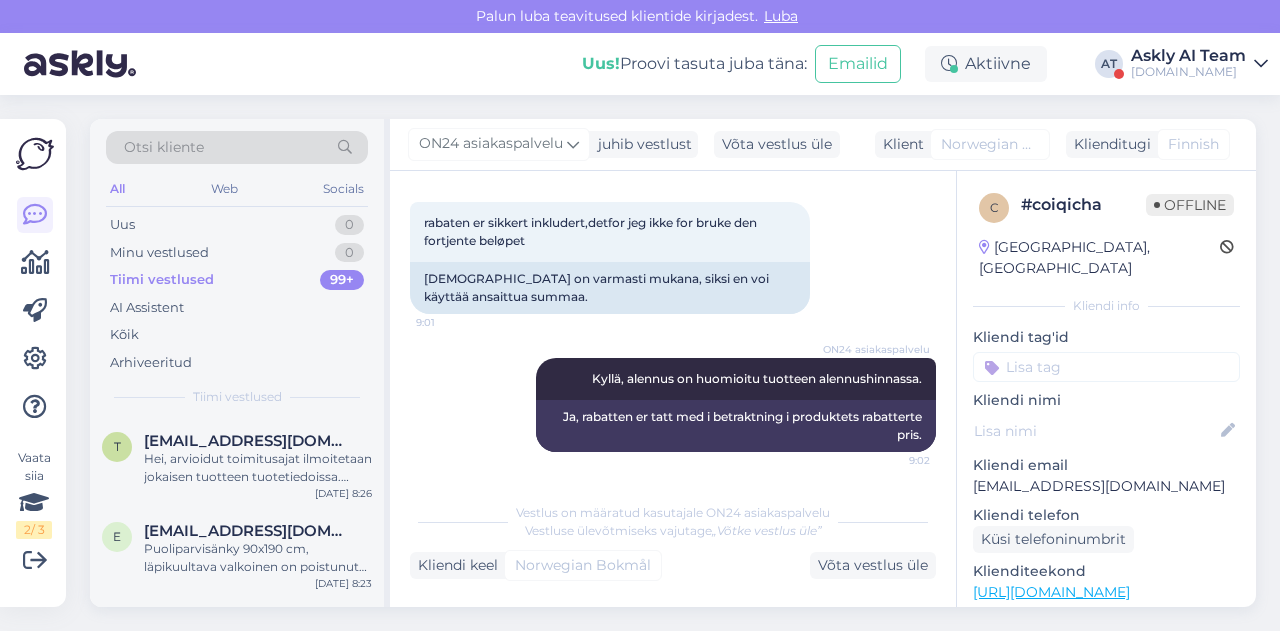 scroll, scrollTop: 1234, scrollLeft: 0, axis: vertical 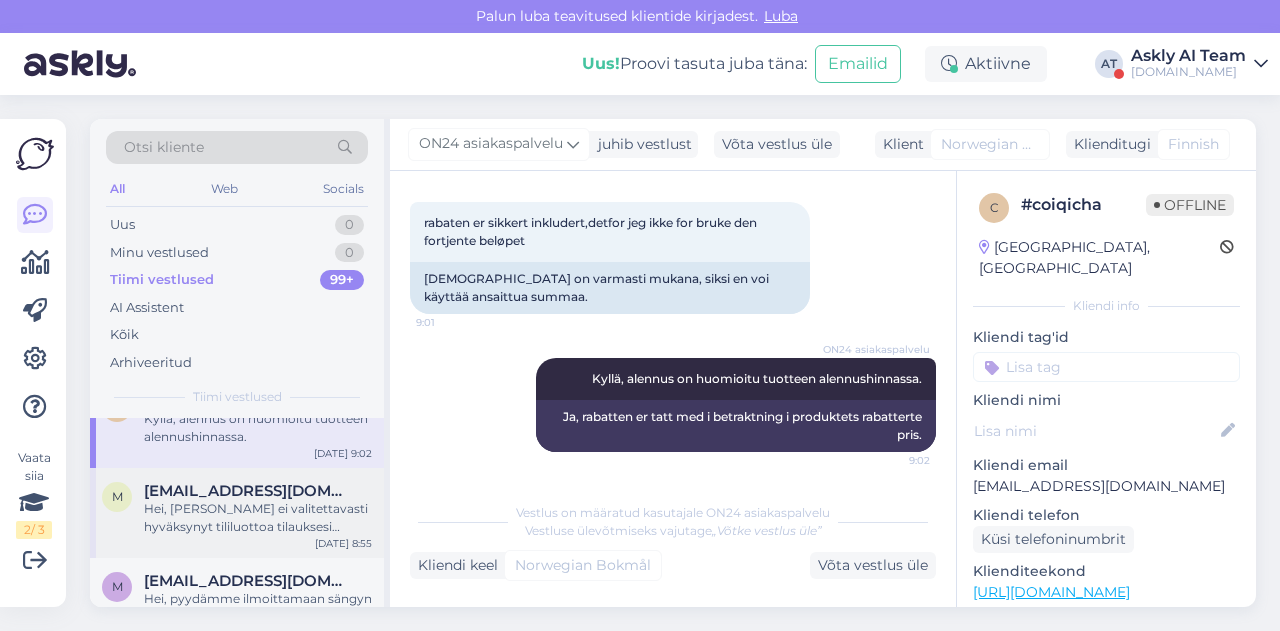 click on "Hei, [PERSON_NAME] ei valitettavasti hyväksynyt tililuottoa tilauksesi maksutavaksi. Tilausvahvistus on automaattinen viesti, joka lähtee sovelluksesta tilaa-painikkeen klikkauksella. Peruutamme tilauksesi" at bounding box center [258, 518] 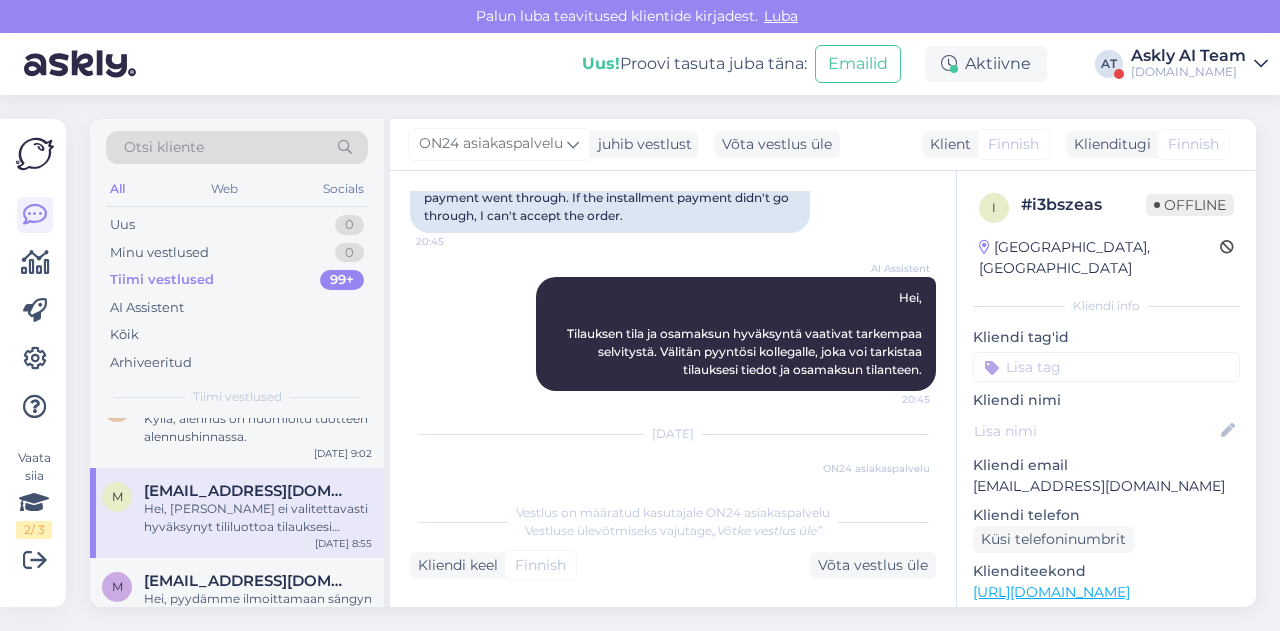 scroll, scrollTop: 386, scrollLeft: 0, axis: vertical 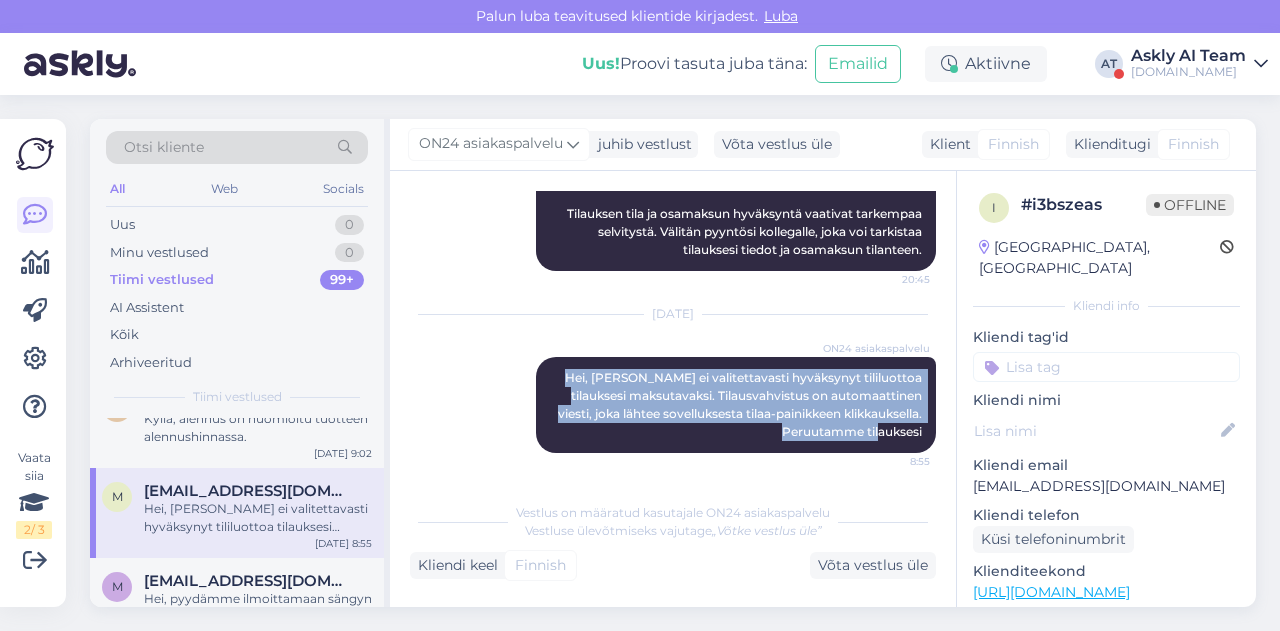 drag, startPoint x: 545, startPoint y: 372, endPoint x: 932, endPoint y: 437, distance: 392.4207 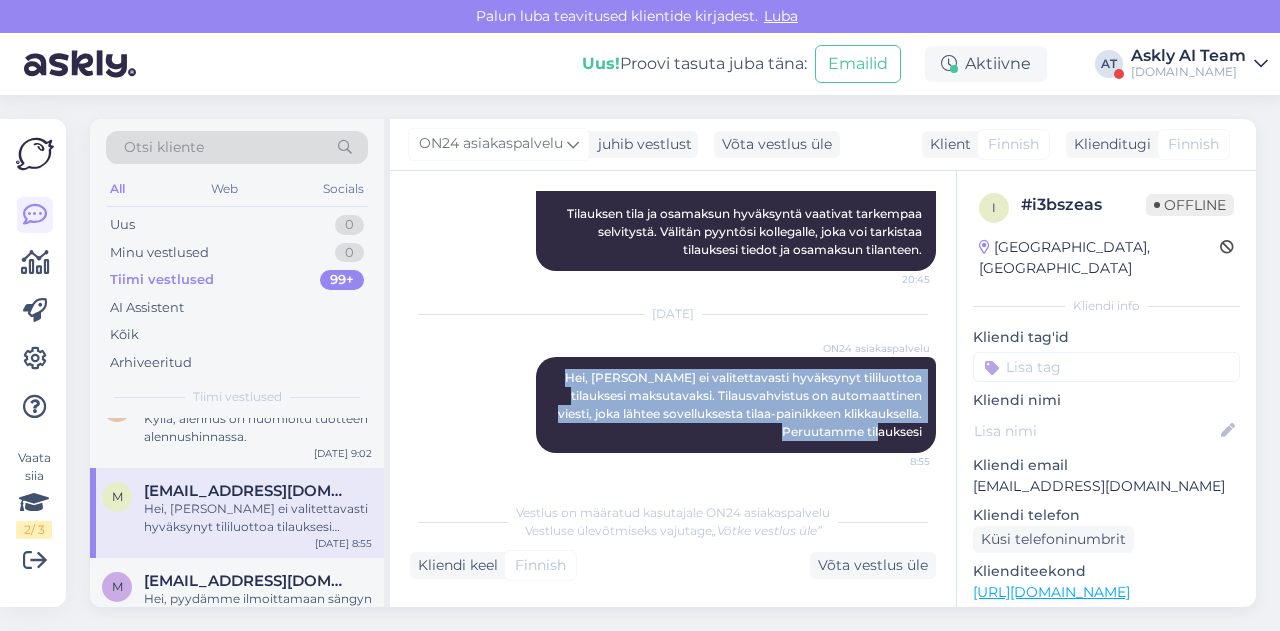 click on "Vestlus algas [DATE] Hei, tein tilauksen osamaksu hakemuksen kautta. Sähköpostiin pamahti vain Tilausvahvistus /lasku eikä mitään tietoa menikö osamaksu eteenpäin? [PERSON_NAME] osamaksu ei mennyt niin en voi ottaa tilausta.  20:45  Hi, I placed an order using the installment payment application.  I only received an order confirmation/invoice email, and no information about whether the installment payment went through. If the installment payment didn't go through, I can't accept the order. AI Assistent [PERSON_NAME],
Tilauksen tila ja osamaksun hyväksyntä vaativat tarkempaa selvitystä. Välitän pyyntösi kollegalle, joka voi tarkistaa tilauksesi tiedot ja osamaksun tilanteen. 20:45  [DATE] ON24 asiakaspalvelu Hei, Avarda ei valitettavasti hyväksynyt tililuottoa tilauksesi maksutavaksi. Tilausvahvistus on automaattinen viesti, joka lähtee sovelluksesta tilaa-painikkeen klikkauksella. Peruutamme tilauksesi 8:55" at bounding box center (682, 332) 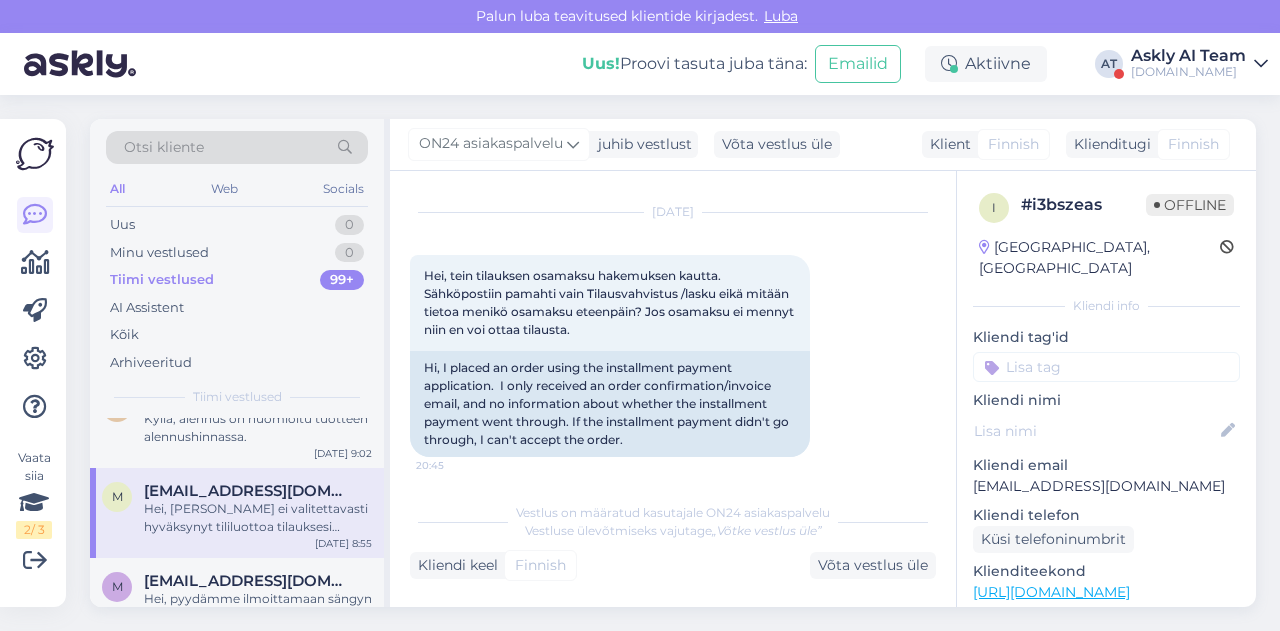scroll, scrollTop: 42, scrollLeft: 0, axis: vertical 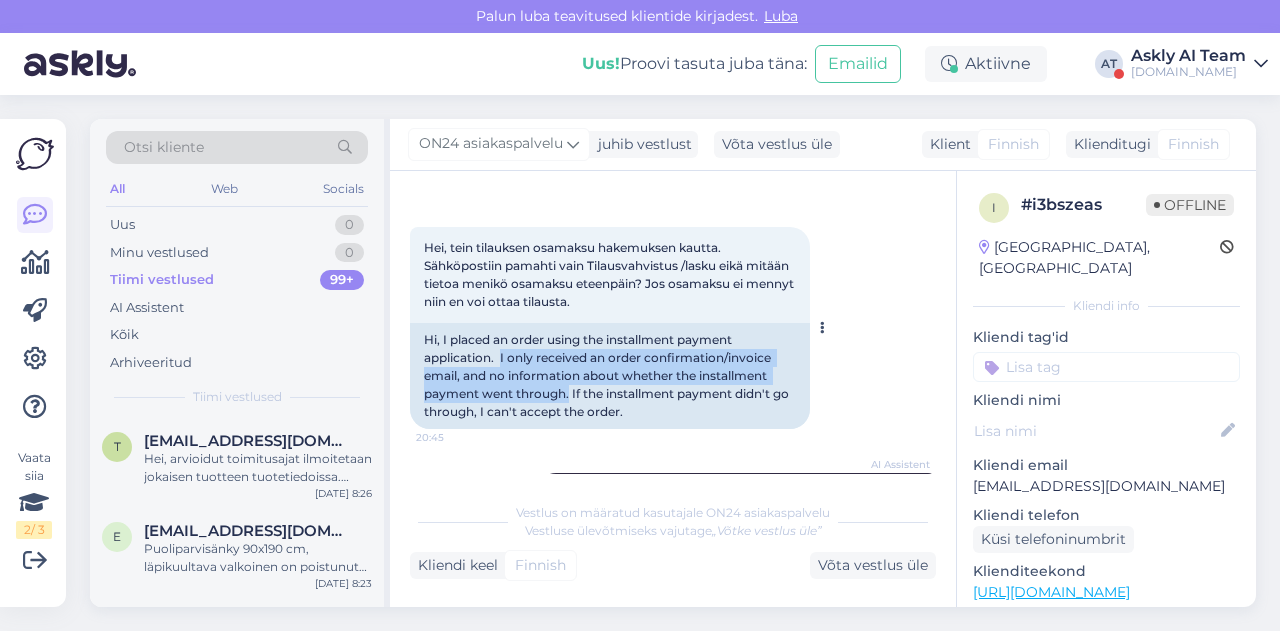 drag, startPoint x: 501, startPoint y: 361, endPoint x: 568, endPoint y: 395, distance: 75.13322 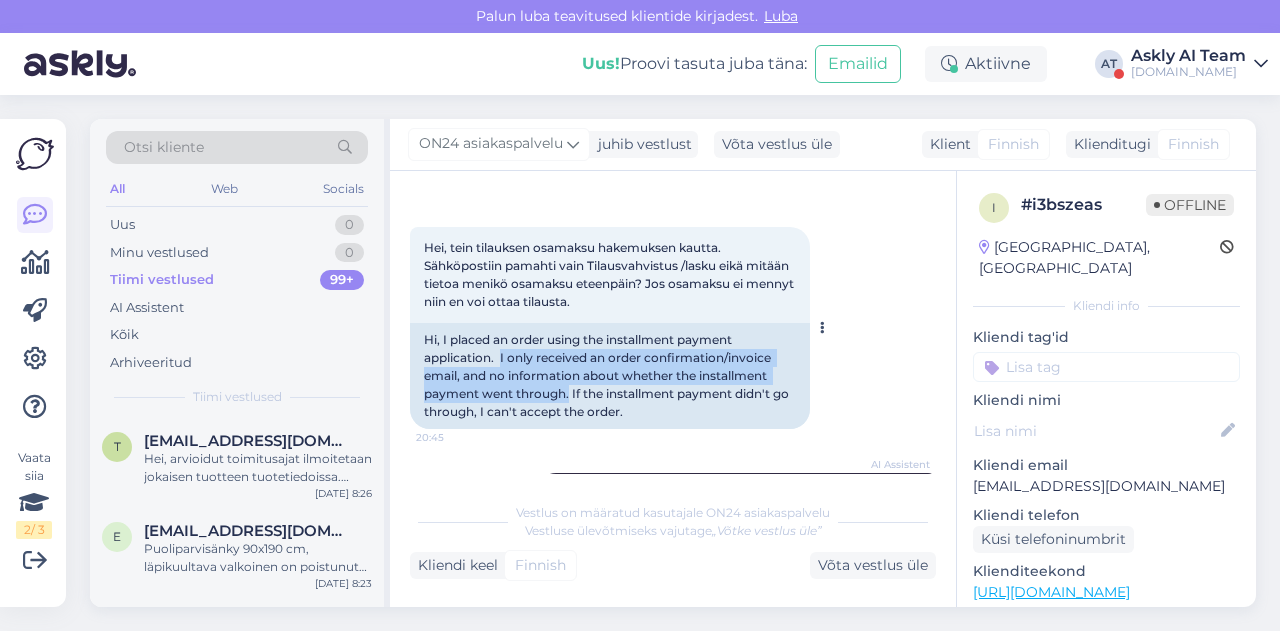 click on "Hi, I placed an order using the installment payment application.  I only received an order confirmation/invoice email, and no information about whether the installment payment went through. If the installment payment didn't go through, I can't accept the order." at bounding box center [610, 376] 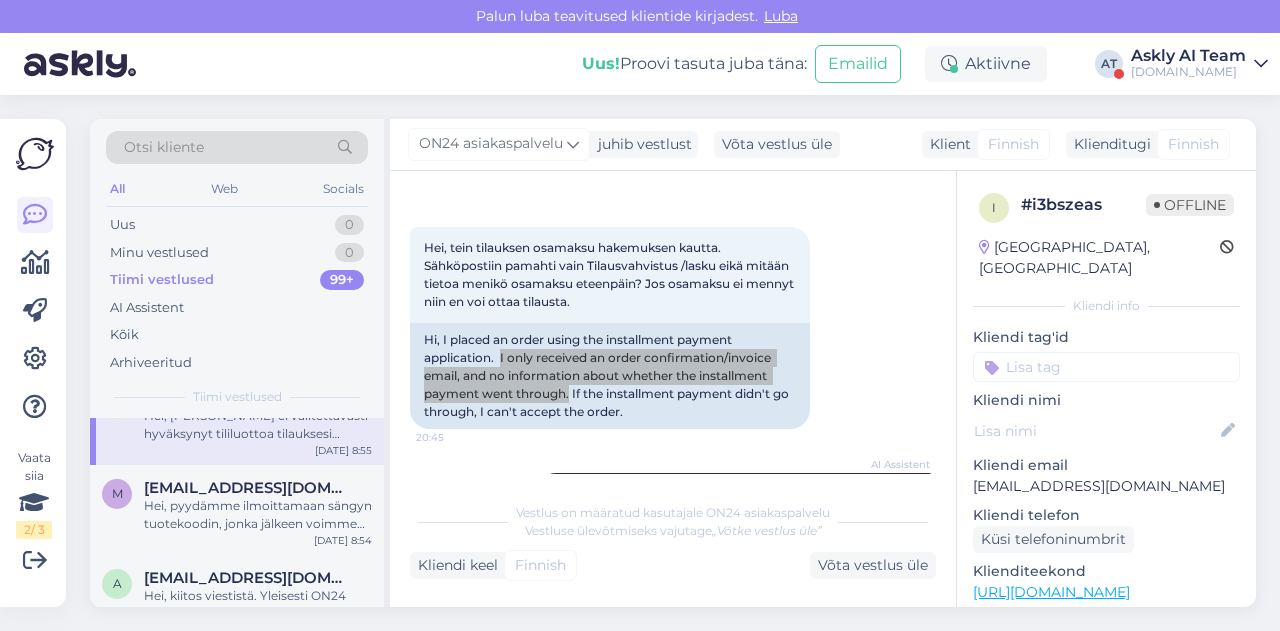 scroll, scrollTop: 404, scrollLeft: 0, axis: vertical 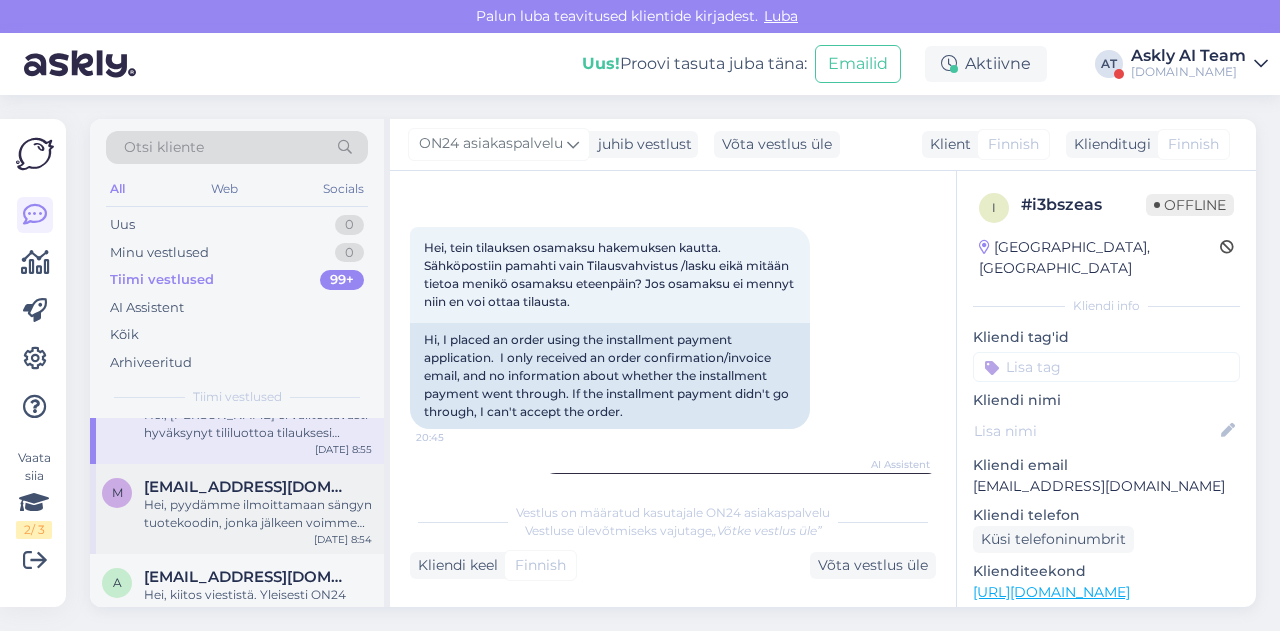 click on "Hei, pyydämme ilmoittamaan sängyn tuotekoodin, jonka jälkeen voimme tarkistaa kantavuuden valmistajalta. Käytettyjen kalusteiden poisvienti palvelua ON24 Sisustustavaratalolla ei ole" at bounding box center (258, 514) 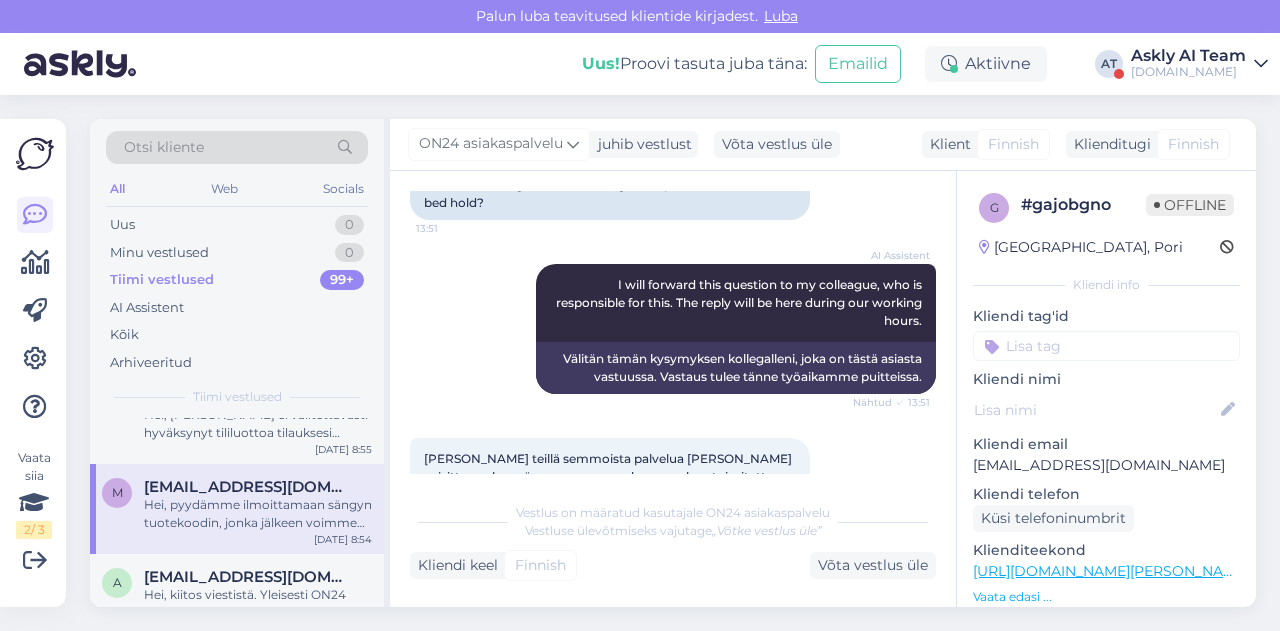 scroll, scrollTop: 656, scrollLeft: 0, axis: vertical 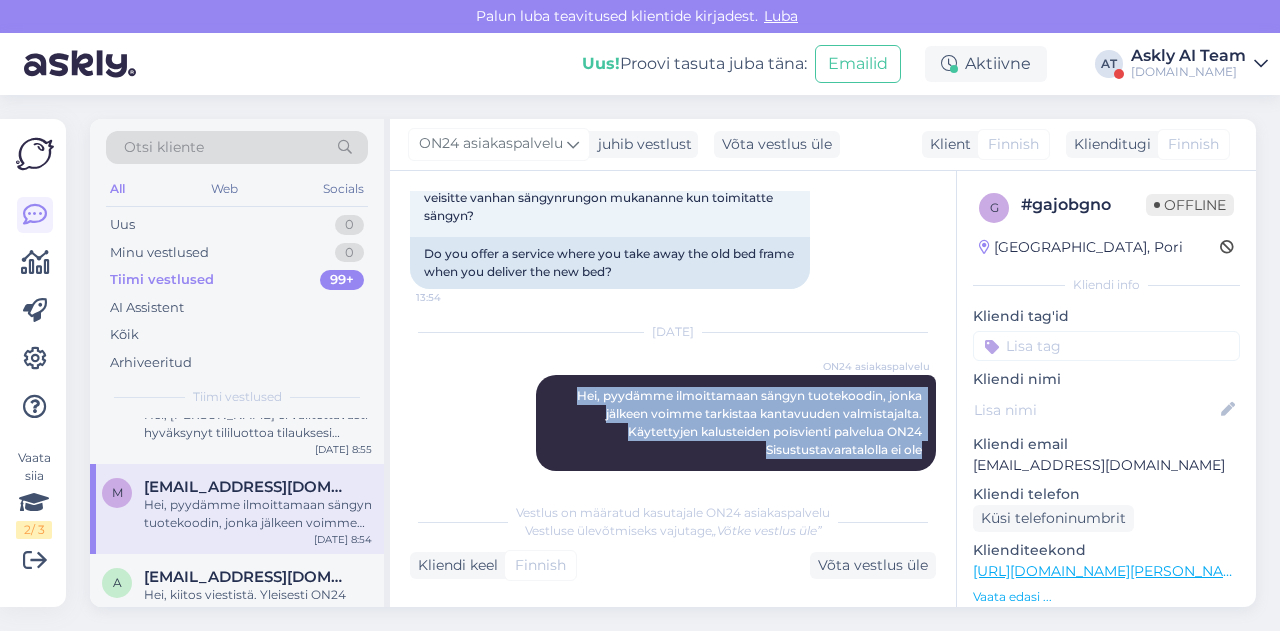drag, startPoint x: 555, startPoint y: 377, endPoint x: 923, endPoint y: 443, distance: 373.87164 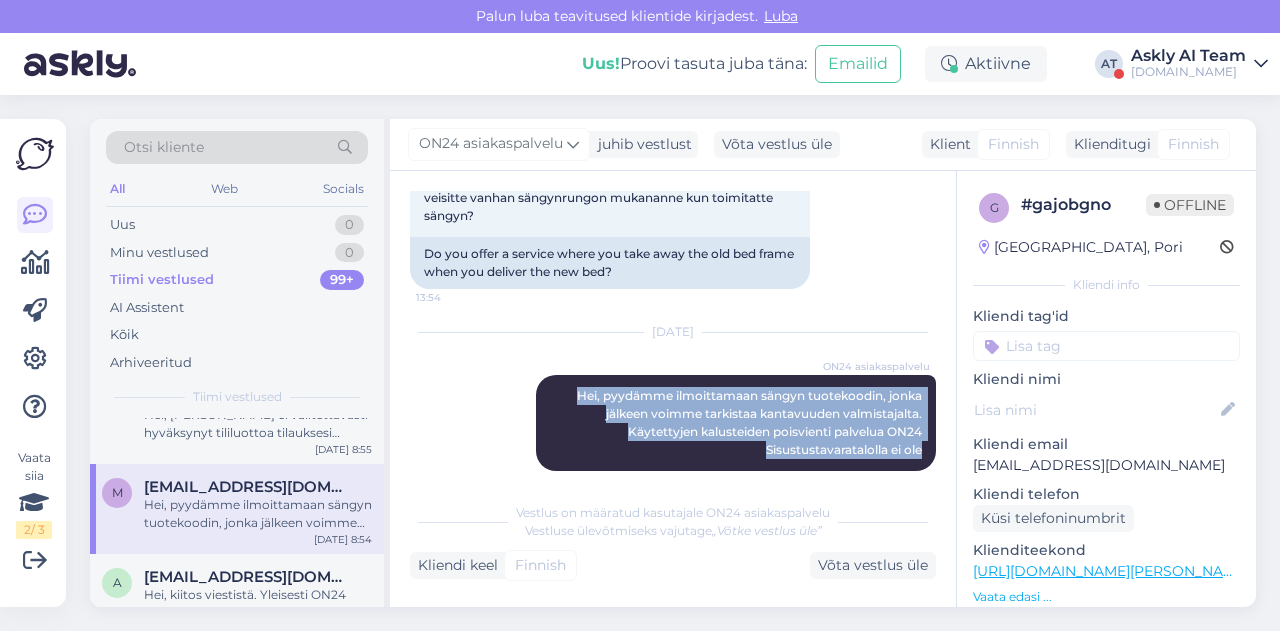 click on "Vestlus algas [DATE] Hei.  13:51  Hi. AI Assistent [PERSON_NAME], miten voin auttaa sinua tänään? Nähtud ✓ 13:51  Miten paljon sängyn säilytysosa kestää painoa? 13:51  How much weight can the storage compartment under the bed hold? AI Assistent I will forward this question to my colleague, who is responsible for this. The reply will be here during our working hours. Nähtud ✓ 13:51  Välitän tämän kysymyksen kollegalleni, joka on tästä asiasta vastuussa. Vastaus tulee tänne työaikamme puitteissa. Onko teillä semmoista palvelua [PERSON_NAME] veisitte vanhan sängynrungon mukananne kun toimitatte sängyn? 13:54  Do you offer a service where you take away the old bed frame when you deliver the new bed? [DATE] ON24 asiakaspalvelu Hei, pyydämme ilmoittamaan sängyn tuotekoodin, jonka jälkeen voimme tarkistaa kantavuuden valmistajalta. Käytettyjen kalusteiden poisvienti palvelua ON24 Sisustustavaratalolla ei ole 8:54" at bounding box center [682, 332] 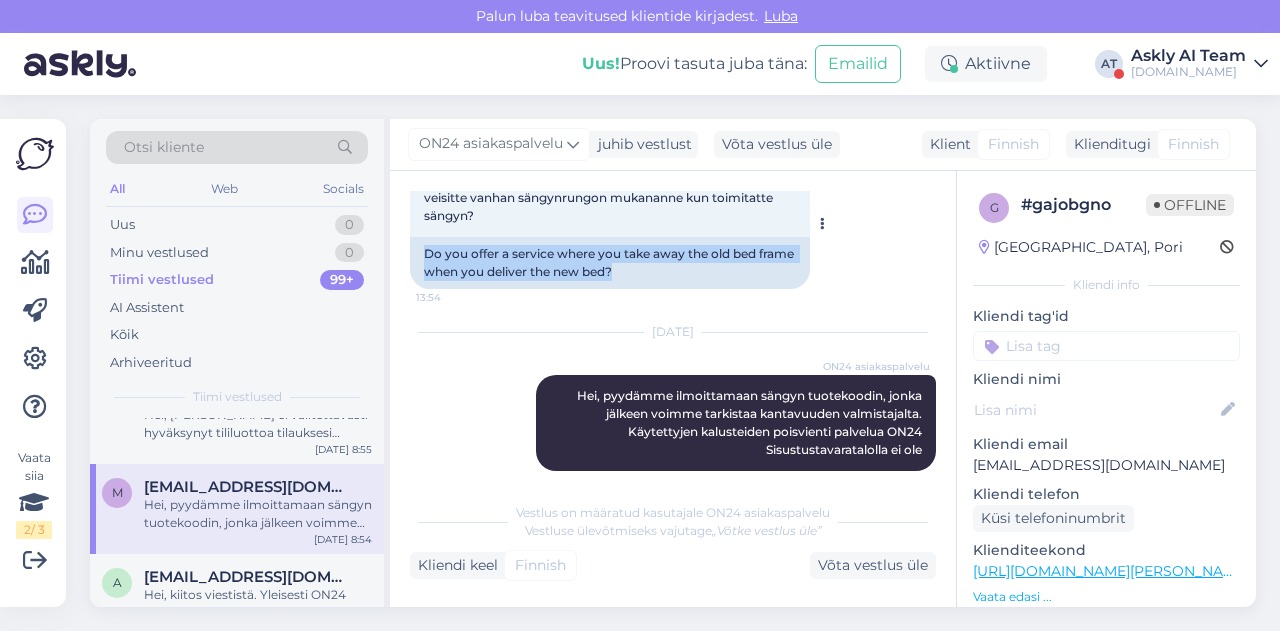 drag, startPoint x: 423, startPoint y: 231, endPoint x: 751, endPoint y: 261, distance: 329.36908 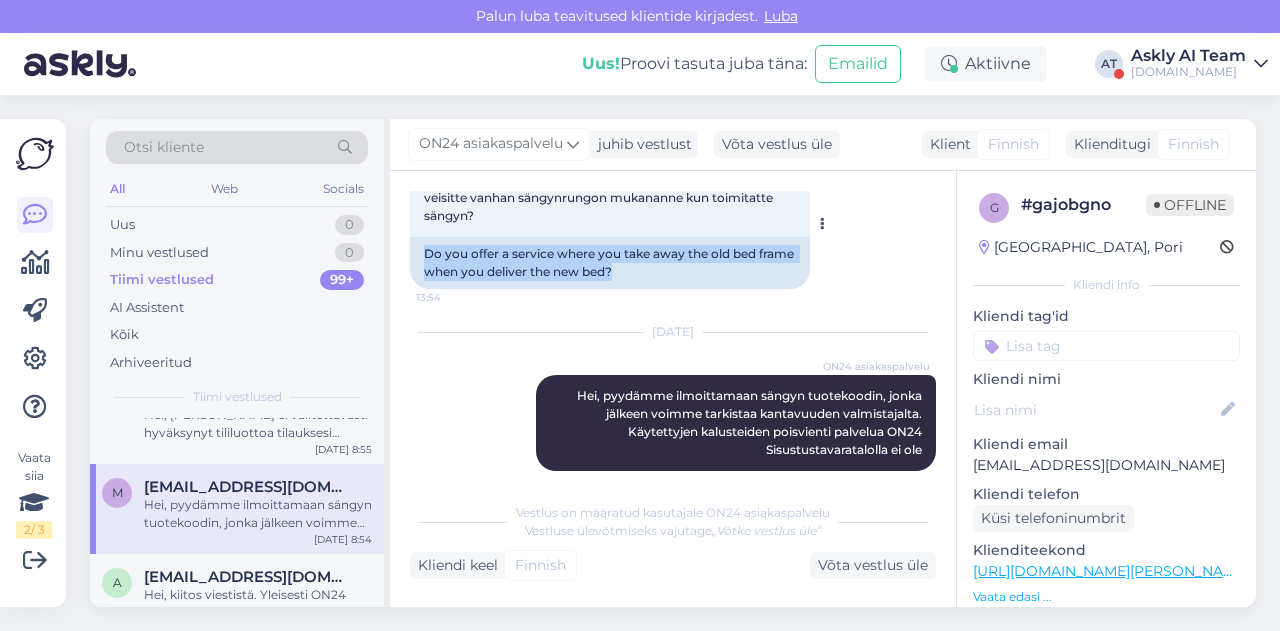 click on "Do you offer a service where you take away the old bed frame when you deliver the new bed?" at bounding box center [610, 263] 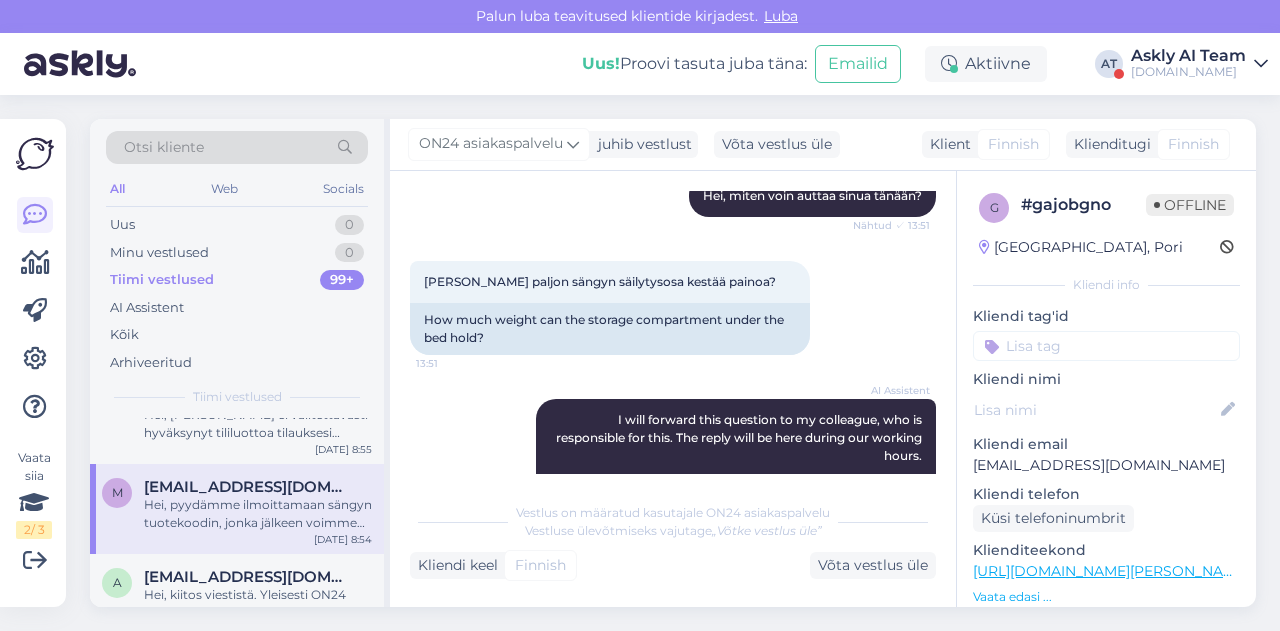 scroll, scrollTop: 226, scrollLeft: 0, axis: vertical 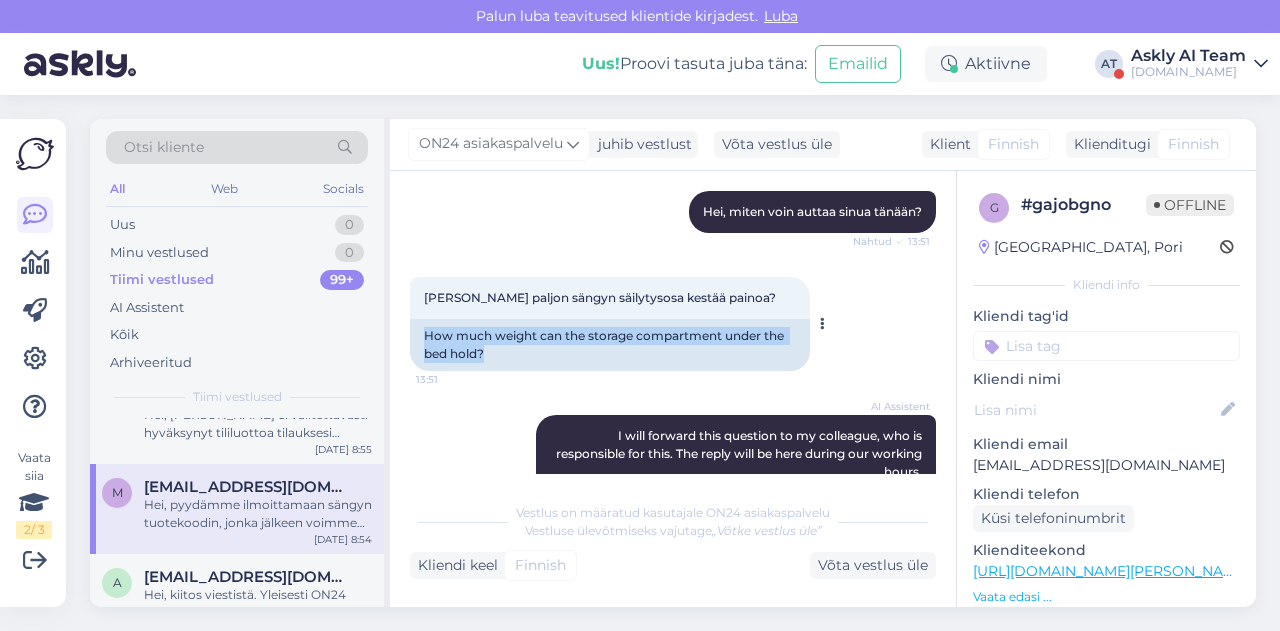 drag, startPoint x: 425, startPoint y: 339, endPoint x: 546, endPoint y: 367, distance: 124.197426 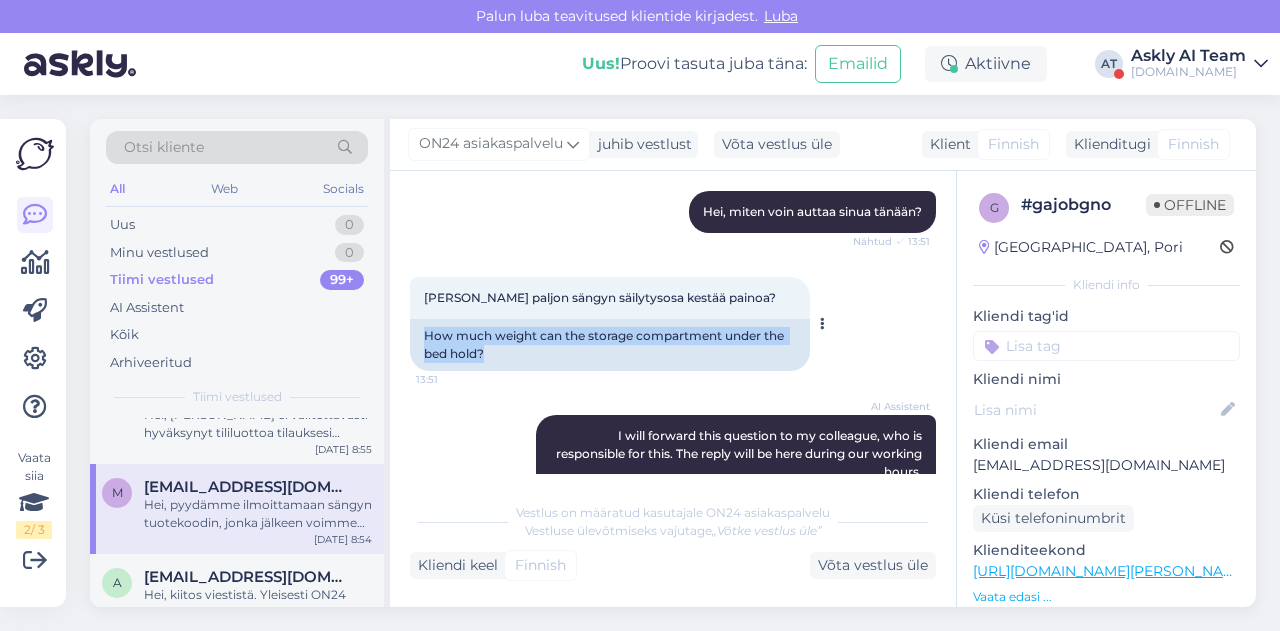 click on "How much weight can the storage compartment under the bed hold?" at bounding box center (610, 345) 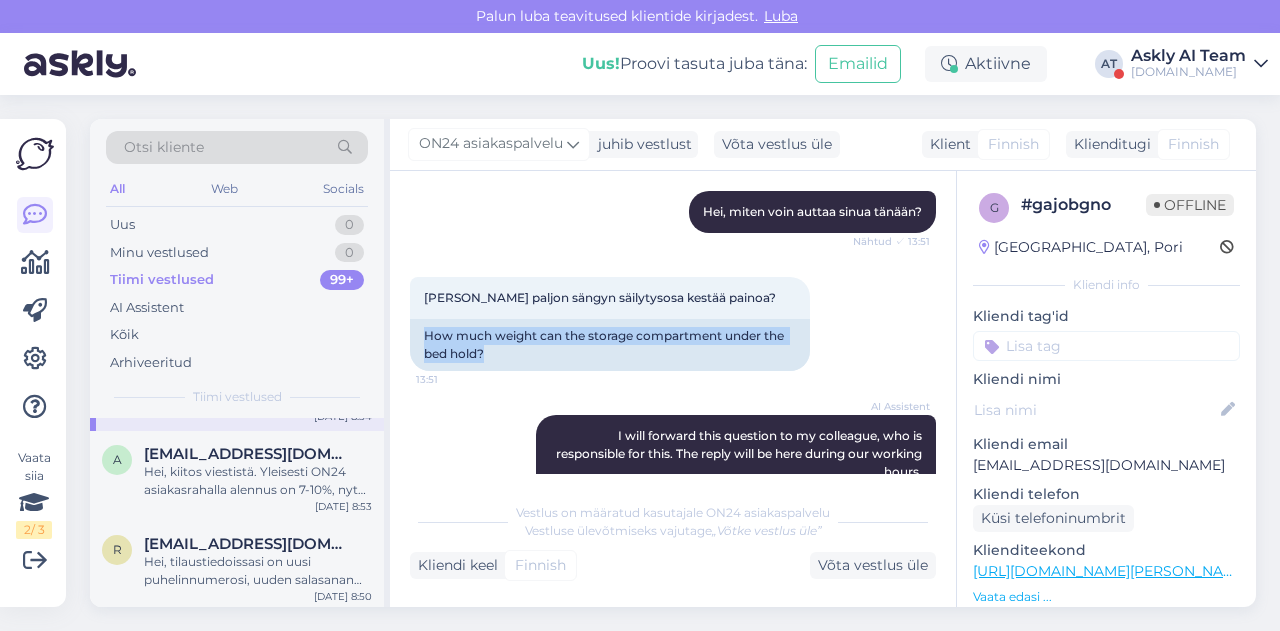 scroll, scrollTop: 528, scrollLeft: 0, axis: vertical 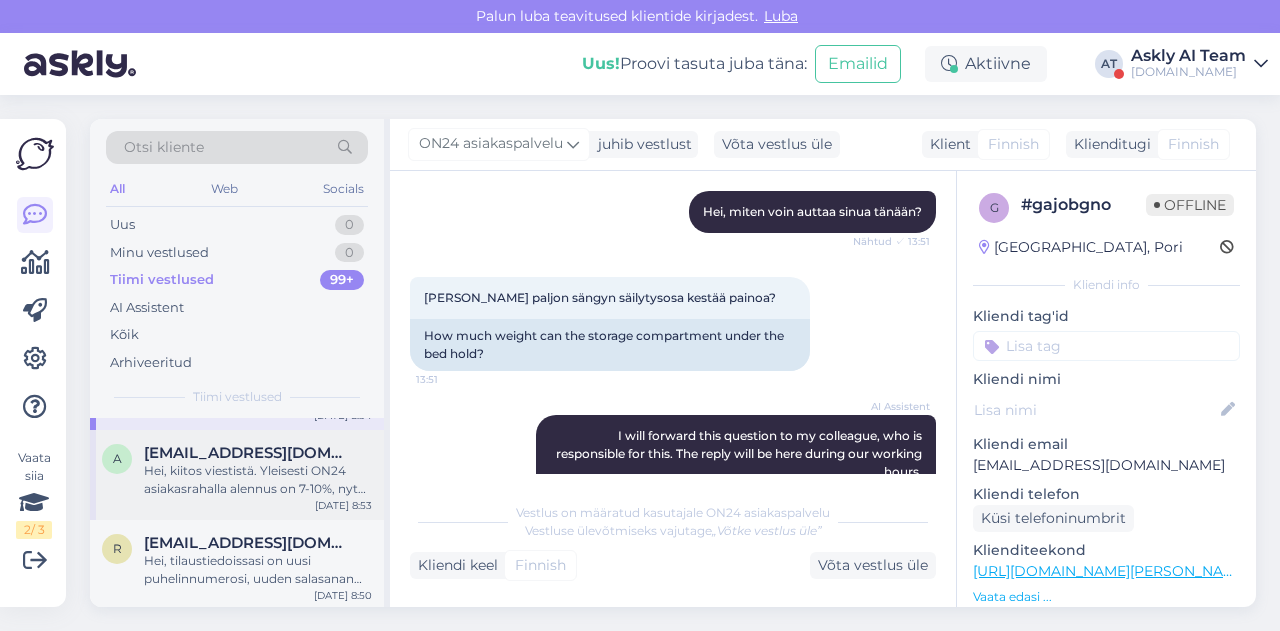 click on "Hei, kiitos viestistä. Yleisesti ON24 asiakasrahalla alennus on 7-10%, nyt alennus on suurempi [PERSON_NAME] 15%. [PERSON_NAME] tuote on tarjoushintaan, siinä tapauksessa suurin mahdollinen alennus sisältyy jo hintaan, eikä sinun tarvitse kuluttaa kertynyttä tilirahaa saadaksesi alennuksen. Lisätietoa näet [URL][DOMAIN_NAME]" at bounding box center (258, 480) 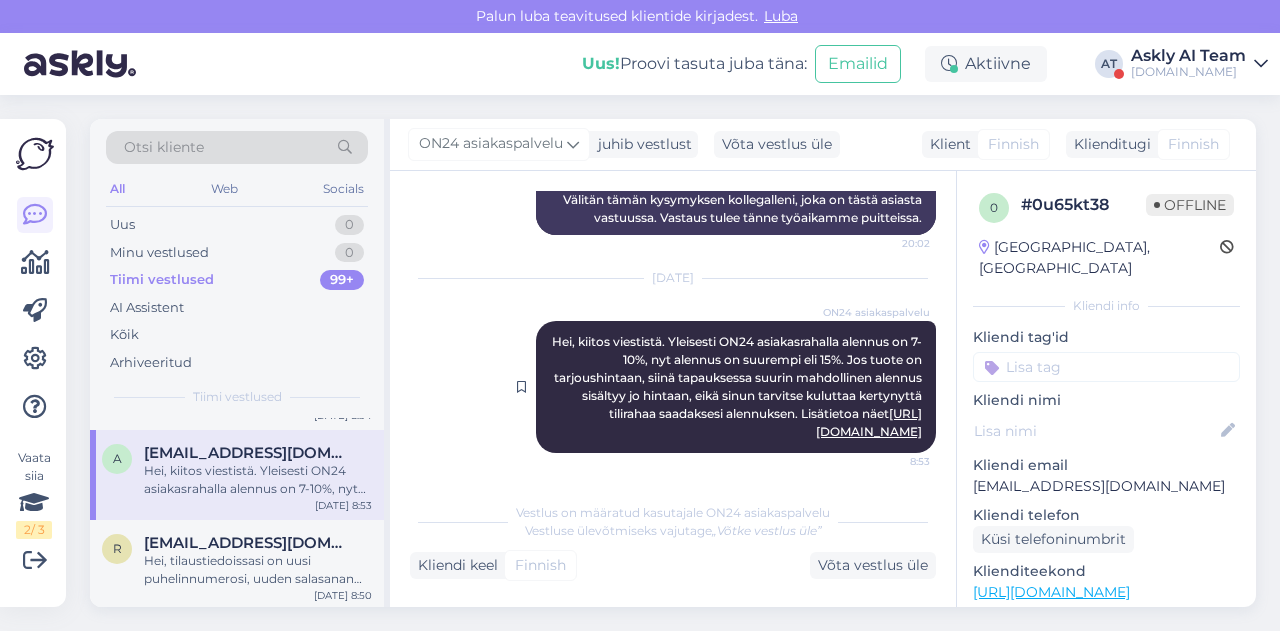 scroll, scrollTop: 940, scrollLeft: 0, axis: vertical 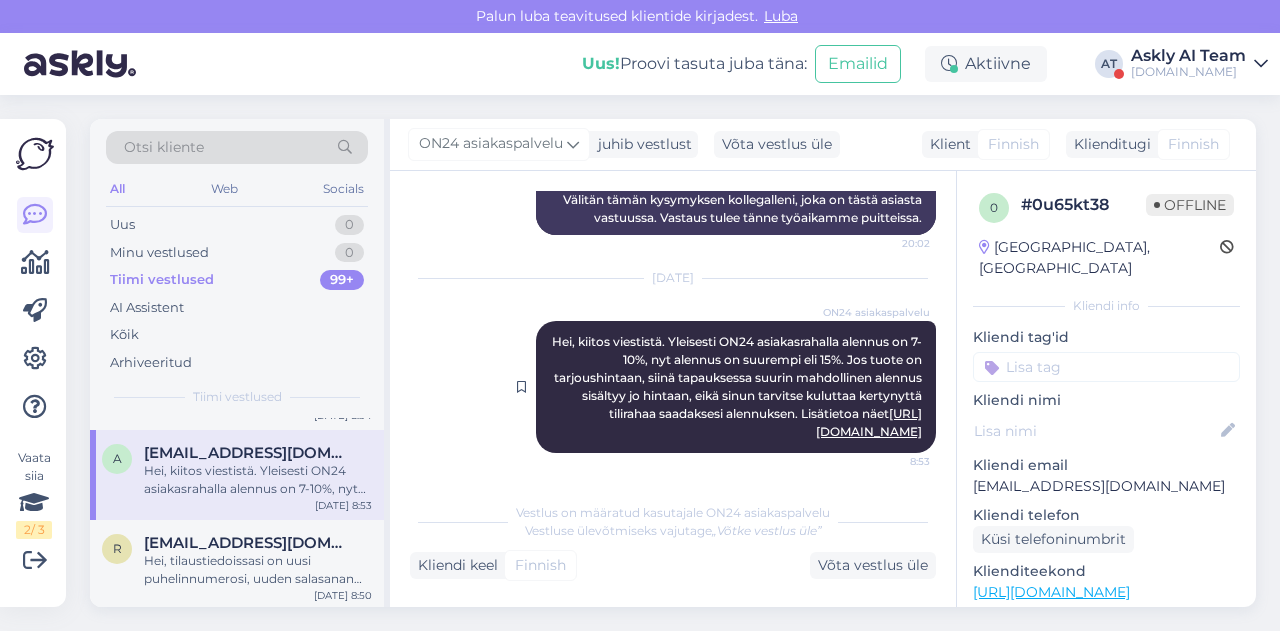 drag, startPoint x: 541, startPoint y: 344, endPoint x: 908, endPoint y: 435, distance: 378.11374 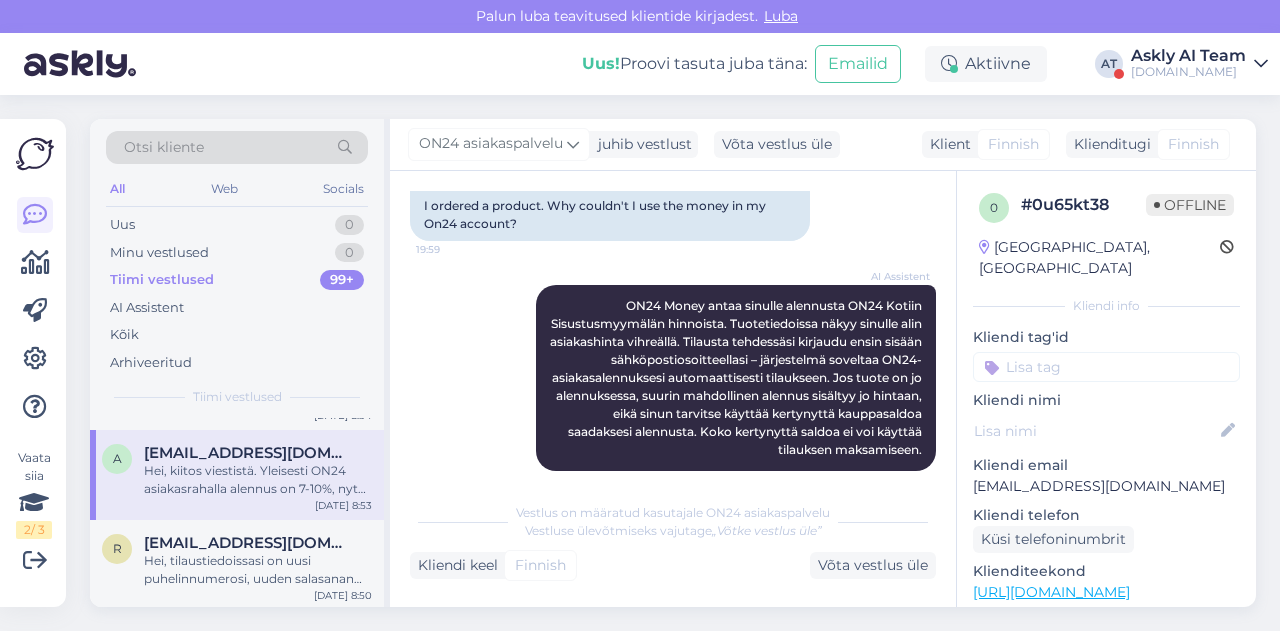scroll, scrollTop: 266, scrollLeft: 0, axis: vertical 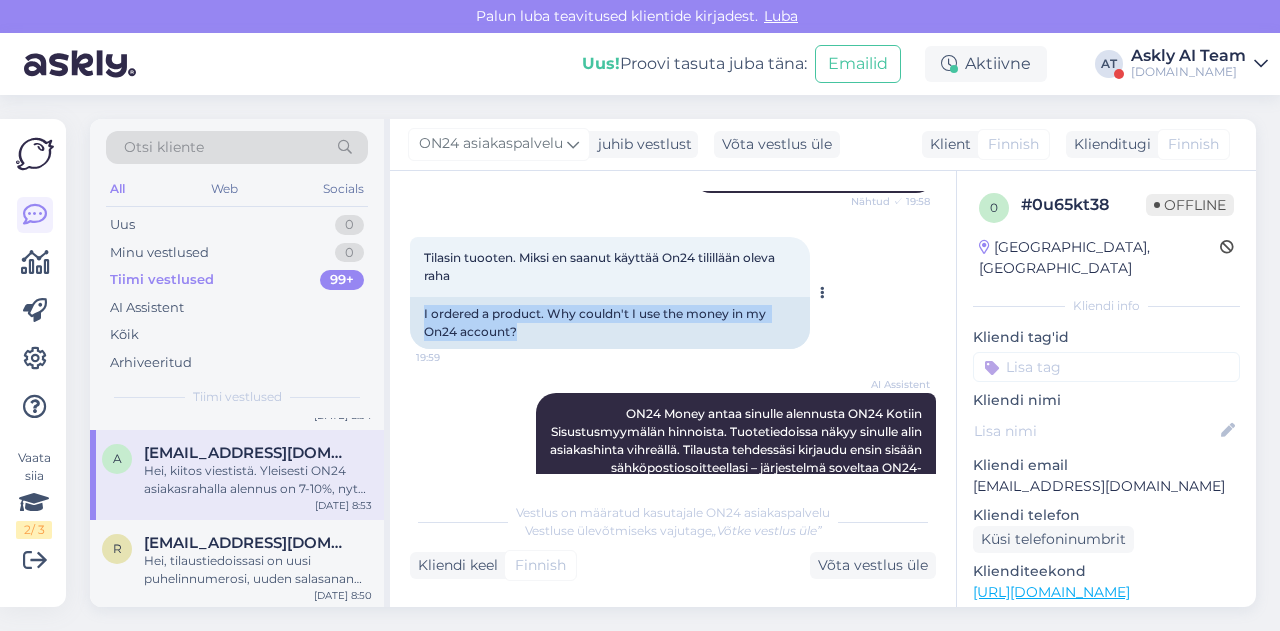 drag, startPoint x: 423, startPoint y: 314, endPoint x: 580, endPoint y: 337, distance: 158.67577 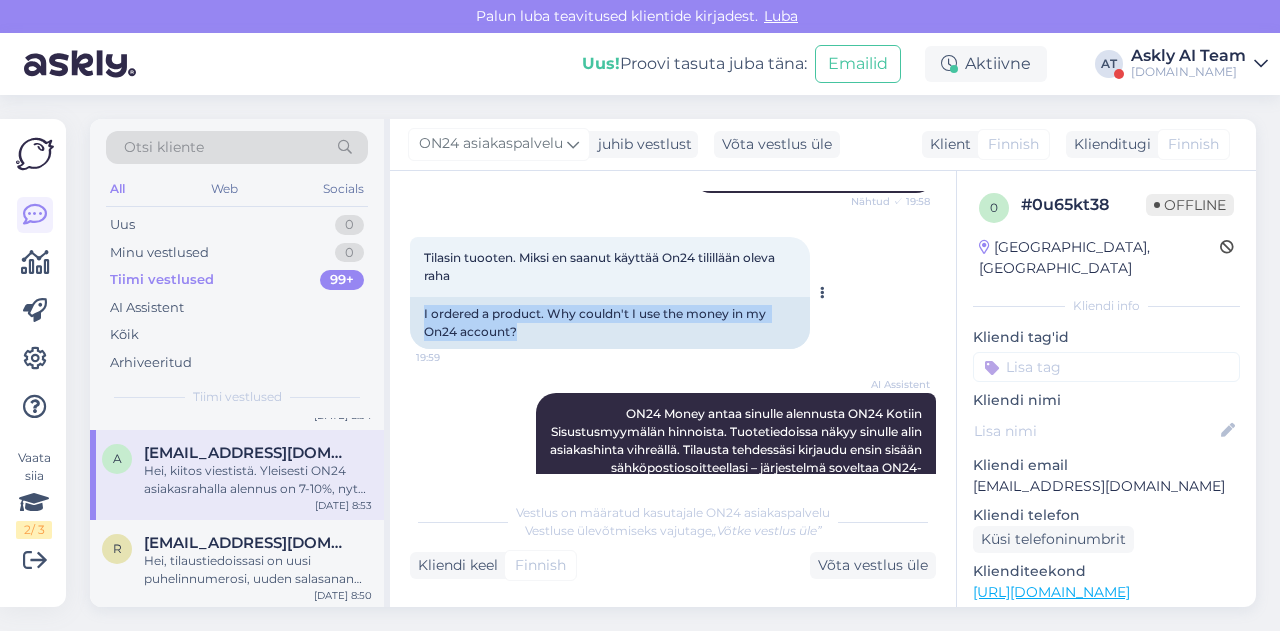 click on "I ordered a product. Why couldn't I use the money in my On24 account?" at bounding box center [610, 323] 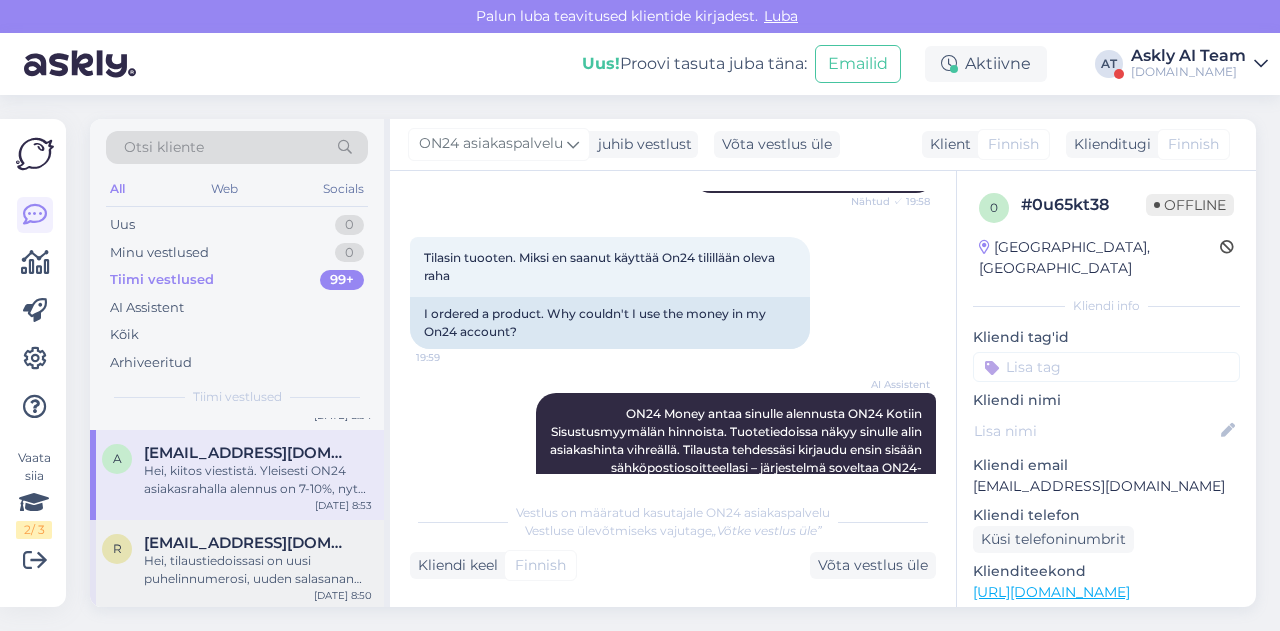 click on "Hei, tilaustiedoissasi on uusi puhelinnumerosi, uuden salasanan saamiseksi lähetä viesti [EMAIL_ADDRESS][DOMAIN_NAME]" at bounding box center [258, 570] 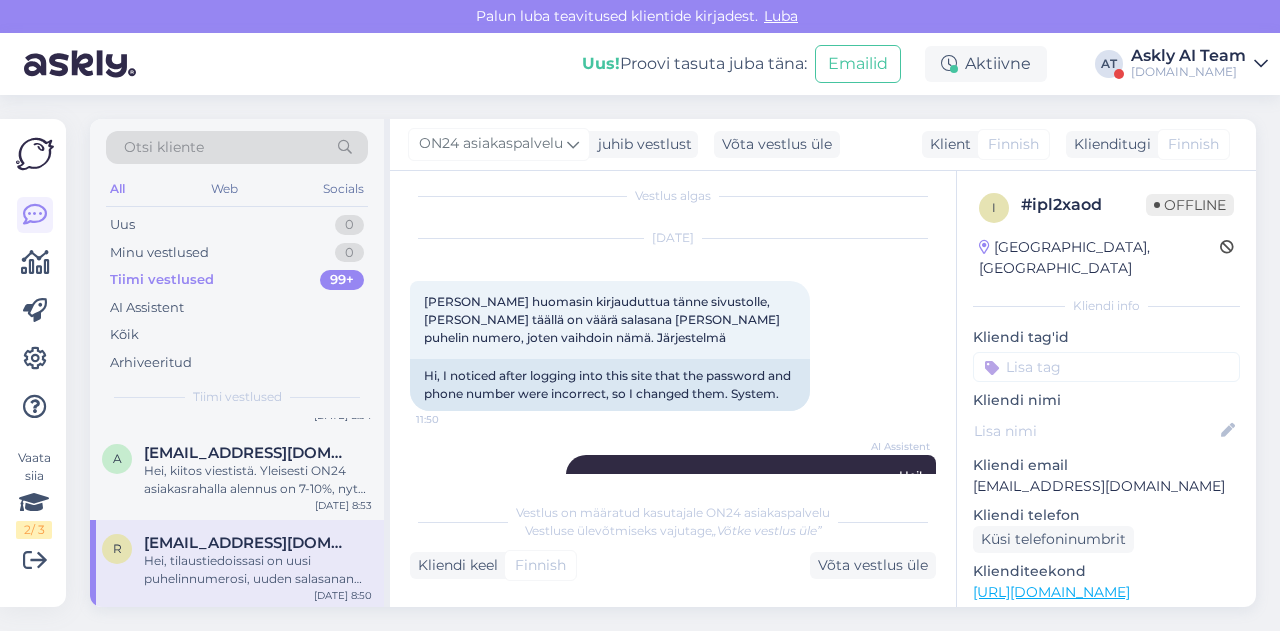 scroll, scrollTop: 0, scrollLeft: 0, axis: both 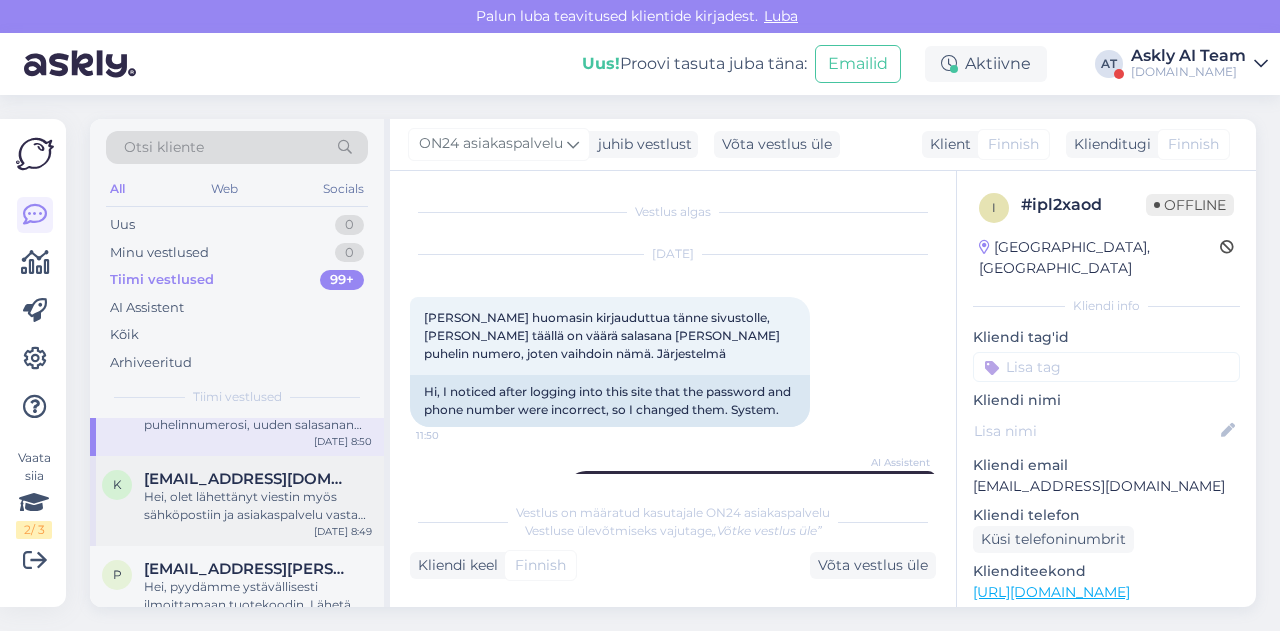 click on "Hei, olet lähettänyt viestin myös sähköpostiin ja asiakaspalvelu vastaa sinulle mahdollisimman pian." at bounding box center (258, 506) 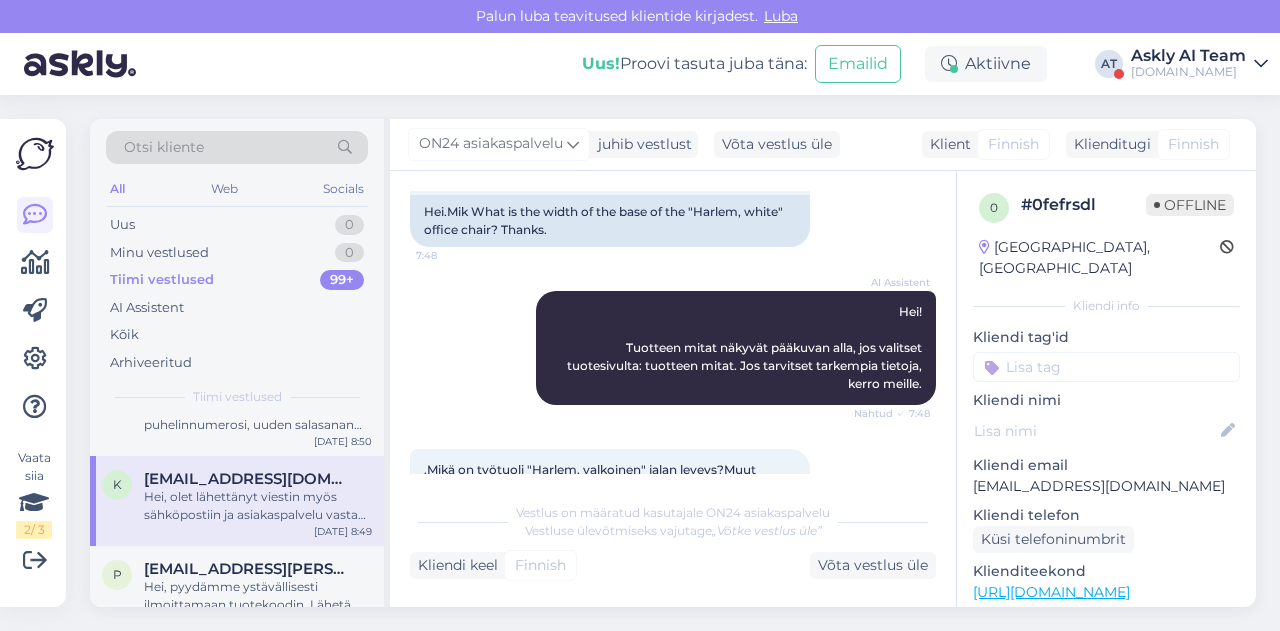 scroll, scrollTop: 142, scrollLeft: 0, axis: vertical 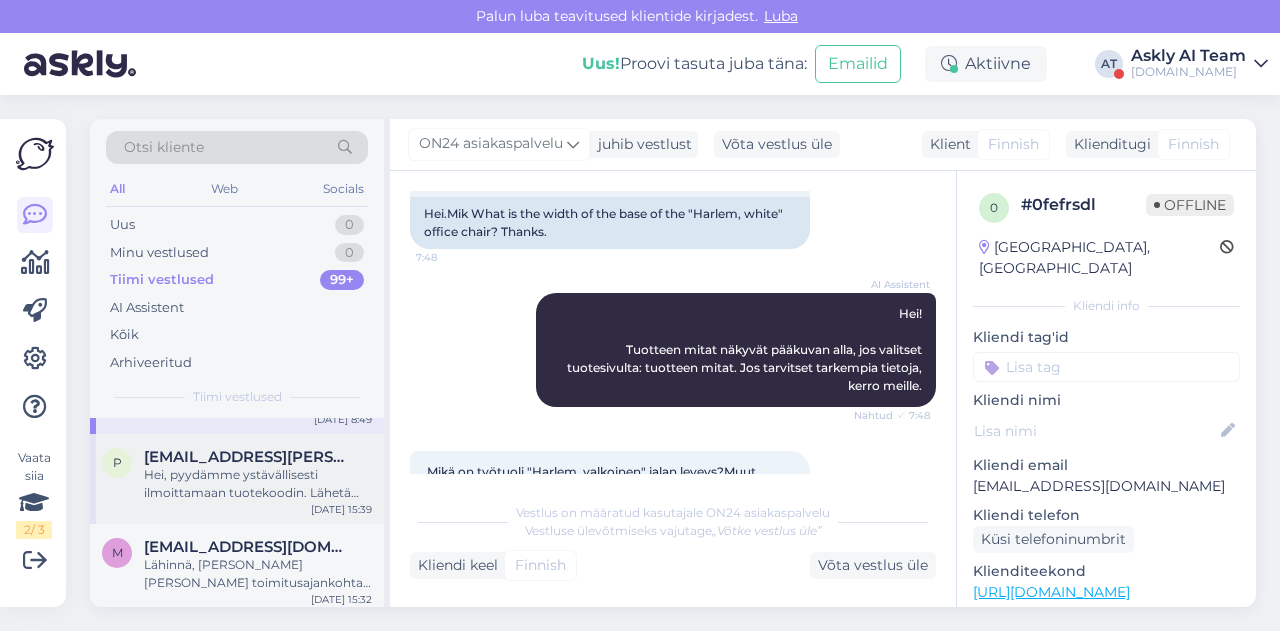 click on "Hei, pyydämme ystävällisesti ilmoittamaan tuotekoodin. Lähetä viesti mielellään [EMAIL_ADDRESS][DOMAIN_NAME]." at bounding box center (258, 484) 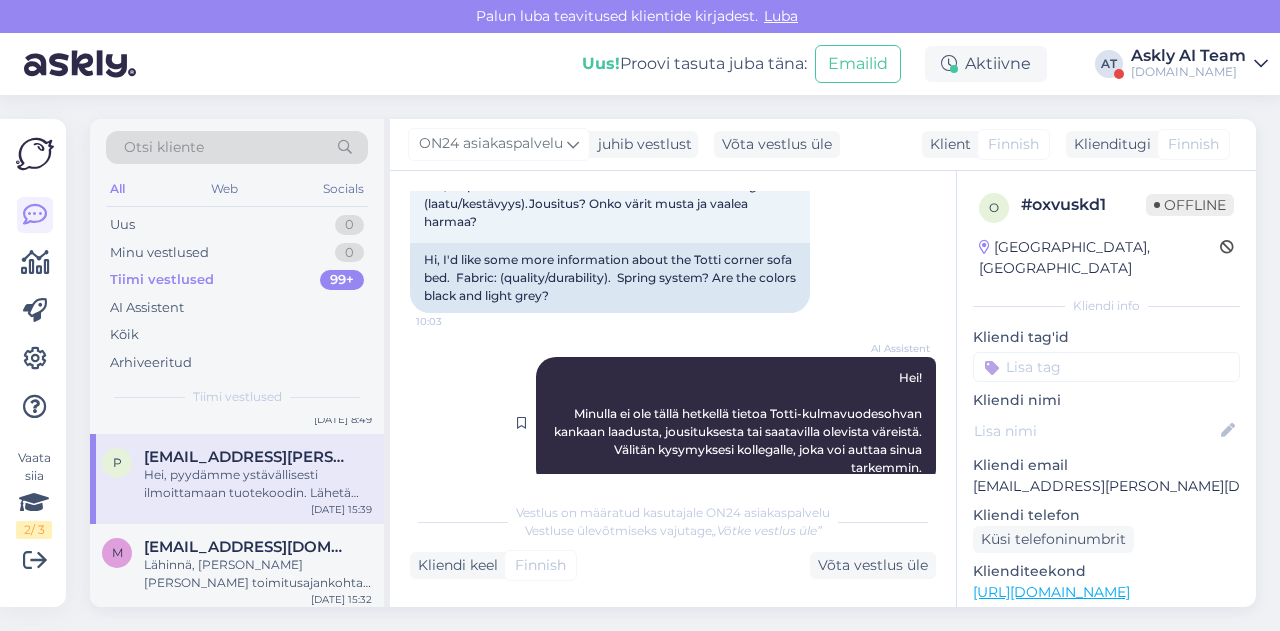 scroll, scrollTop: 314, scrollLeft: 0, axis: vertical 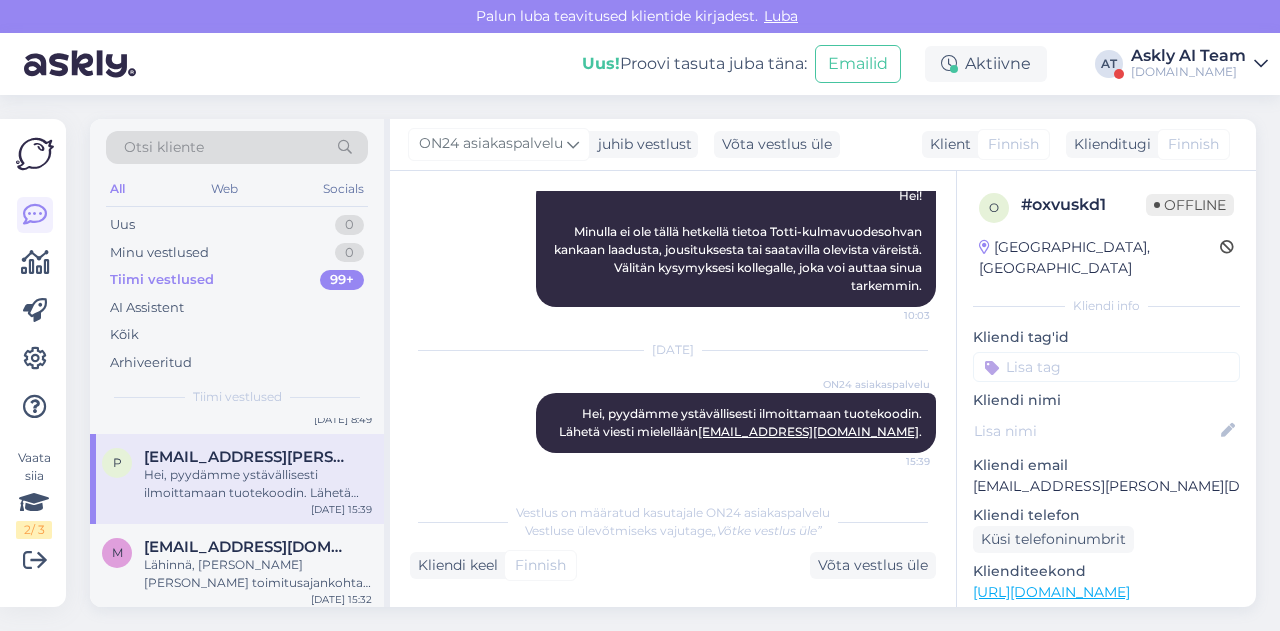 drag, startPoint x: 560, startPoint y: 415, endPoint x: 936, endPoint y: 443, distance: 377.0411 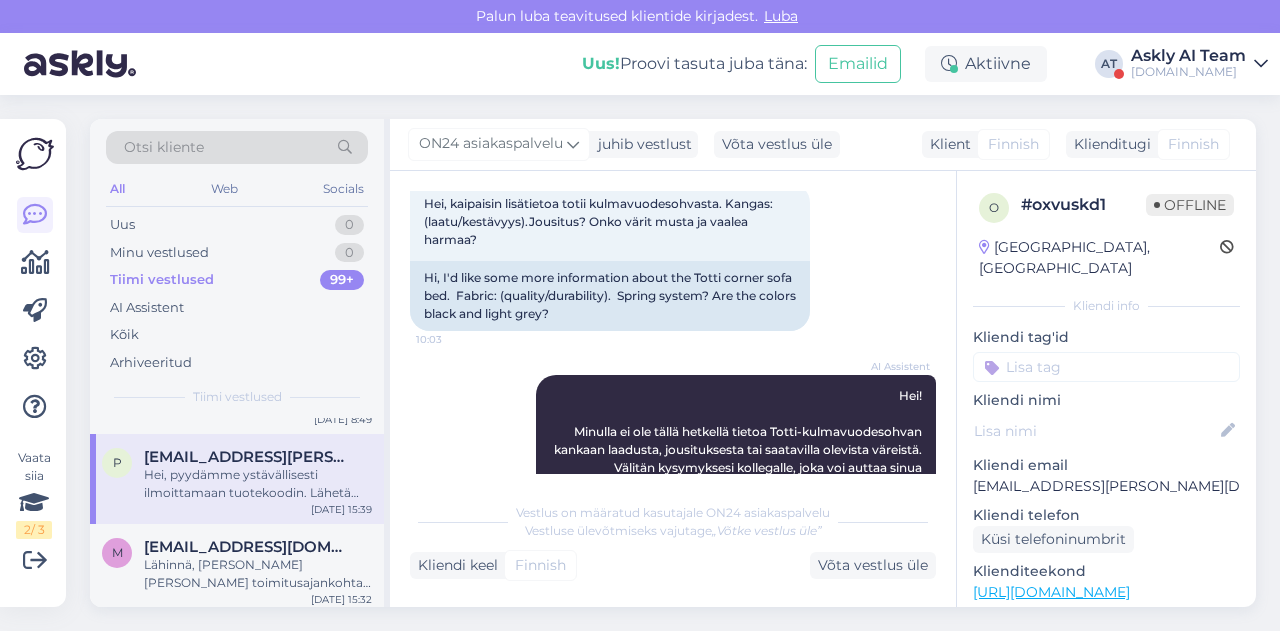 scroll, scrollTop: 112, scrollLeft: 0, axis: vertical 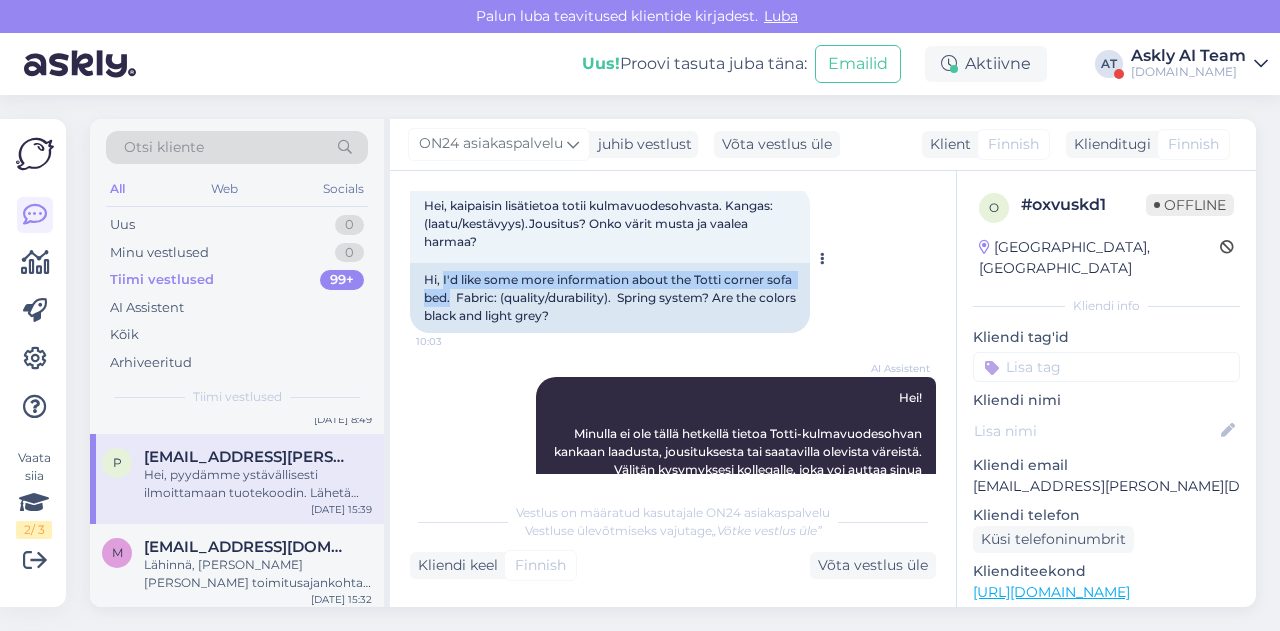 drag, startPoint x: 444, startPoint y: 282, endPoint x: 452, endPoint y: 293, distance: 13.601471 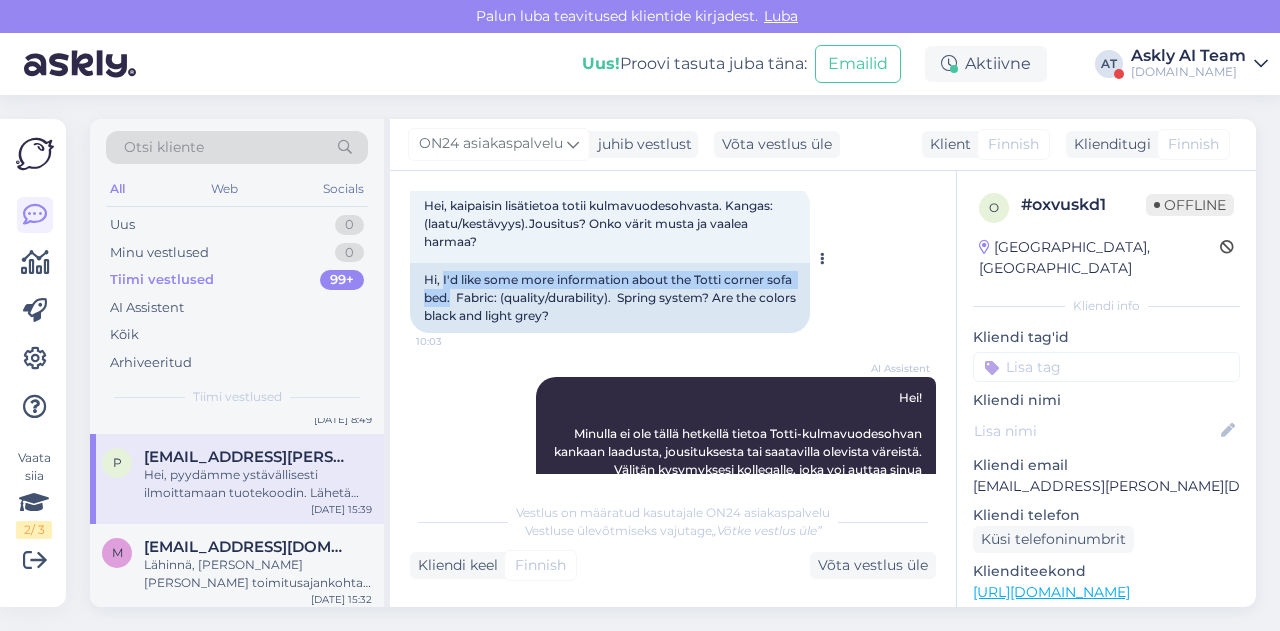 click on "Hi, I'd like some more information about the Totti corner sofa bed.  Fabric: (quality/durability).  Spring system? Are the colors black and light grey?" at bounding box center [610, 298] 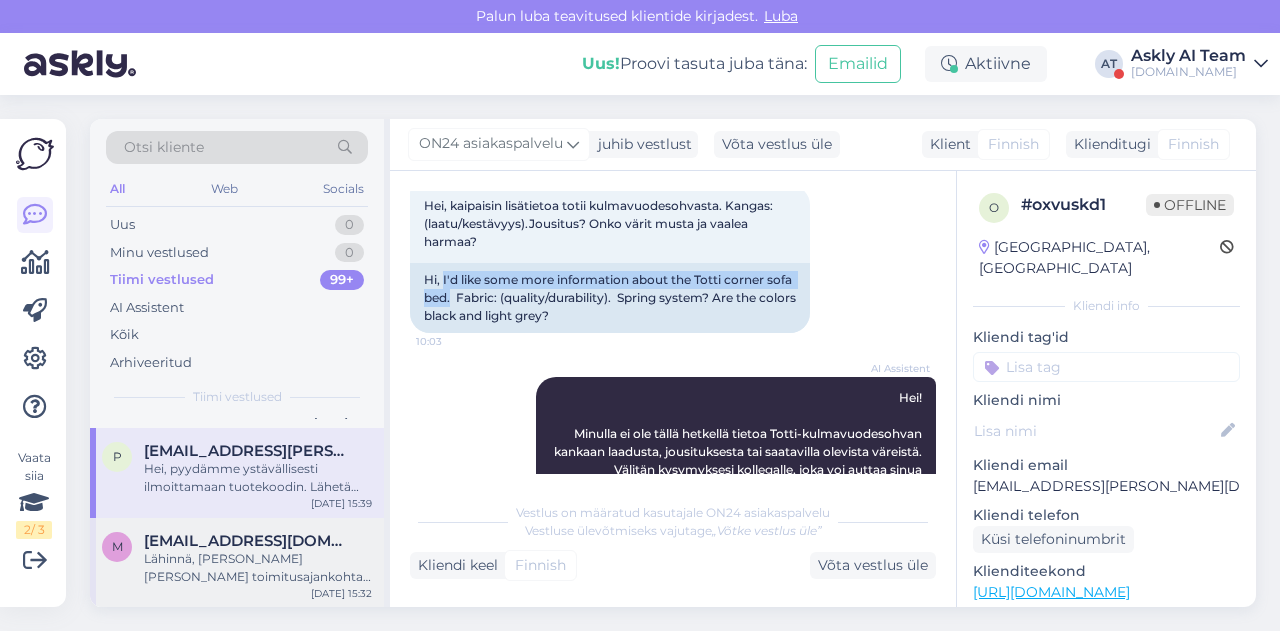 scroll, scrollTop: 801, scrollLeft: 0, axis: vertical 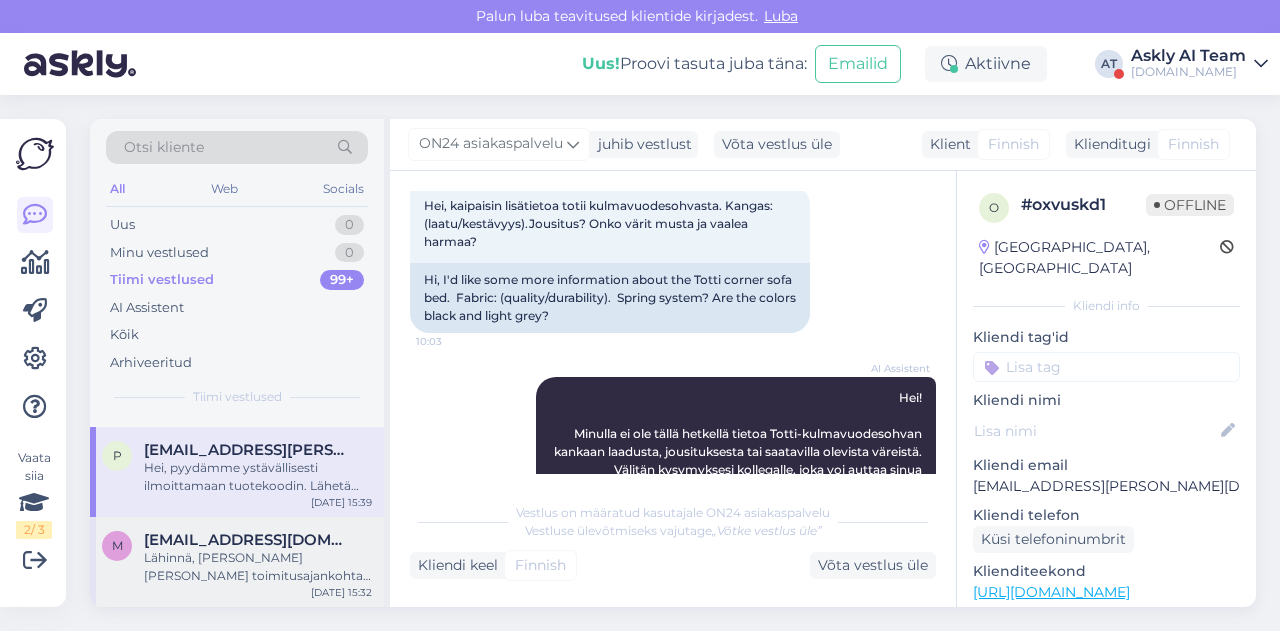 click on "Lähinnä, [PERSON_NAME] [PERSON_NAME] toimitusajankohta vahvistettu nyt, vai pitääkö täyttää lomake uudestaan?" at bounding box center [258, 567] 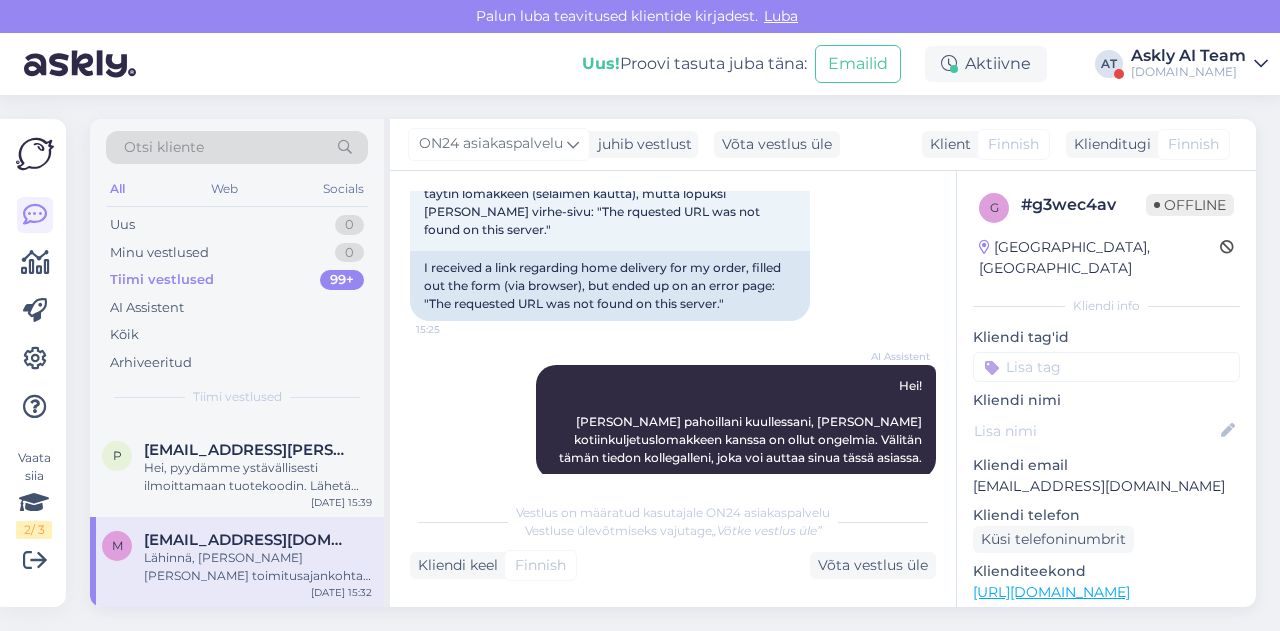 scroll, scrollTop: 142, scrollLeft: 0, axis: vertical 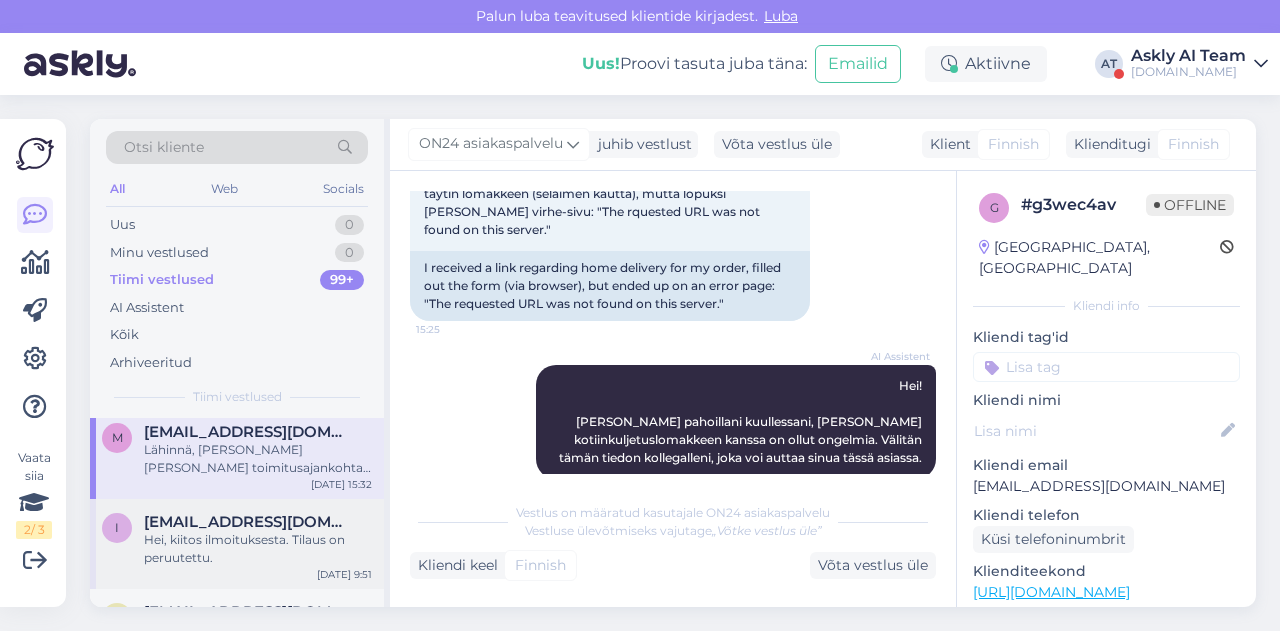 click on "Hei, kiitos ilmoituksesta. Tilaus on peruutettu." at bounding box center (258, 549) 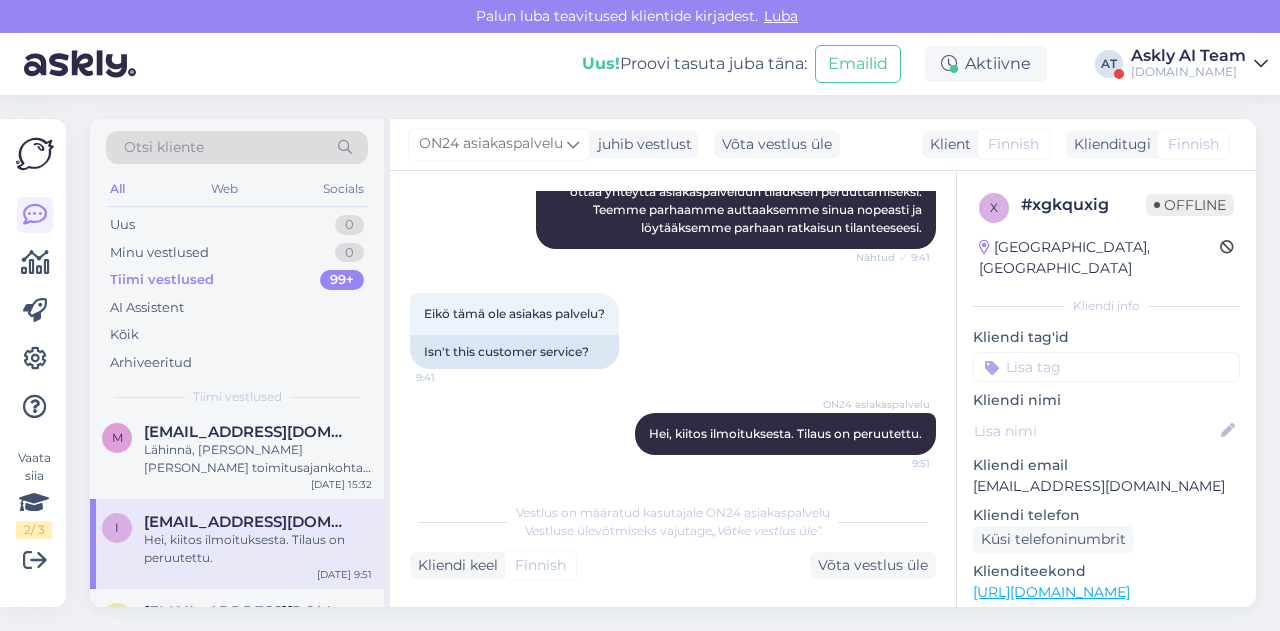 scroll, scrollTop: 302, scrollLeft: 0, axis: vertical 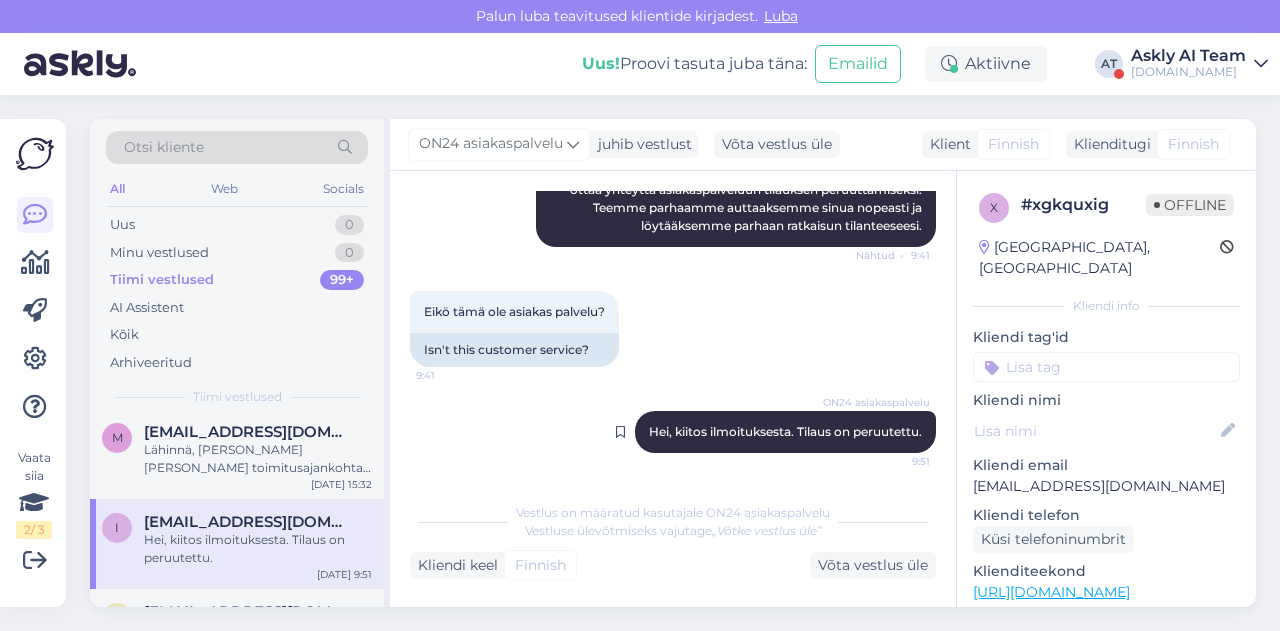drag, startPoint x: 624, startPoint y: 427, endPoint x: 917, endPoint y: 431, distance: 293.0273 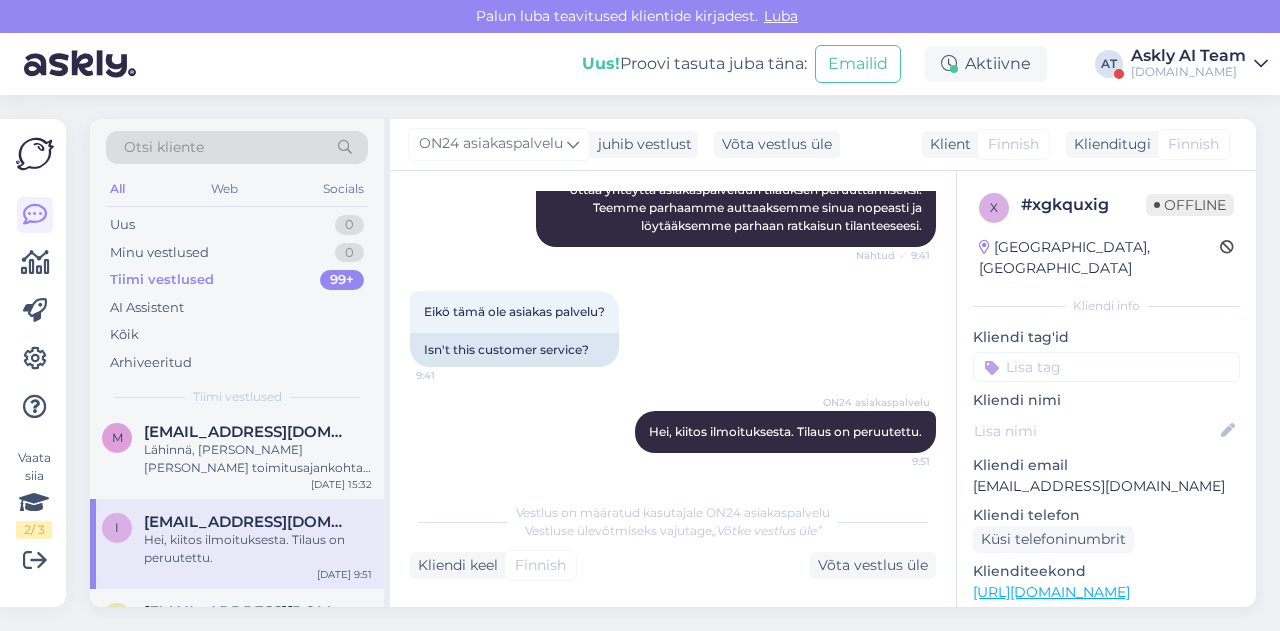 scroll, scrollTop: 0, scrollLeft: 0, axis: both 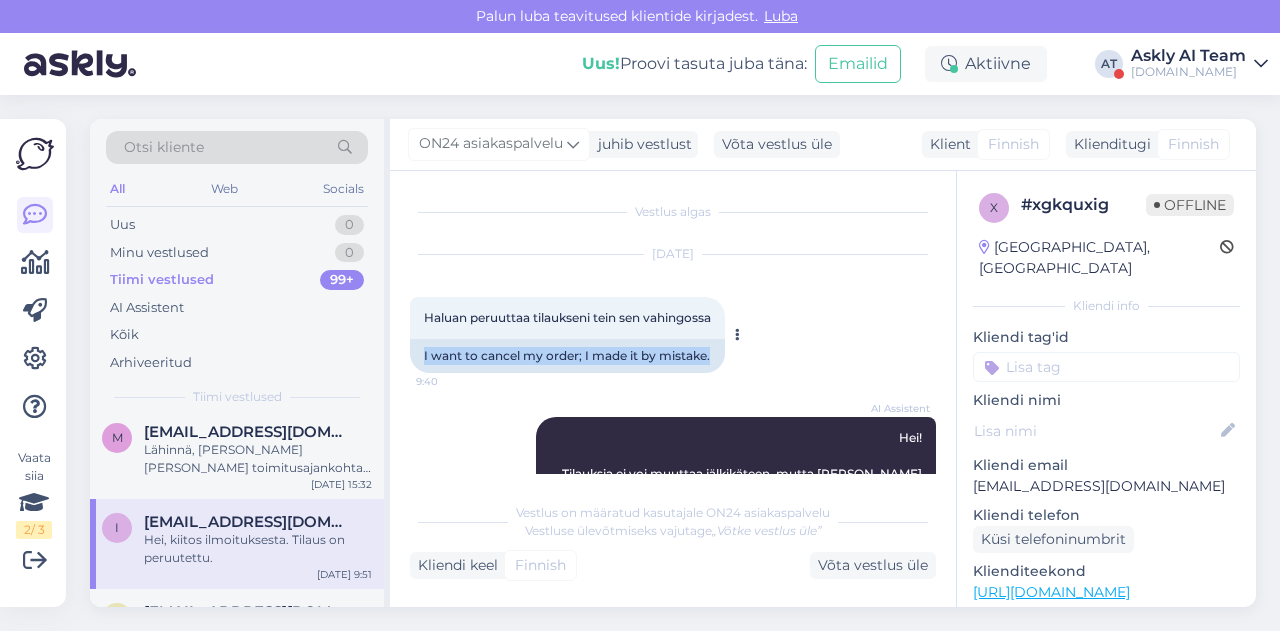 drag, startPoint x: 420, startPoint y: 357, endPoint x: 737, endPoint y: 347, distance: 317.15768 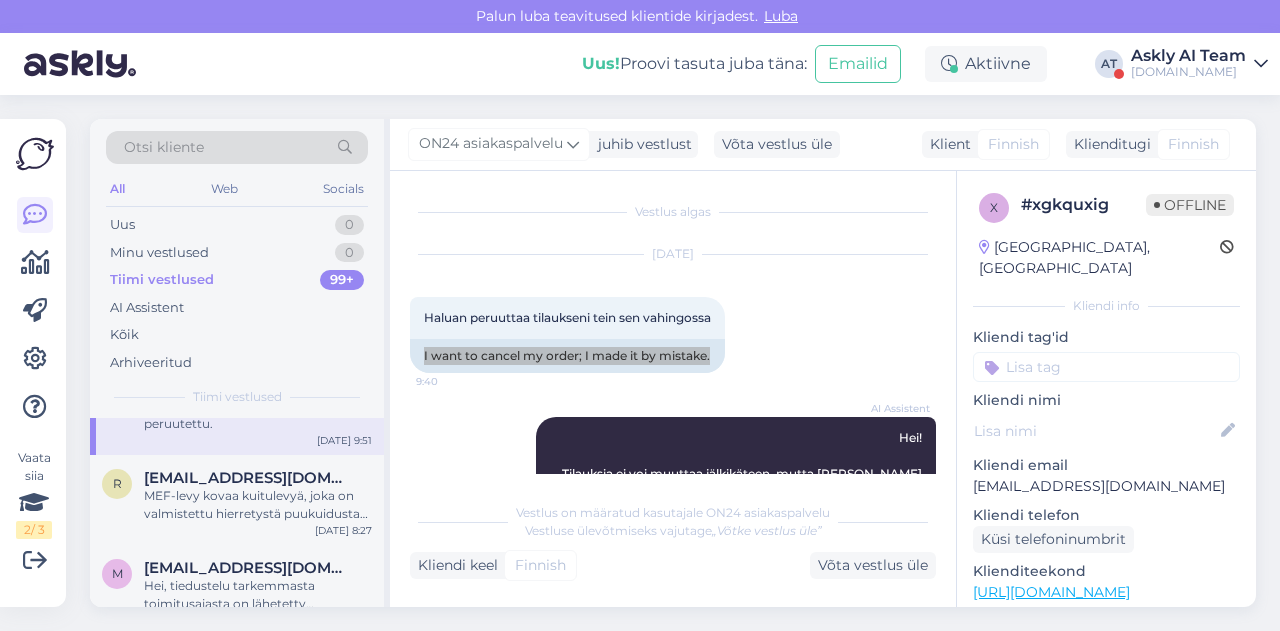 scroll, scrollTop: 1067, scrollLeft: 0, axis: vertical 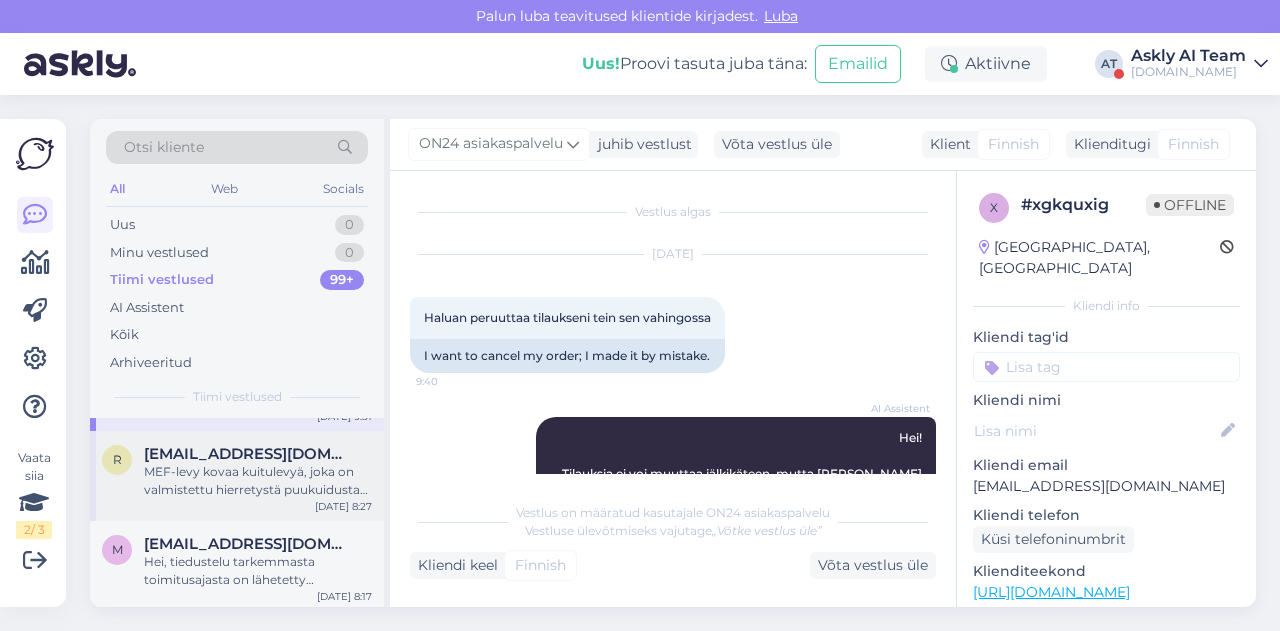 click on "MEF-levy kovaa kuitulevyä, joka on valmistettu hierretystä puukuidusta puristamalla, med-levy kestää kosteutta ja vaihtelevia lämpötiloja. Melamiini kestää hyvin kosteutta, kiinnityksestä meillä ei ole valitettavasti tietoa." at bounding box center (258, 481) 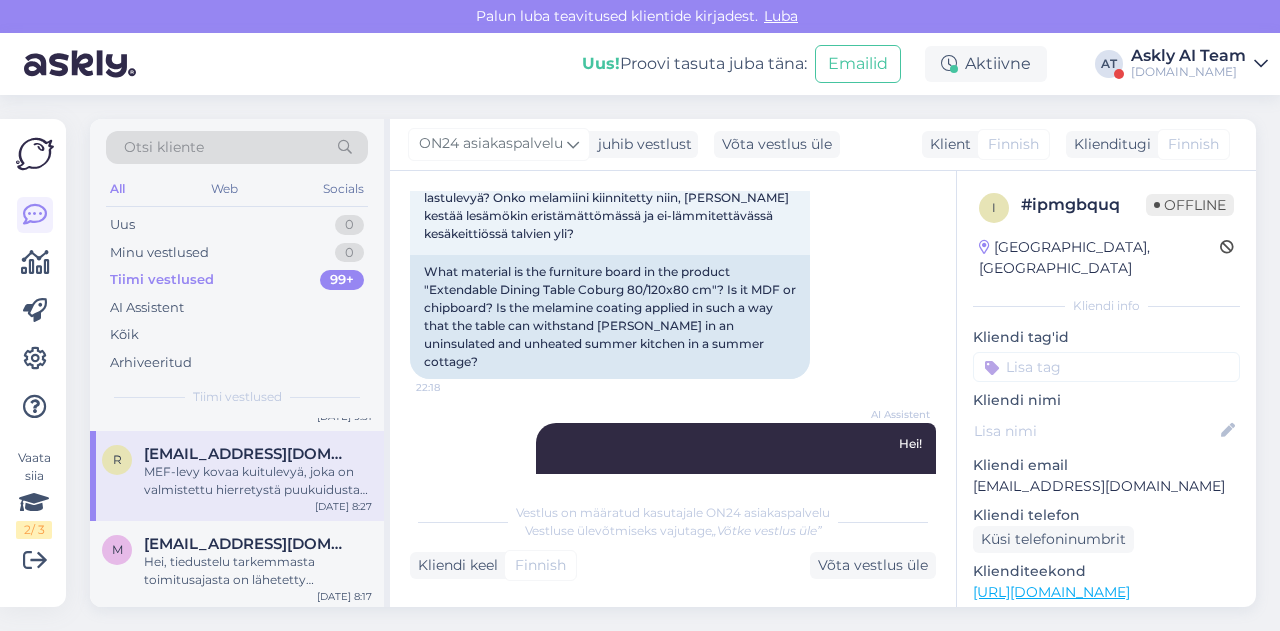 scroll, scrollTop: 158, scrollLeft: 0, axis: vertical 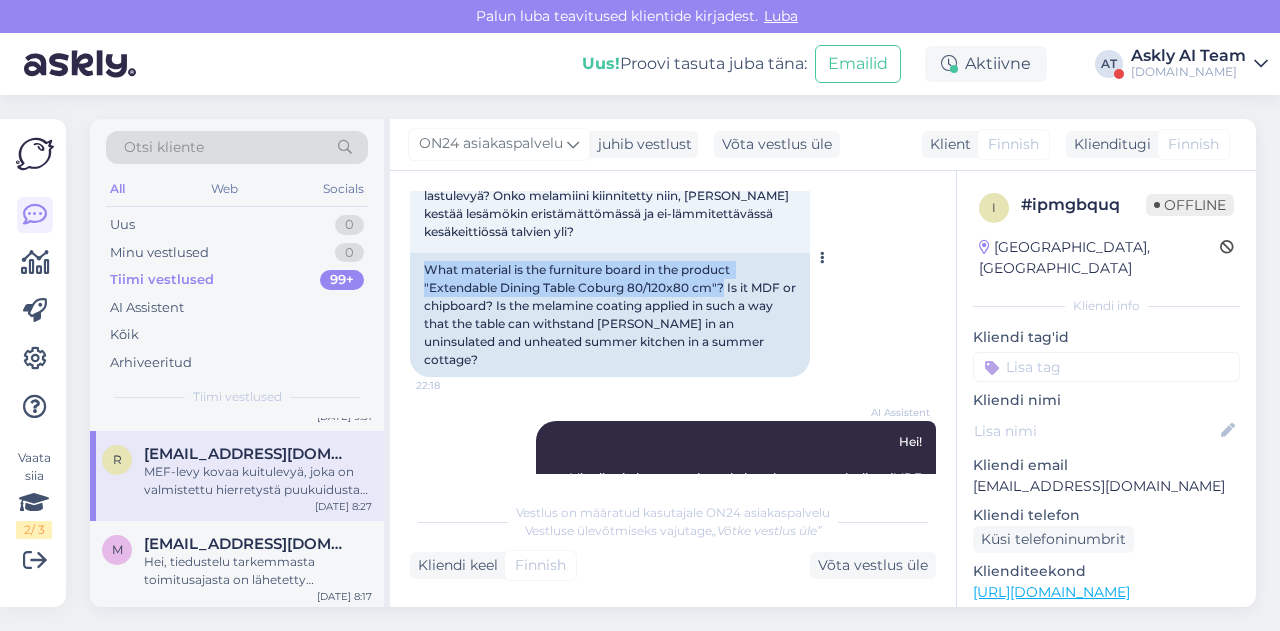 drag, startPoint x: 424, startPoint y: 271, endPoint x: 726, endPoint y: 282, distance: 302.20026 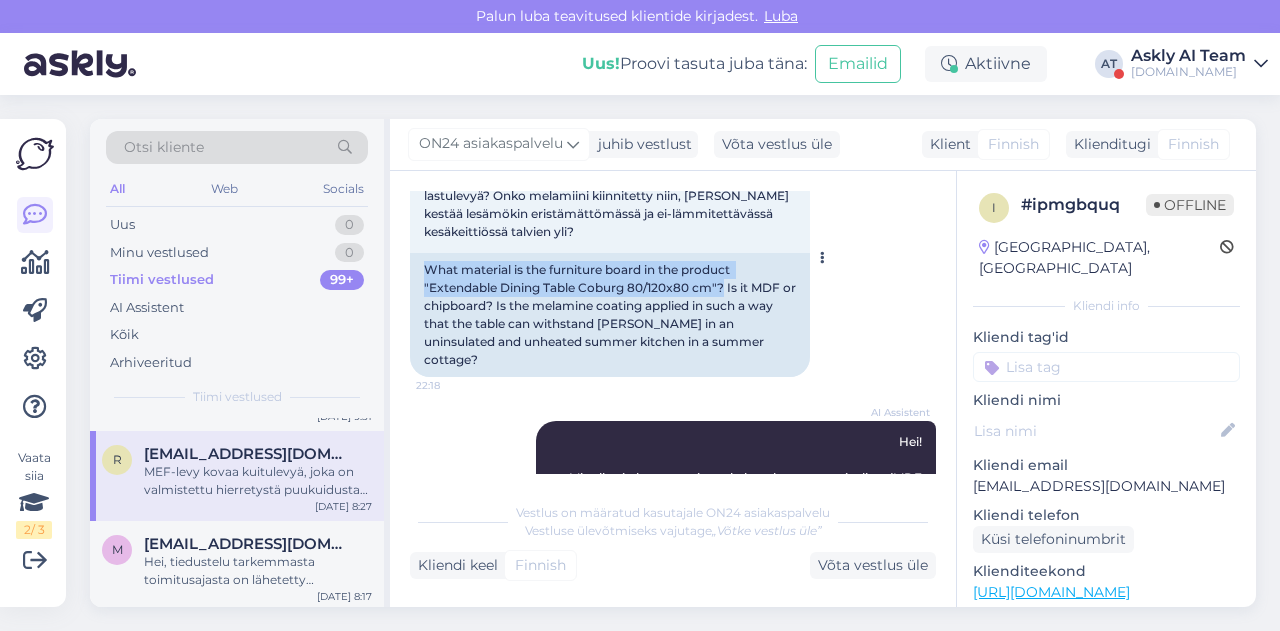 click on "What material is the furniture board in the product "Extendable Dining Table Coburg 80/120x80 cm"? Is it MDF or chipboard? Is the melamine coating applied in such a way that the table can withstand [PERSON_NAME] in an uninsulated and unheated summer kitchen in a summer cottage?" at bounding box center (610, 315) 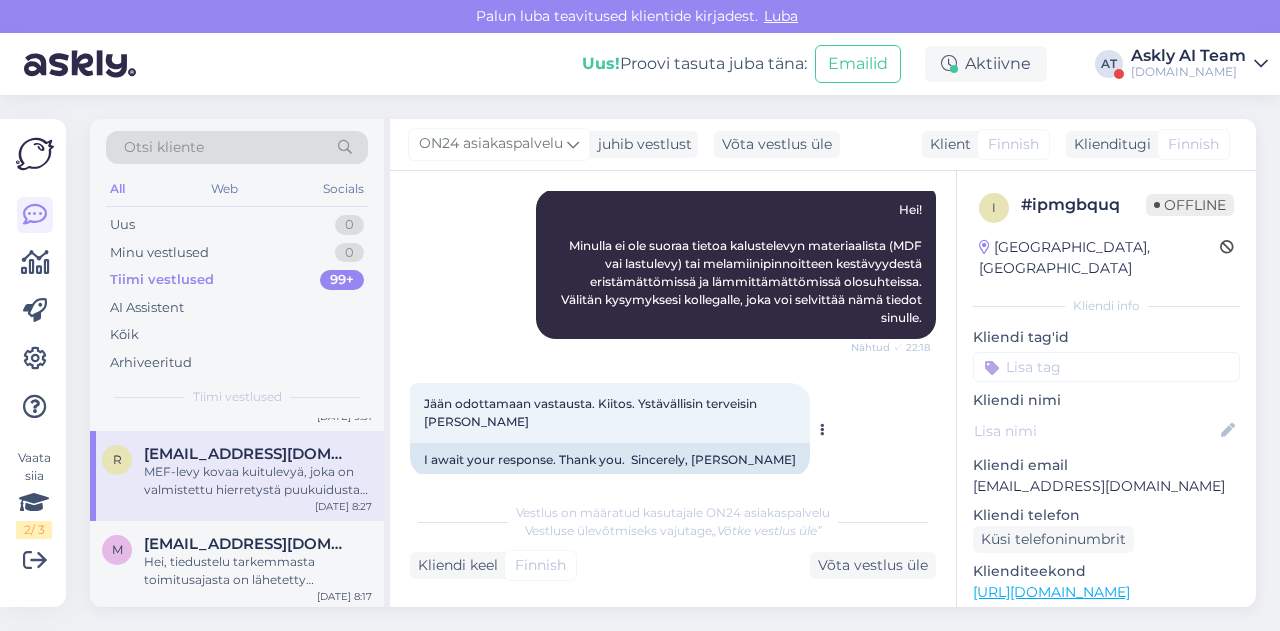 scroll, scrollTop: 292, scrollLeft: 0, axis: vertical 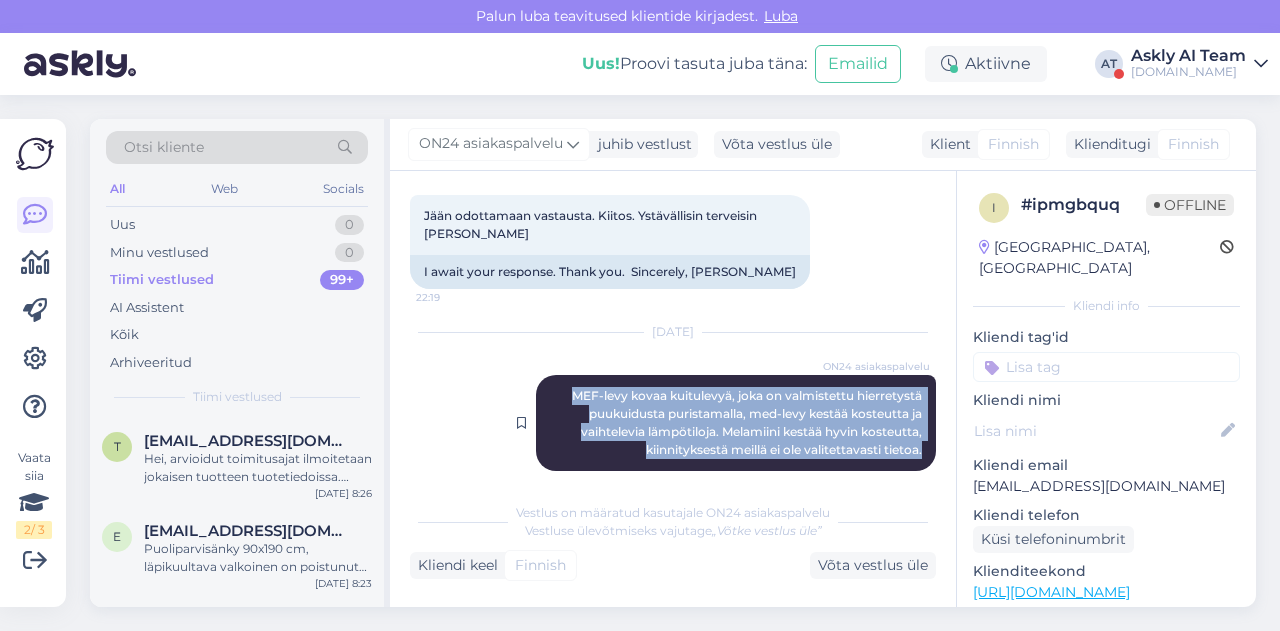 drag, startPoint x: 533, startPoint y: 386, endPoint x: 912, endPoint y: 441, distance: 382.96997 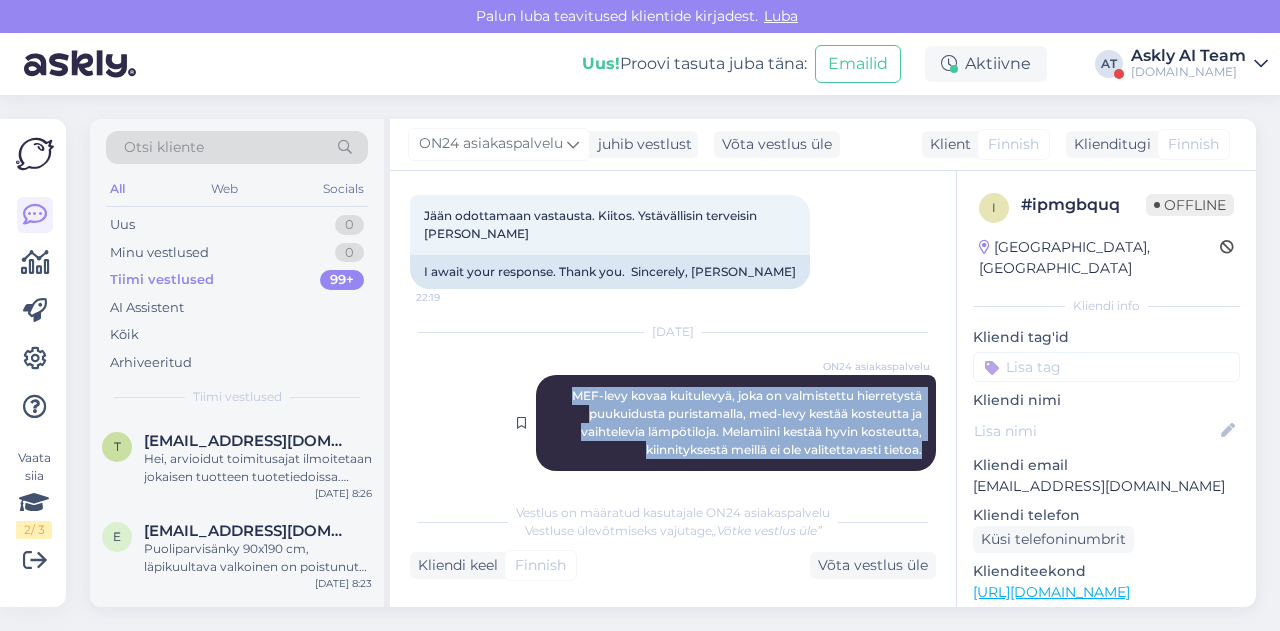 click on "ON24 asiakaspalvelu MEF-levy kovaa kuitulevyä, joka on valmistettu hierretystä puukuidusta puristamalla, med-levy kestää kosteutta ja vaihtelevia lämpötiloja. Melamiini kestää hyvin kosteutta, kiinnityksestä meillä ei ole valitettavasti tietoa. 8:27" at bounding box center [736, 423] 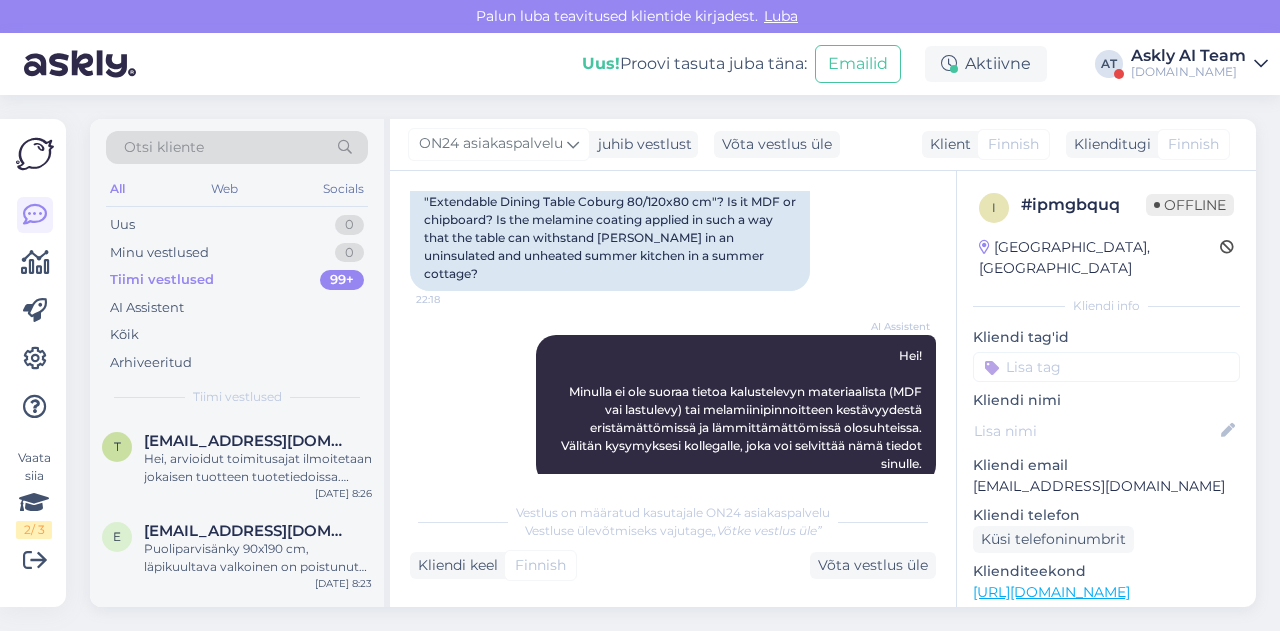 scroll, scrollTop: 206, scrollLeft: 0, axis: vertical 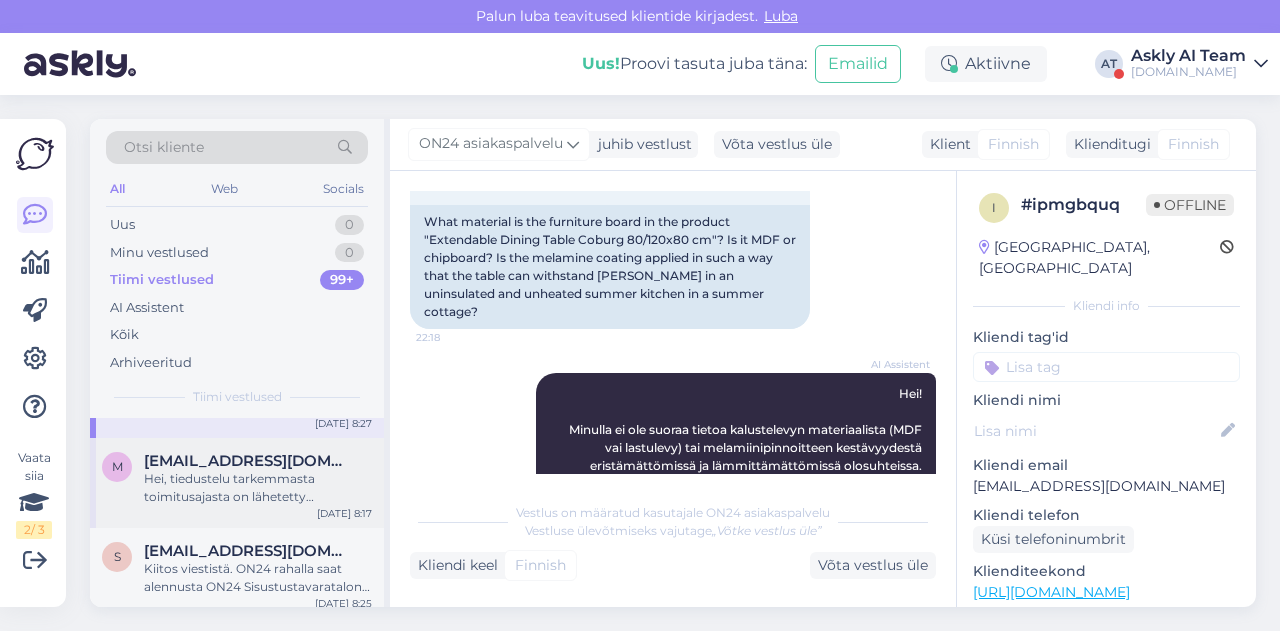 click on "Hei, tiedustelu tarkemmasta toimitusajasta on lähetetty maahantuojalle. Palaan asiaan mahdollisimman pian. Asiakashinta -15% 414,42 €" at bounding box center [258, 488] 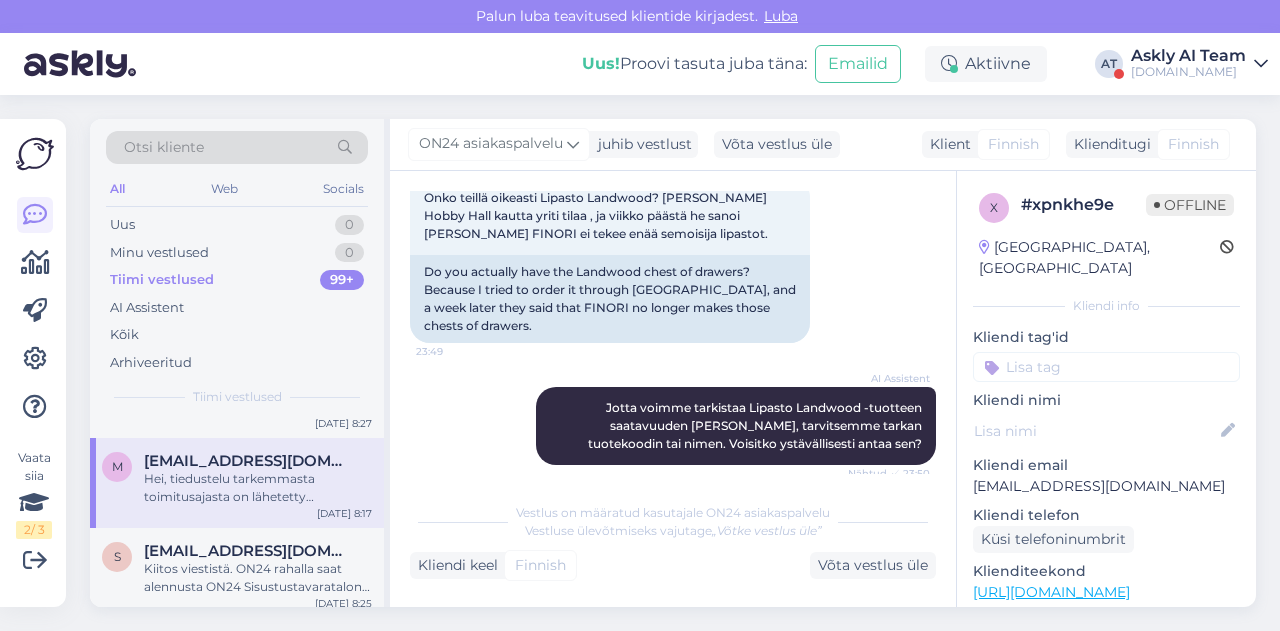 scroll, scrollTop: 322, scrollLeft: 0, axis: vertical 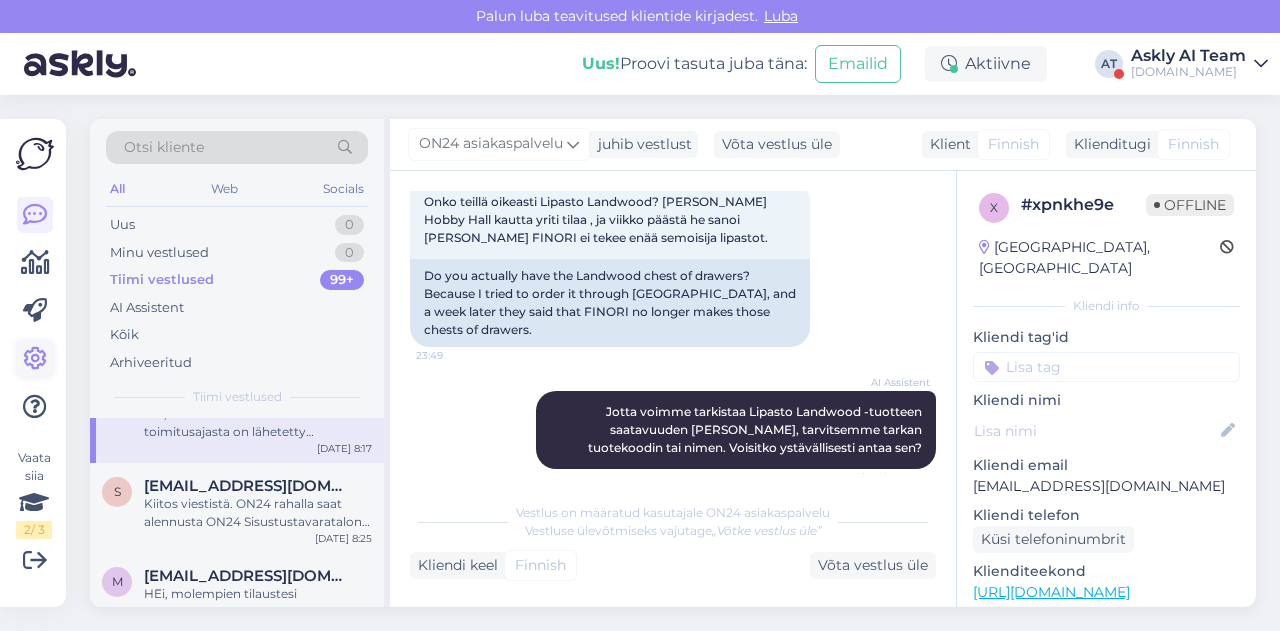 click at bounding box center (35, 359) 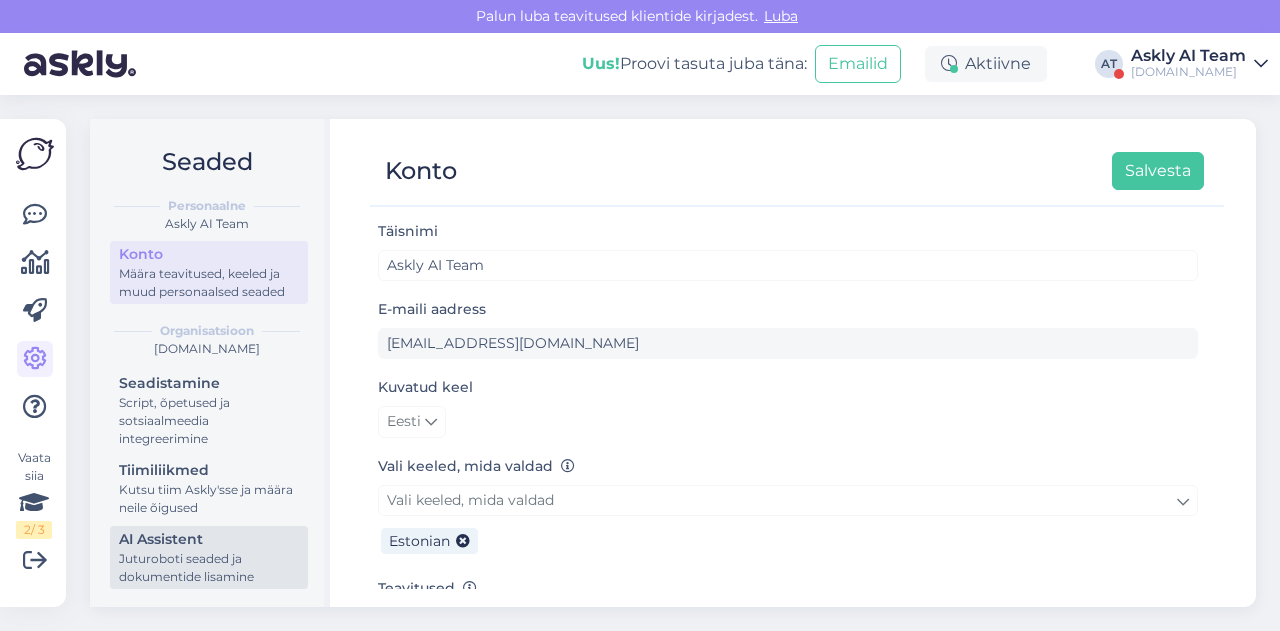 click on "AI Assistent" at bounding box center (209, 539) 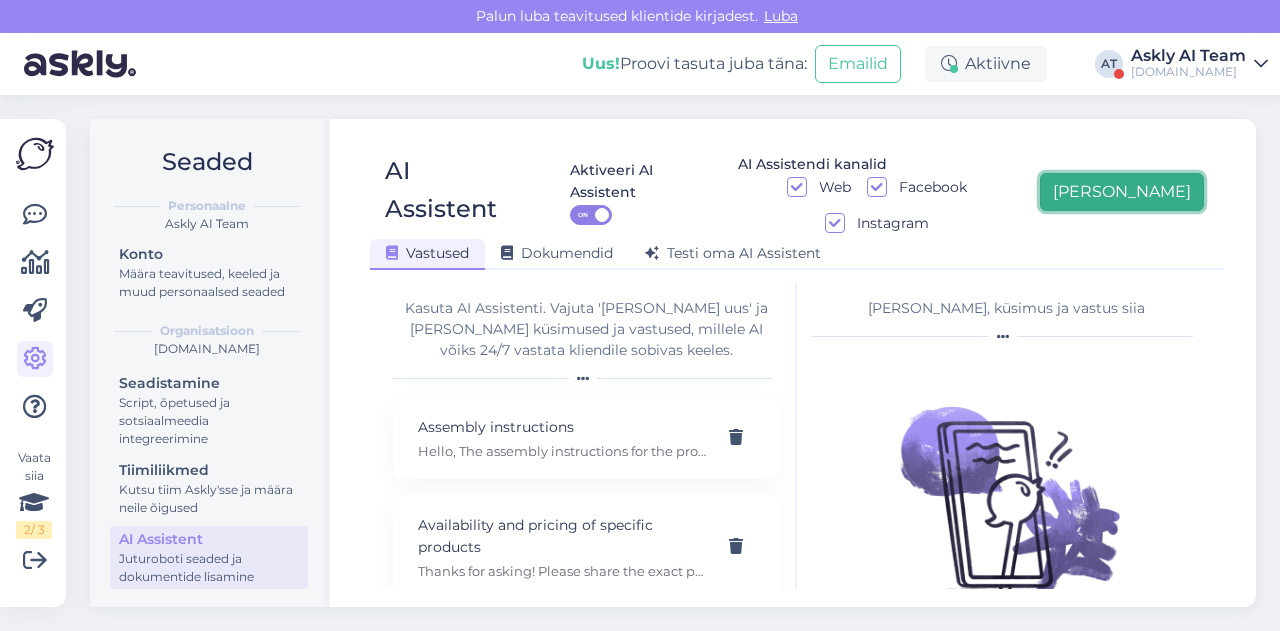 click on "[PERSON_NAME]" at bounding box center (1122, 192) 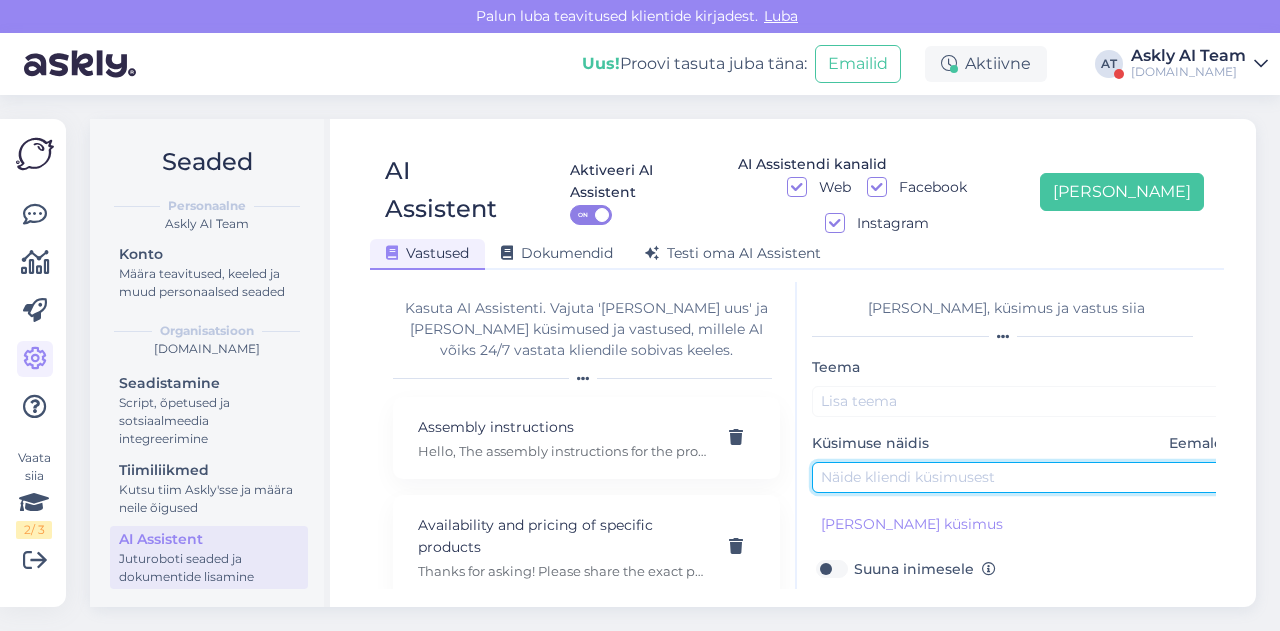 click at bounding box center (1022, 477) 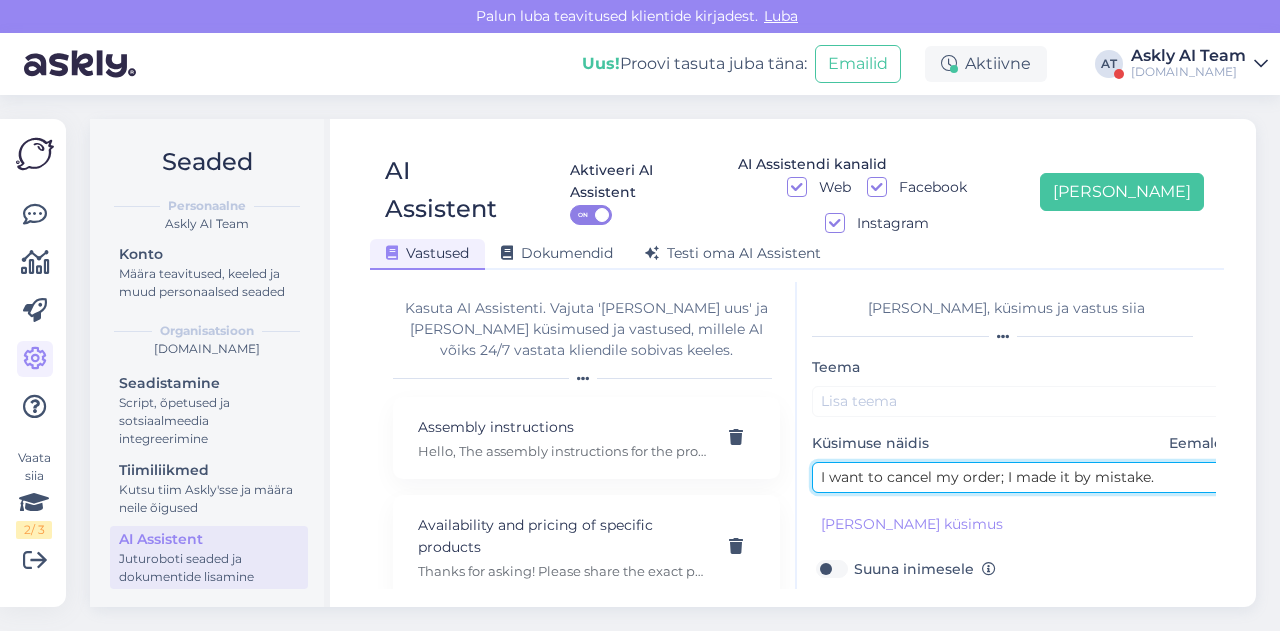 scroll, scrollTop: 163, scrollLeft: 0, axis: vertical 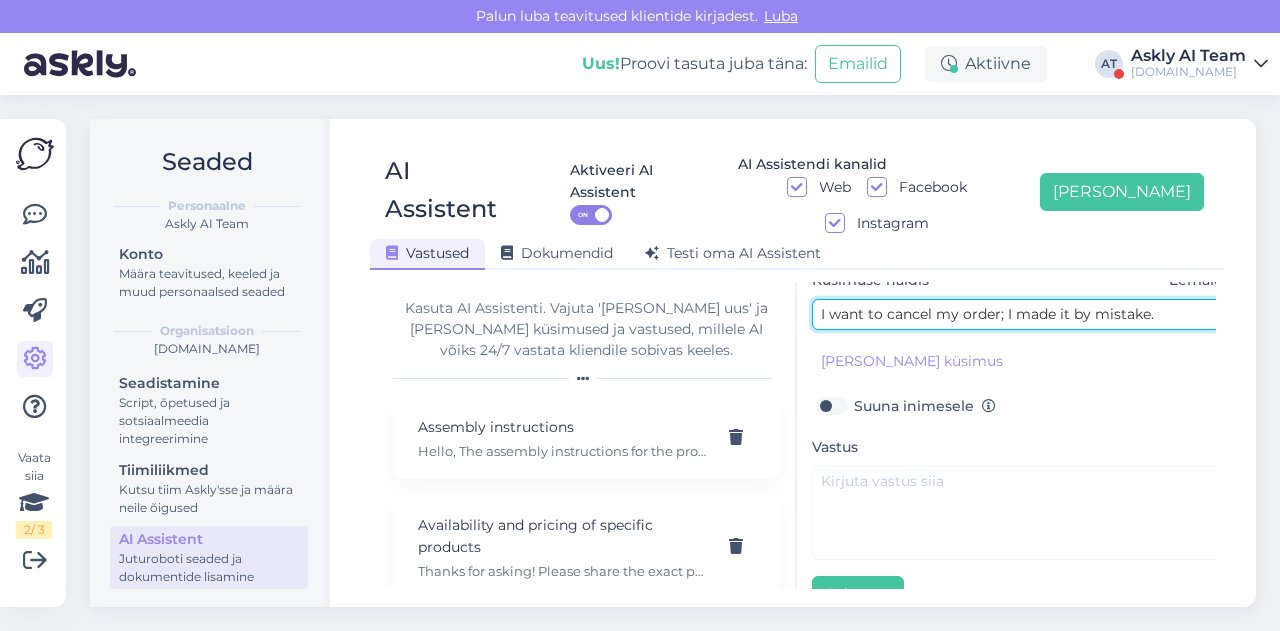 type on "I want to cancel my order; I made it by mistake." 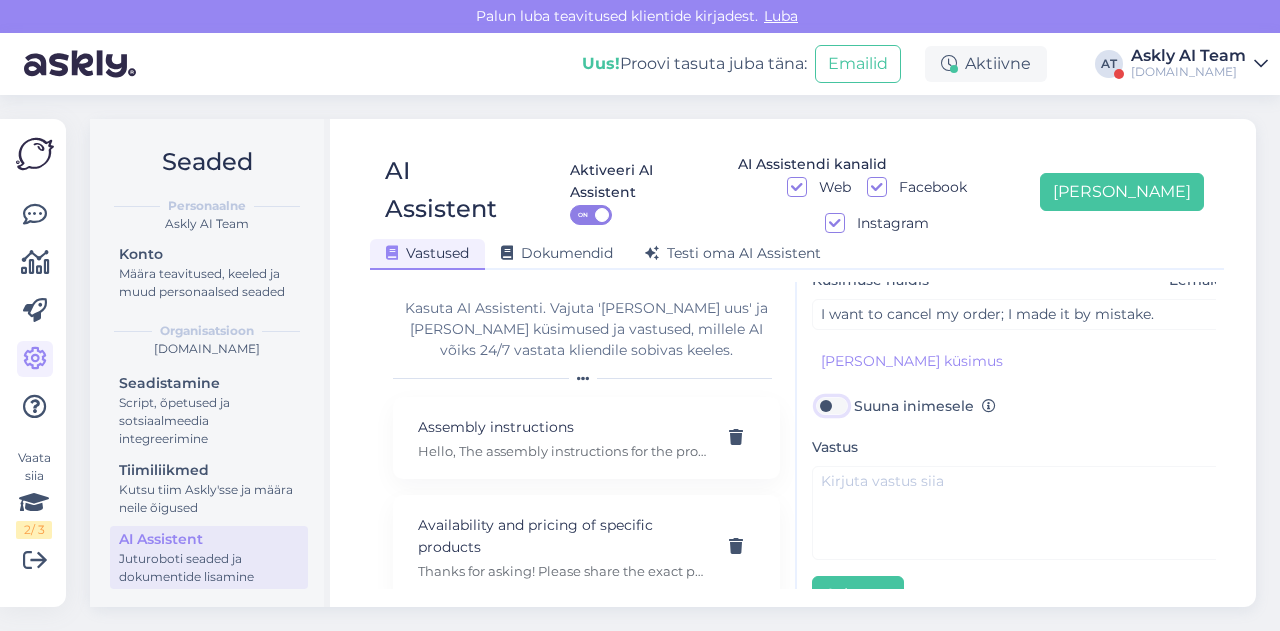 click on "Suuna inimesele" at bounding box center (831, 406) 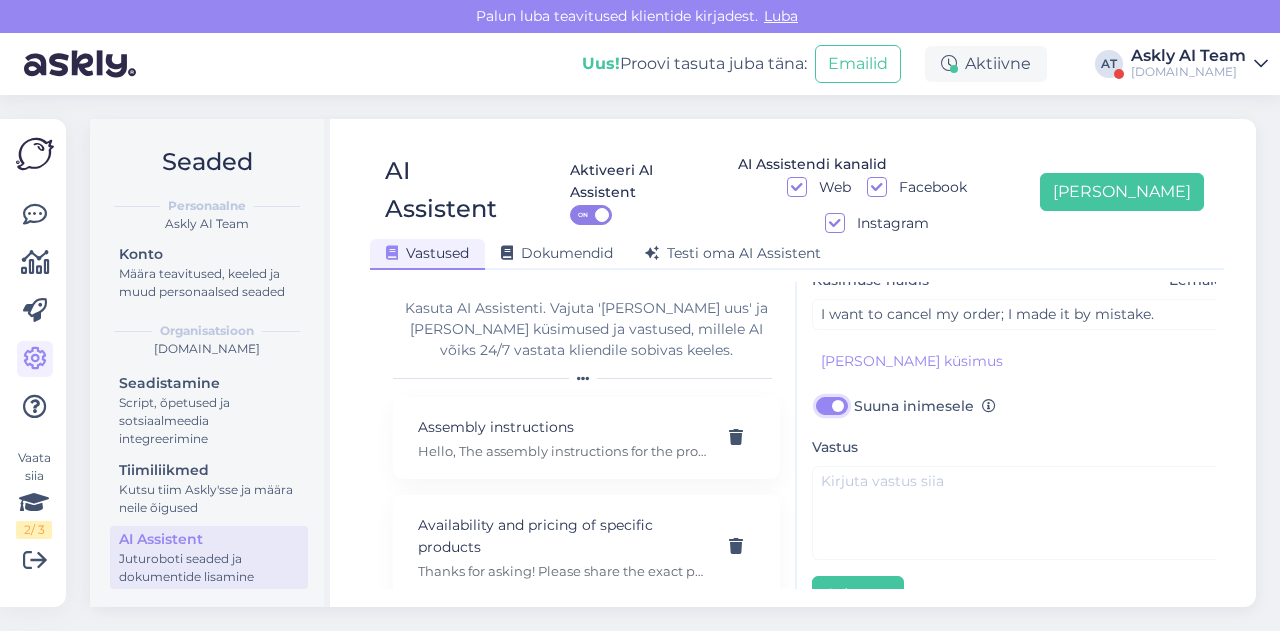 scroll, scrollTop: 0, scrollLeft: 0, axis: both 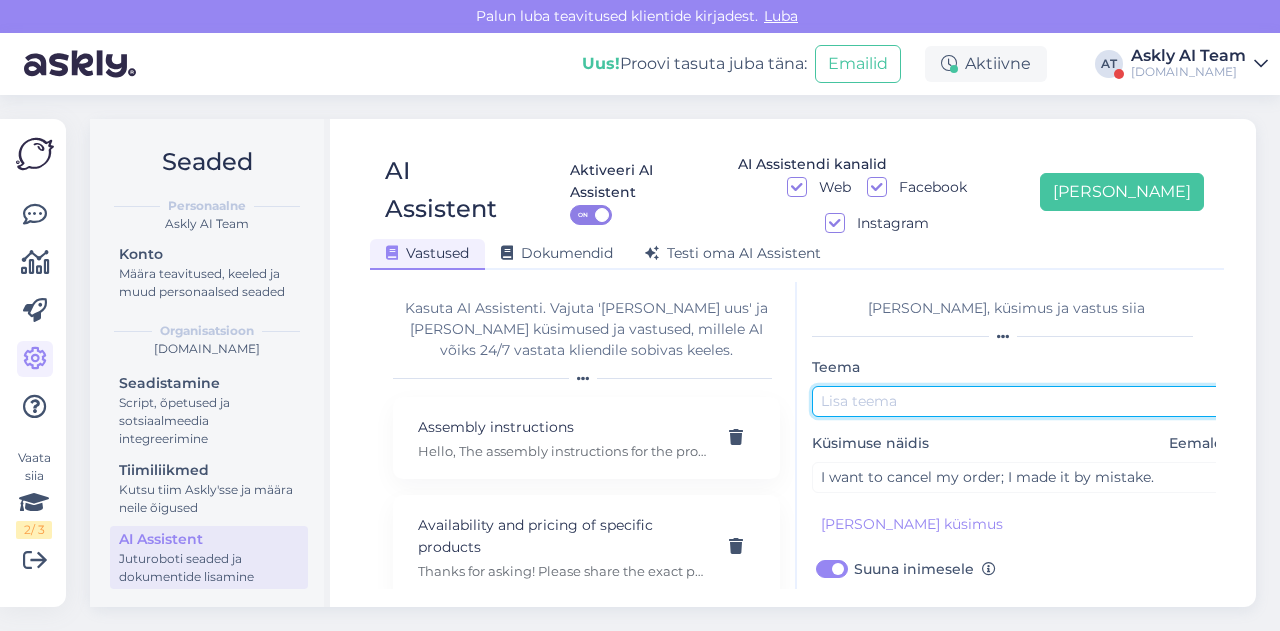 click at bounding box center [1022, 401] 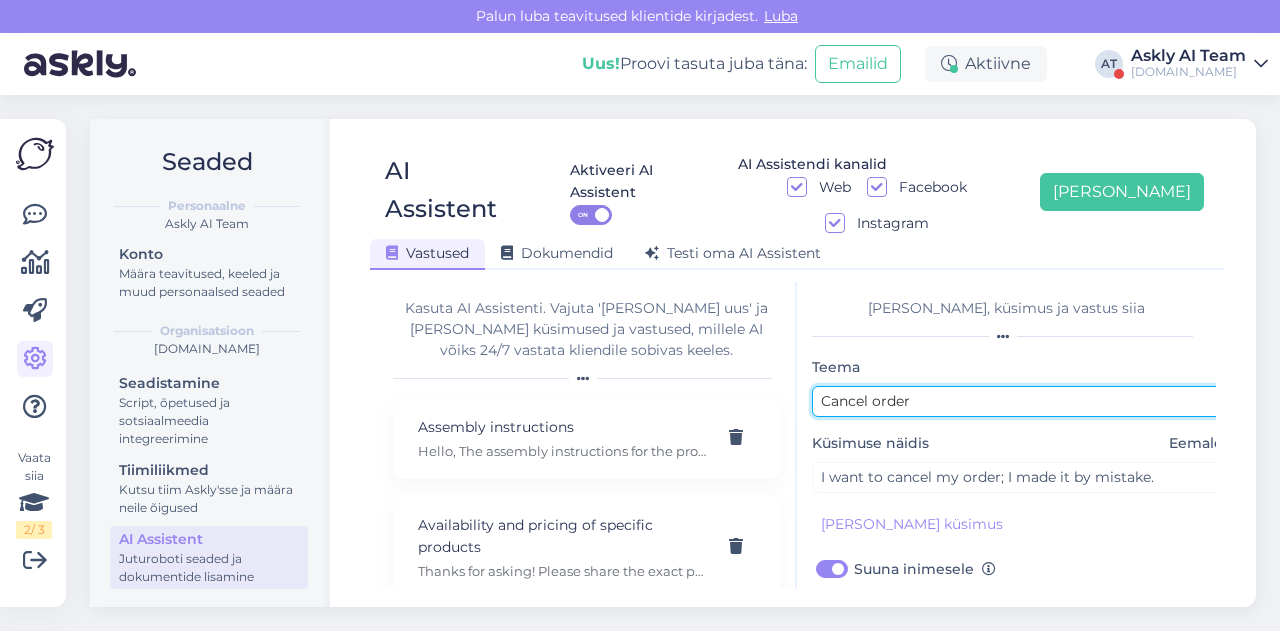 scroll, scrollTop: 179, scrollLeft: 0, axis: vertical 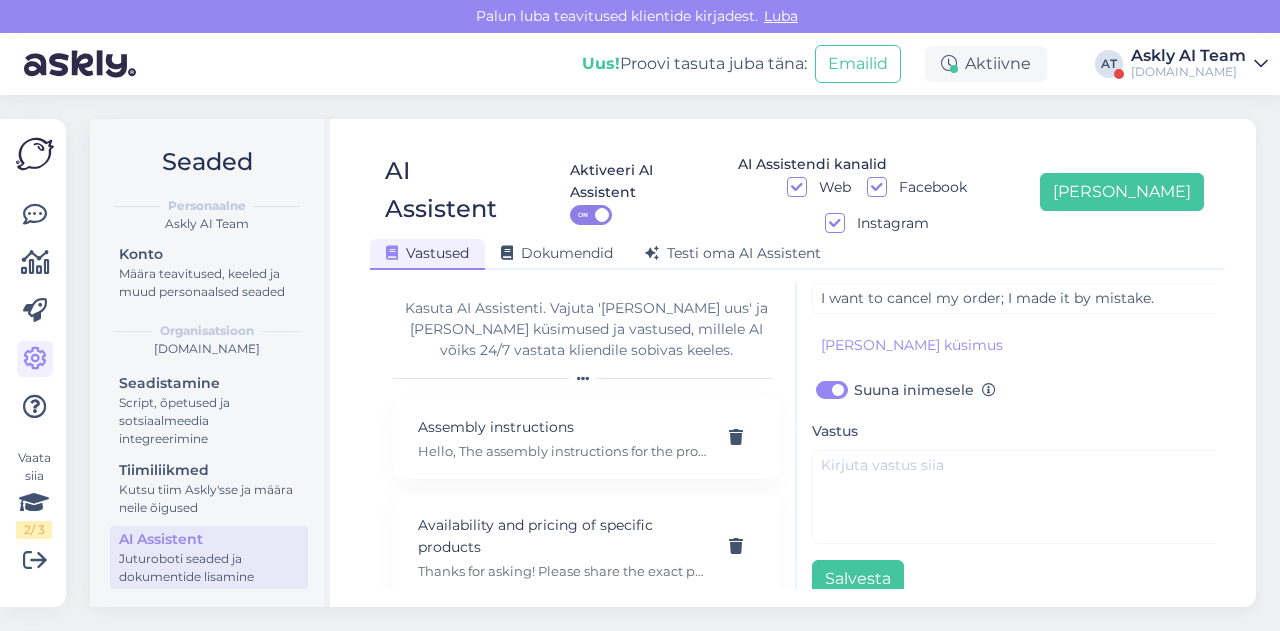 type on "Cancel order" 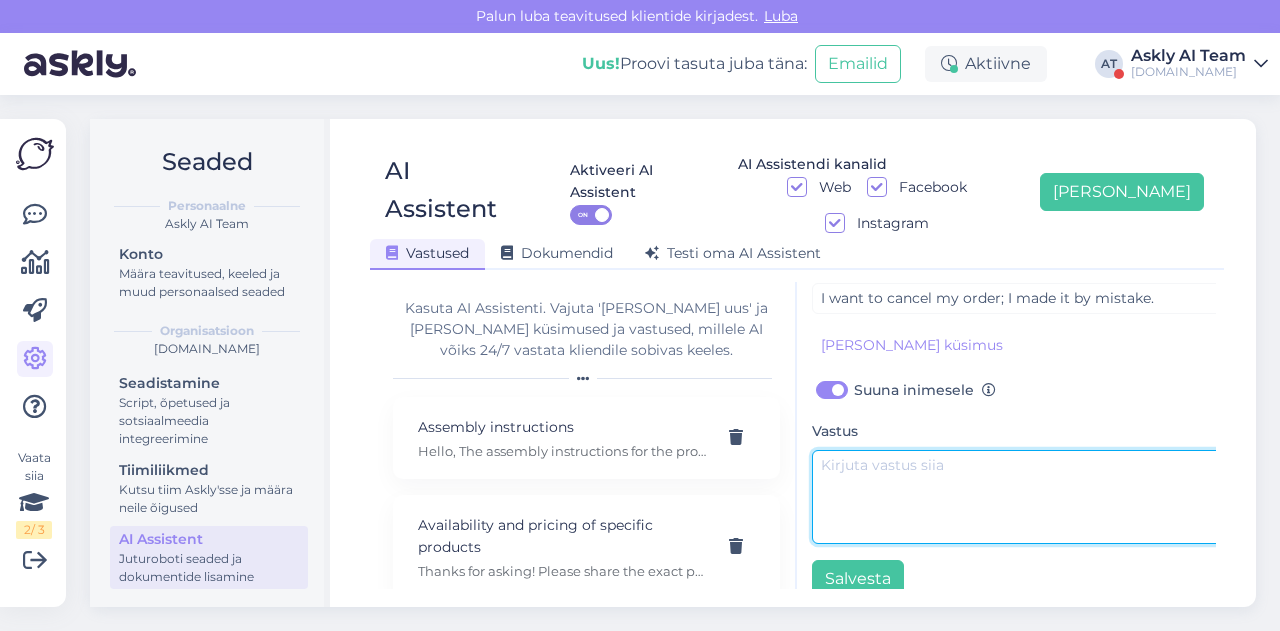 click at bounding box center [1022, 497] 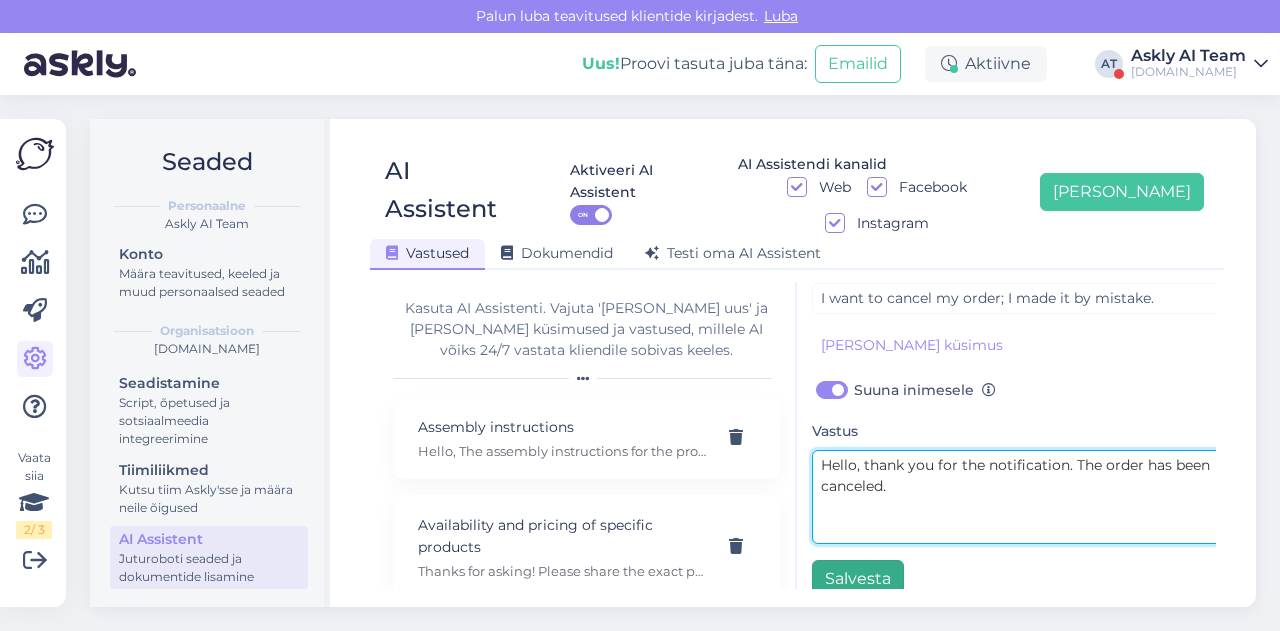 type on "Hello, thank you for the notification. The order has been canceled." 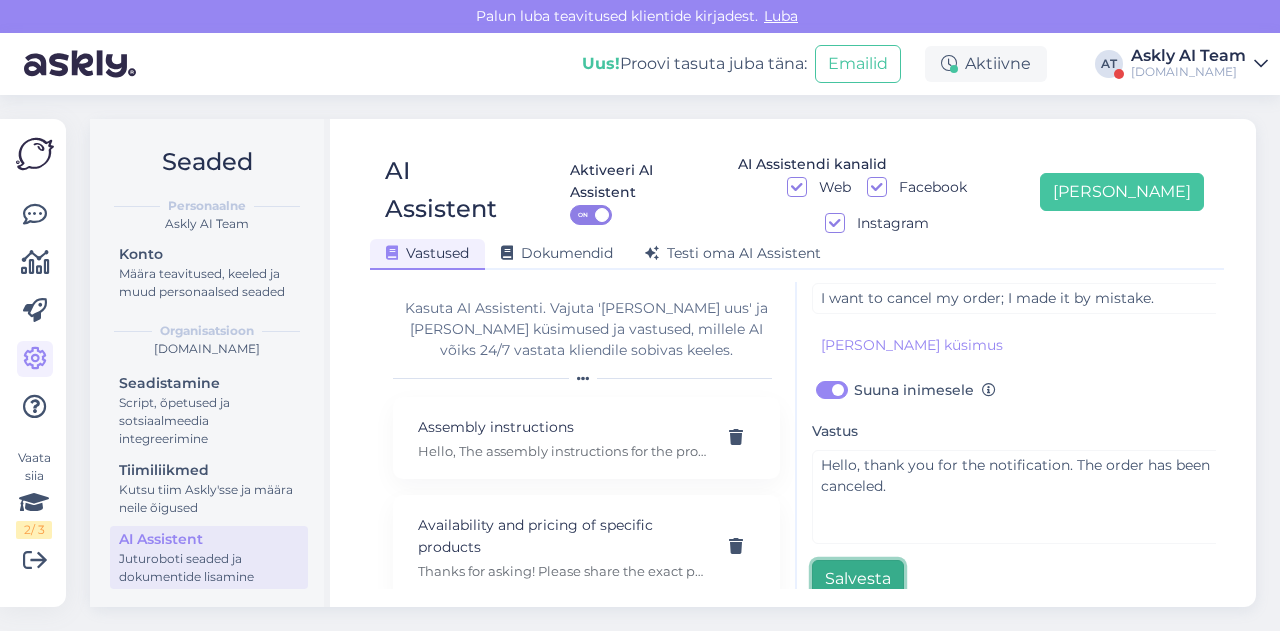 click on "Salvesta" at bounding box center (858, 579) 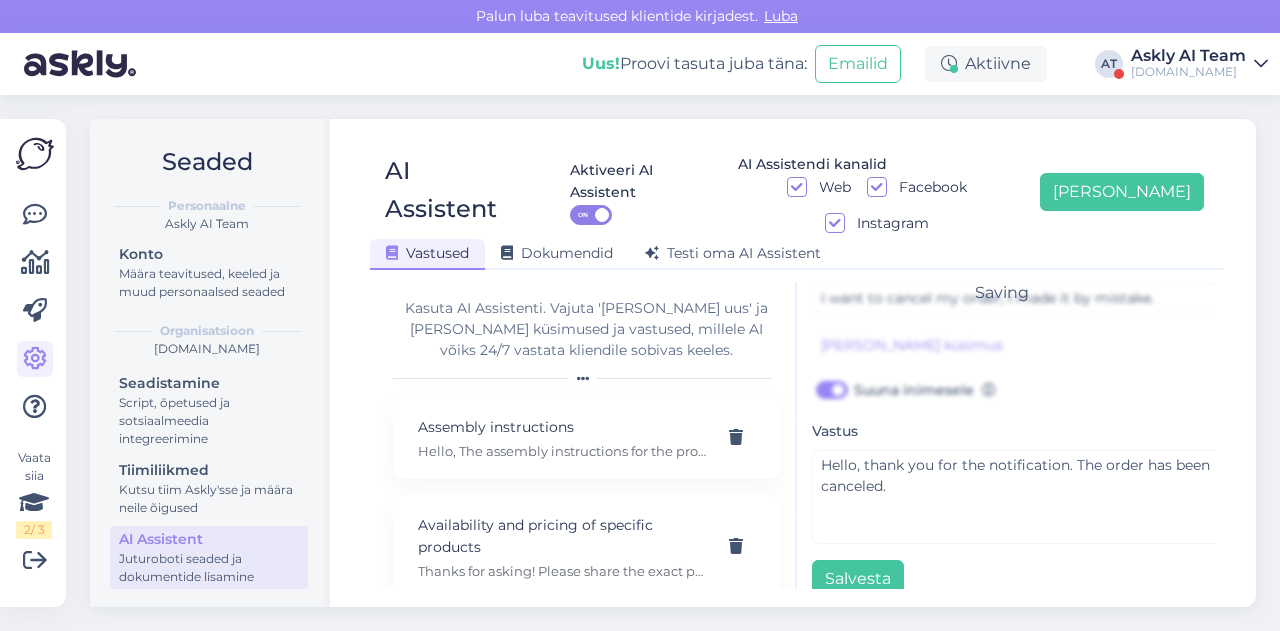 click on "AI Assistent Aktiveeri AI Assistent ON AI Assistendi kanalid Web Facebook Instagram [PERSON_NAME] uus Vastused Dokumendid [PERSON_NAME] oma AI Assistent [PERSON_NAME] AI Assistenti. Vajuta '[PERSON_NAME] uus' ja [PERSON_NAME] küsimused ja vastused, millele AI võiks 24/7 vastata kliendile sobivas keeles.  Assembly instructions Hello,
The assembly instructions for the product are included with the delivered product.
We can request the assembly instructions from the factory once you let us know which product code you are interested in.
Availability and pricing of specific products Thanks for asking! Please share the exact product code or name so we can confirm availability and pricing. We’ll get back to you quickly with the details. Banking info Our banking details include multiple options to suit your needs:
Danske Bank: [FINANCIAL_ID]
Nordea: [FINANCIAL_ID]
My Savings Bank: [FINANCIAL_ID]
Cooperative Bank: [FINANCIAL_ID]
Savings Bank: [FINANCIAL_ID]
If you need help with a payment, our support team is happy to guide you. . . ." at bounding box center [797, 363] 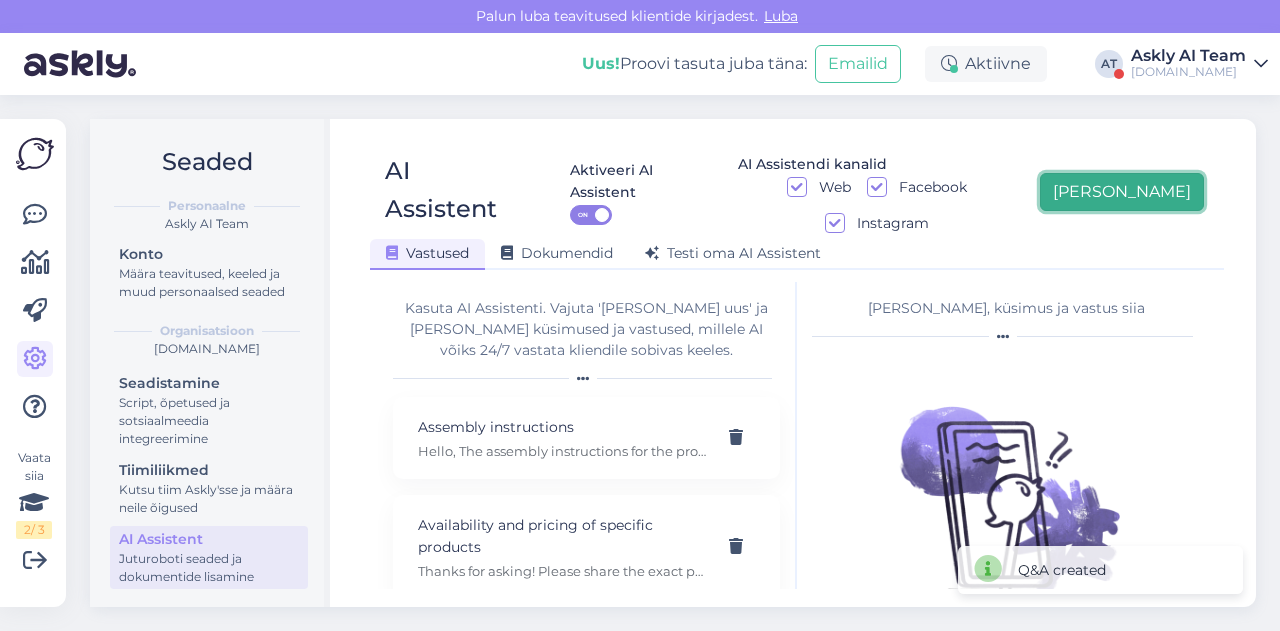 click on "[PERSON_NAME]" at bounding box center [1122, 192] 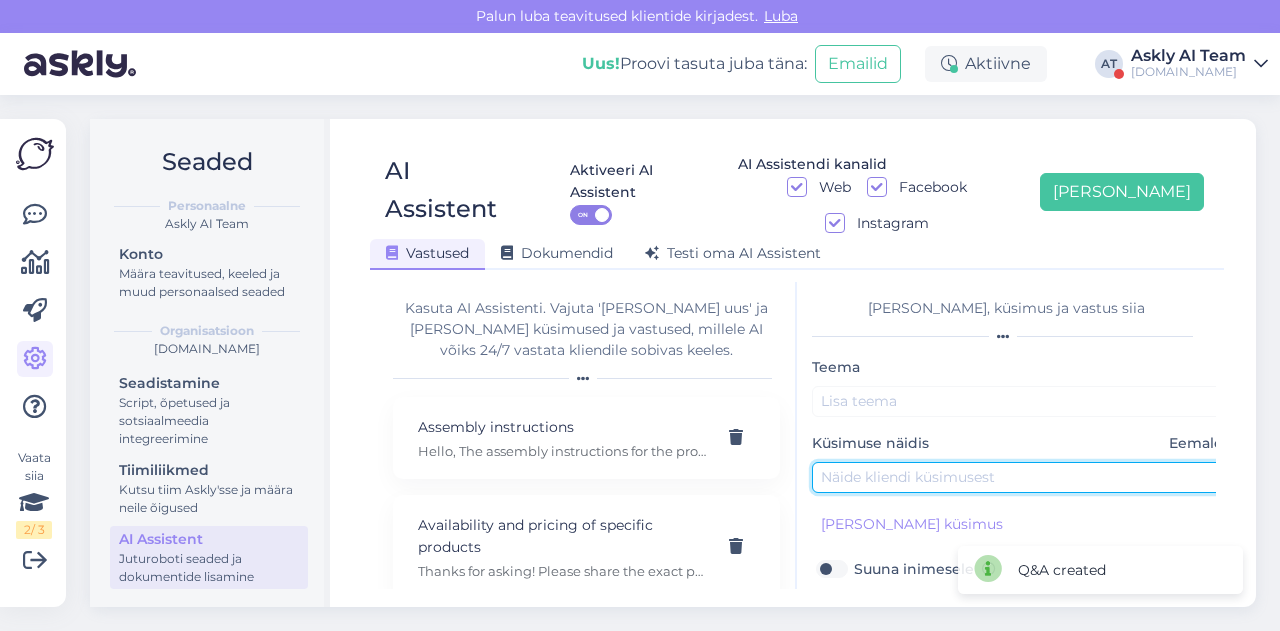 click at bounding box center (1022, 477) 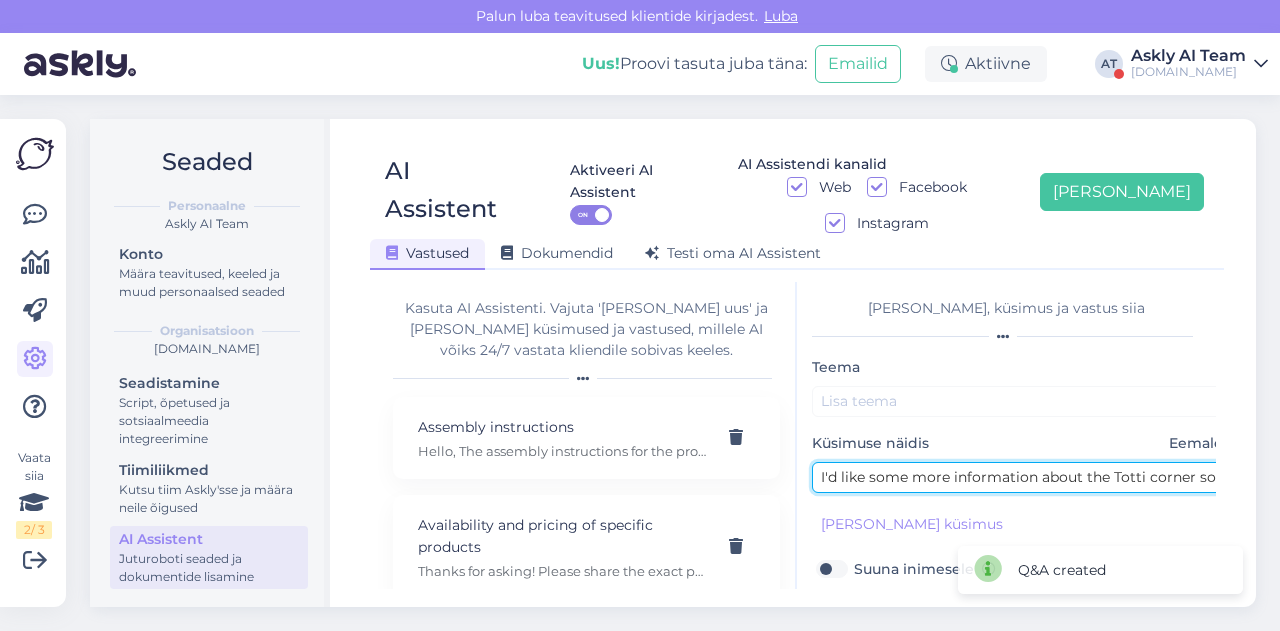 scroll, scrollTop: 0, scrollLeft: 34, axis: horizontal 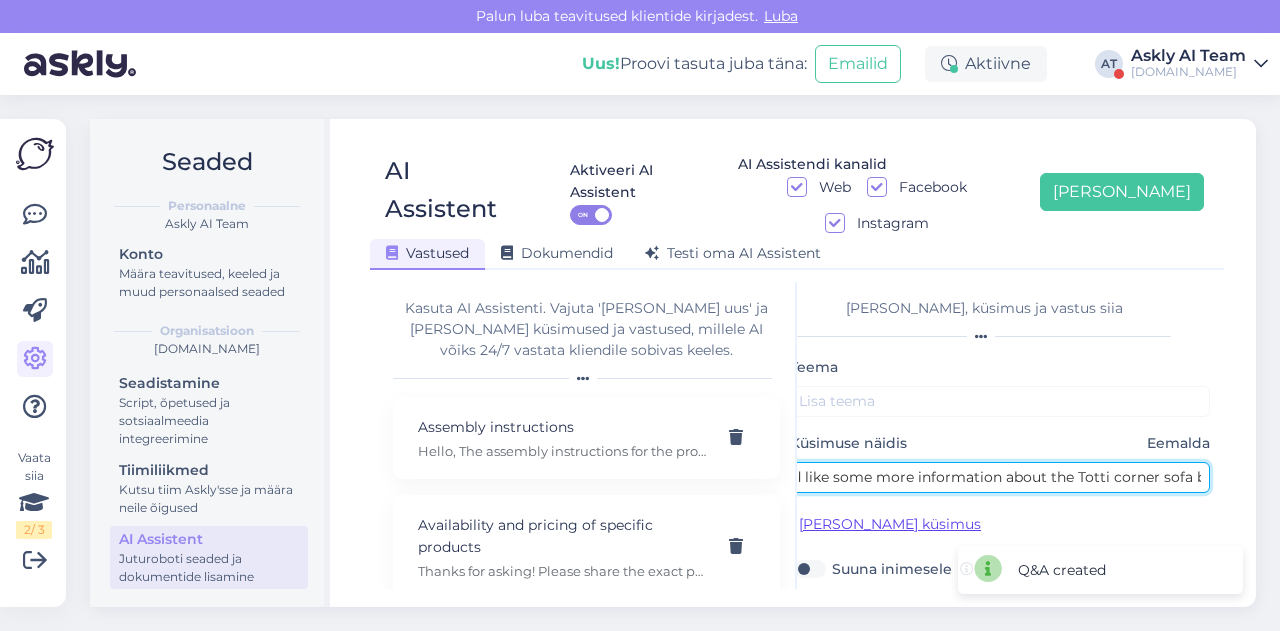 type on "I'd like some more information about the Totti corner sofa bed." 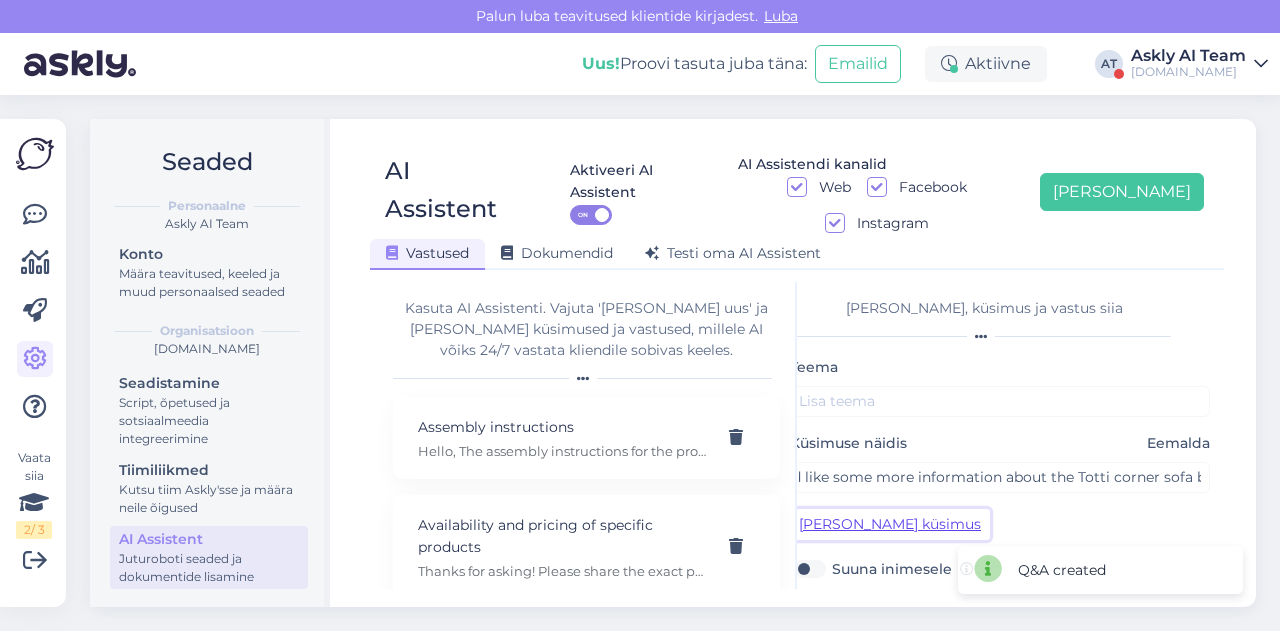 click on "[PERSON_NAME] küsimus" at bounding box center (890, 524) 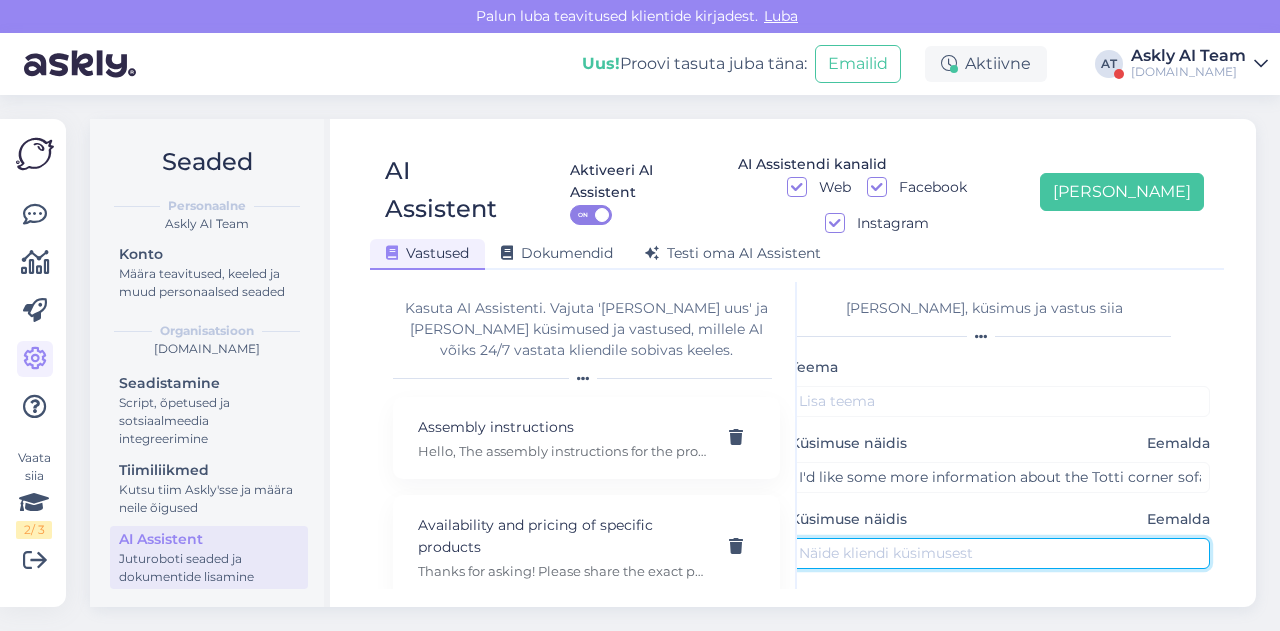 click at bounding box center [1000, 553] 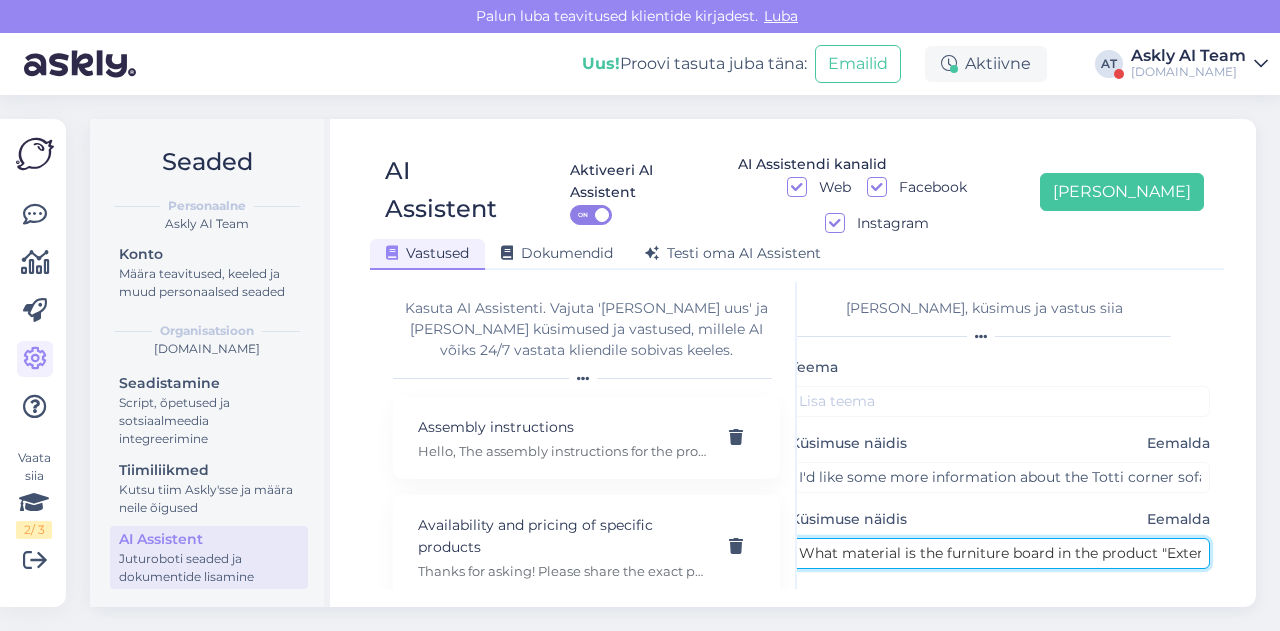 scroll, scrollTop: 0, scrollLeft: 191, axis: horizontal 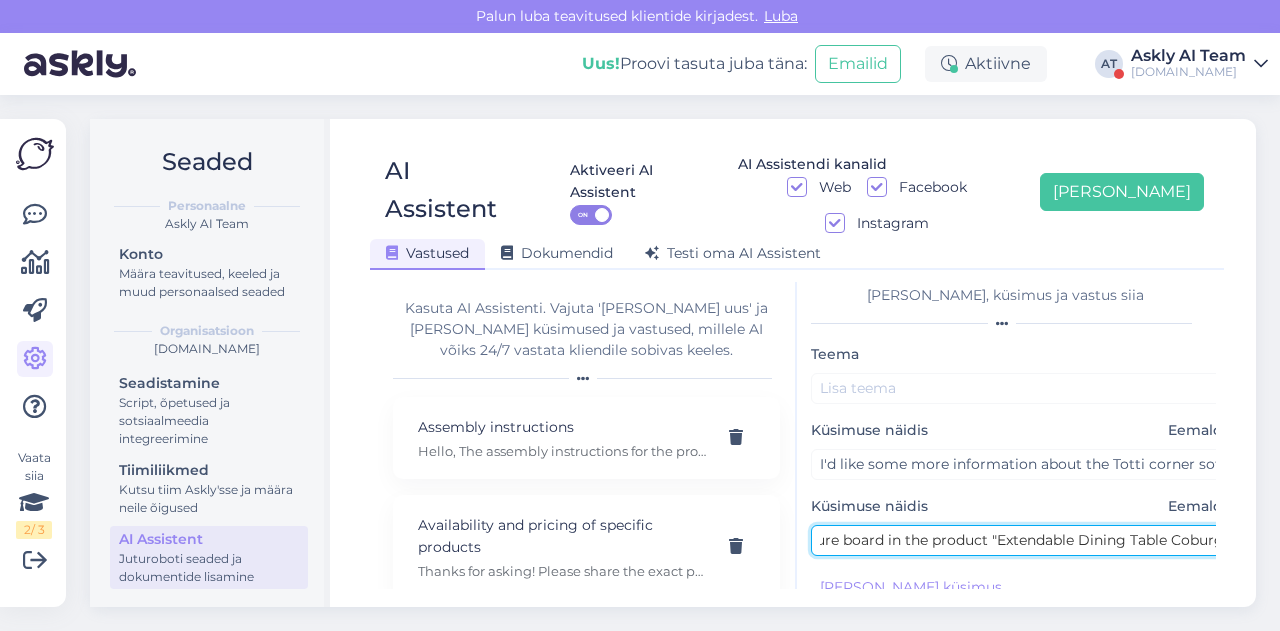 type on "What material is the furniture board in the product "Extendable Dining Table Coburg" 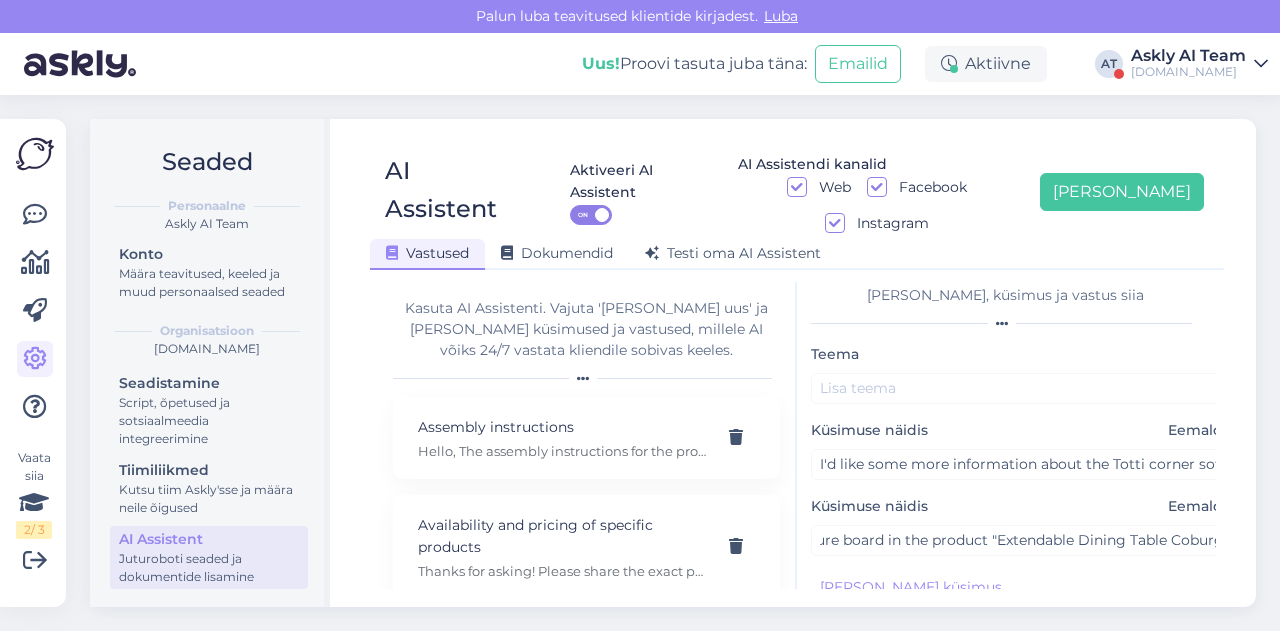 scroll, scrollTop: 0, scrollLeft: 0, axis: both 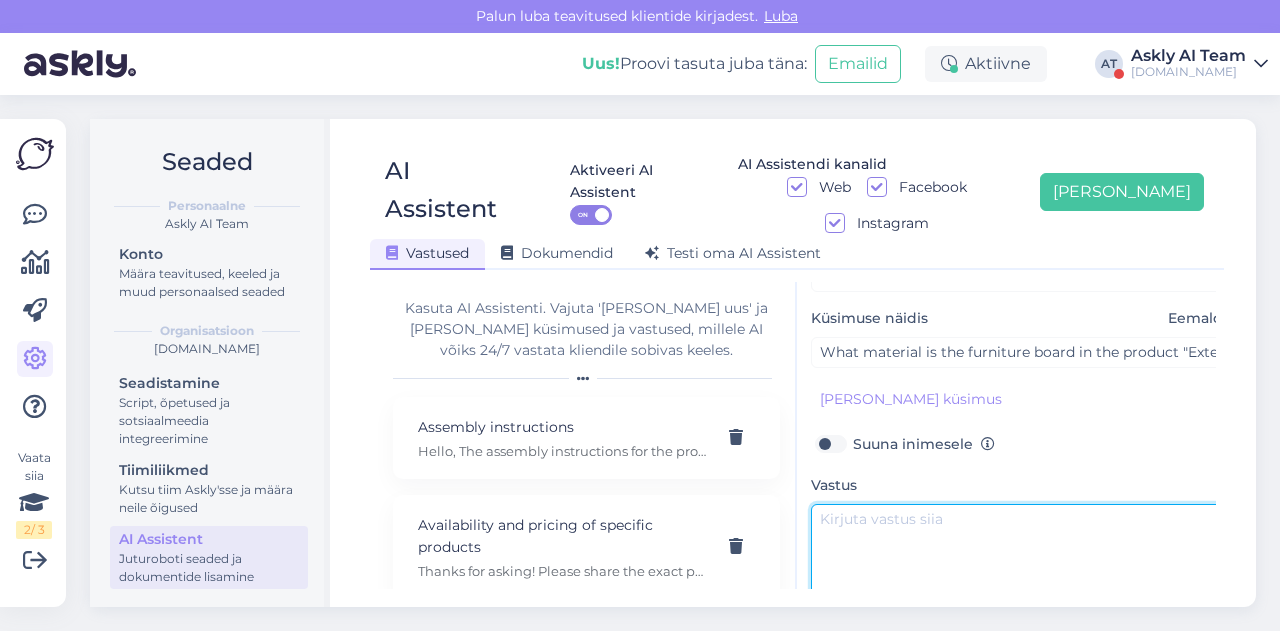 click at bounding box center (1021, 551) 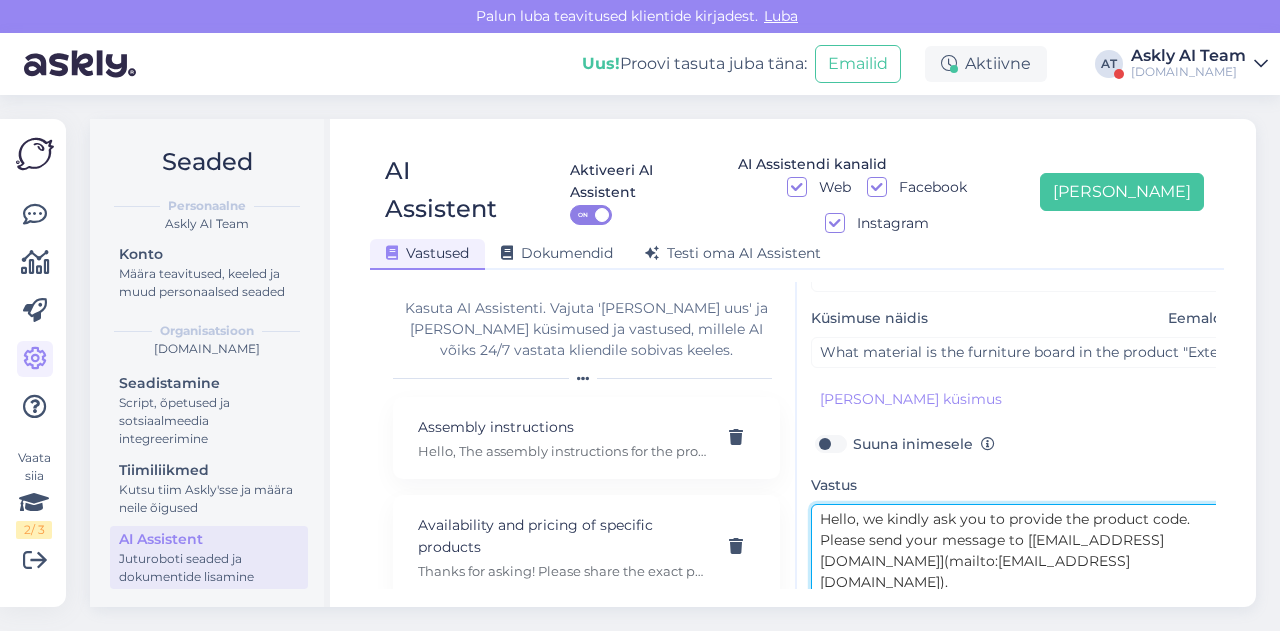 drag, startPoint x: 871, startPoint y: 527, endPoint x: 820, endPoint y: 518, distance: 51.78803 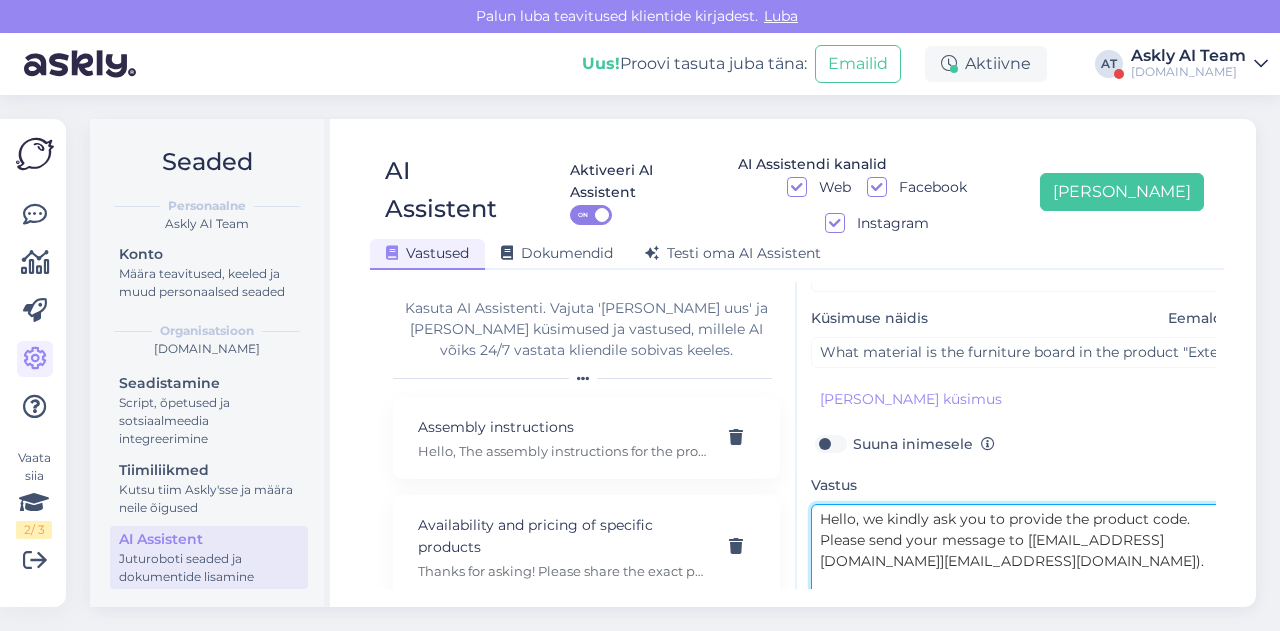 drag, startPoint x: 1028, startPoint y: 503, endPoint x: 1125, endPoint y: 508, distance: 97.128784 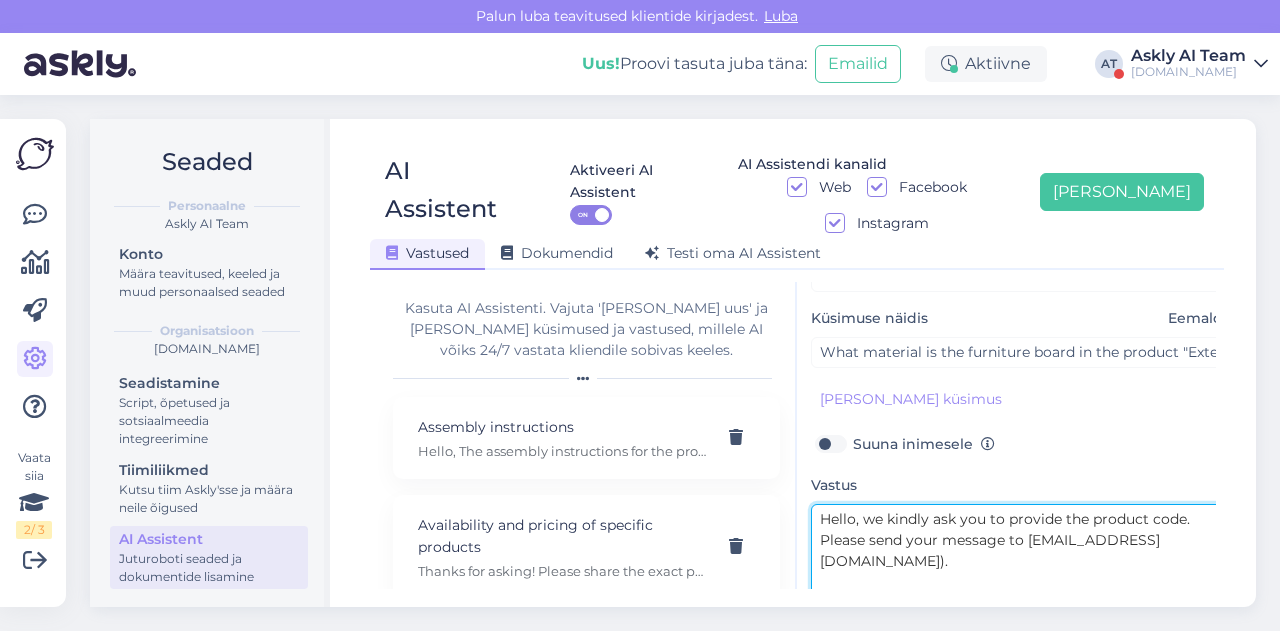 click on "Hello, we kindly ask you to provide the product code. Please send your message to [EMAIL_ADDRESS][DOMAIN_NAME])." at bounding box center [1021, 551] 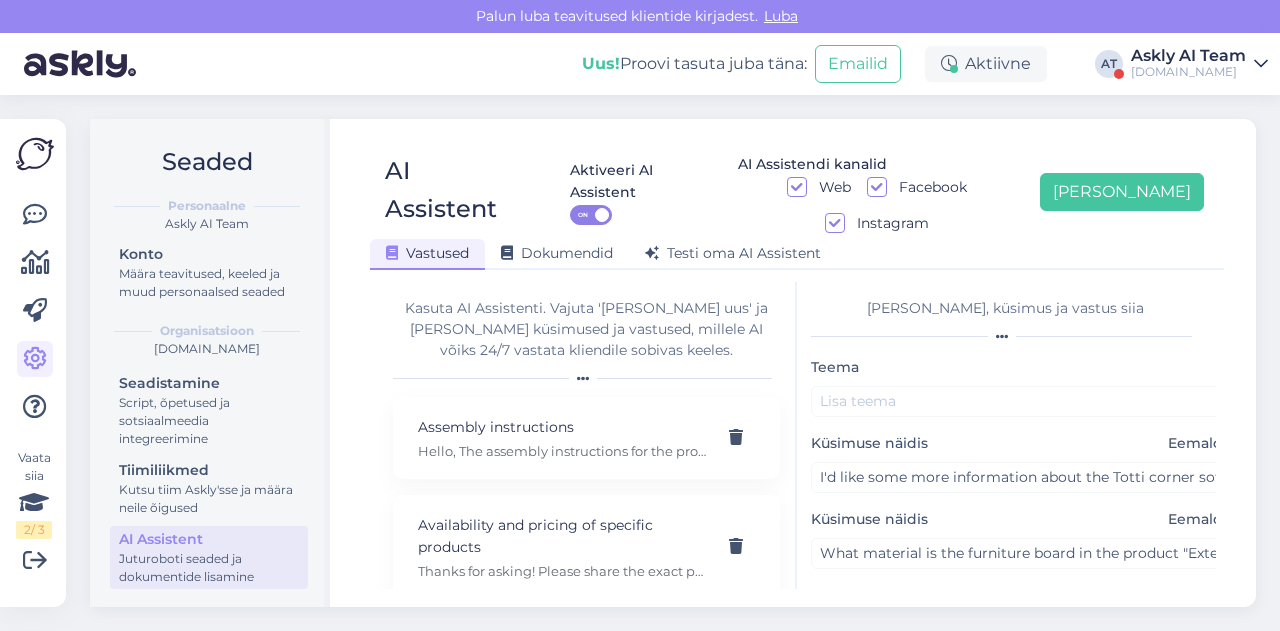 scroll, scrollTop: 2, scrollLeft: 1, axis: both 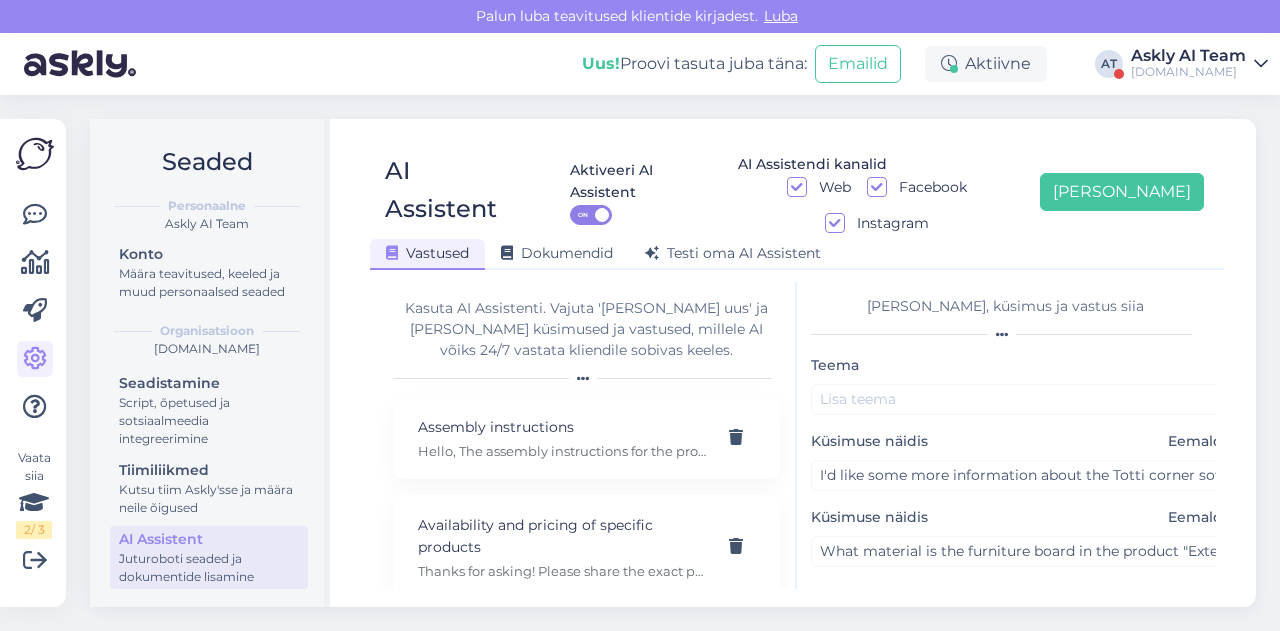 type on "Hello, we kindly ask you to provide the product code. Please send your message to [EMAIL_ADDRESS][DOMAIN_NAME]" 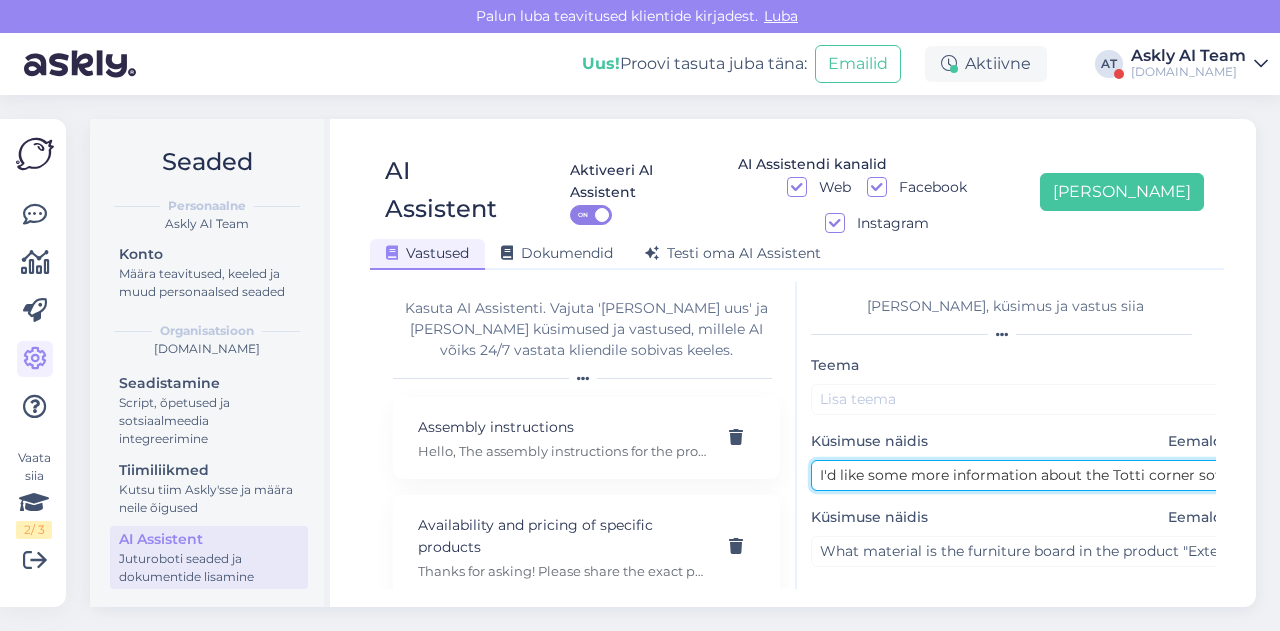 drag, startPoint x: 951, startPoint y: 440, endPoint x: 1079, endPoint y: 441, distance: 128.0039 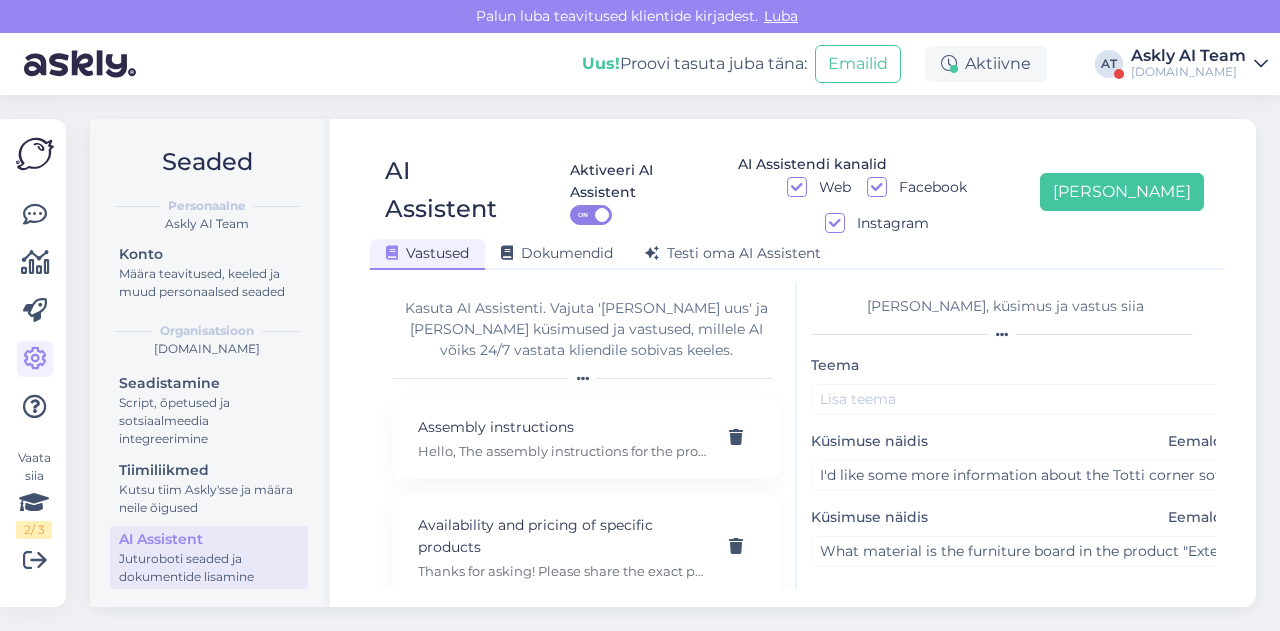 scroll, scrollTop: 0, scrollLeft: 0, axis: both 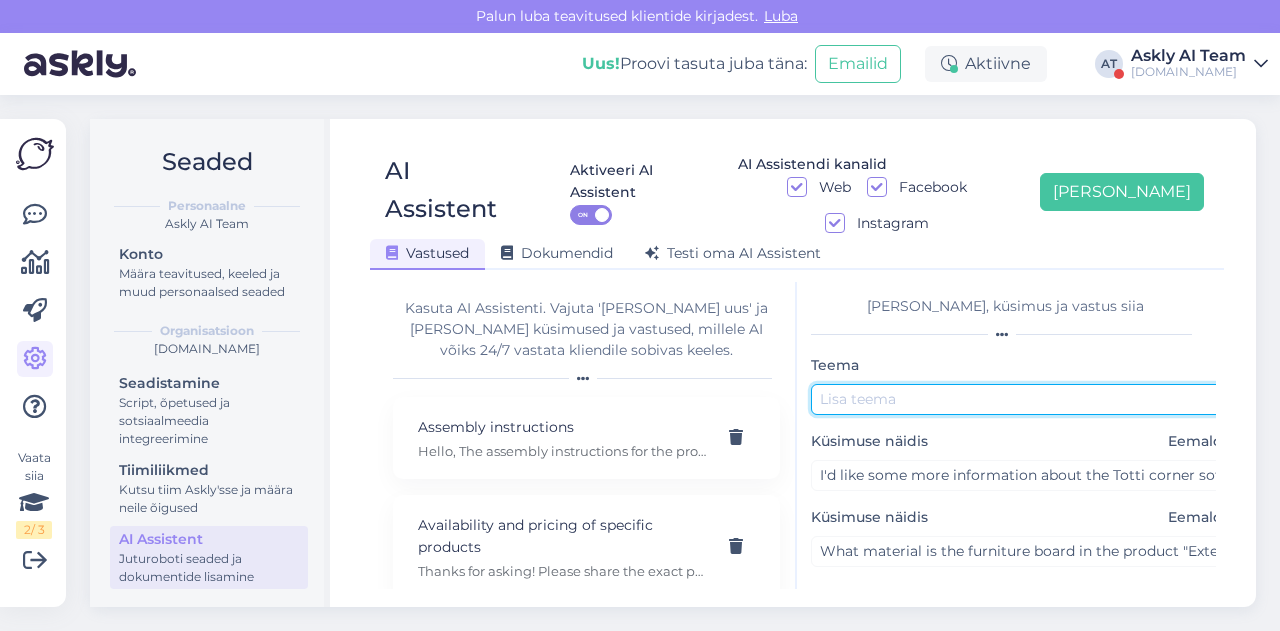 click at bounding box center (1021, 399) 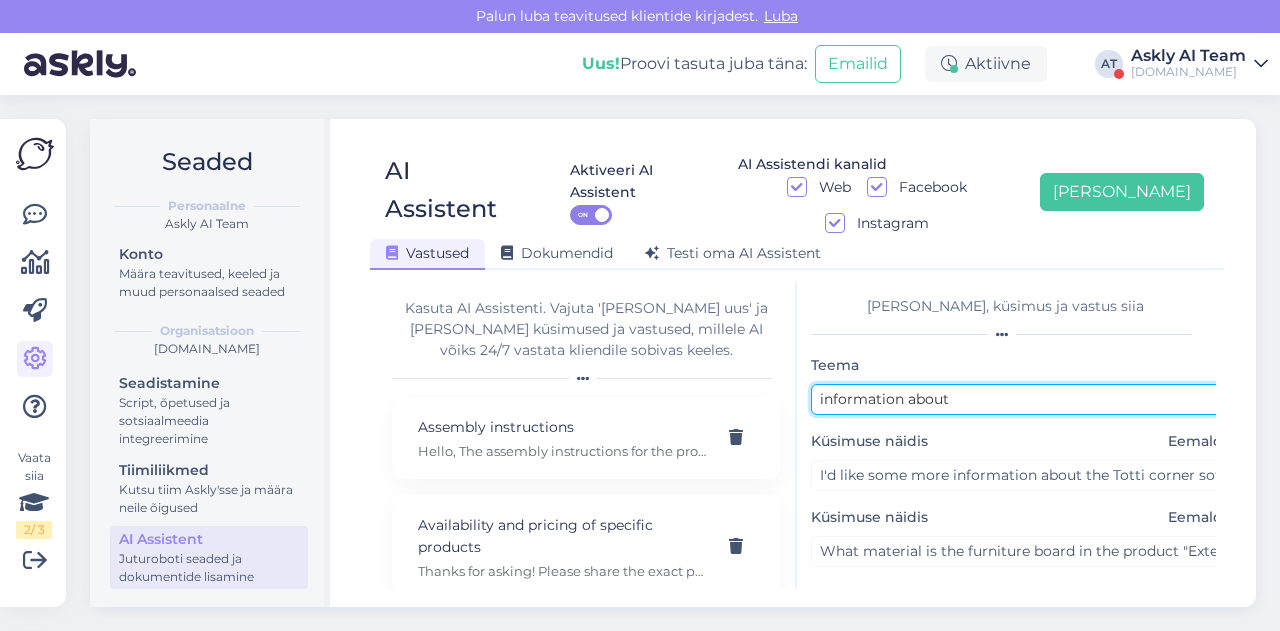 click on "information about" at bounding box center [1021, 399] 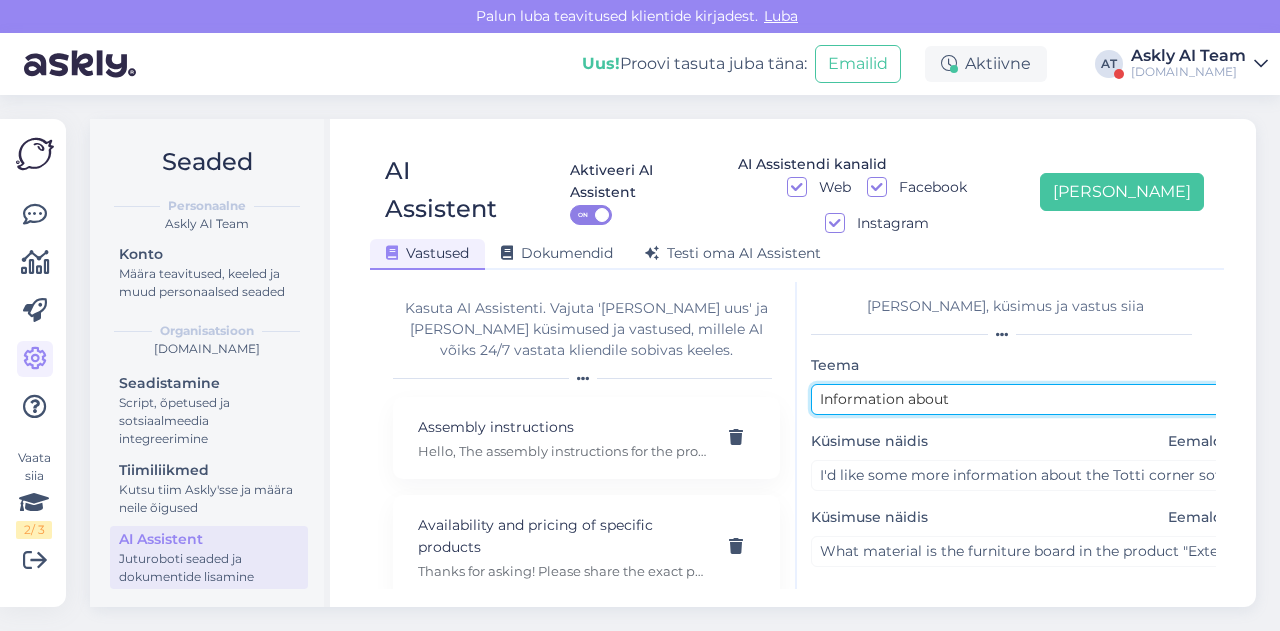 click on "Information about" at bounding box center (1021, 399) 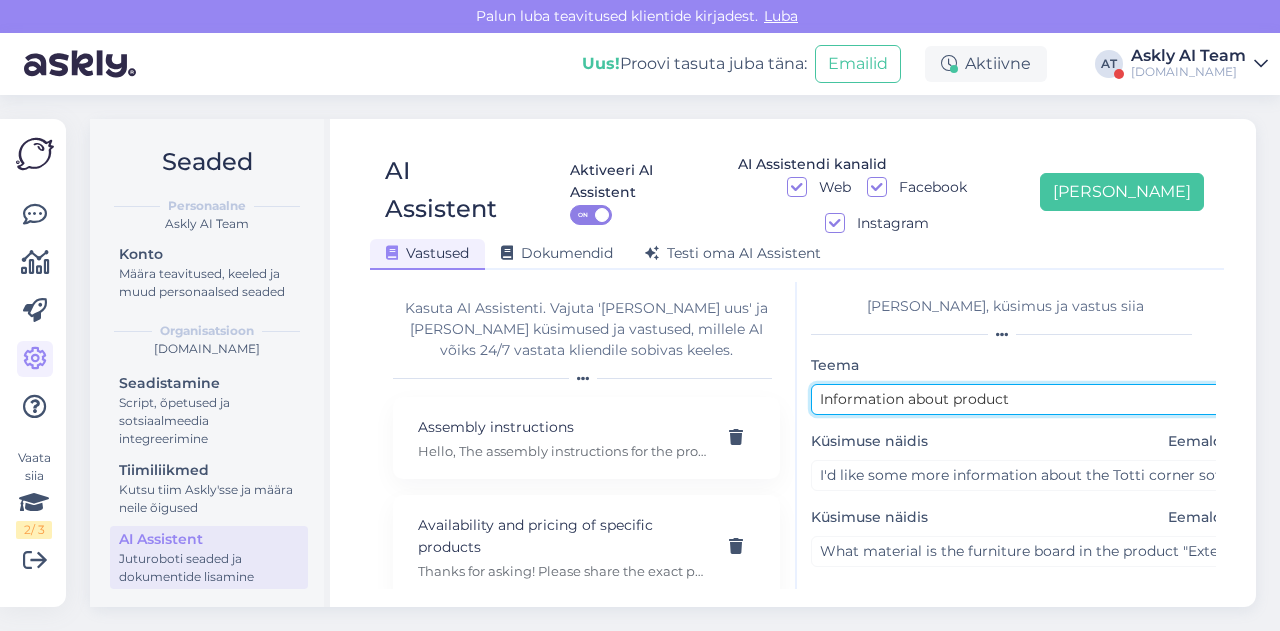 scroll, scrollTop: 254, scrollLeft: 0, axis: vertical 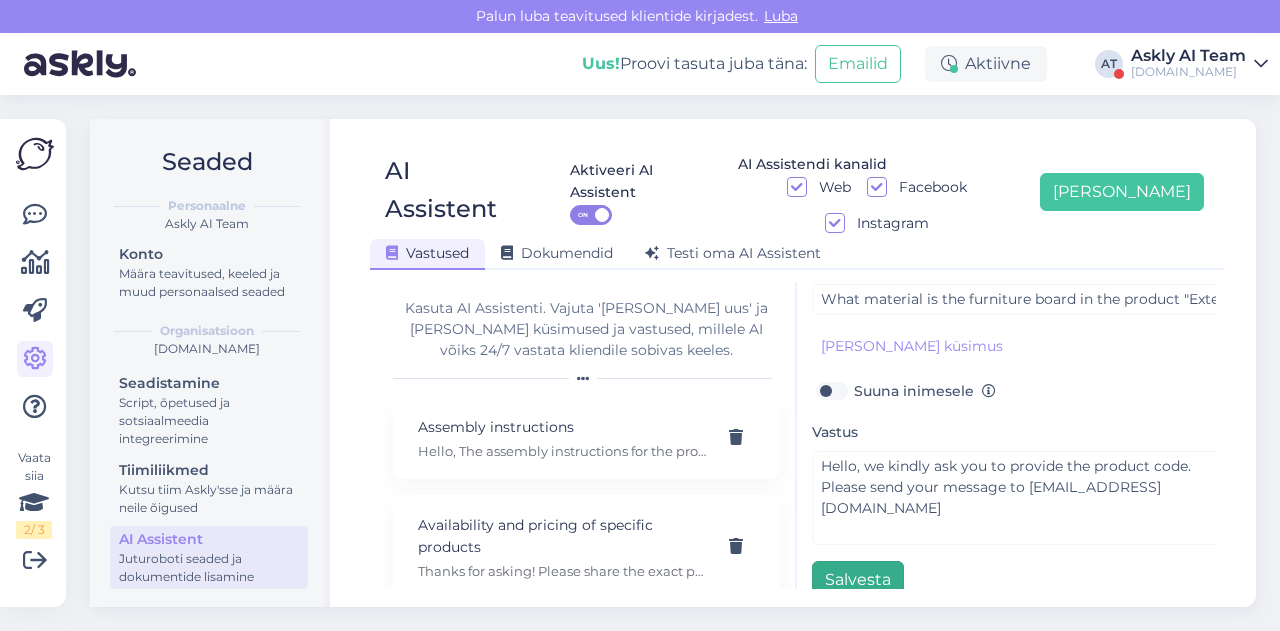 type on "Information about product" 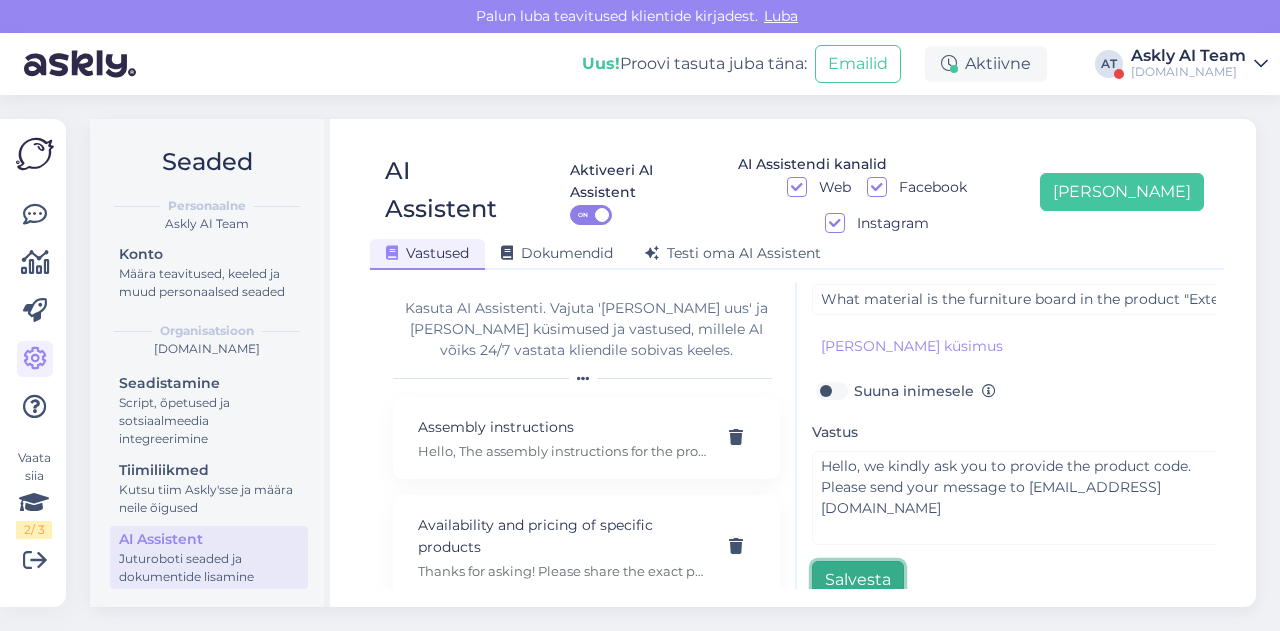 click on "Salvesta" at bounding box center (858, 580) 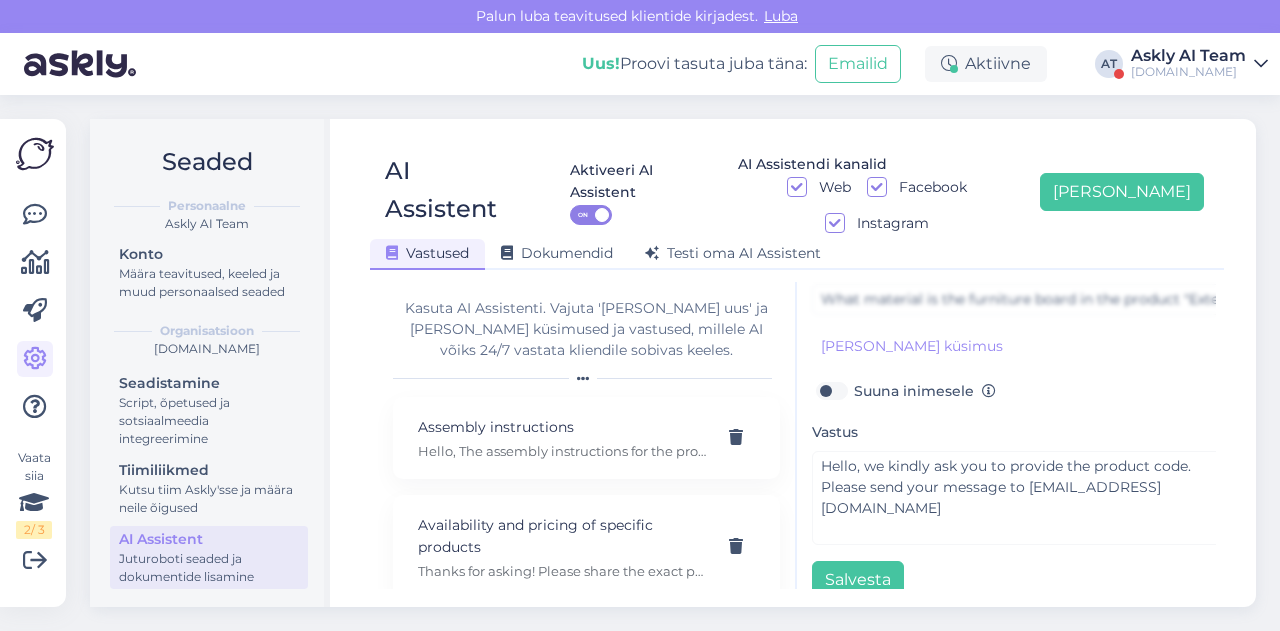click on "Seaded Personaalne Askly AI Team Konto Määra teavitused, keeled ja muud personaalsed seaded Organisatsioon [DOMAIN_NAME] Seadistamine Script, õpetused ja sotsiaalmeedia integreerimine Tiimiliikmed Kutsu tiim Askly'sse ja määra neile õigused AI Assistent Juturoboti seaded ja dokumentide lisamine AI Assistent Aktiveeri AI Assistent ON AI Assistendi kanalid Web Facebook Instagram [PERSON_NAME] uus Vastused Dokumendid [PERSON_NAME] oma AI Assistent Kasuta AI Assistenti. Vajuta '[PERSON_NAME] uus' ja [PERSON_NAME] küsimused ja vastused, millele AI võiks 24/7 vastata kliendile sobivas keeles.  Assembly instructions Hello,
The assembly instructions for the product are included with the delivered product.
We can request the assembly instructions from the factory once you let us know which product code you are interested in.
Availability and pricing of specific products Thanks for asking! Please share the exact product code or name so we can confirm availability and pricing. We’ll get back to you quickly with the details. Banking info Cancel order" at bounding box center [679, 363] 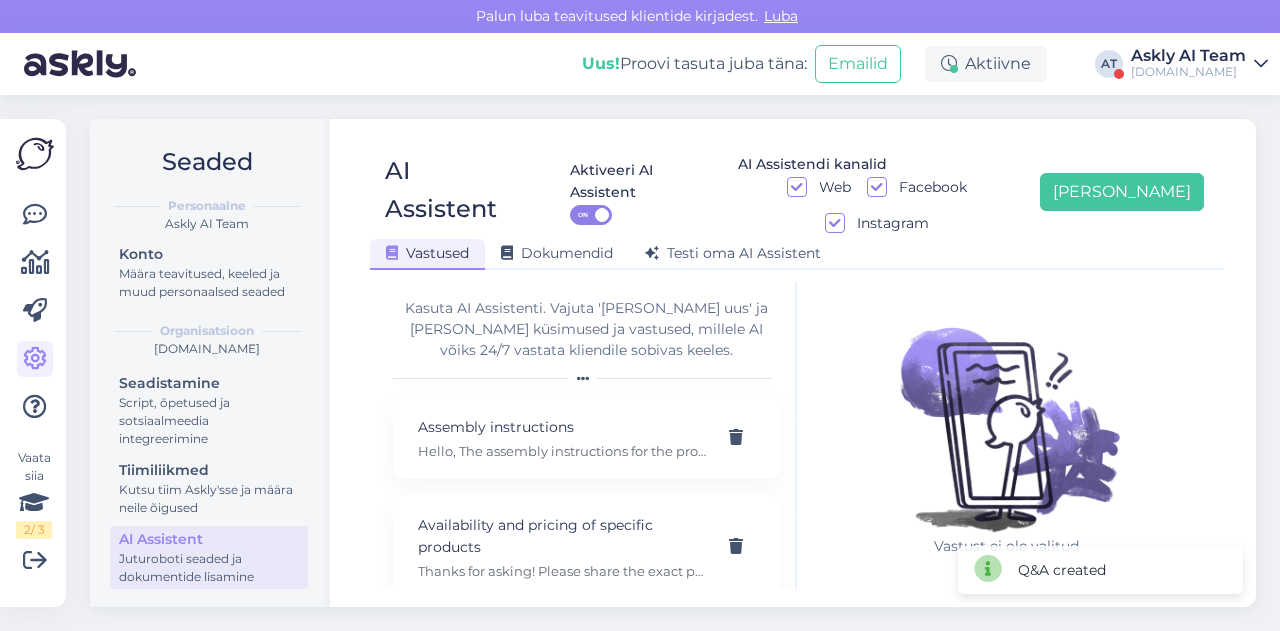 scroll, scrollTop: 0, scrollLeft: 0, axis: both 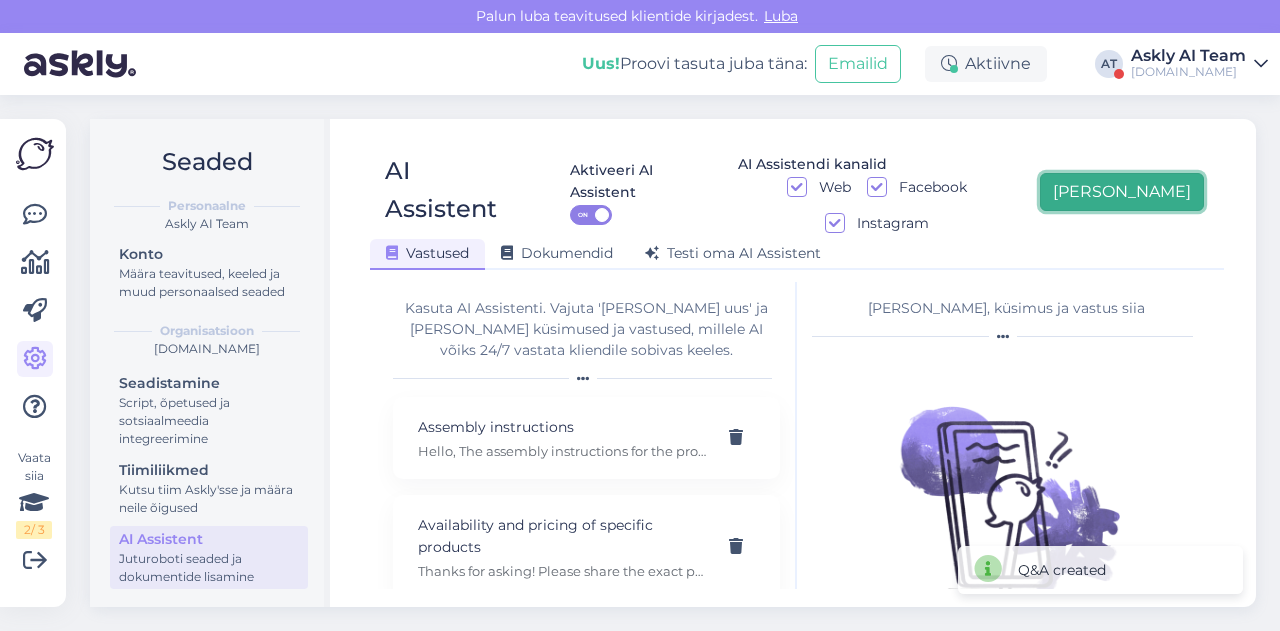 click on "[PERSON_NAME]" at bounding box center (1122, 192) 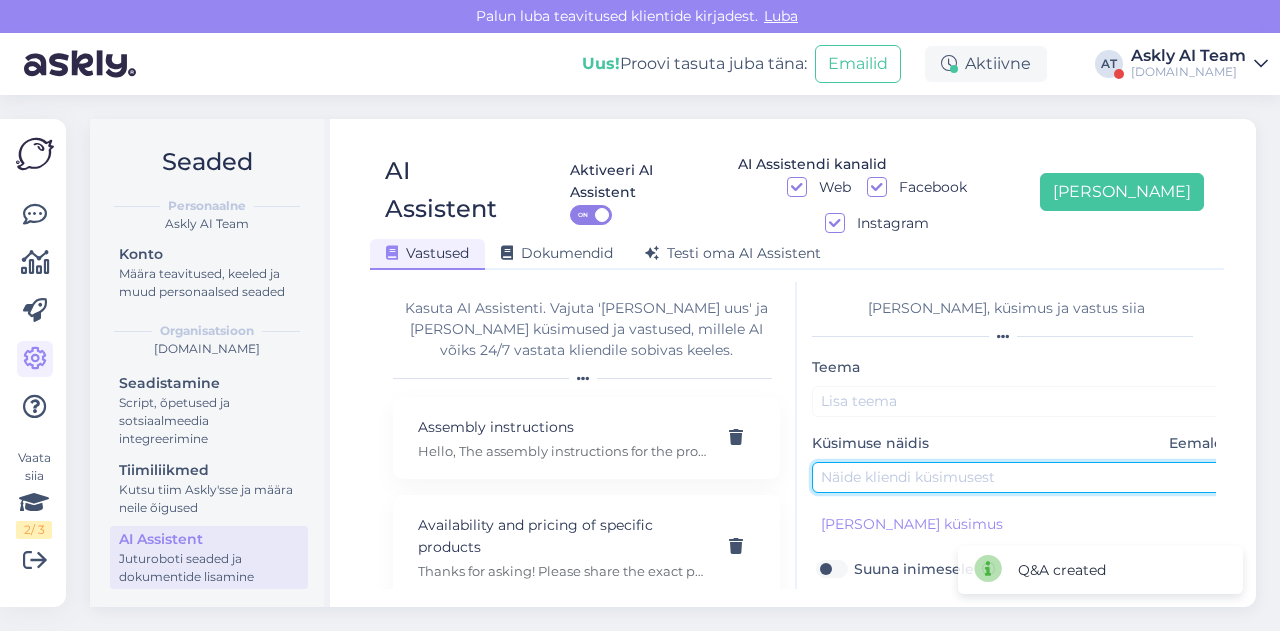 click at bounding box center [1022, 477] 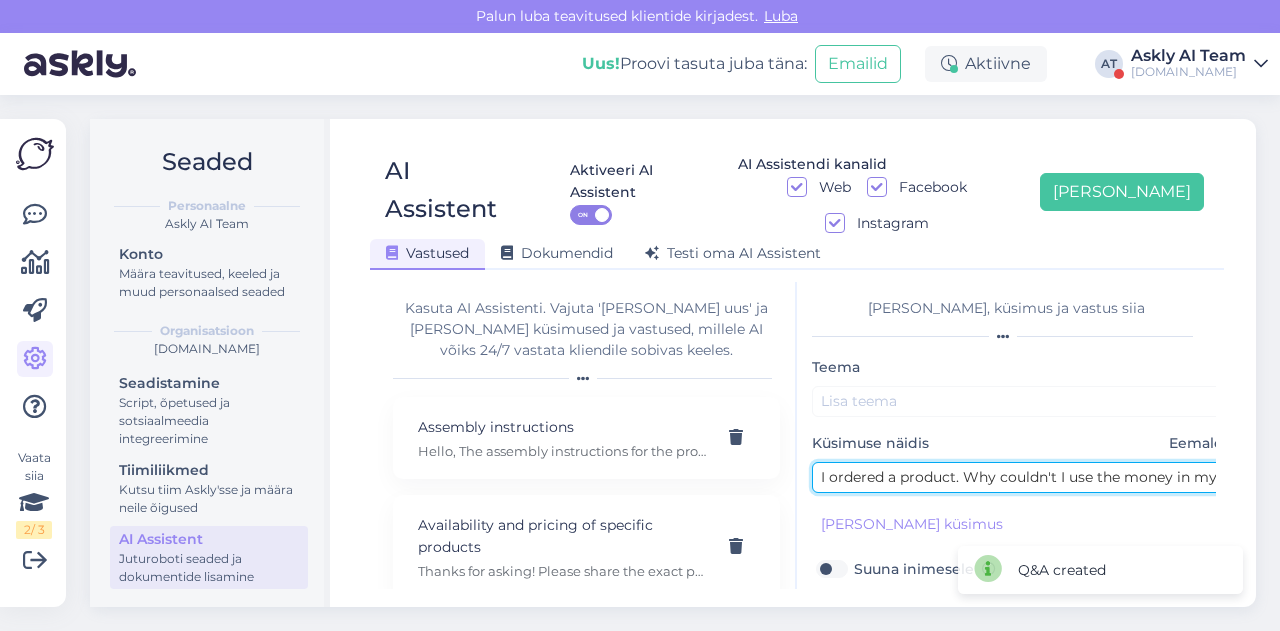 scroll, scrollTop: 0, scrollLeft: 101, axis: horizontal 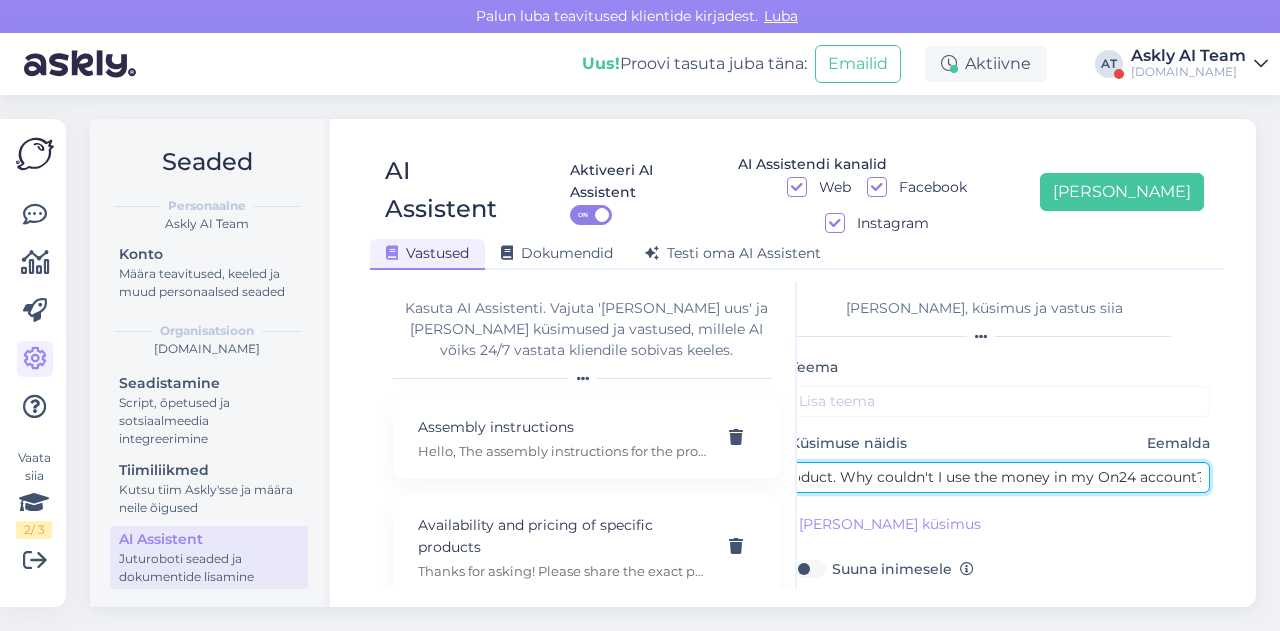 type on "I ordered a product. Why couldn't I use the money in my On24 account?" 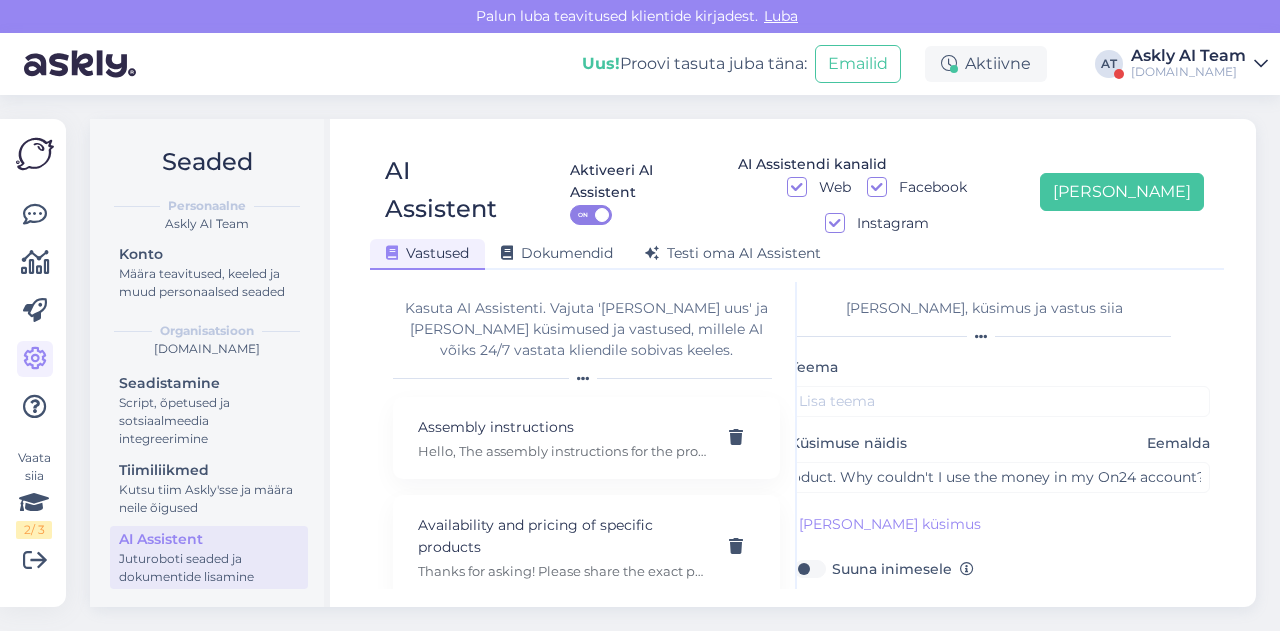 scroll, scrollTop: 0, scrollLeft: 0, axis: both 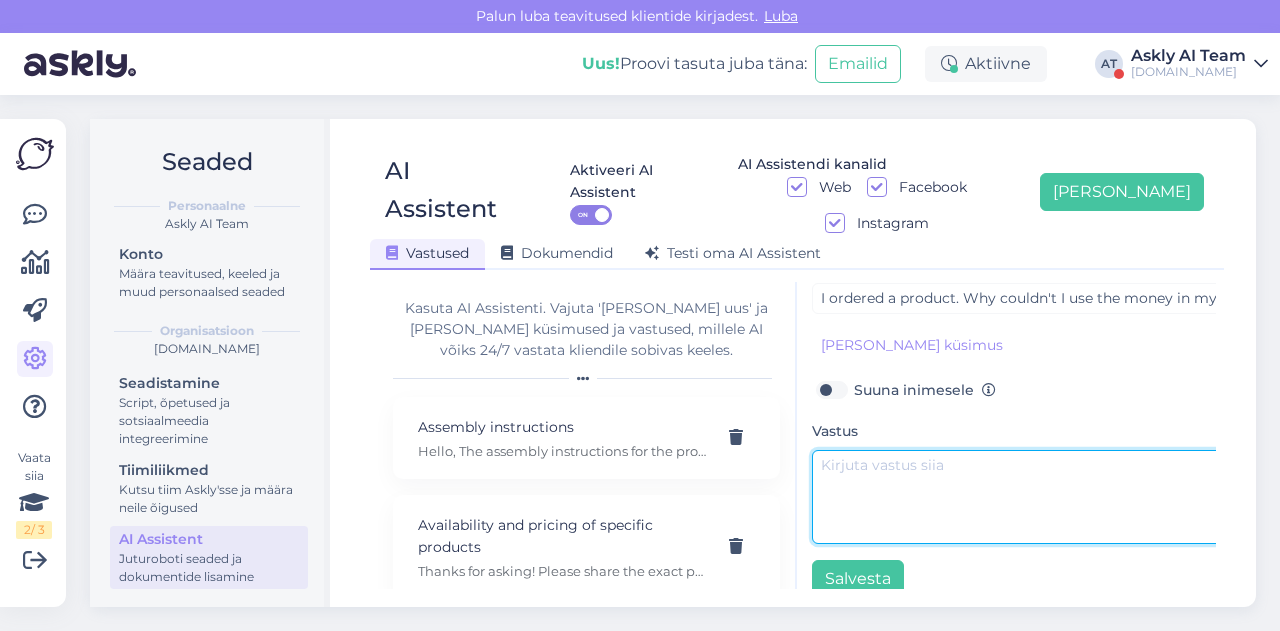 click at bounding box center (1022, 497) 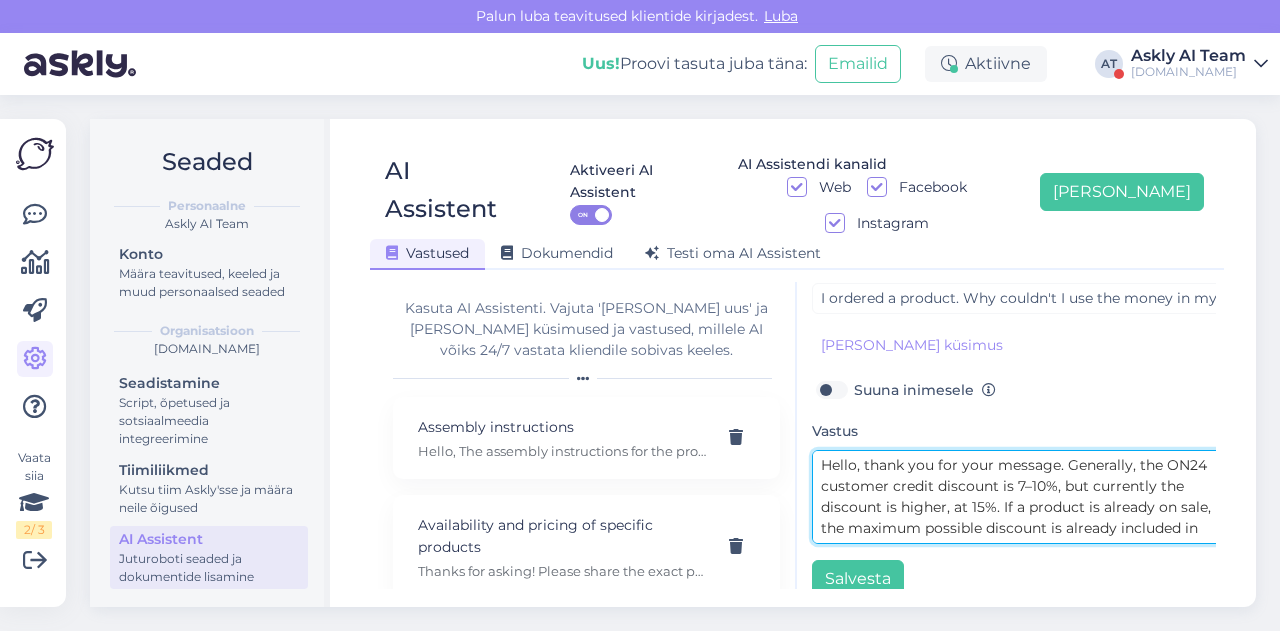 scroll, scrollTop: 57, scrollLeft: 0, axis: vertical 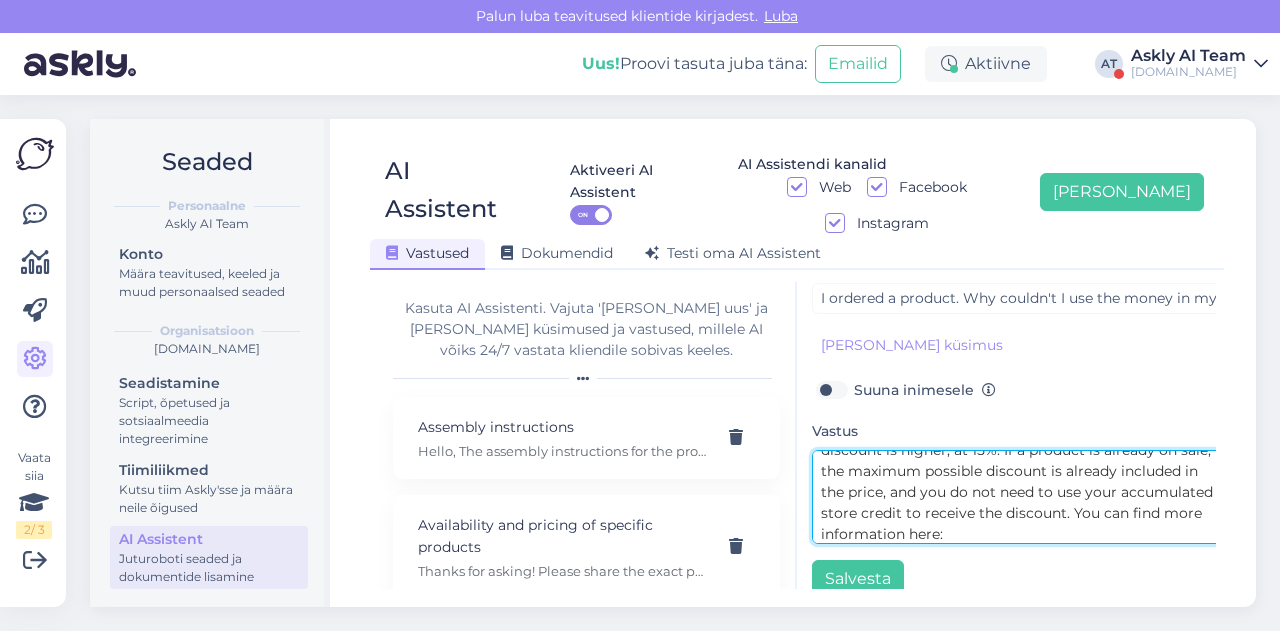click on "Hello, thank you for your message. Generally, the ON24 customer credit discount is 7–10%, but currently the discount is higher, at 15%. If a product is already on sale, the maximum possible discount is already included in the price, and you do not need to use your accumulated store credit to receive the discount. You can find more information here:" at bounding box center (1022, 497) 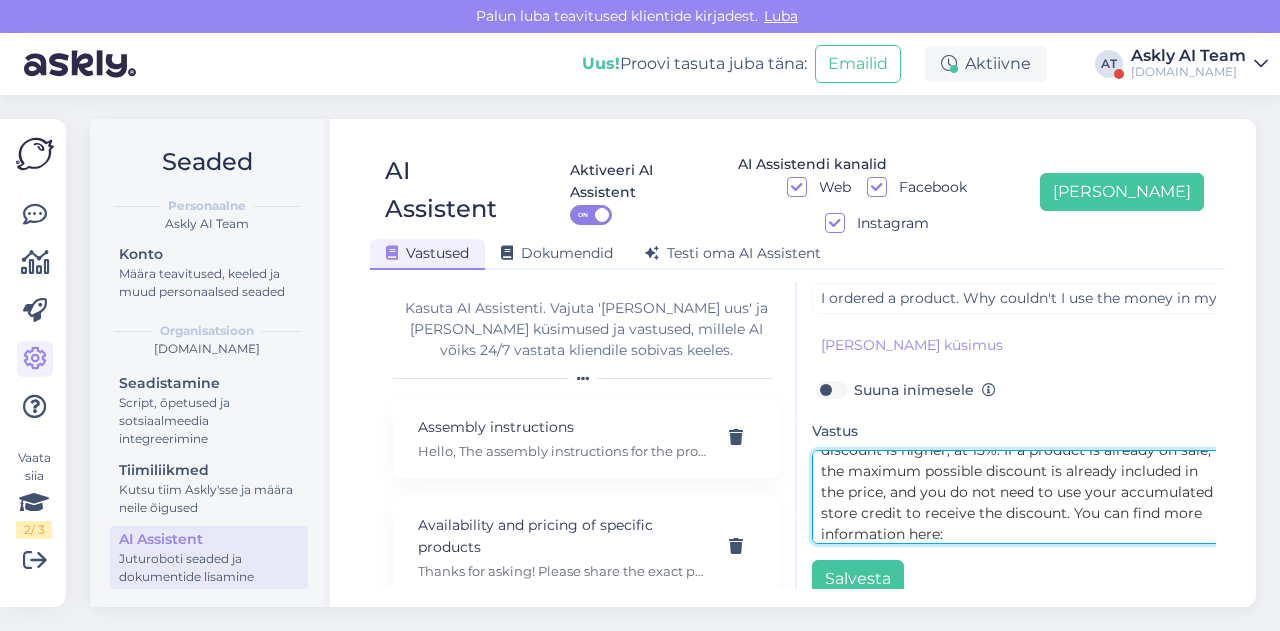 paste on "[URL][DOMAIN_NAME]" 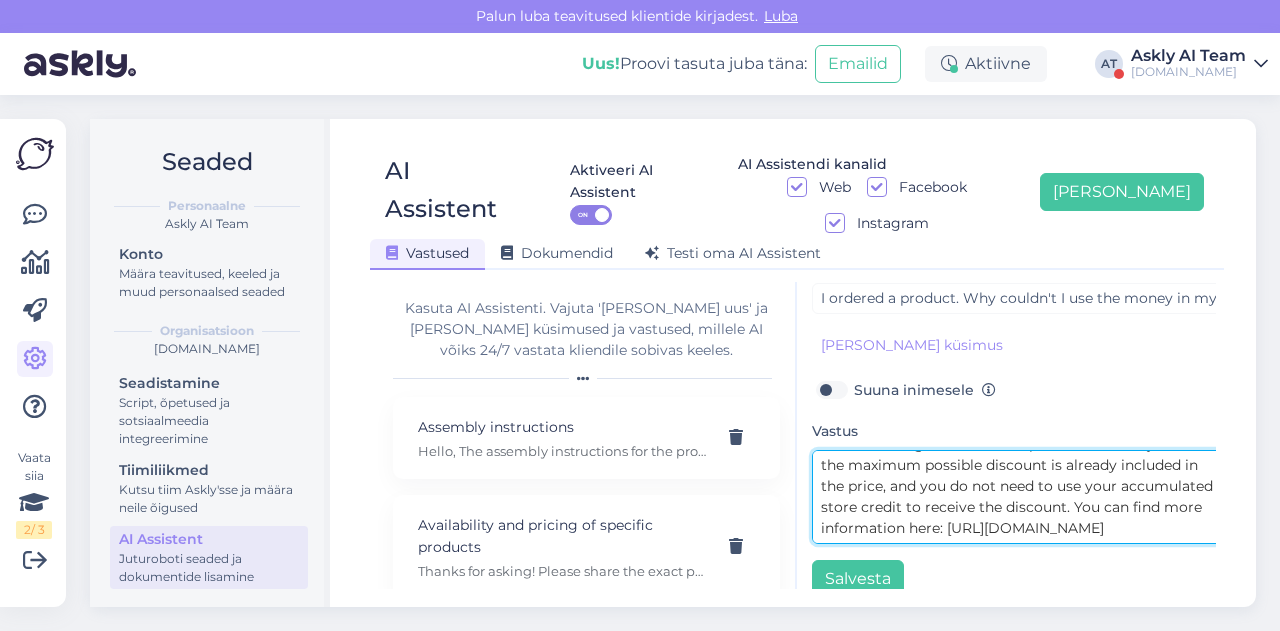scroll, scrollTop: 0, scrollLeft: 0, axis: both 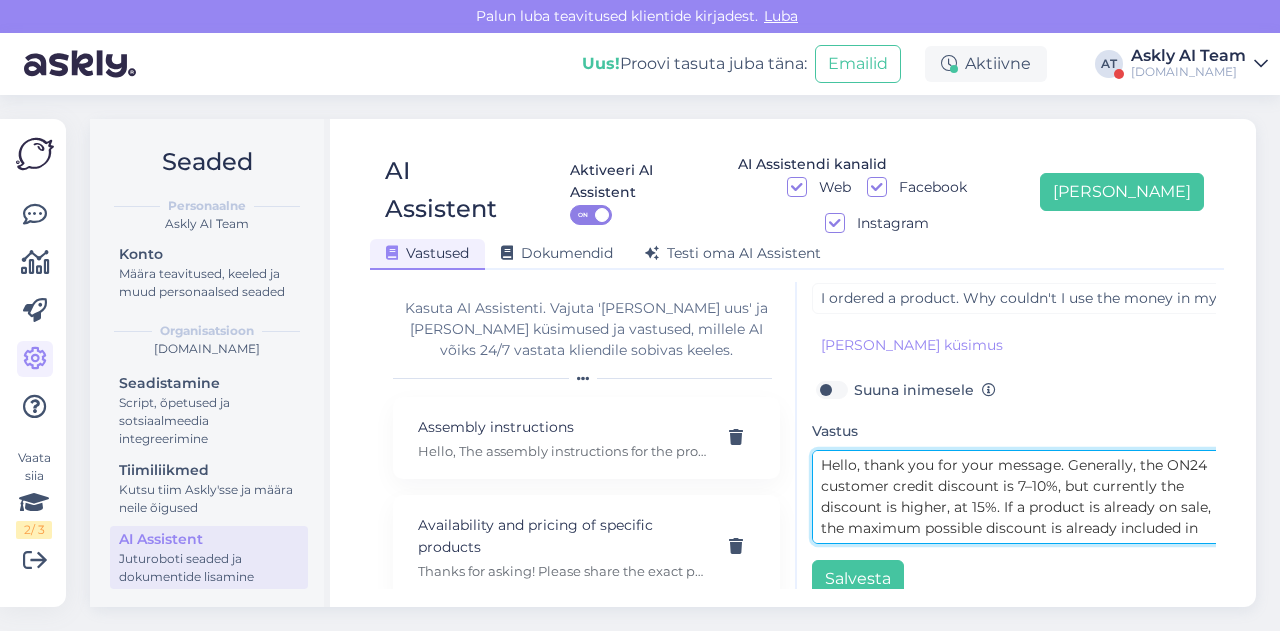 click on "Hello, thank you for your message. Generally, the ON24 customer credit discount is 7–10%, but currently the discount is higher, at 15%. If a product is already on sale, the maximum possible discount is already included in the price, and you do not need to use your accumulated store credit to receive the discount. You can find more information here: [URL][DOMAIN_NAME]" at bounding box center (1022, 497) 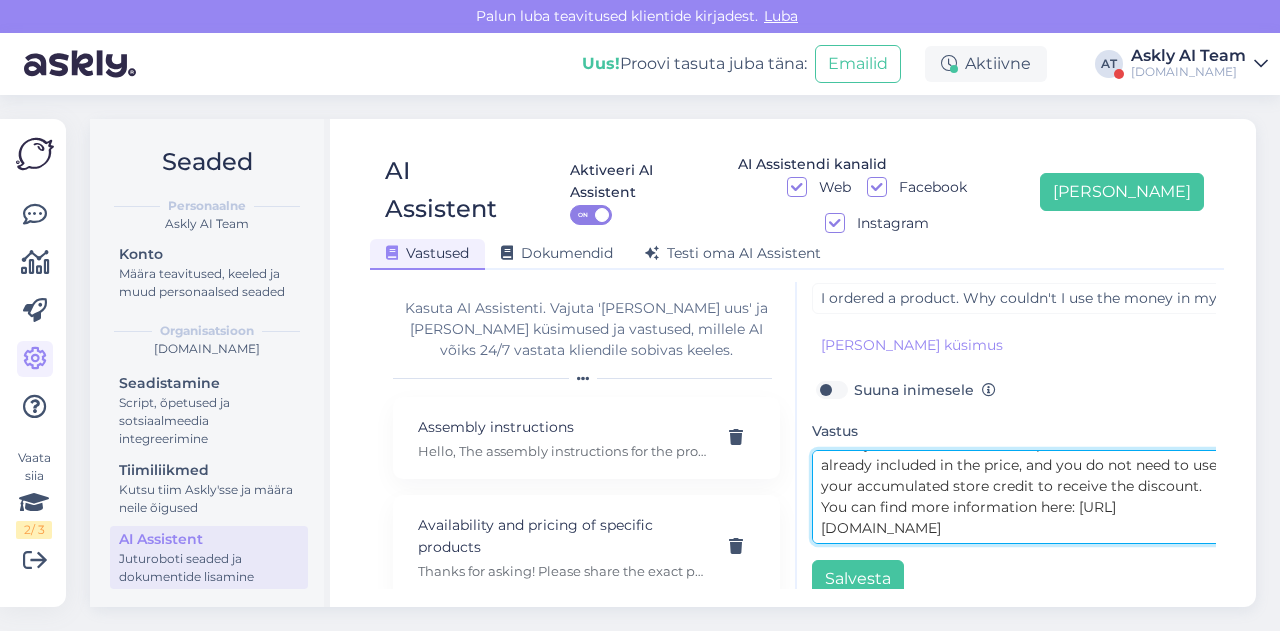 scroll, scrollTop: 81, scrollLeft: 0, axis: vertical 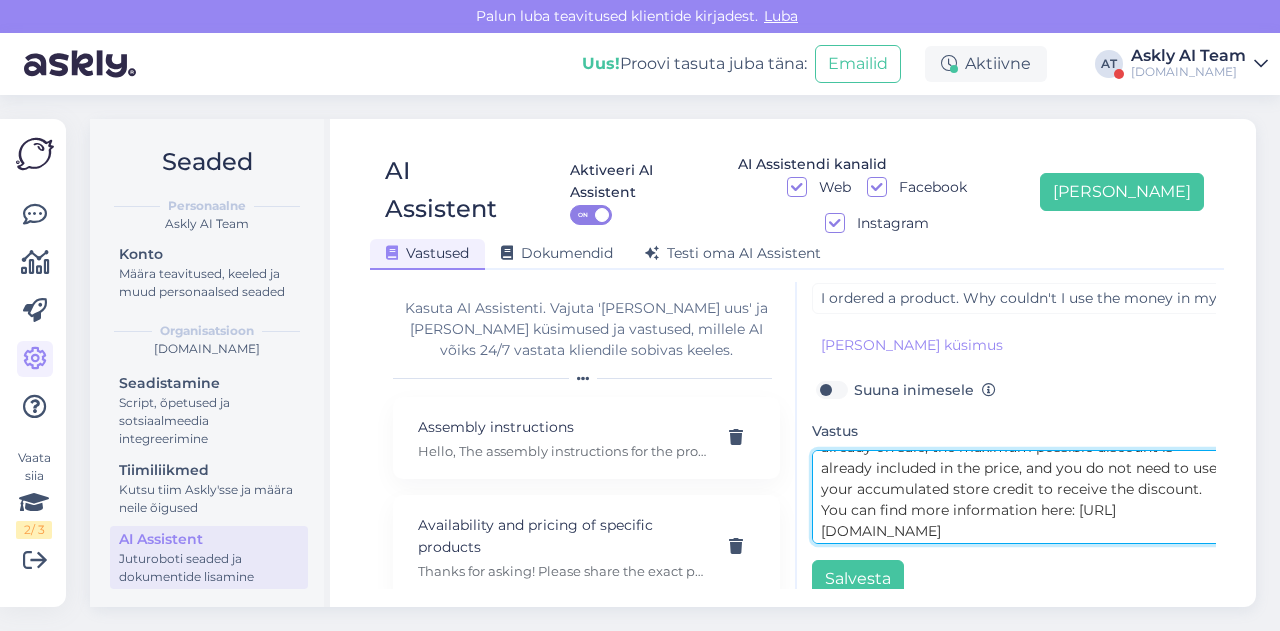 click on "Hello, thank you for your message.
Generally, the ON24 customer credit discount is 7–10%, but currently the discount is higher, at 15%. If a product is already on sale, the maximum possible discount is already included in the price, and you do not need to use your accumulated store credit to receive the discount. You can find more information here: [URL][DOMAIN_NAME]" at bounding box center (1022, 497) 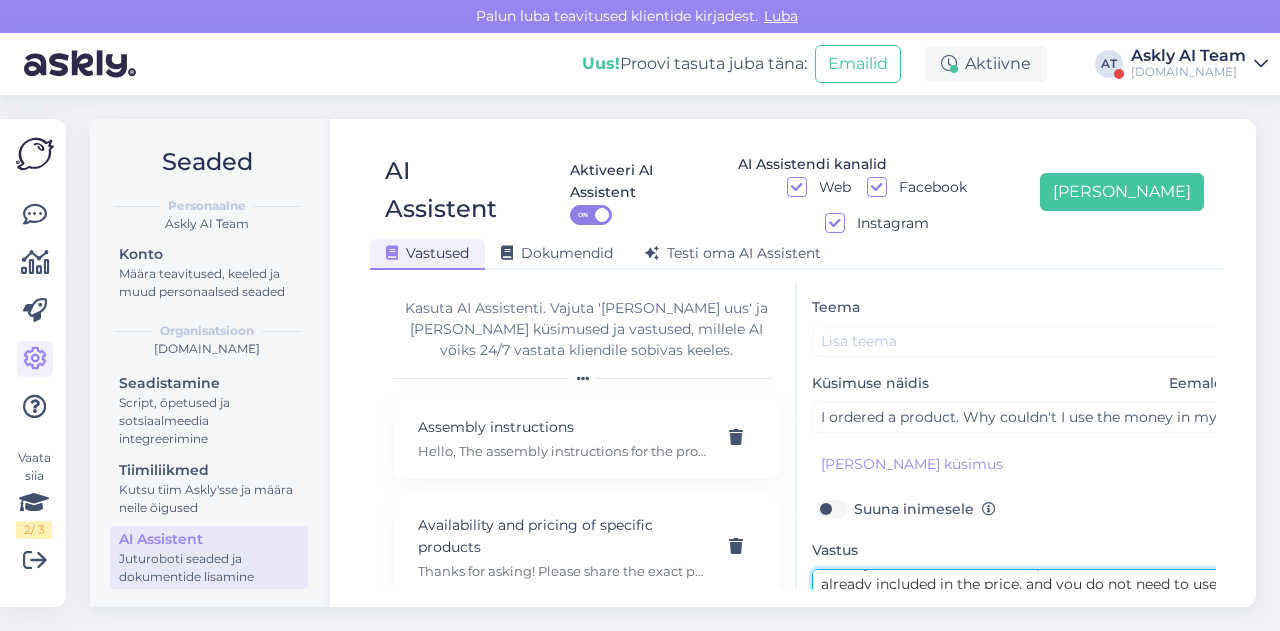 scroll, scrollTop: 61, scrollLeft: 0, axis: vertical 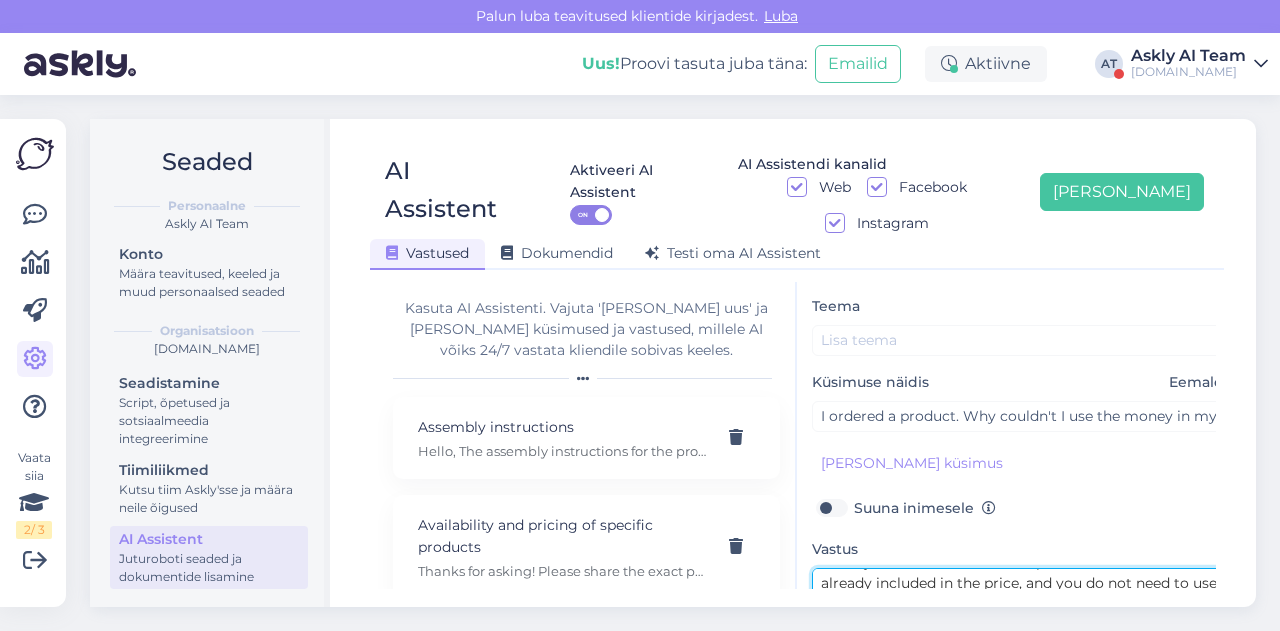 type on "Hello, thank you for your message.
Generally, the ON24 customer credit discount is 7–10%, but currently the discount is higher, at 15%. If a product is already on sale, the maximum possible discount is already included in the price, and you do not need to use your accumulated store credit to receive the discount.
You can find more information here: [URL][DOMAIN_NAME]" 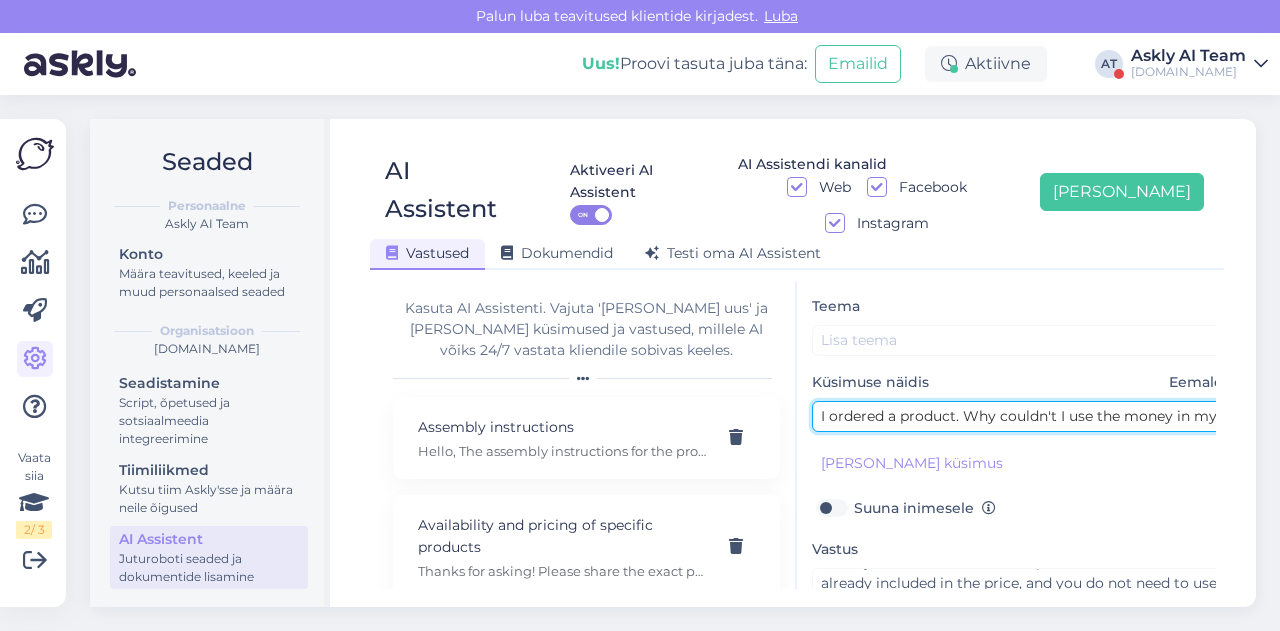 drag, startPoint x: 1057, startPoint y: 375, endPoint x: 1174, endPoint y: 377, distance: 117.01709 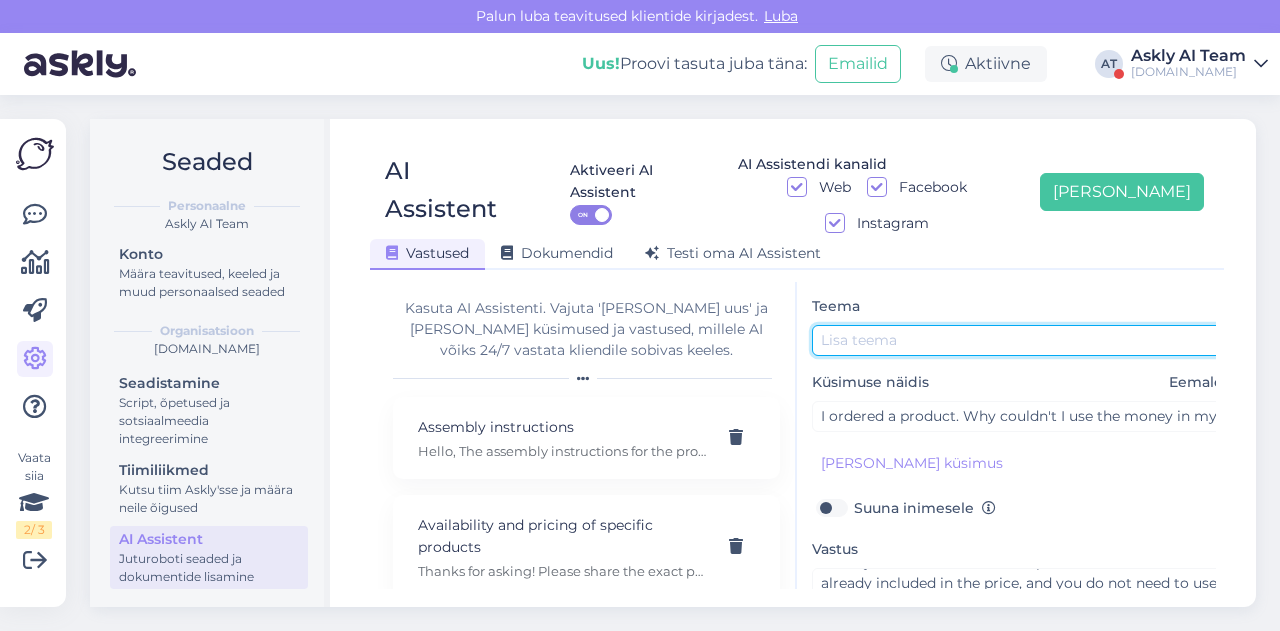 click at bounding box center (1022, 340) 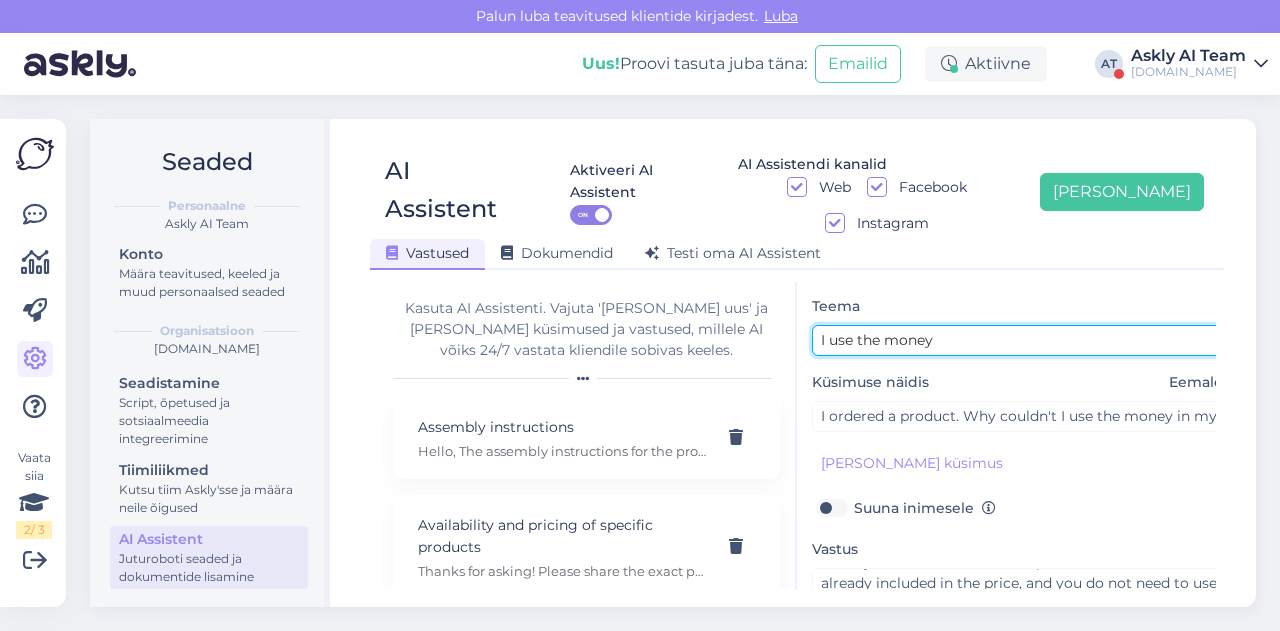 click on "I use the money" at bounding box center [1022, 340] 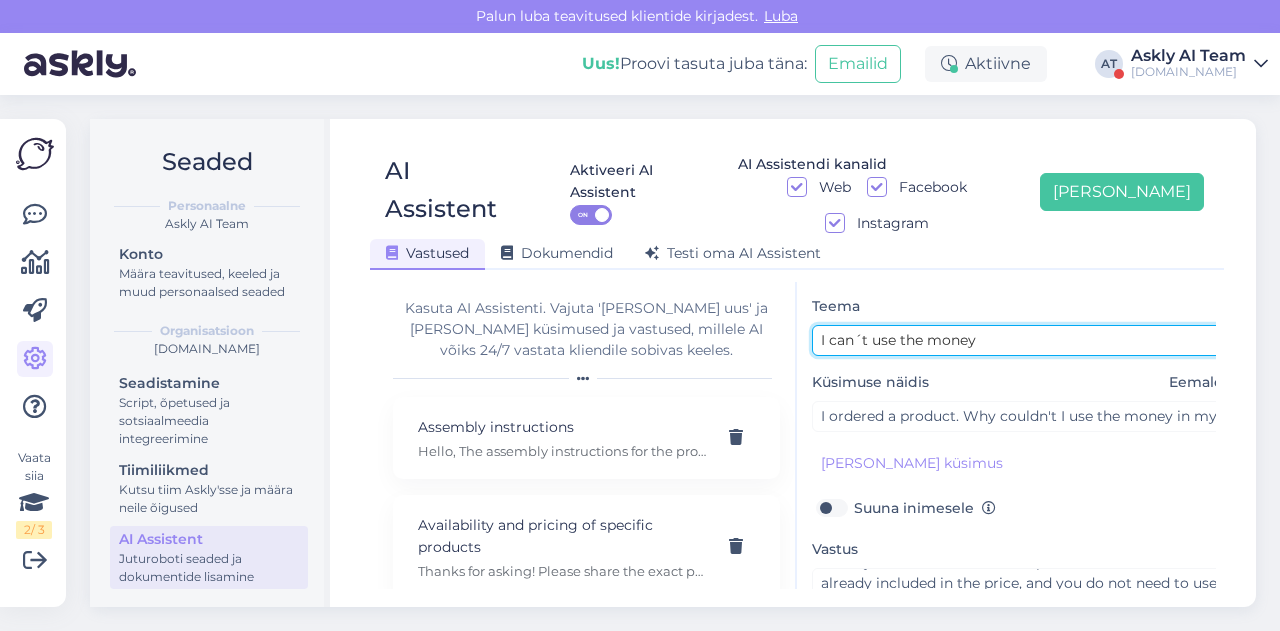 click on "I can´t use the money" at bounding box center [1022, 340] 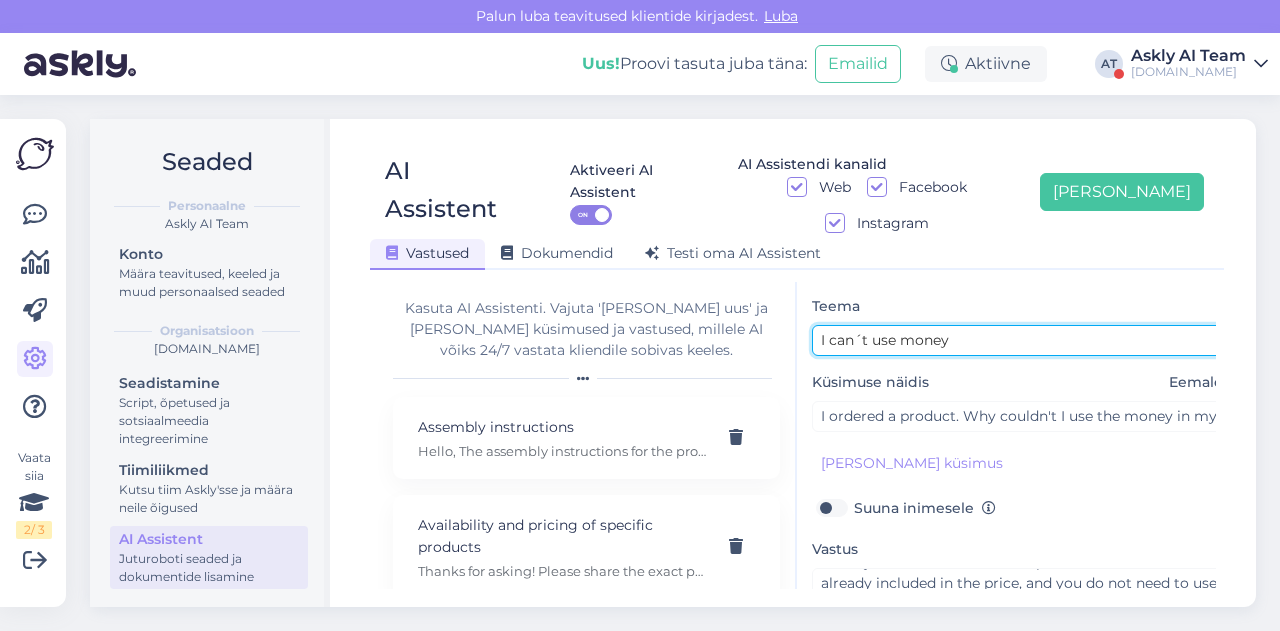 scroll, scrollTop: 179, scrollLeft: 0, axis: vertical 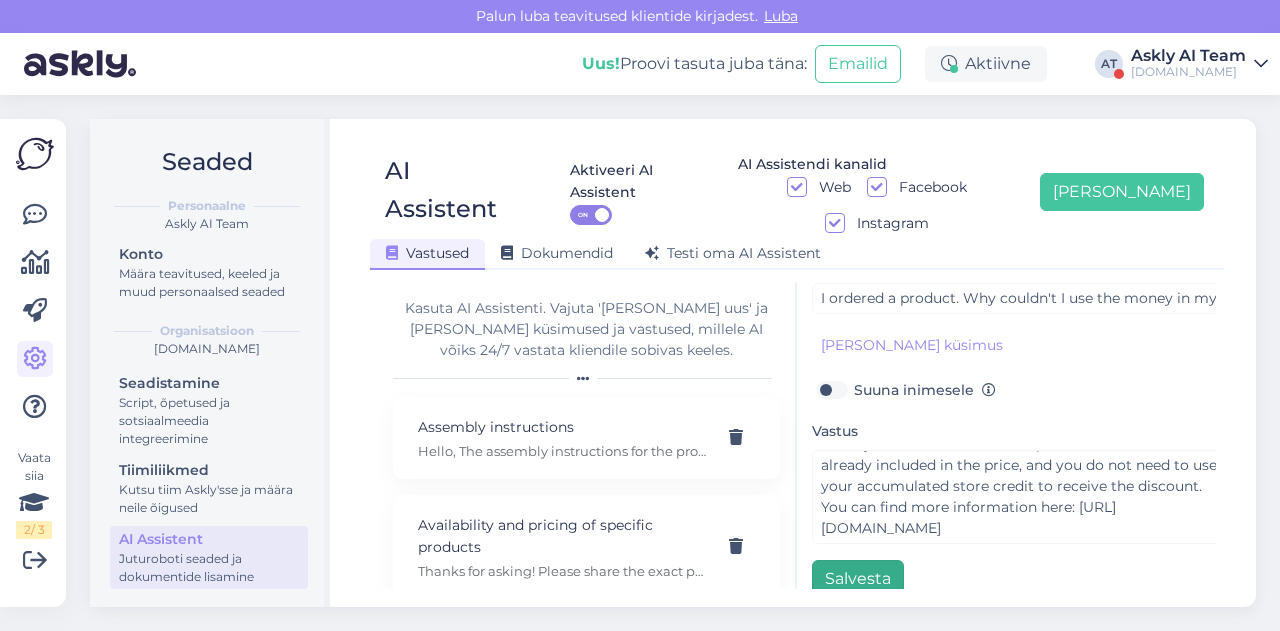 type on "I can´t use money" 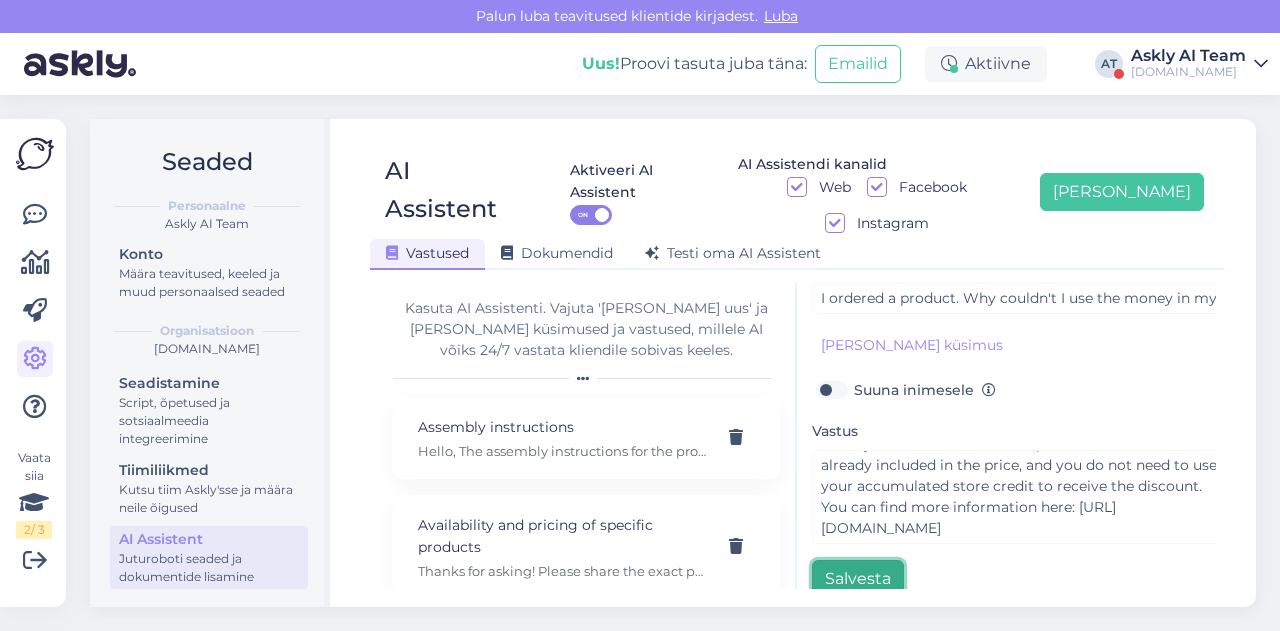 click on "Salvesta" at bounding box center (858, 579) 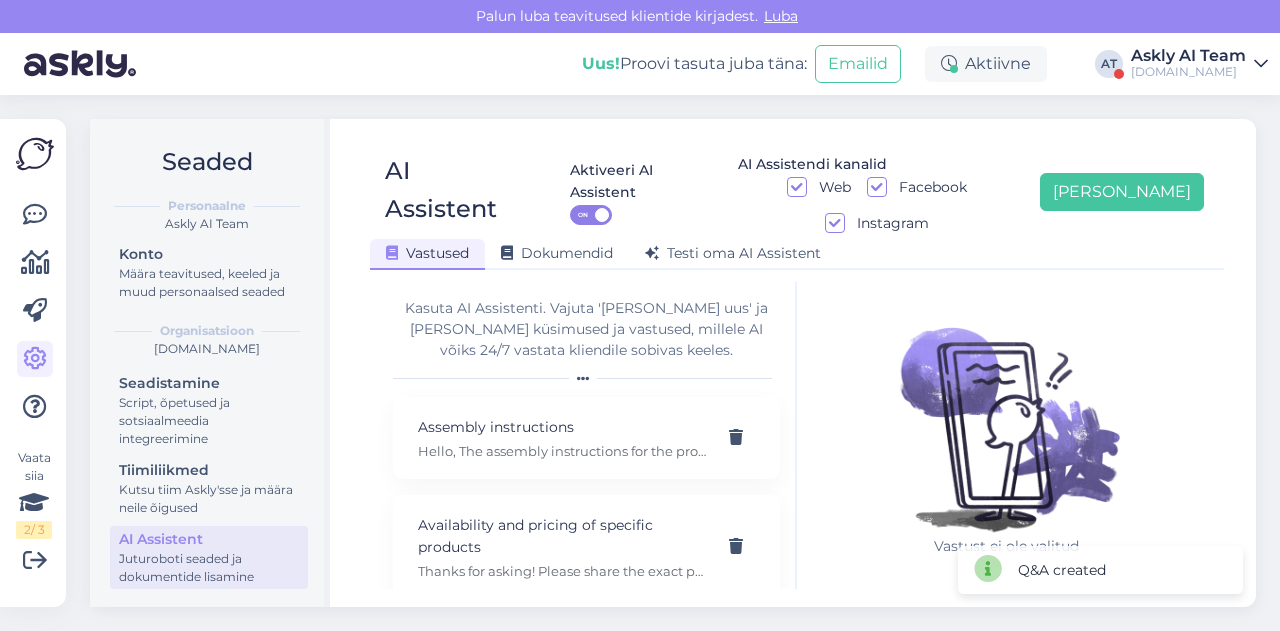 scroll, scrollTop: 0, scrollLeft: 0, axis: both 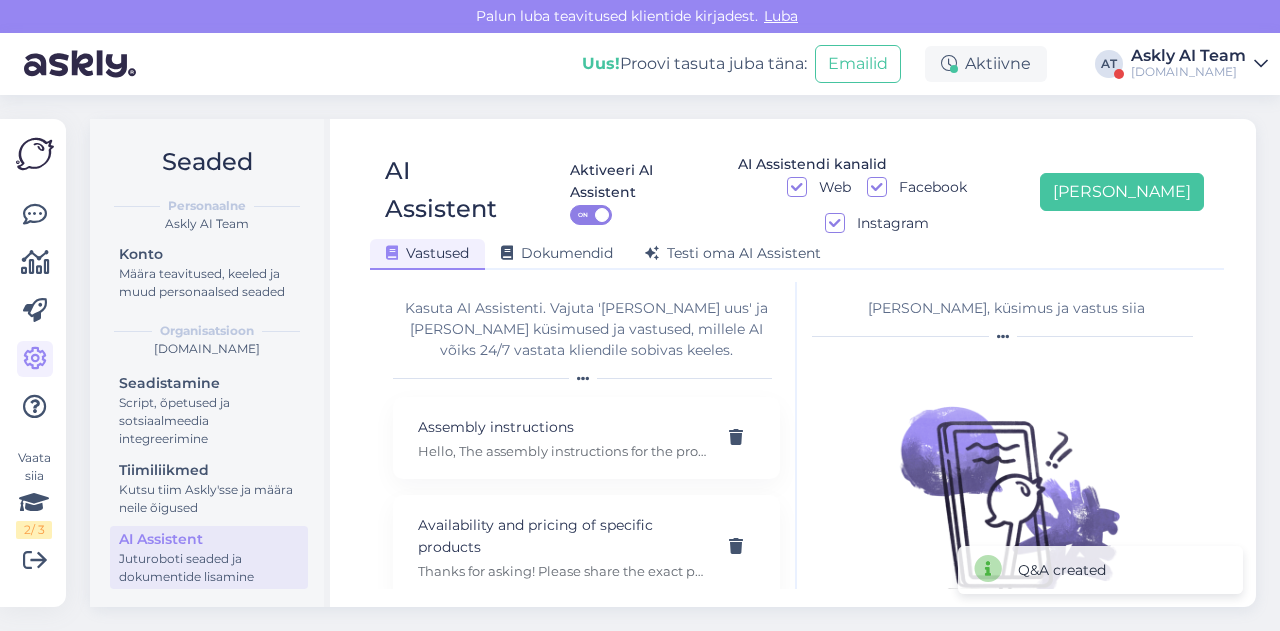 click on "Vastust ei ole valitud" at bounding box center [1006, 511] 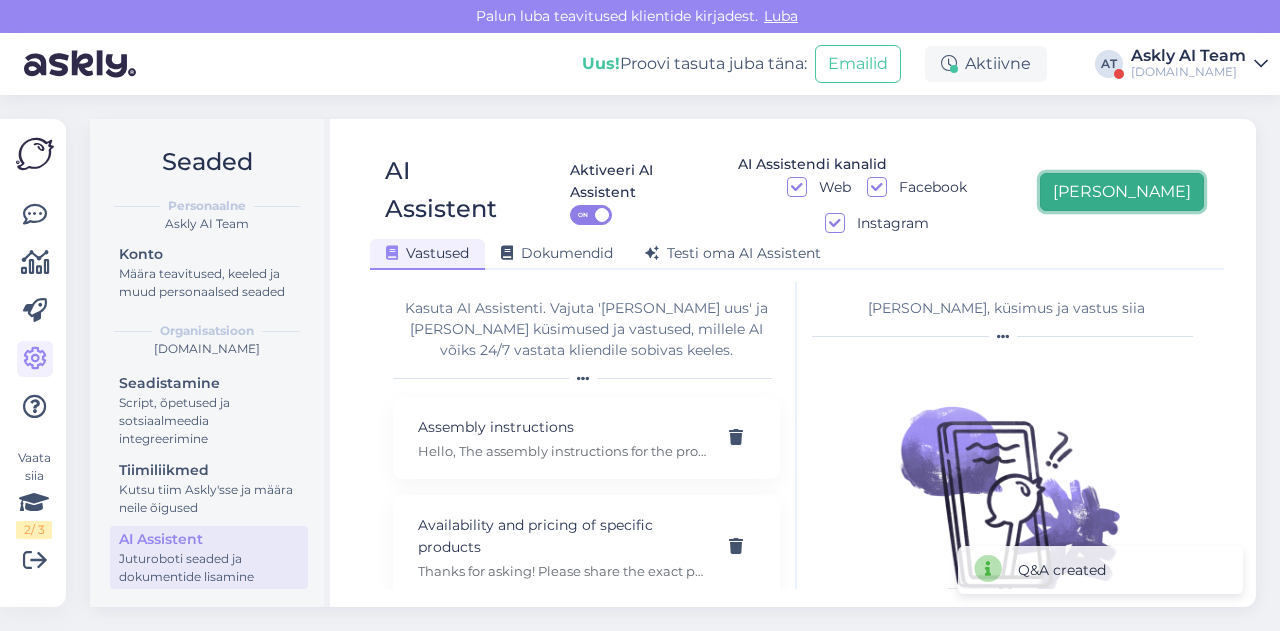 click on "[PERSON_NAME]" at bounding box center [1122, 192] 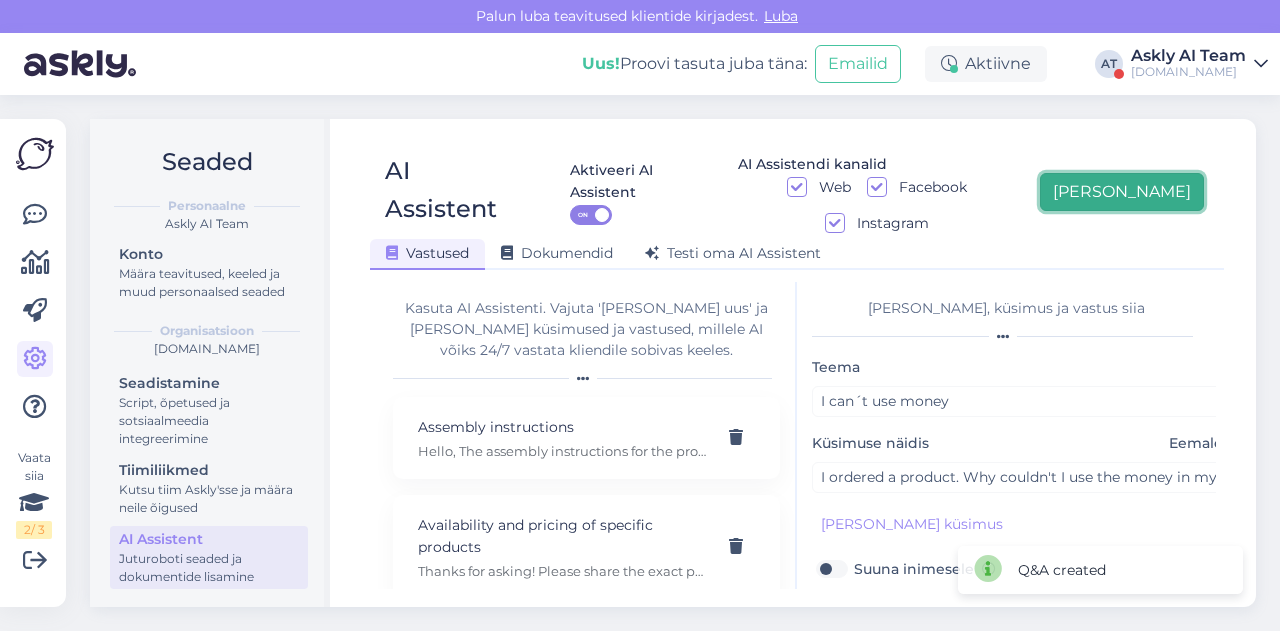 type 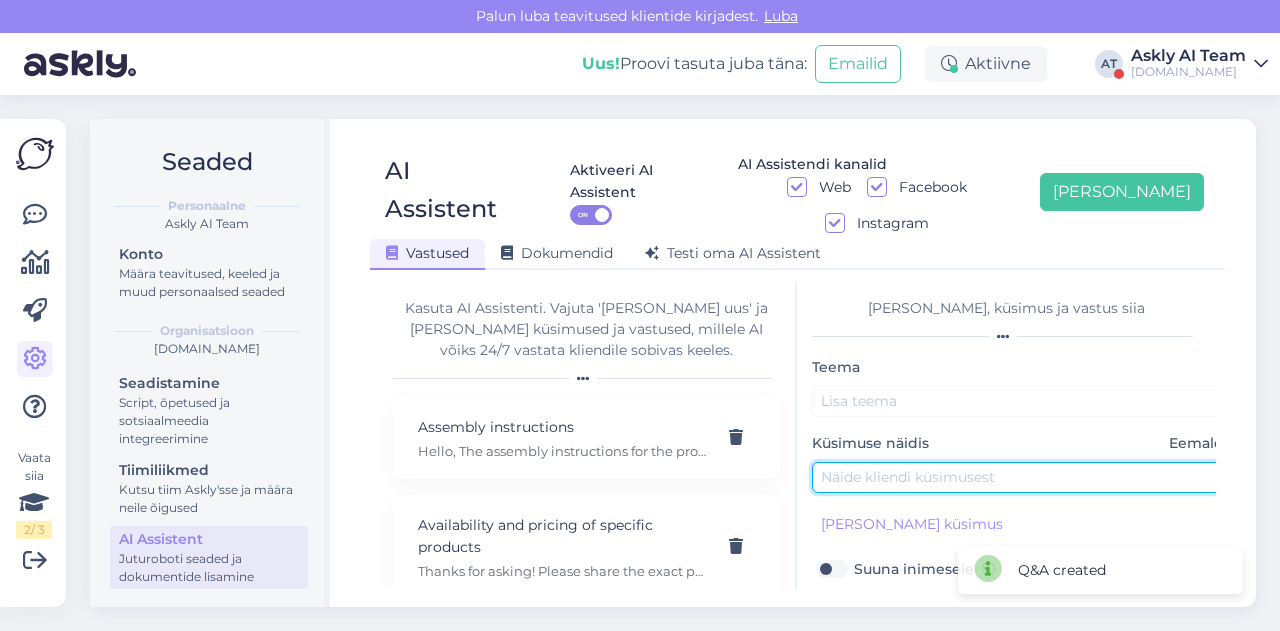click at bounding box center (1022, 477) 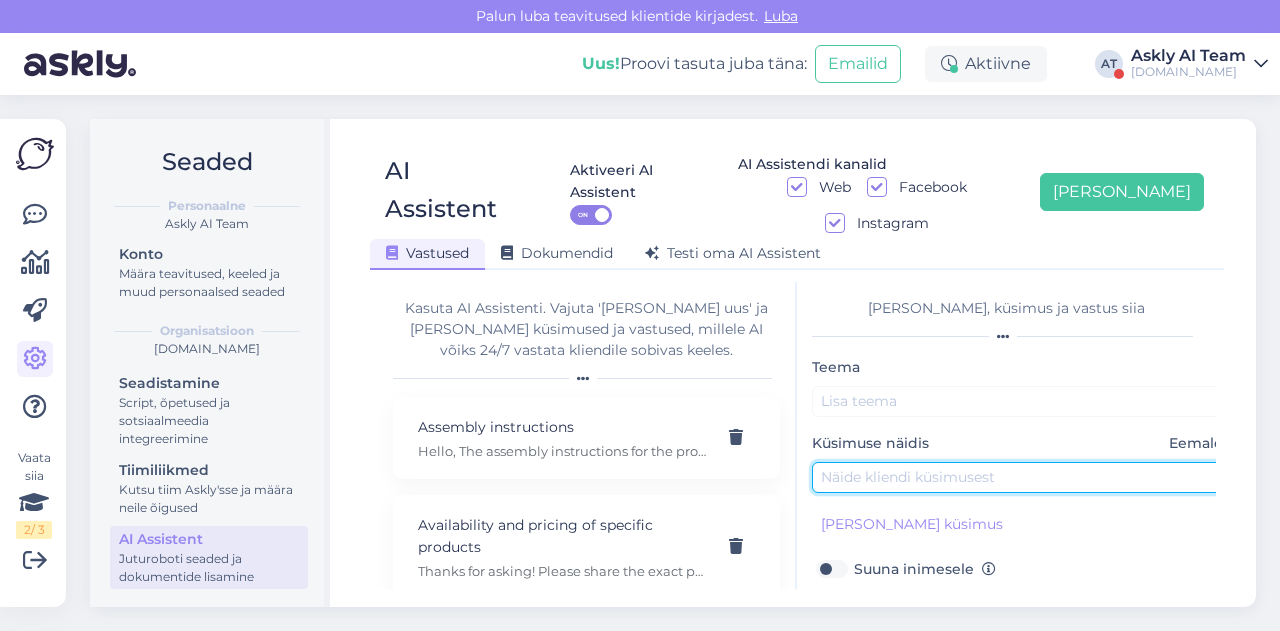 paste on "How much weight can the storage compartment under the bed hold?" 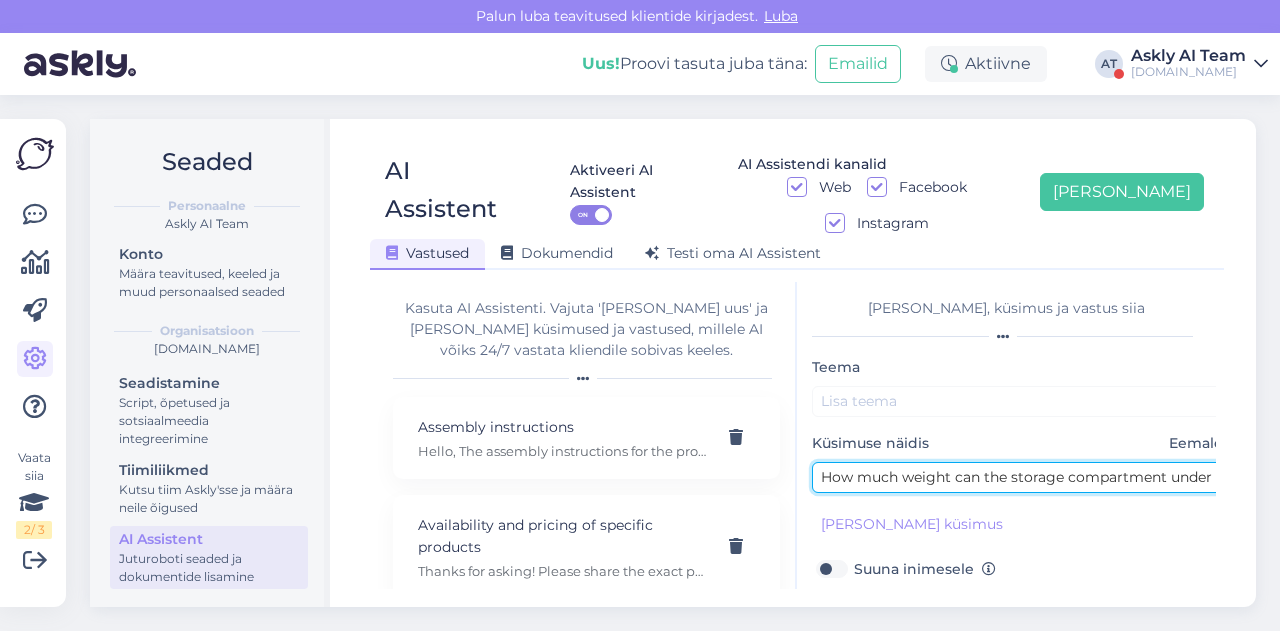 scroll, scrollTop: 0, scrollLeft: 90, axis: horizontal 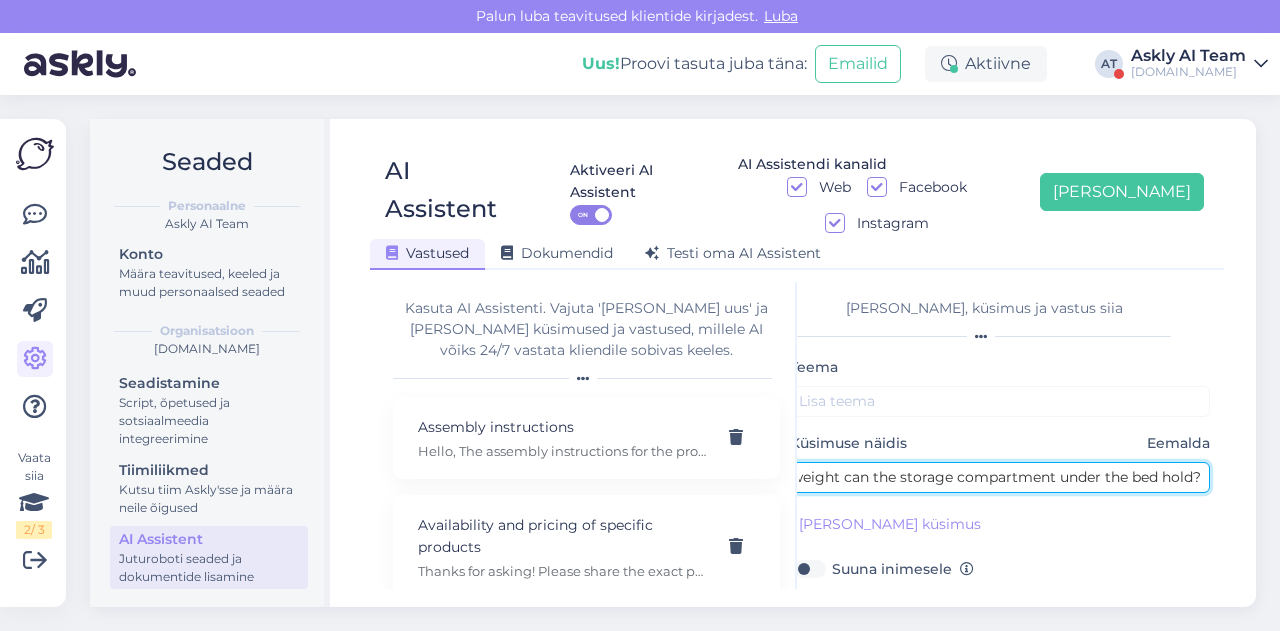 type on "How much weight can the storage compartment under the bed hold?" 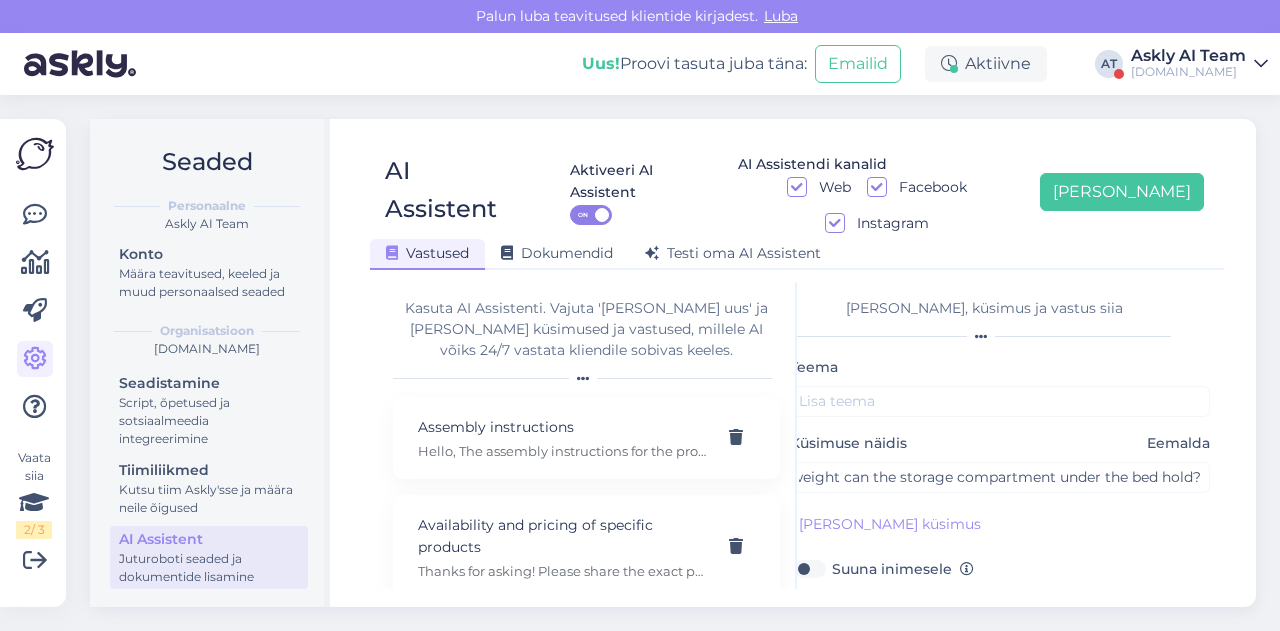 scroll, scrollTop: 0, scrollLeft: 0, axis: both 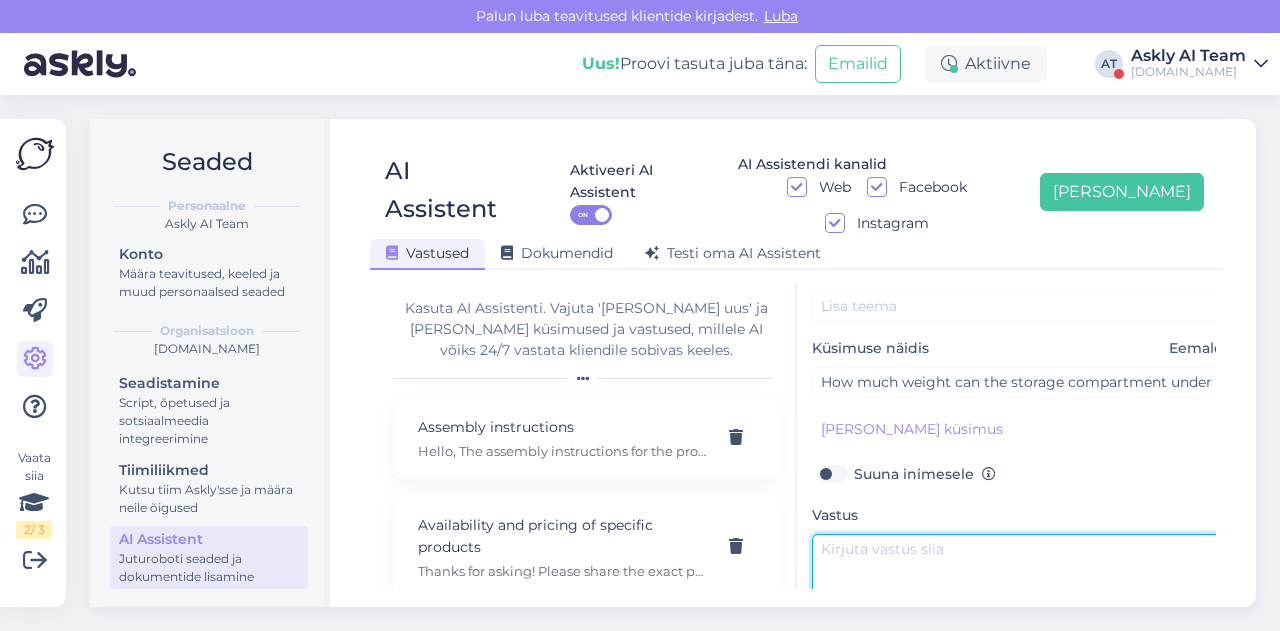 click at bounding box center (1022, 581) 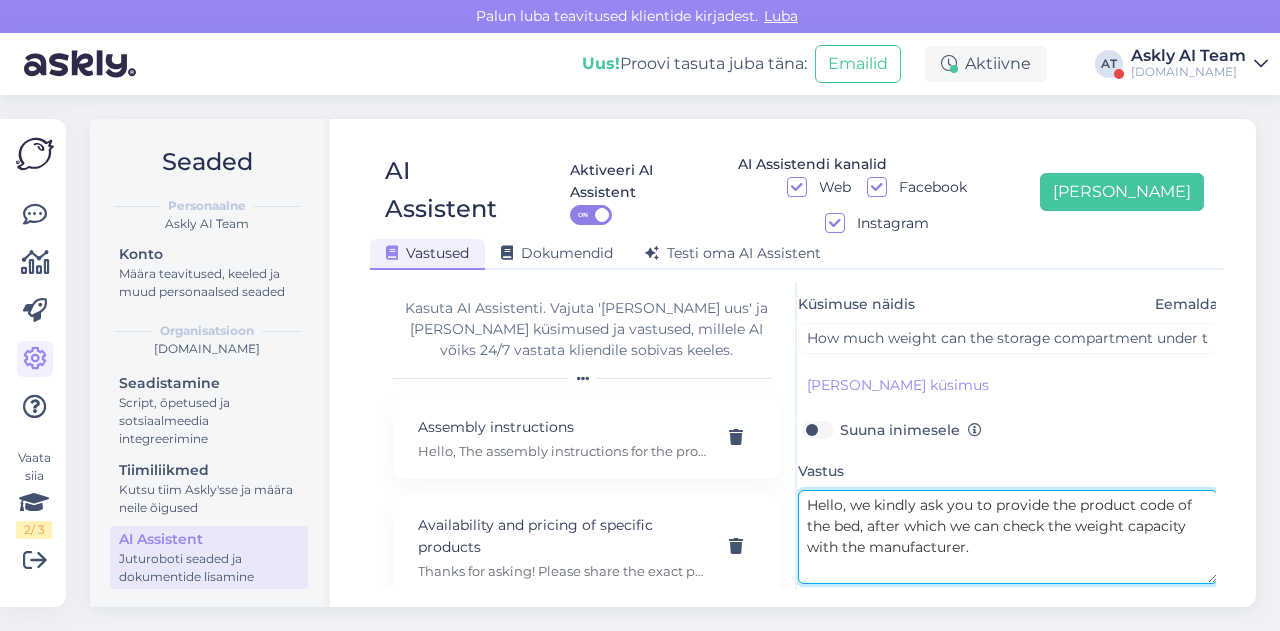 scroll, scrollTop: 140, scrollLeft: 14, axis: both 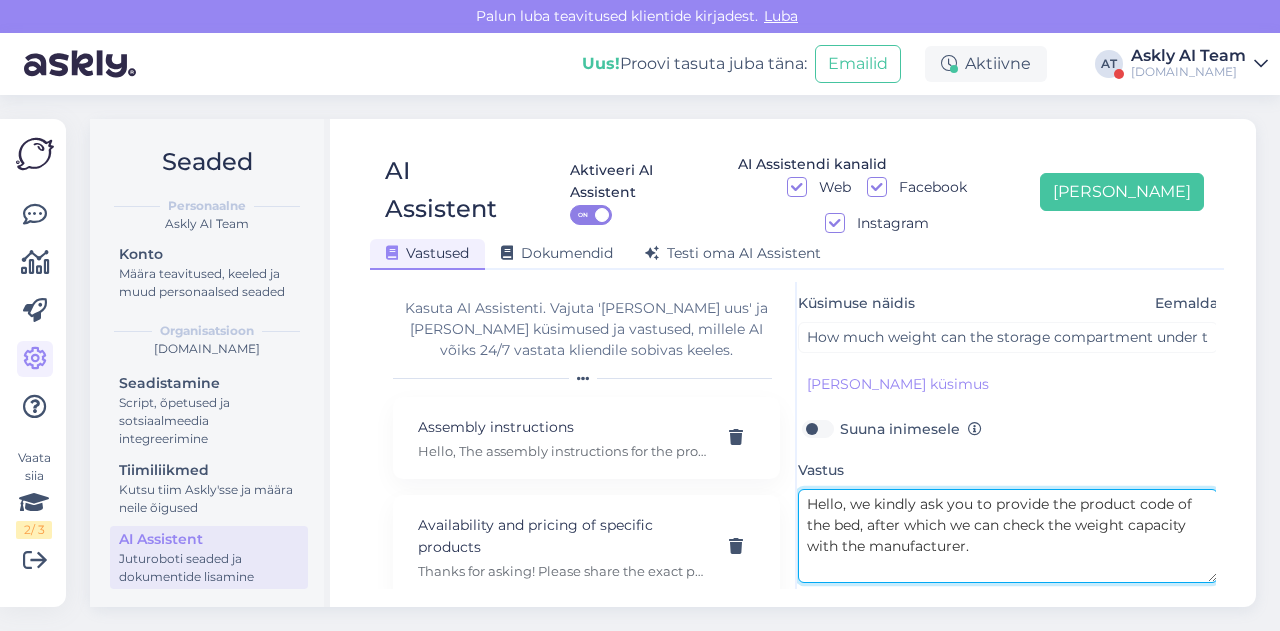 drag, startPoint x: 1171, startPoint y: 464, endPoint x: 860, endPoint y: 495, distance: 312.5412 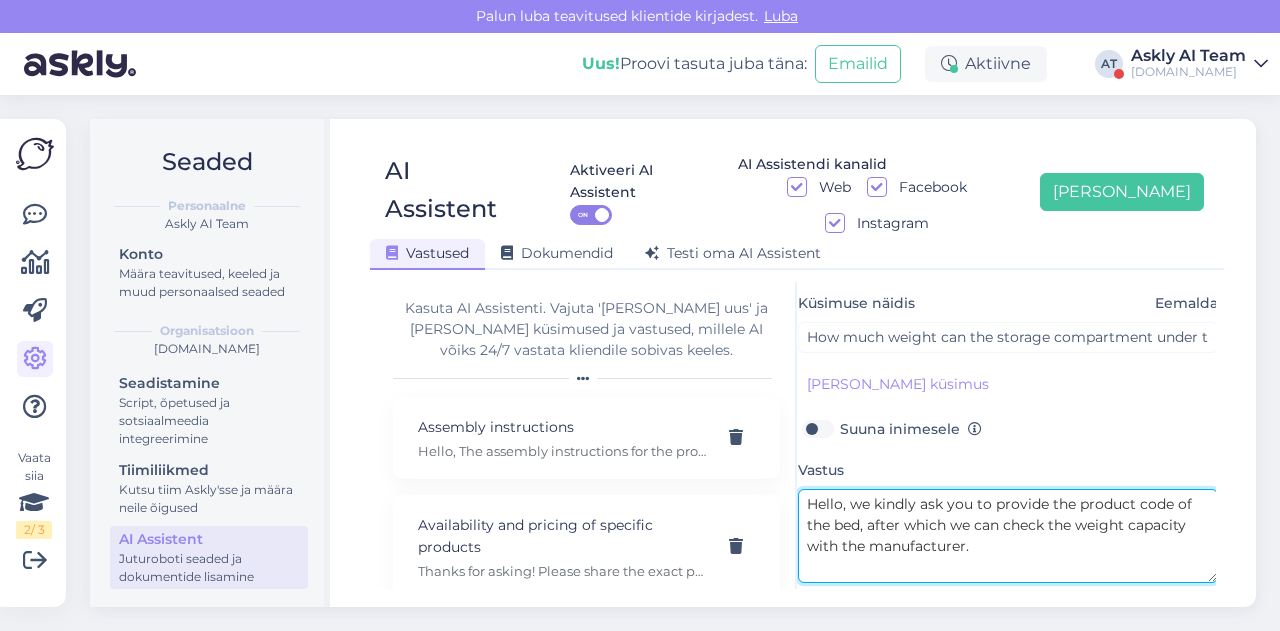 click on "Hello, we kindly ask you to provide the product code of the bed, after which we can check the weight capacity with the manufacturer." at bounding box center (1008, 536) 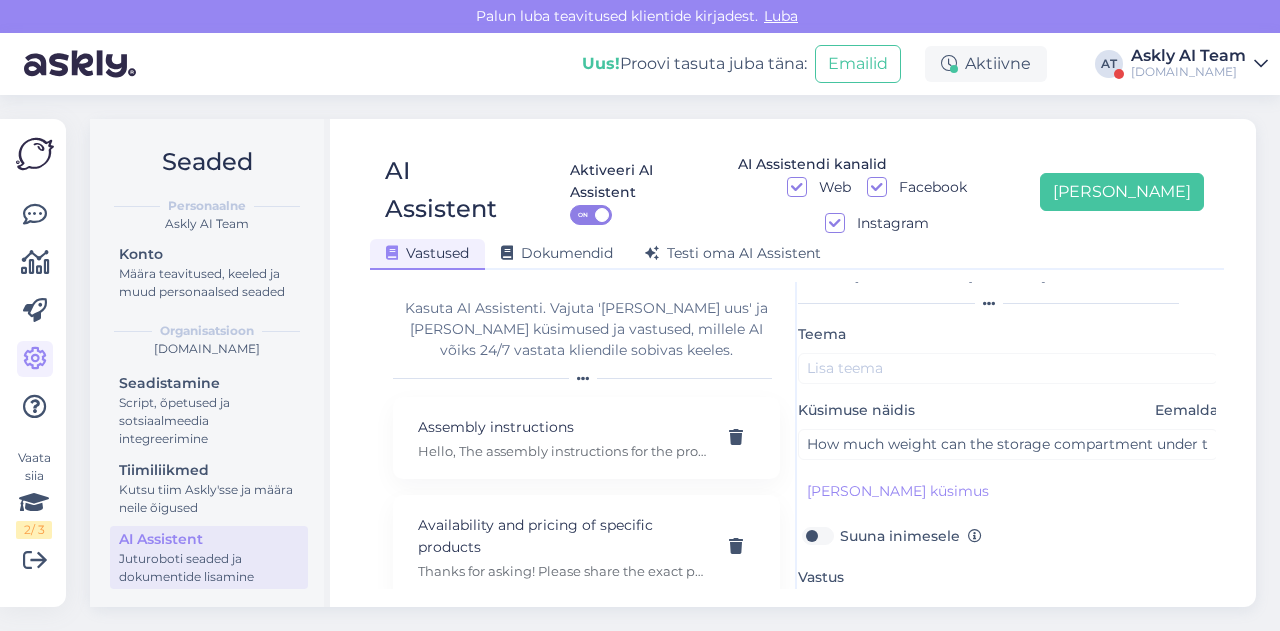 scroll, scrollTop: 0, scrollLeft: 14, axis: horizontal 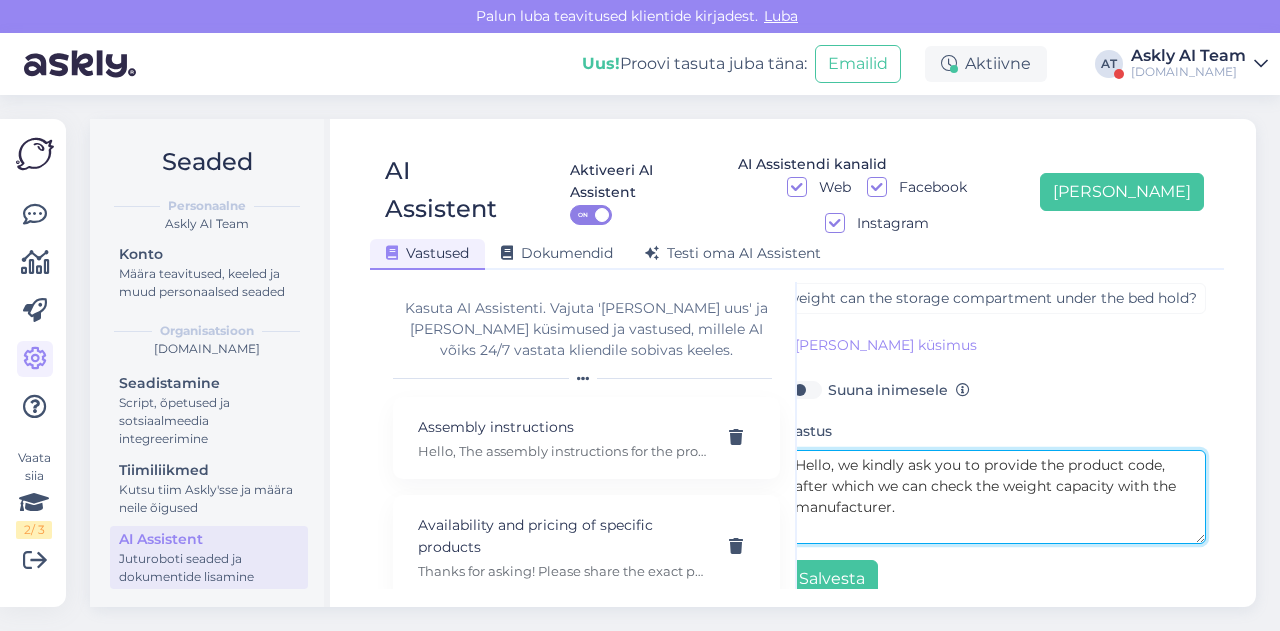 drag, startPoint x: 1007, startPoint y: 452, endPoint x: 1113, endPoint y: 447, distance: 106.11786 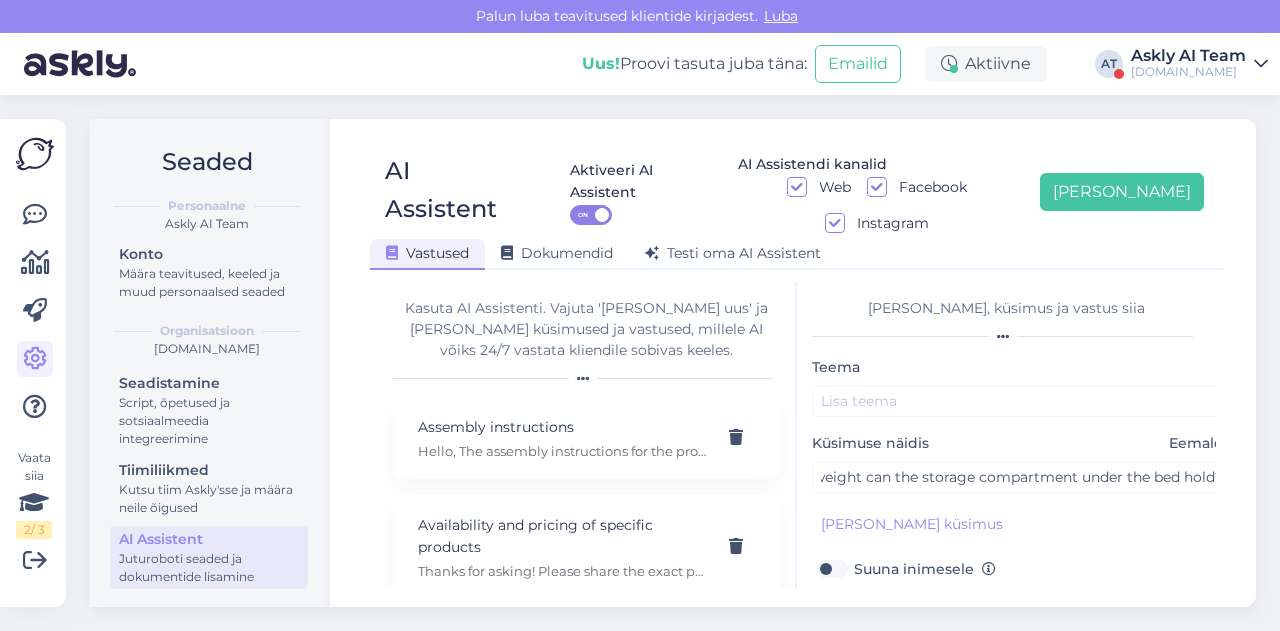 type on "Hello, we kindly ask you to provide the product code, after which we can check the weight capacity with the manufacturer." 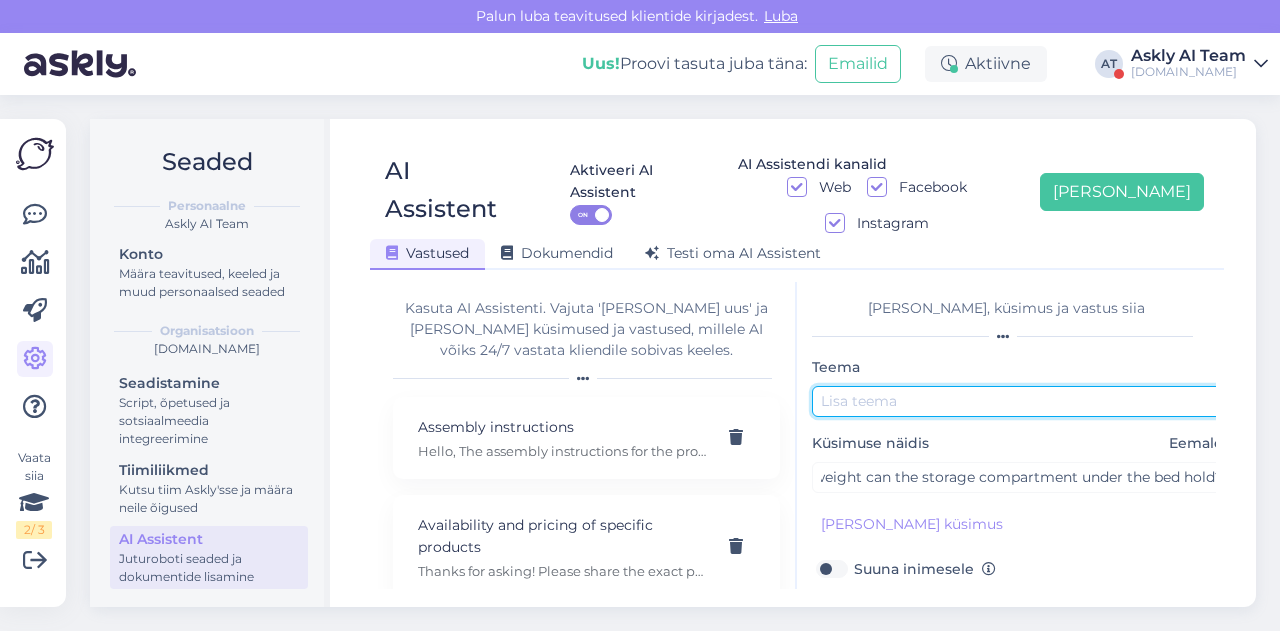 click at bounding box center (1022, 401) 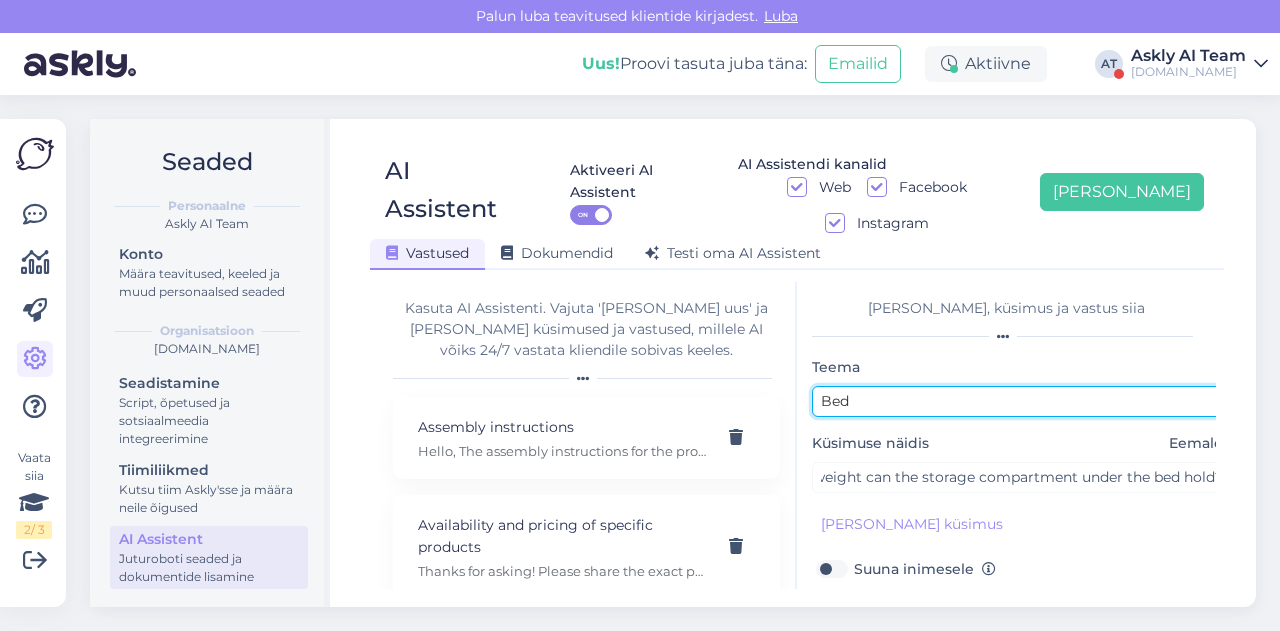 paste on "weight capacity" 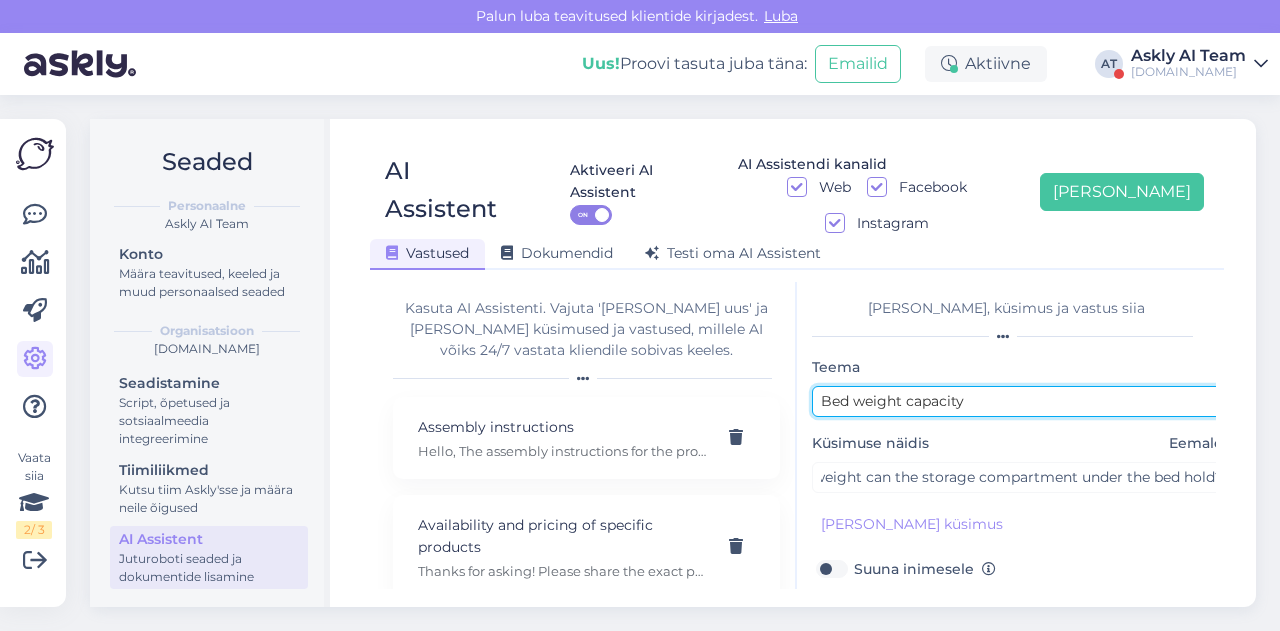 scroll, scrollTop: 179, scrollLeft: 0, axis: vertical 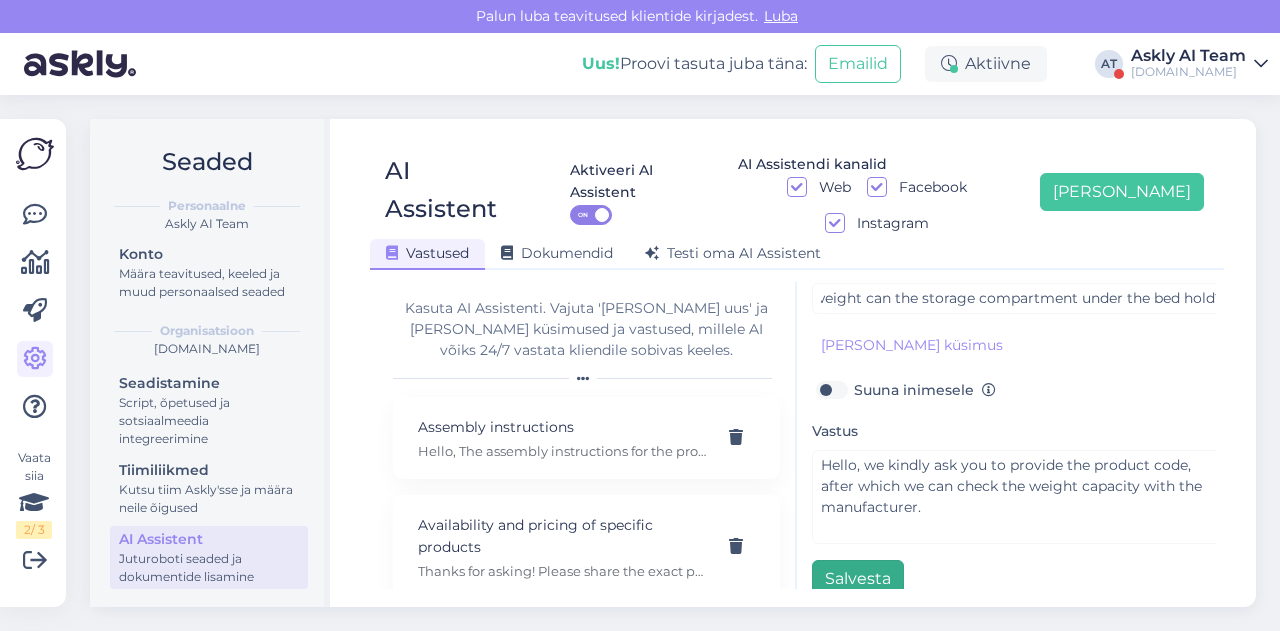 type on "Bed weight capacity" 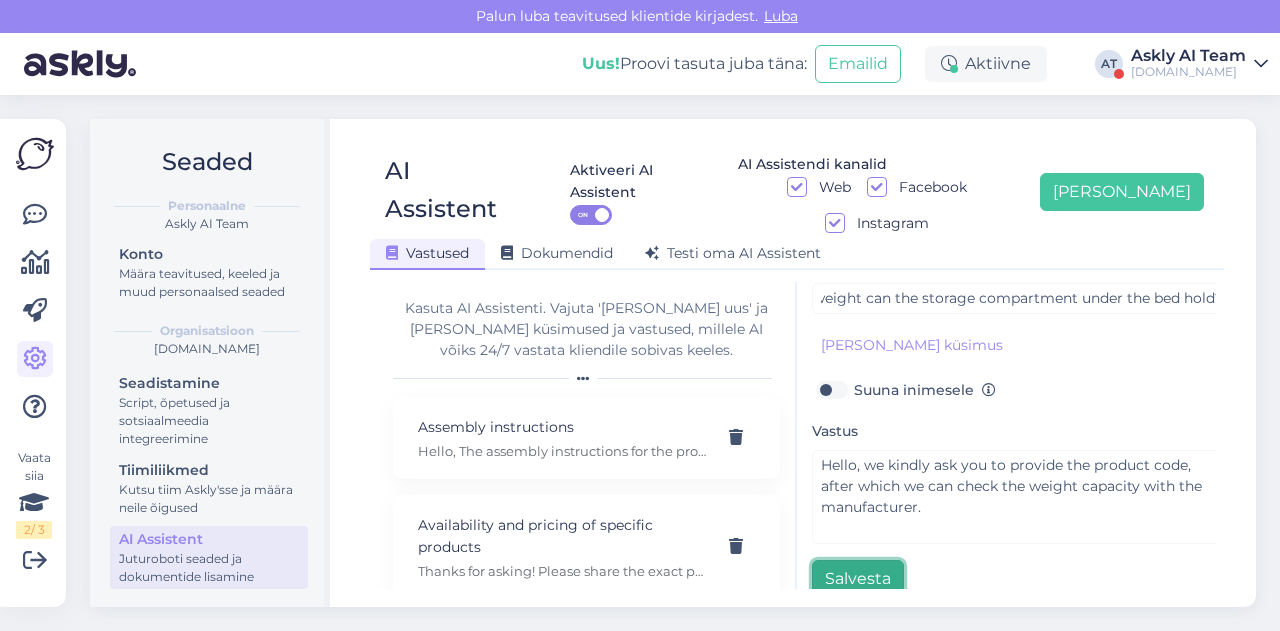 click on "Salvesta" at bounding box center (858, 579) 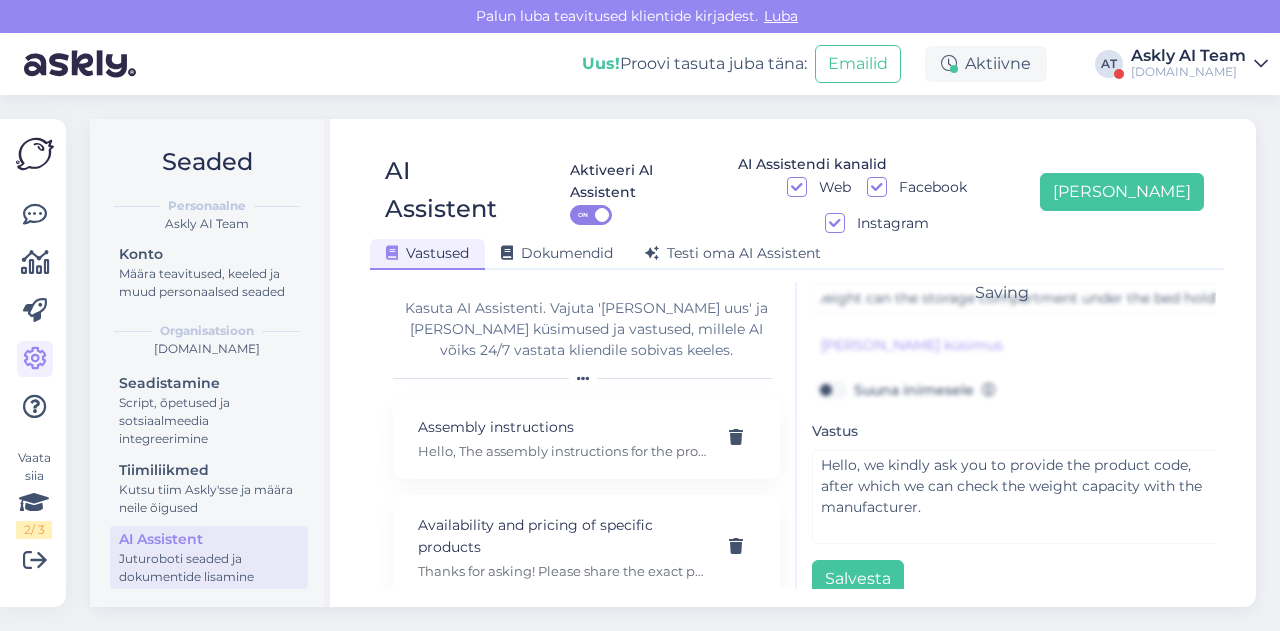 scroll, scrollTop: 0, scrollLeft: 0, axis: both 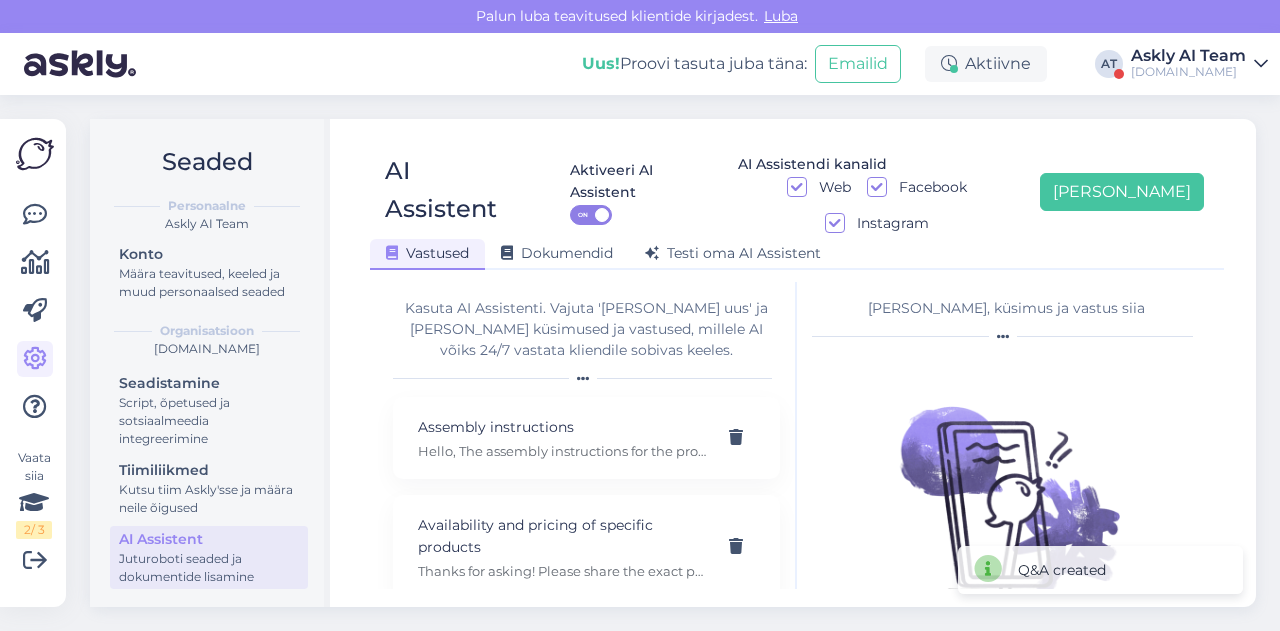 click at bounding box center [1007, 485] 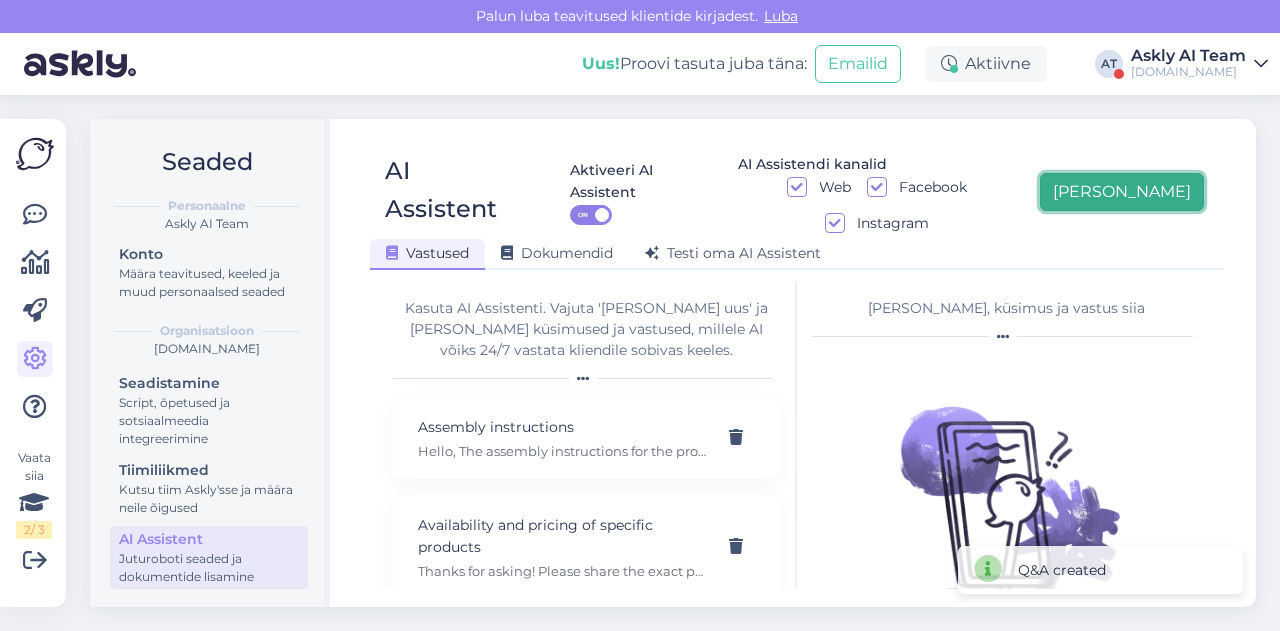 click on "[PERSON_NAME]" at bounding box center (1122, 192) 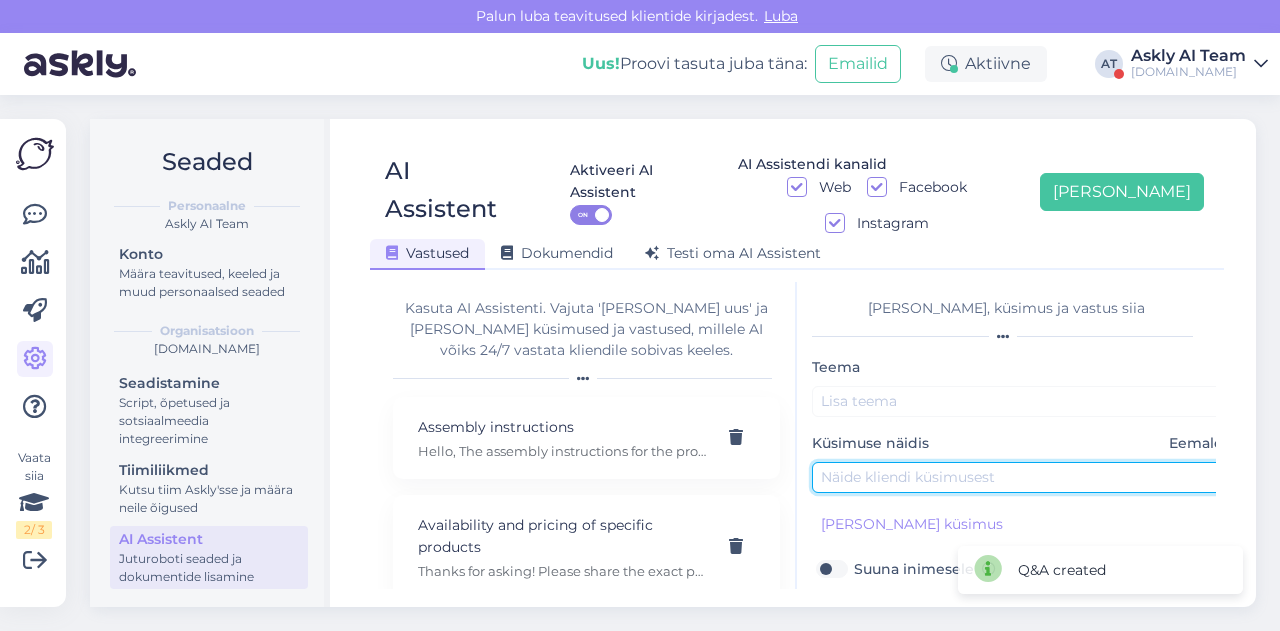 click at bounding box center (1022, 477) 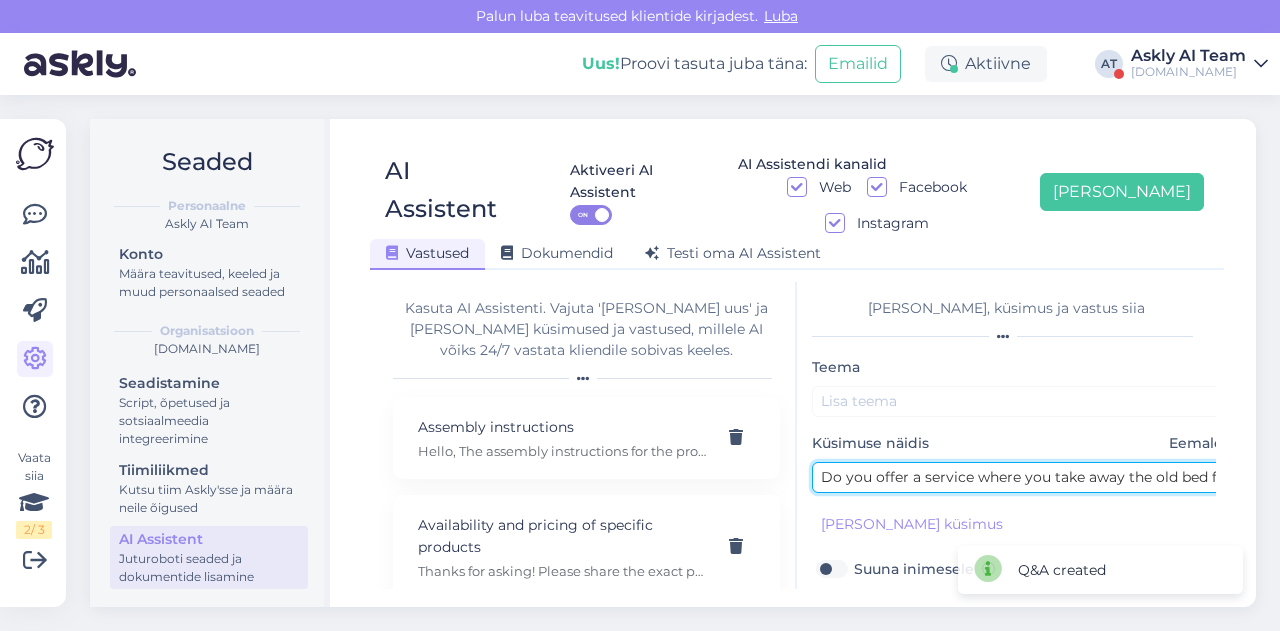 scroll, scrollTop: 0, scrollLeft: 250, axis: horizontal 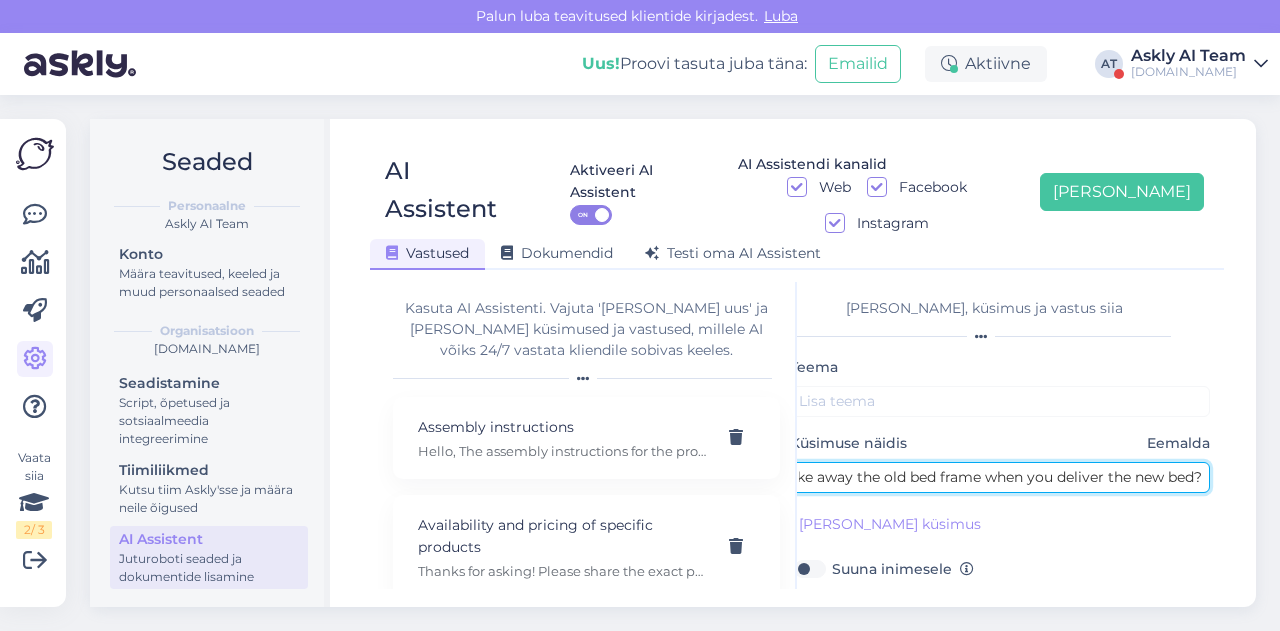 type on "Do you offer a service where you take away the old bed frame when you deliver the new bed?" 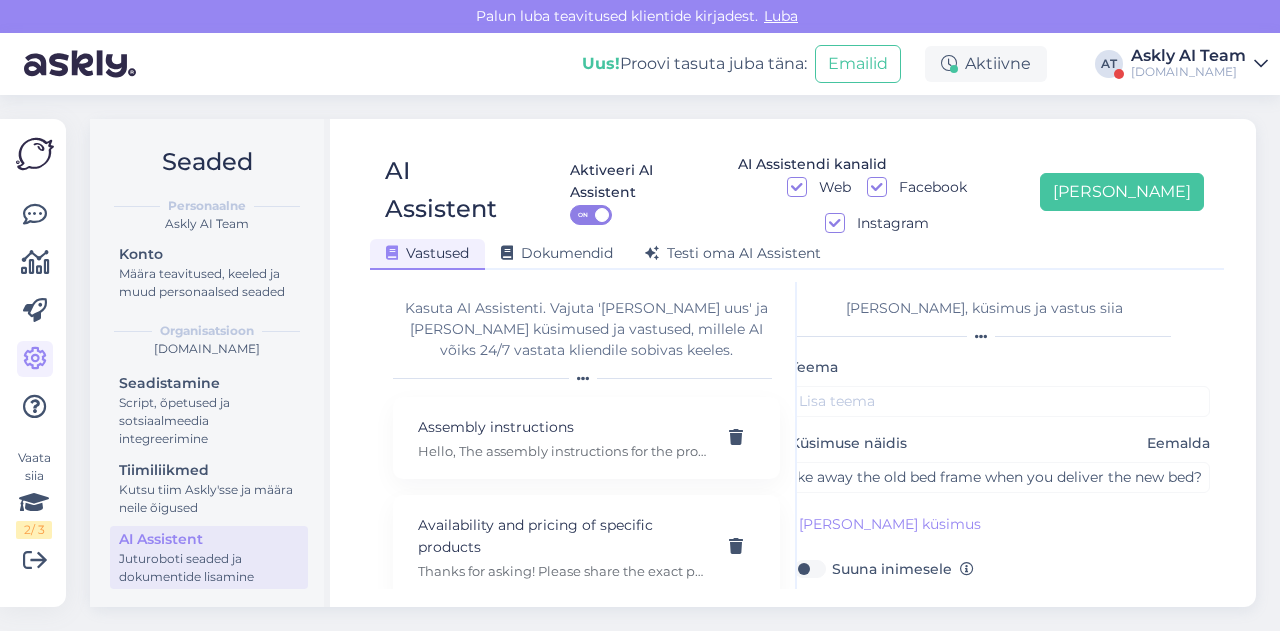 scroll, scrollTop: 0, scrollLeft: 0, axis: both 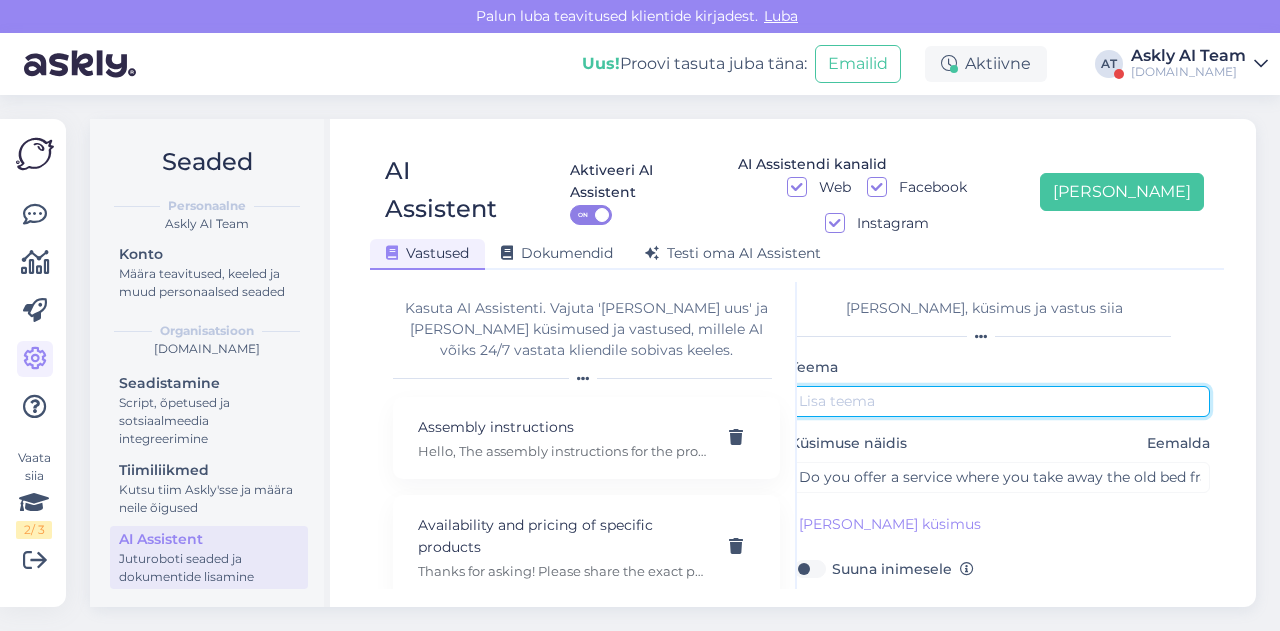 click at bounding box center (1000, 401) 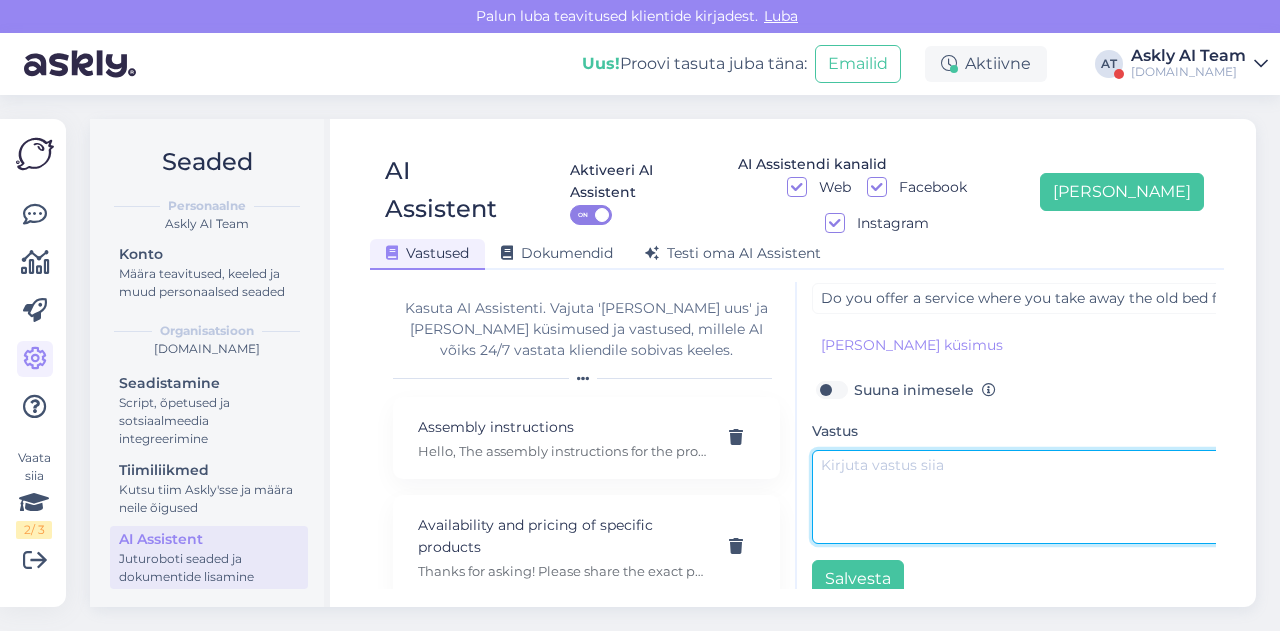 click at bounding box center (1022, 497) 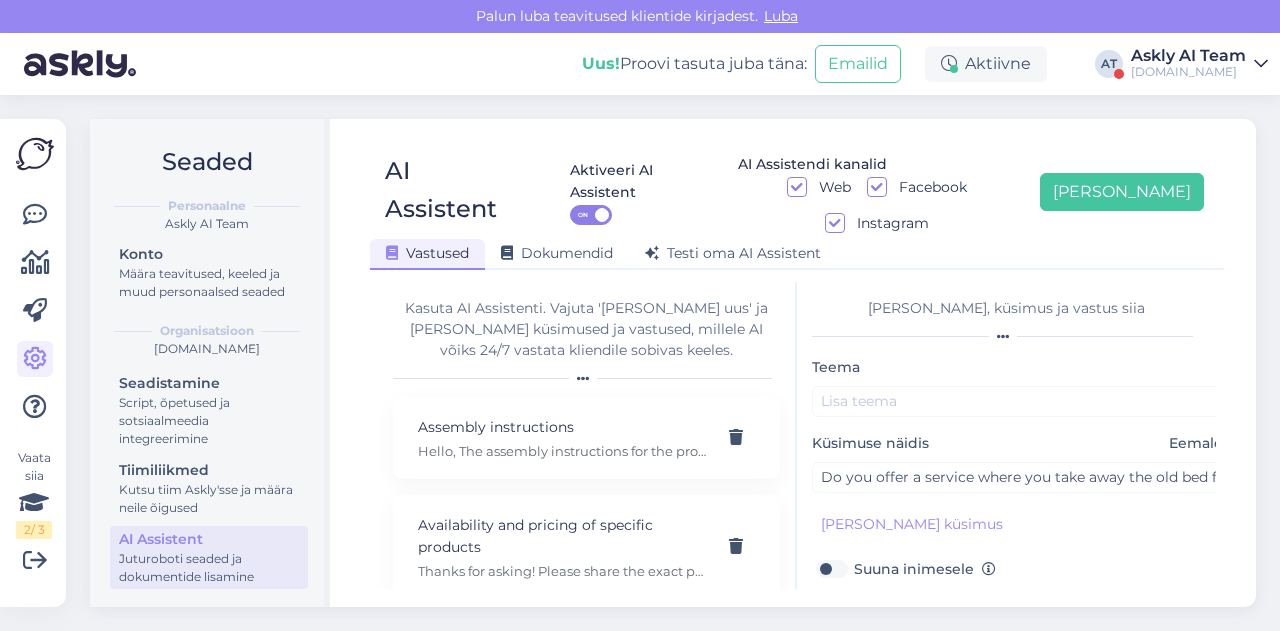 scroll, scrollTop: 177, scrollLeft: 0, axis: vertical 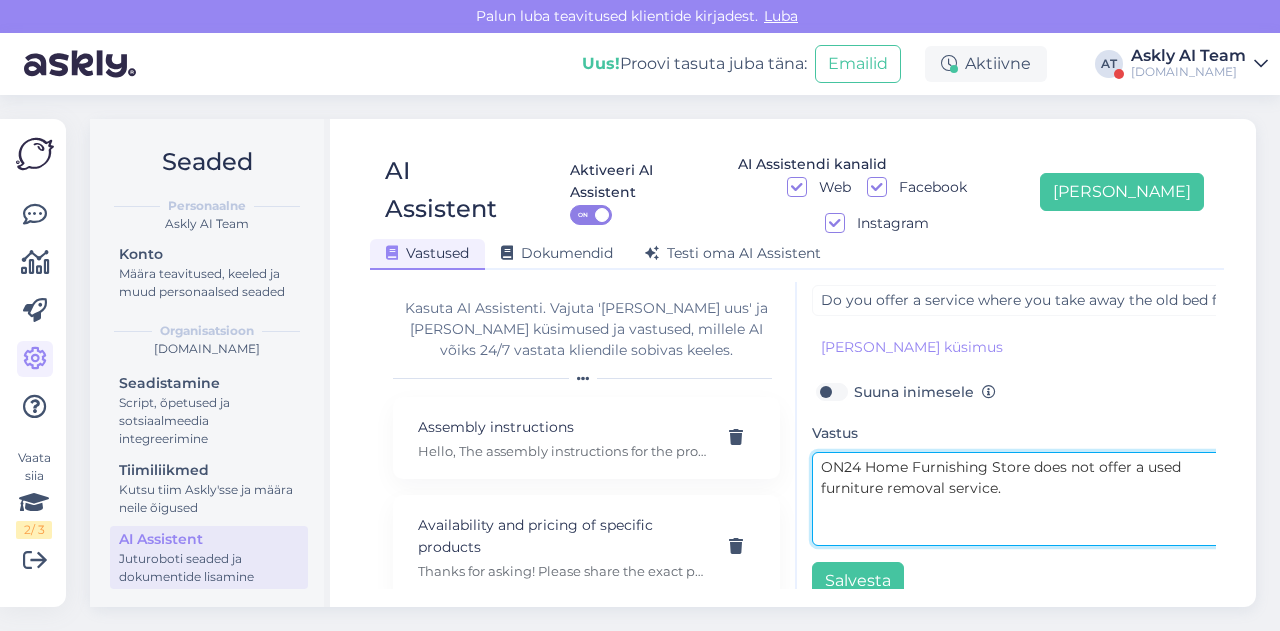 drag, startPoint x: 822, startPoint y: 453, endPoint x: 994, endPoint y: 452, distance: 172.00291 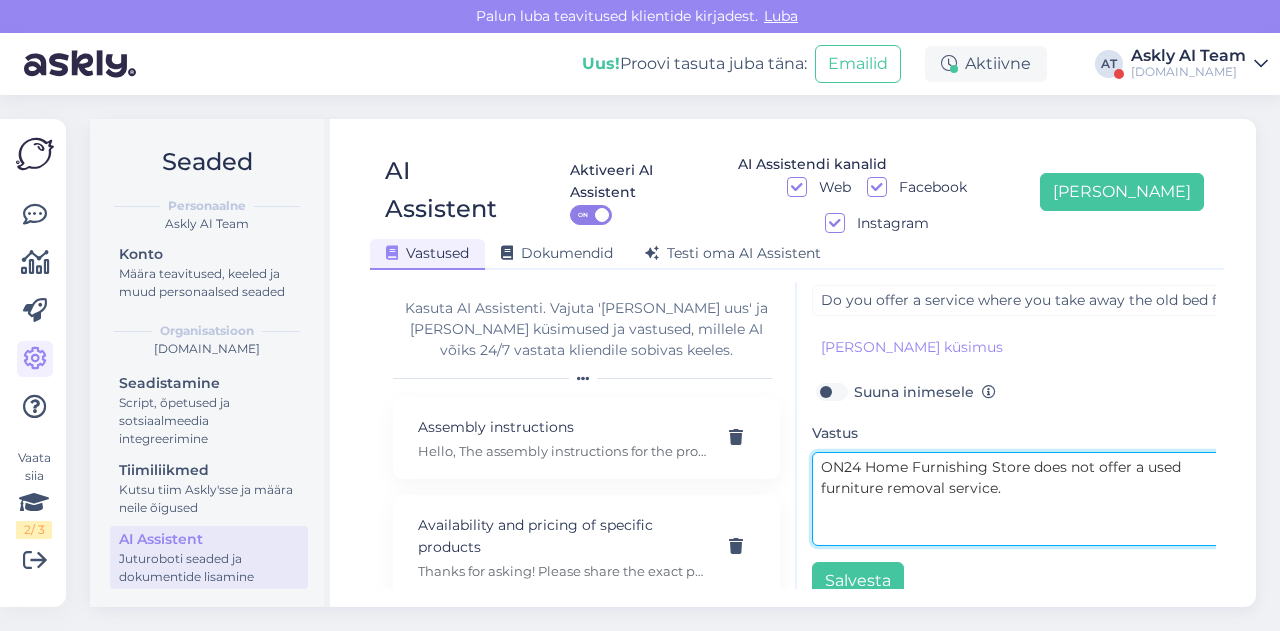 click on "ON24 Home Furnishing Store does not offer a used furniture removal service." at bounding box center [1022, 499] 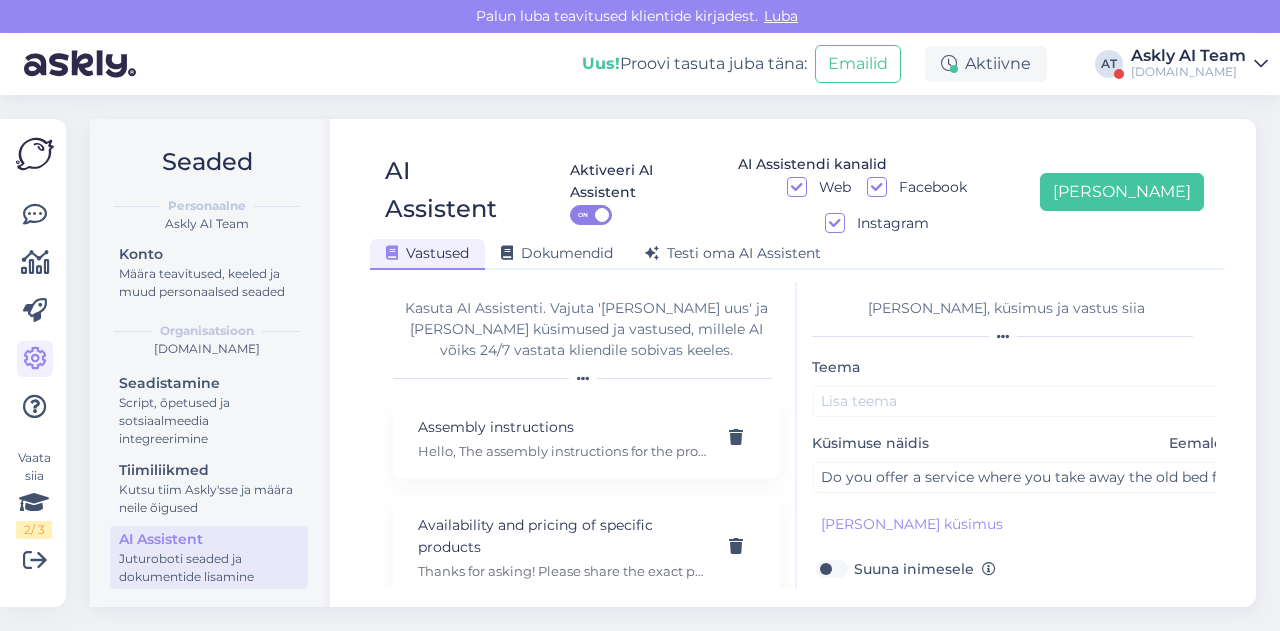 type on "ON24 Home Furnishing Store does not offer a used furniture removal service." 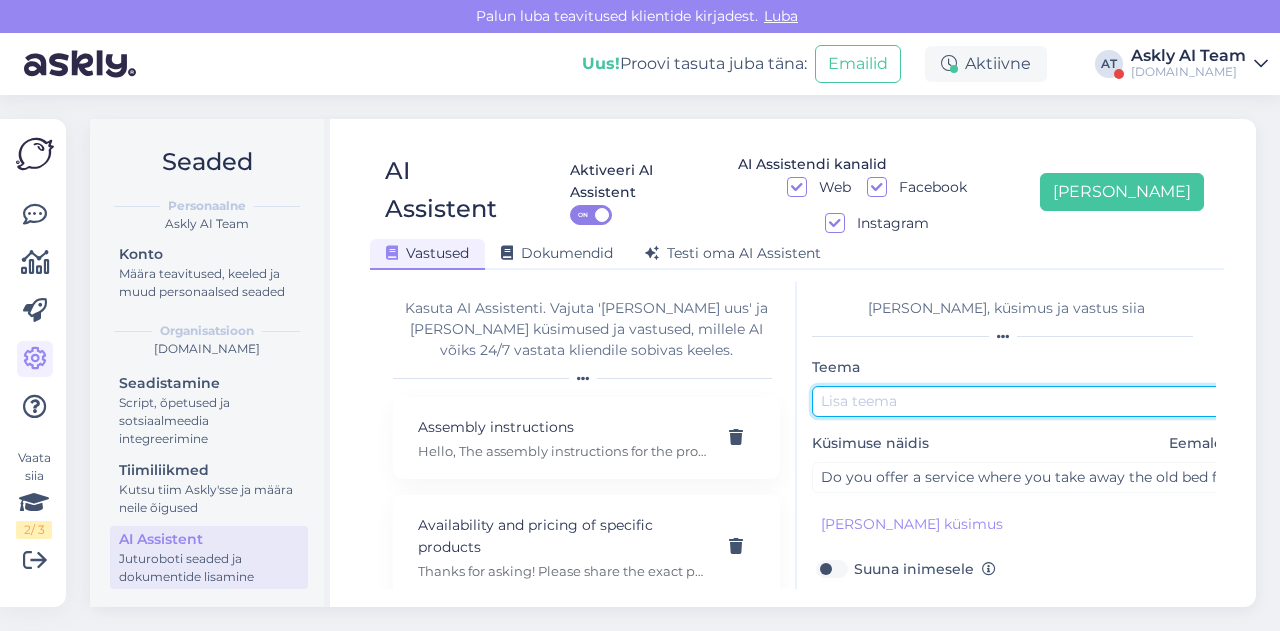 click at bounding box center (1022, 401) 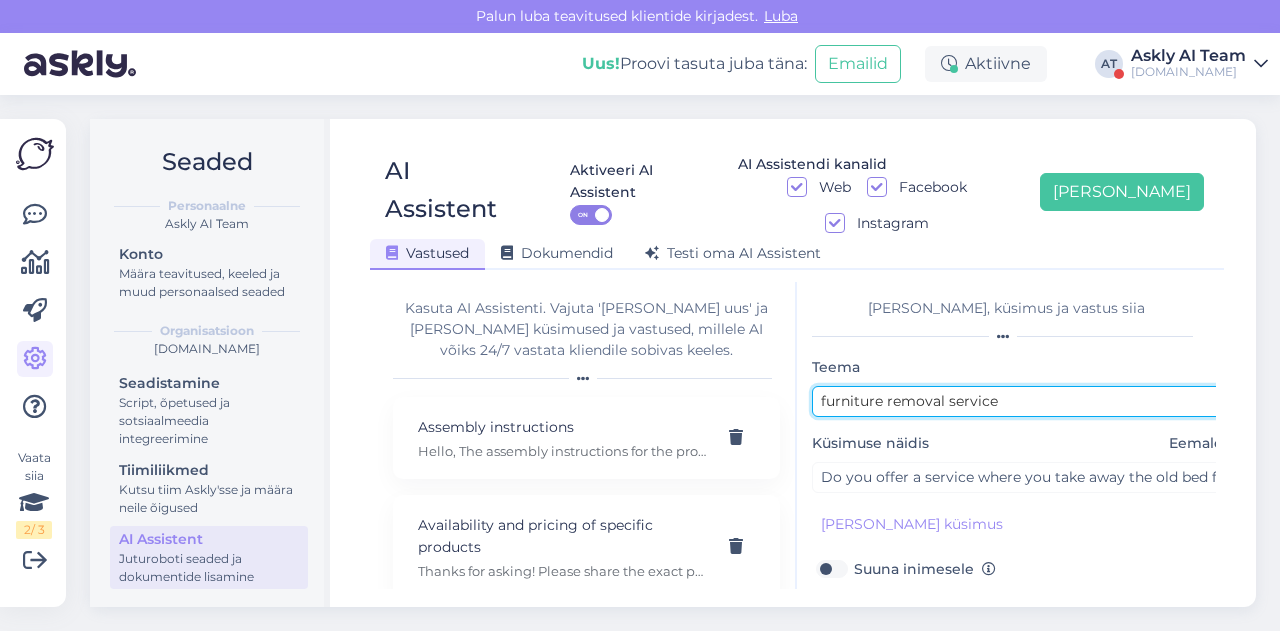 click on "furniture removal service" at bounding box center [1022, 401] 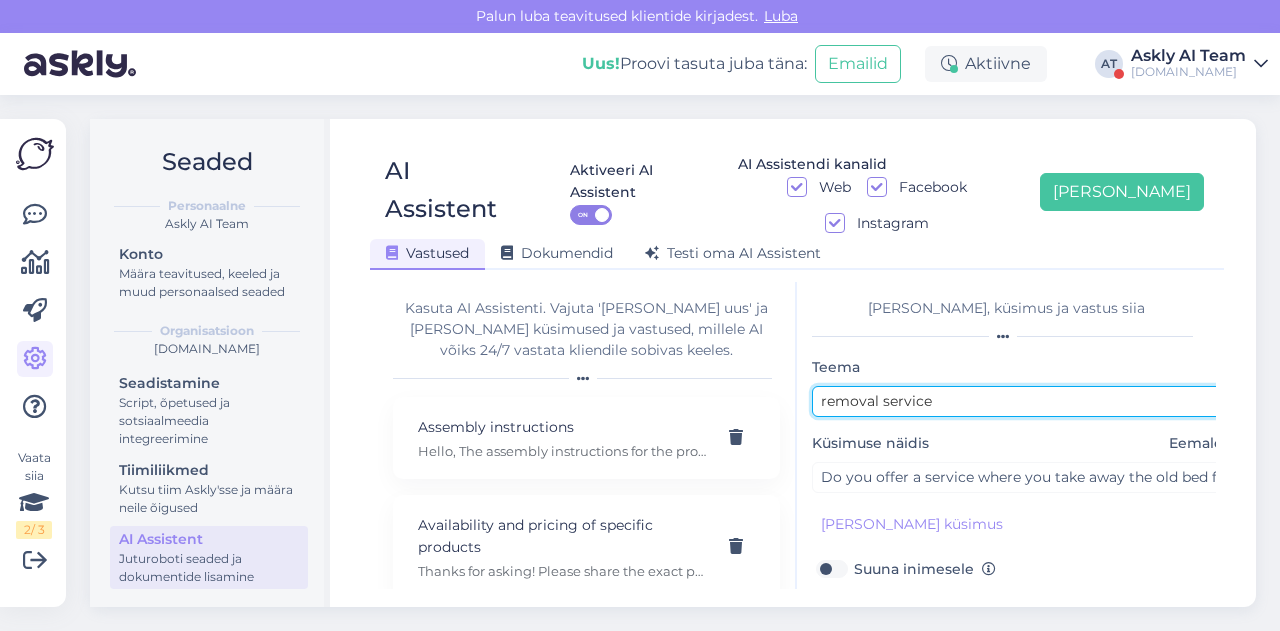 click on "removal service" at bounding box center (1022, 401) 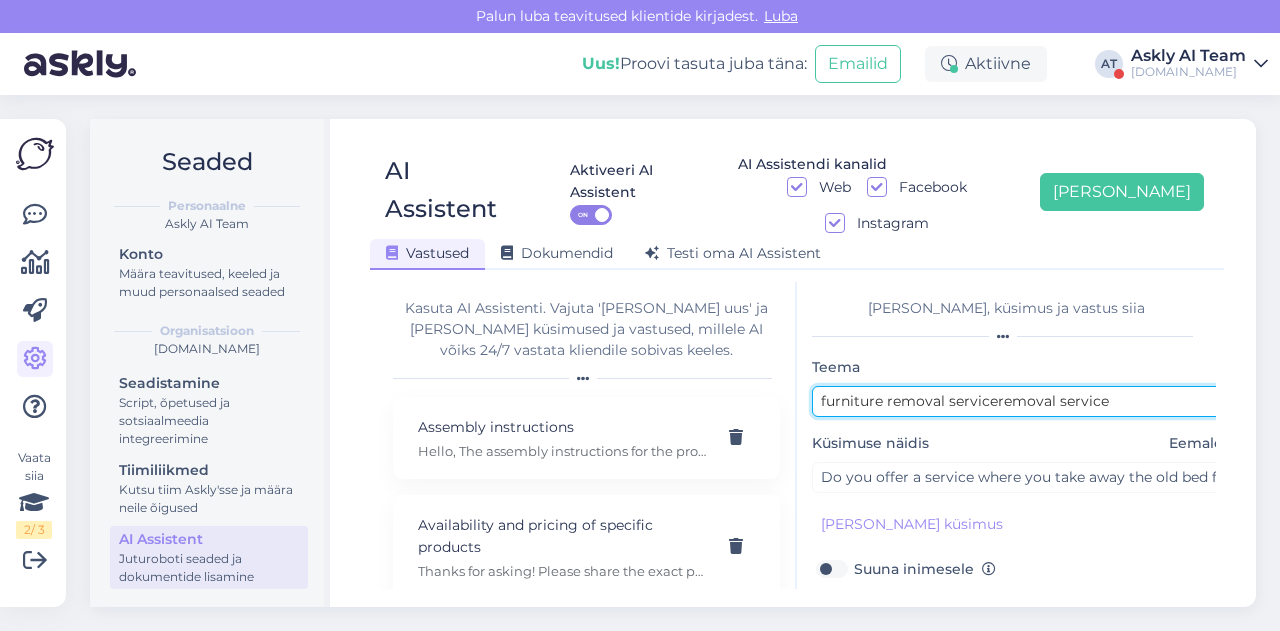 drag, startPoint x: 1144, startPoint y: 370, endPoint x: 997, endPoint y: 399, distance: 149.83324 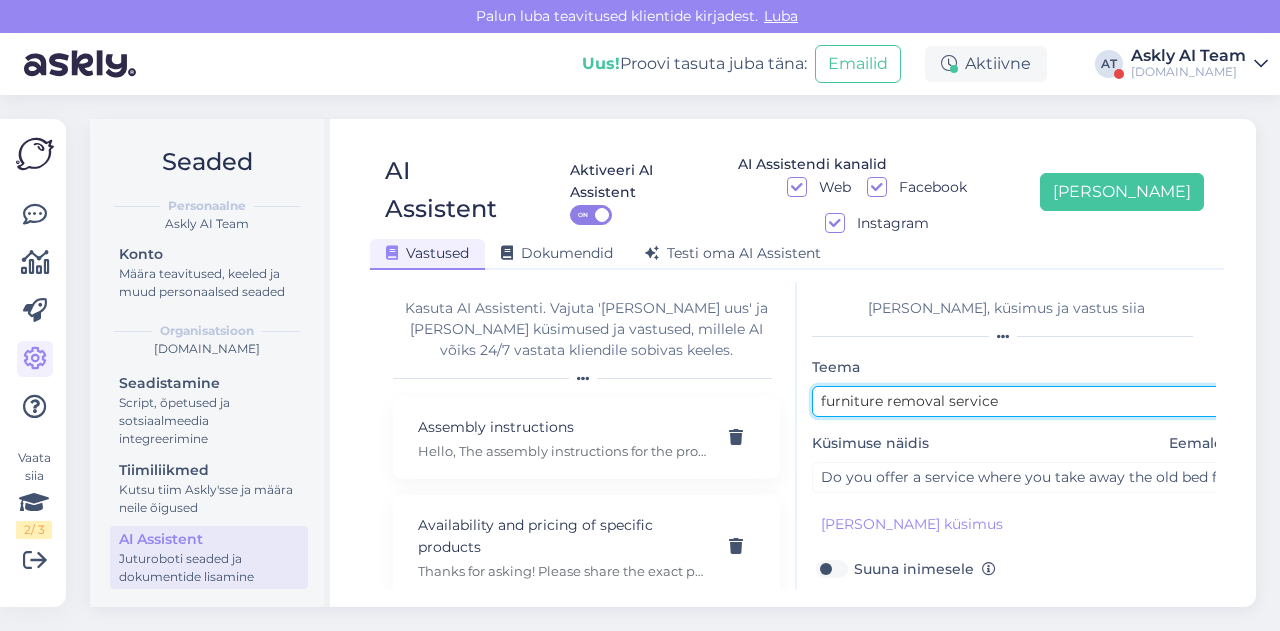 click on "furniture removal service" at bounding box center [1022, 401] 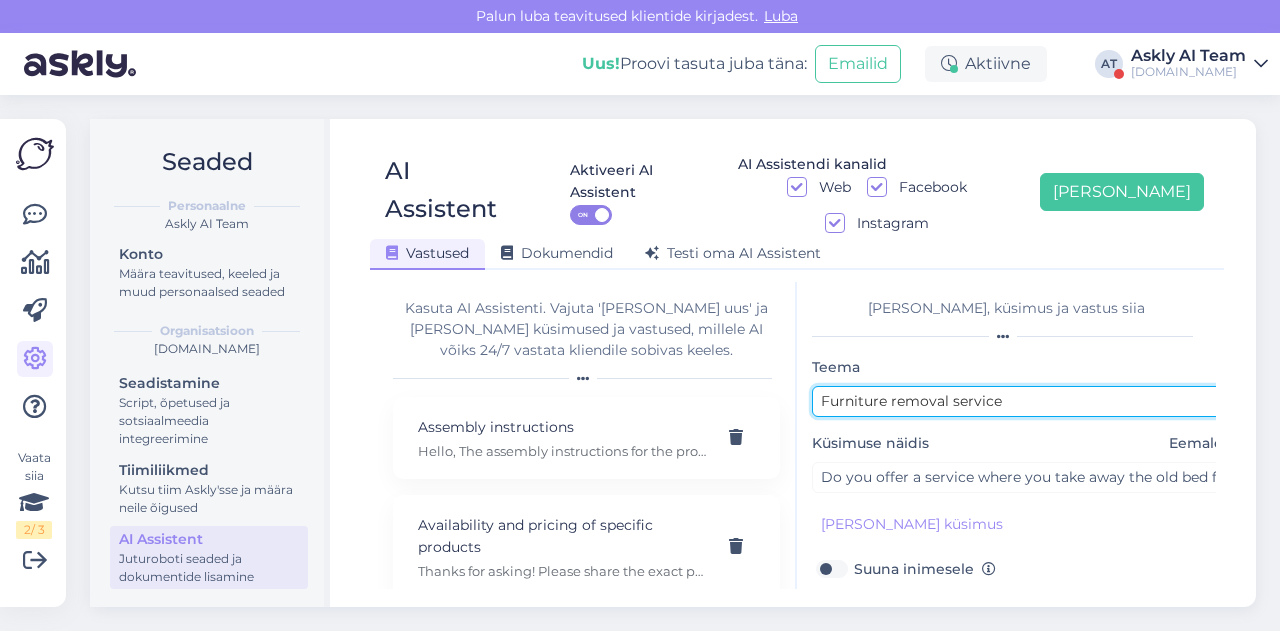 scroll, scrollTop: 179, scrollLeft: 0, axis: vertical 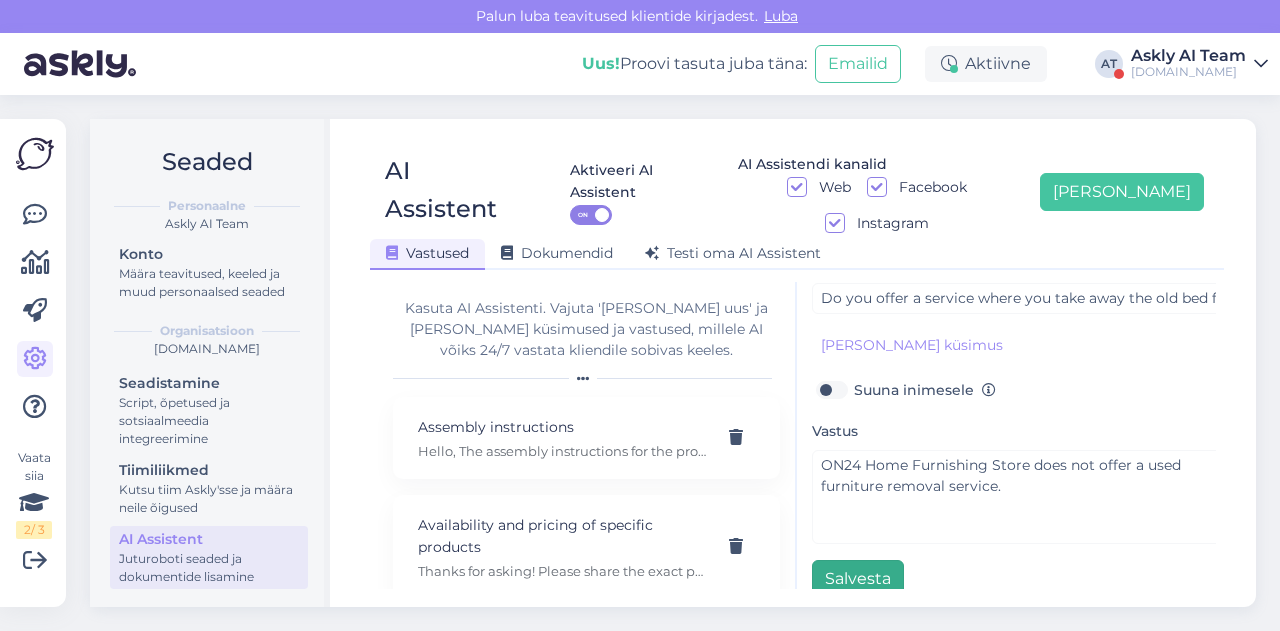 type on "Furniture removal service" 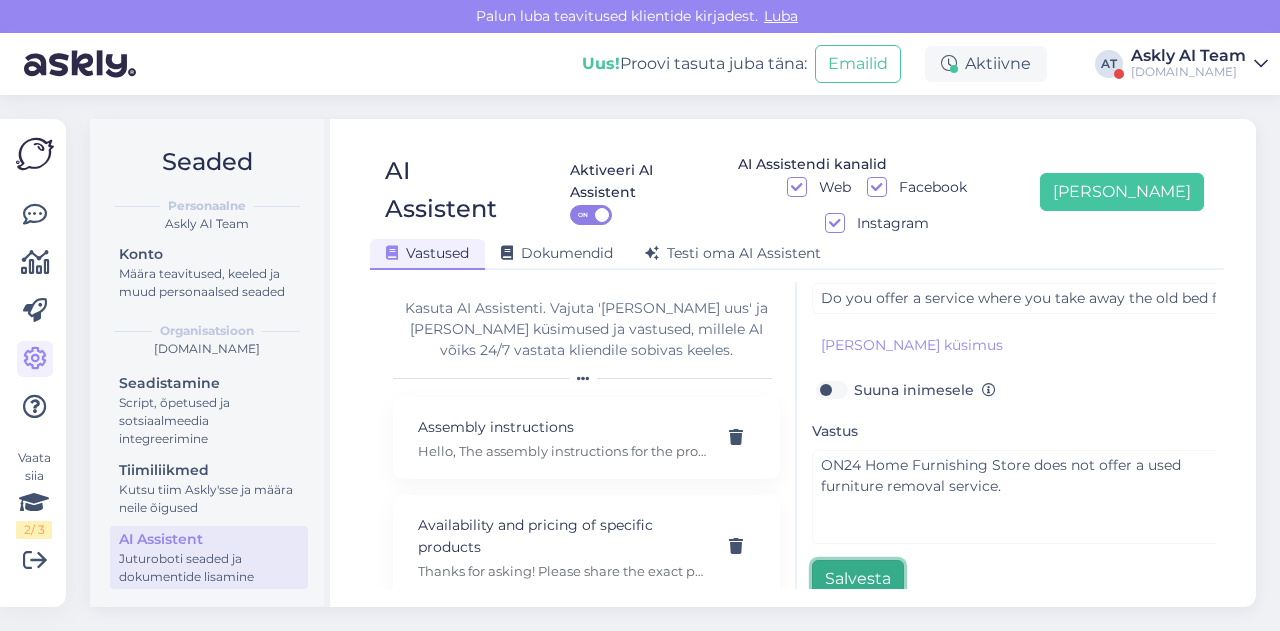 click on "Salvesta" at bounding box center (858, 579) 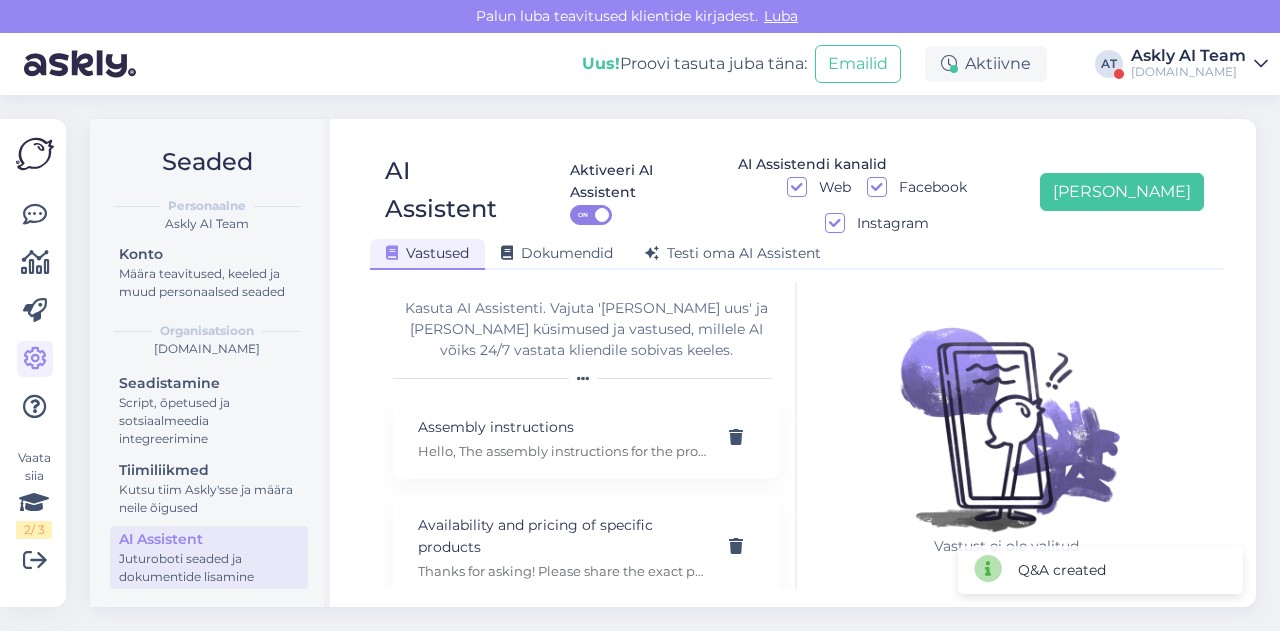 scroll, scrollTop: 0, scrollLeft: 0, axis: both 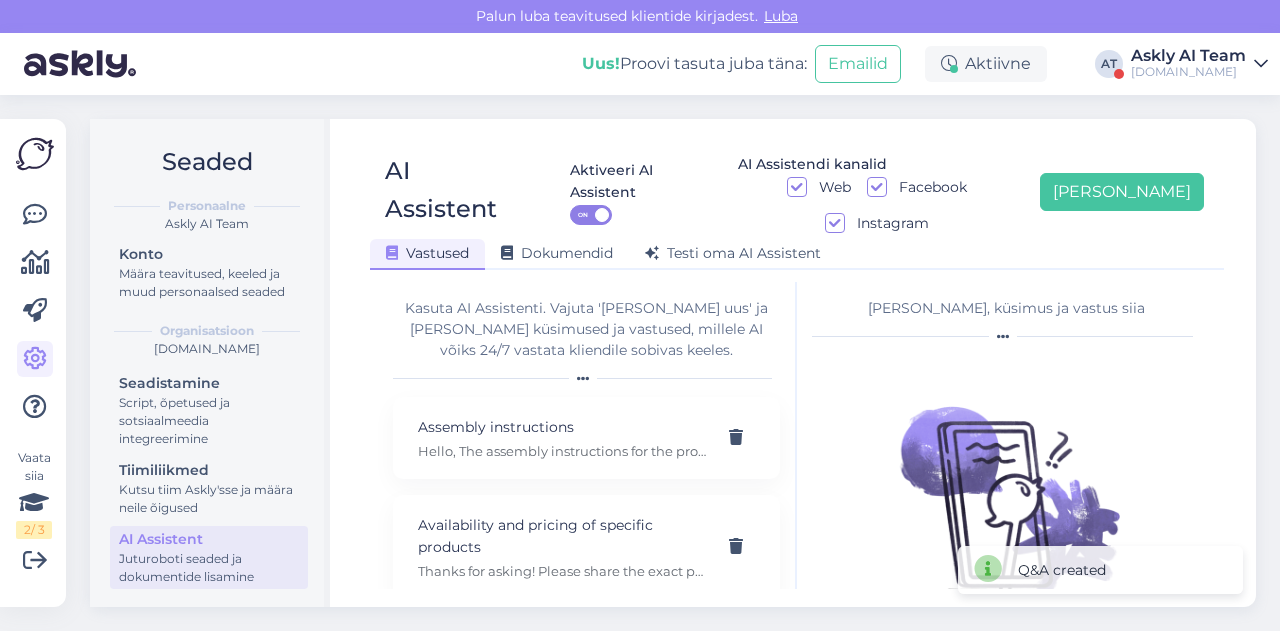 click on "AI Assistent Aktiveeri AI Assistent ON AI Assistendi kanalid Web Facebook Instagram [PERSON_NAME] uus Vastused Dokumendid [PERSON_NAME] oma AI Assistent [PERSON_NAME] AI Assistenti. Vajuta '[PERSON_NAME] uus' ja [PERSON_NAME] küsimused ja vastused, millele AI võiks 24/7 vastata kliendile sobivas keeles.  Assembly instructions Hello,
The assembly instructions for the product are included with the delivered product.
We can request the assembly instructions from the factory once you let us know which product code you are interested in.
Availability and pricing of specific products Thanks for asking! Please share the exact product code or name so we can confirm availability and pricing. We’ll get back to you quickly with the details. Banking info Our banking details include multiple options to suit your needs:
Danske Bank: [FINANCIAL_ID]
Nordea: [FINANCIAL_ID]
My Savings Bank: [FINANCIAL_ID]
Cooperative Bank: [FINANCIAL_ID]
Savings Bank: [FINANCIAL_ID]
If you need help with a payment, our support team is happy to guide you." at bounding box center (797, 363) 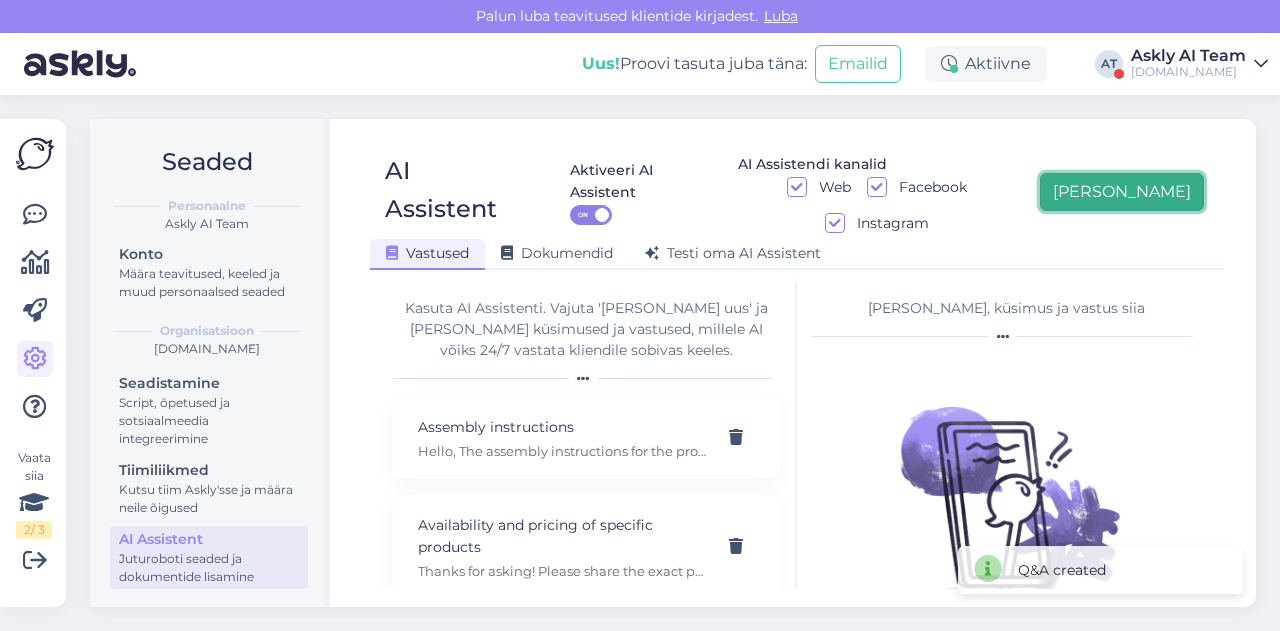 click on "[PERSON_NAME]" at bounding box center [1122, 192] 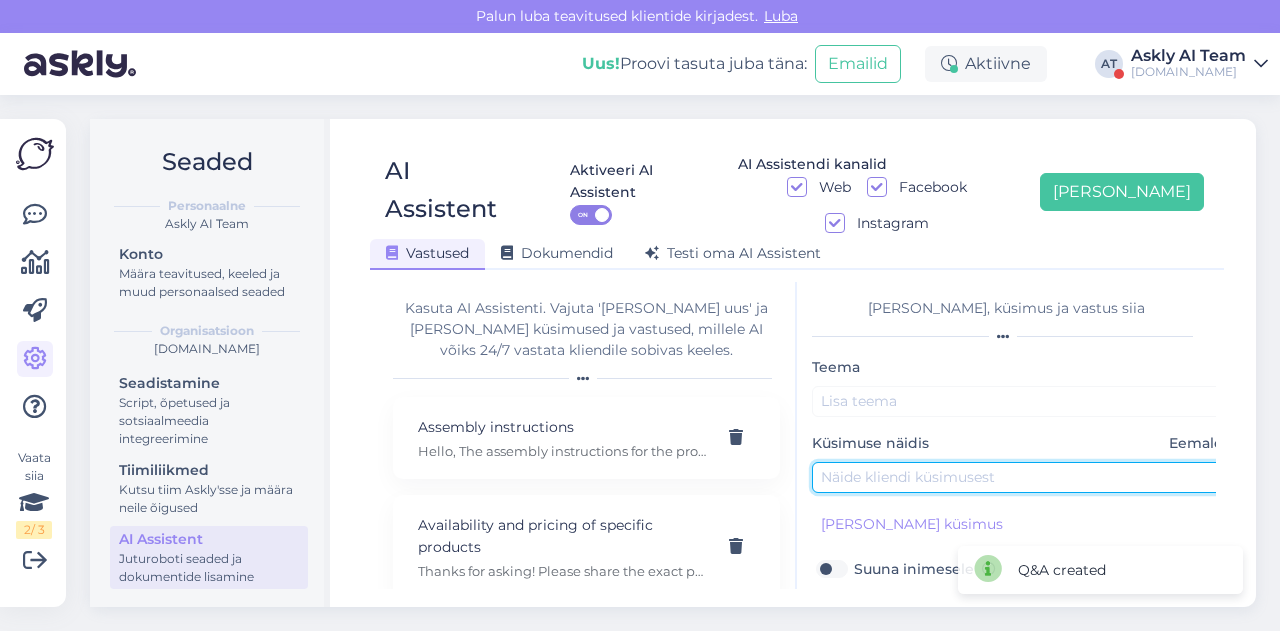 click at bounding box center [1022, 477] 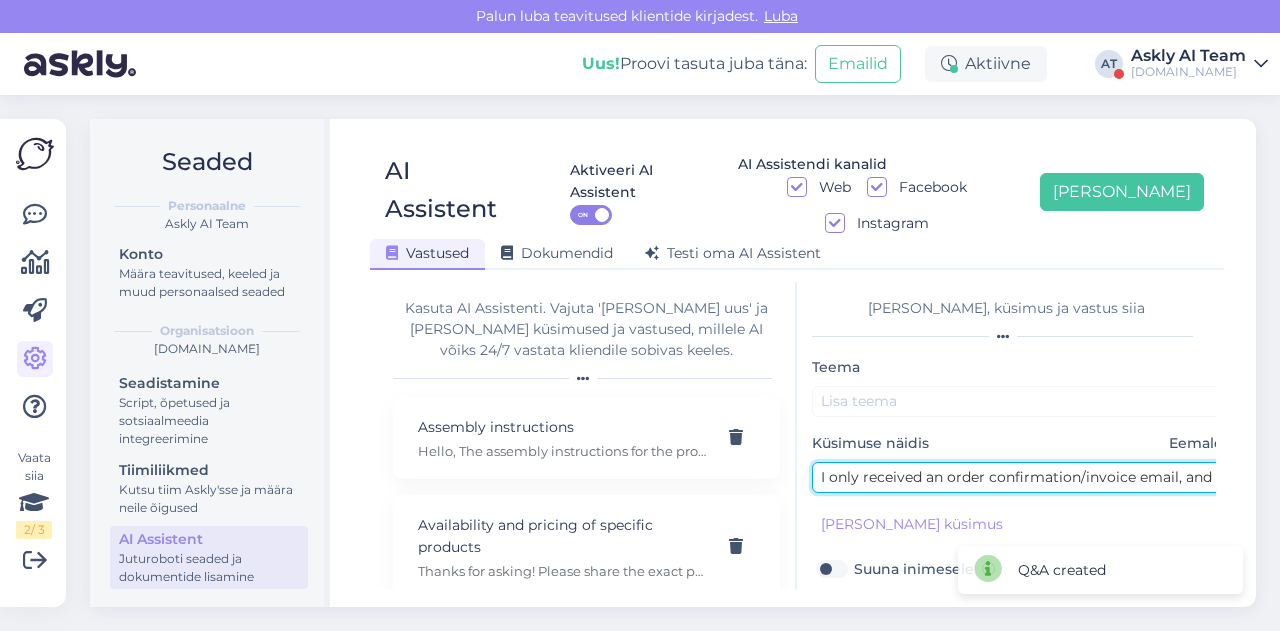 scroll, scrollTop: 0, scrollLeft: 484, axis: horizontal 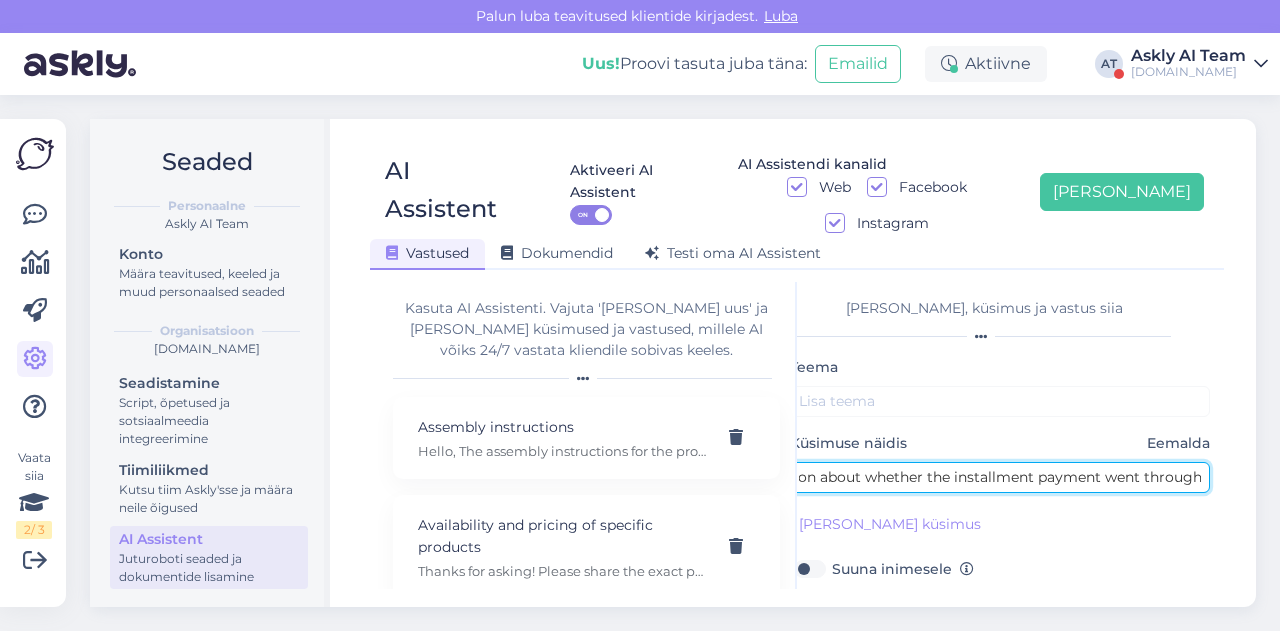 type on "I only received an order confirmation/invoice email, and no information about whether the installment payment went through." 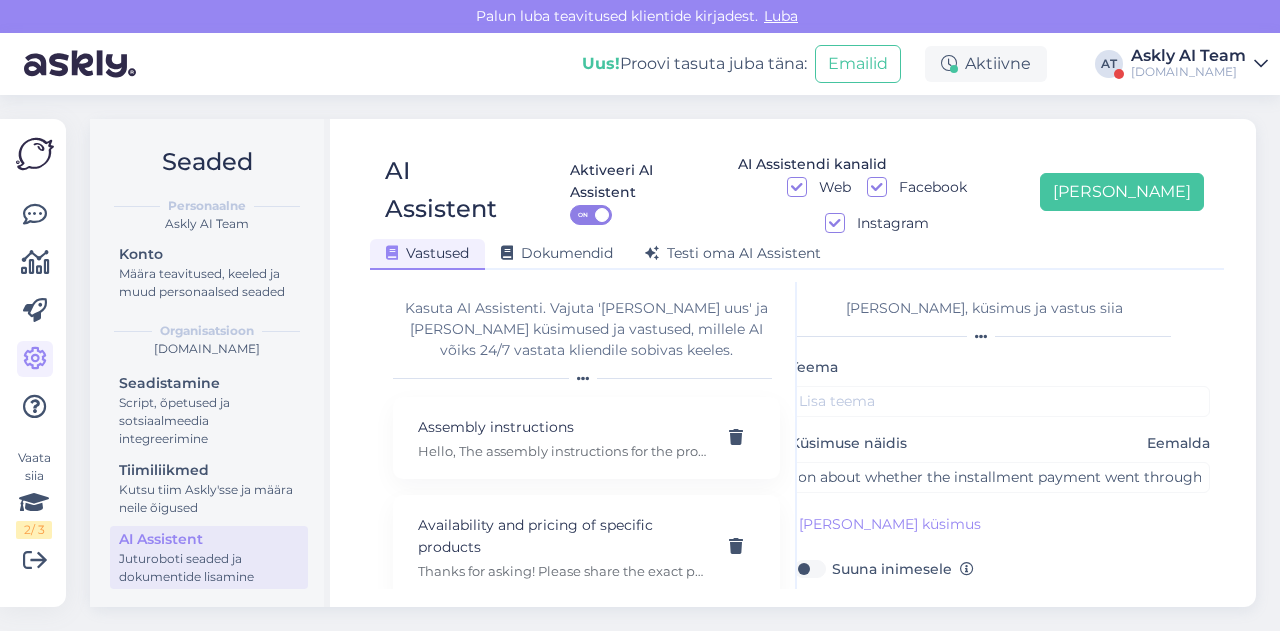 scroll, scrollTop: 0, scrollLeft: 0, axis: both 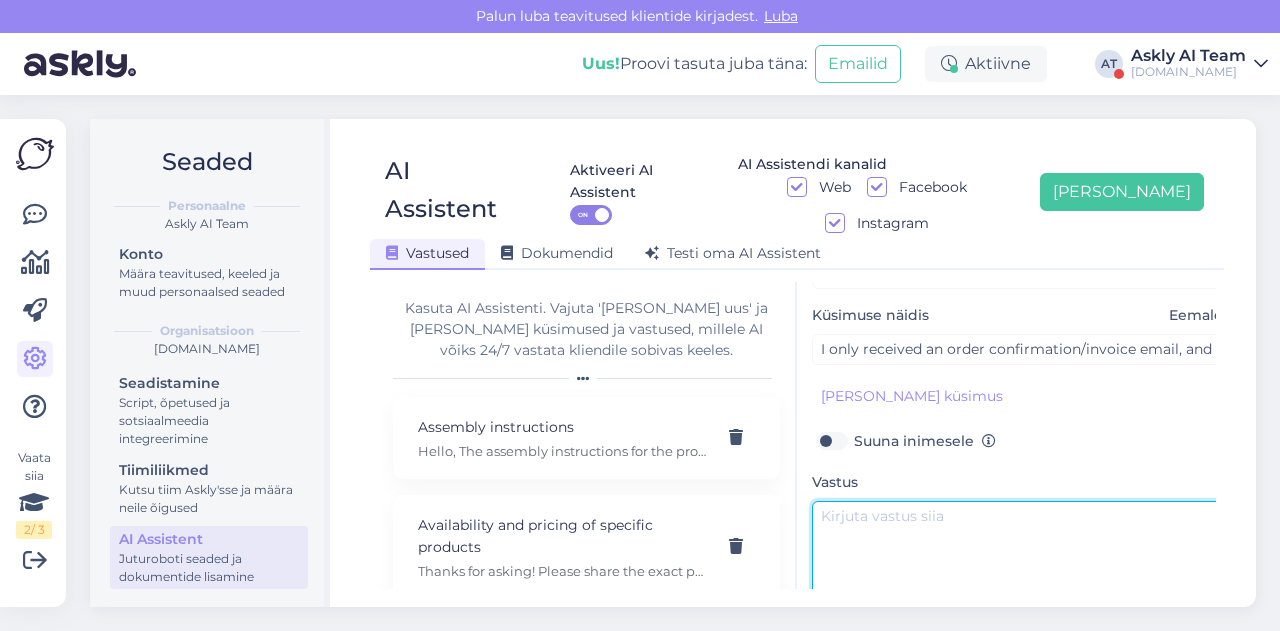 click at bounding box center [1022, 548] 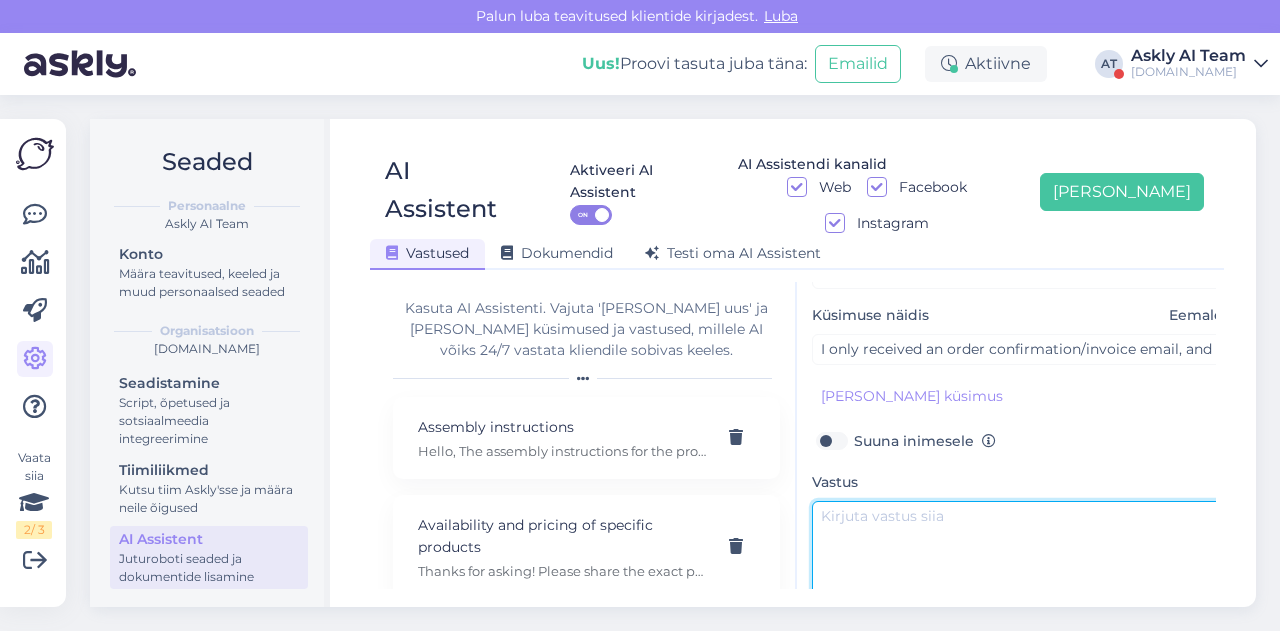 paste on "Hello, unfortunately [PERSON_NAME] did not approve the credit account as the payment method for your order. The order confirmation is an automatic message sent from the system when the "order" button is clicked. We will cancel your order." 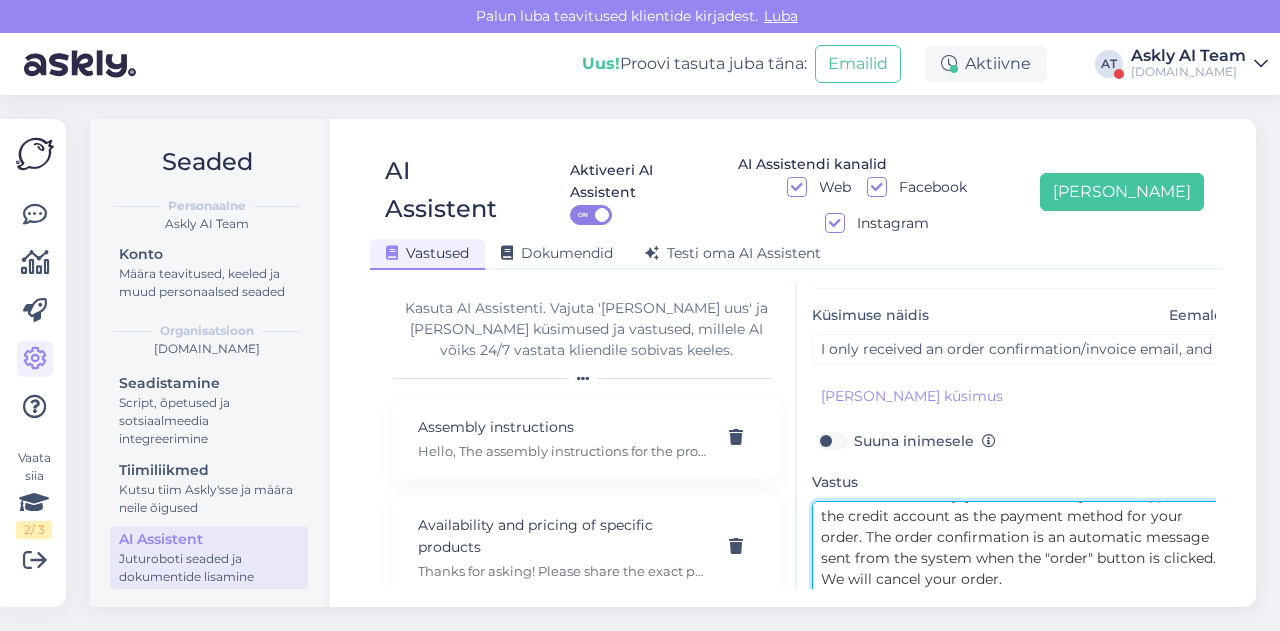 scroll, scrollTop: 0, scrollLeft: 0, axis: both 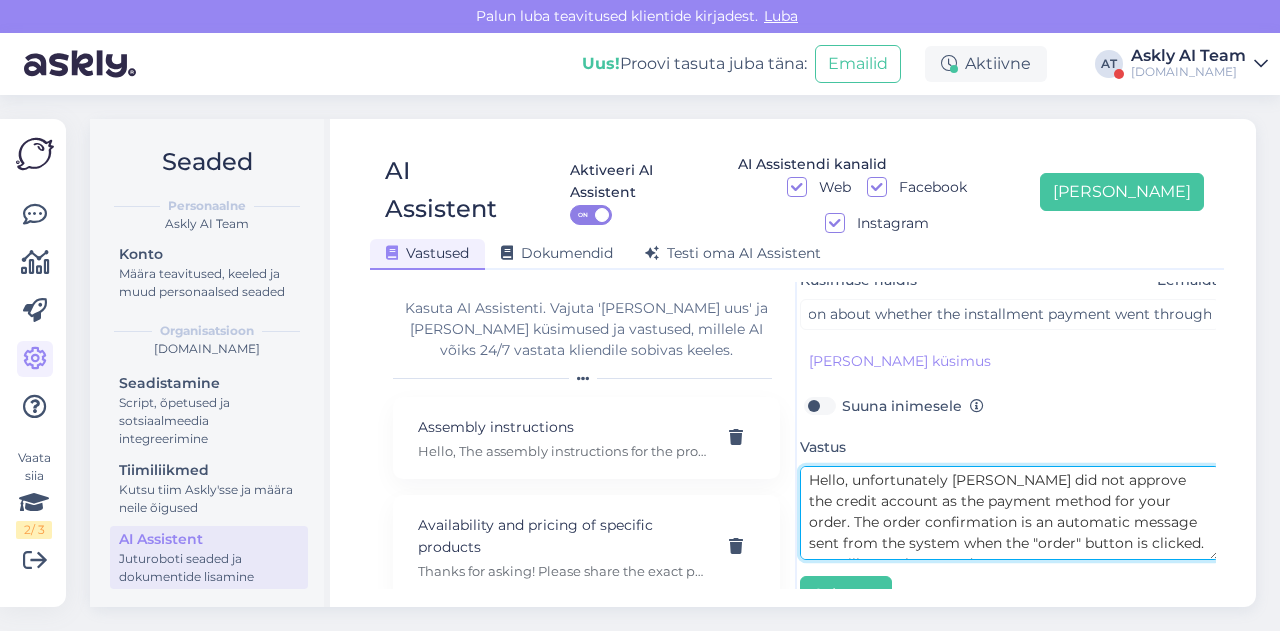 drag, startPoint x: 850, startPoint y: 439, endPoint x: 1146, endPoint y: 463, distance: 296.97137 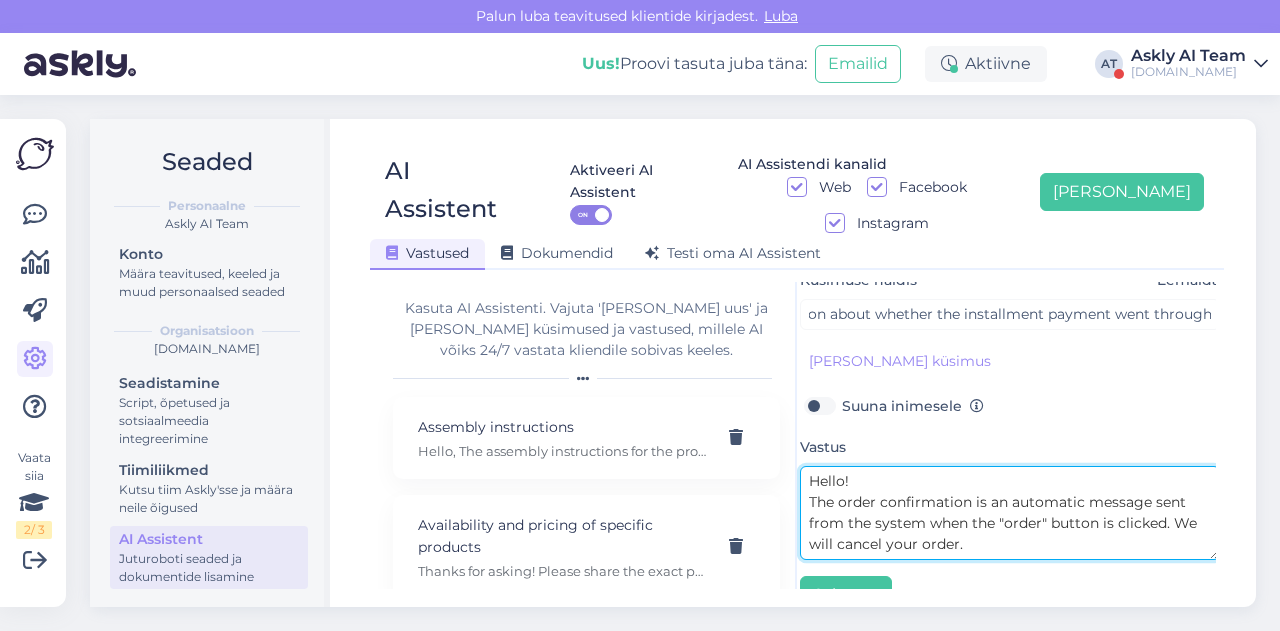 scroll, scrollTop: 21, scrollLeft: 0, axis: vertical 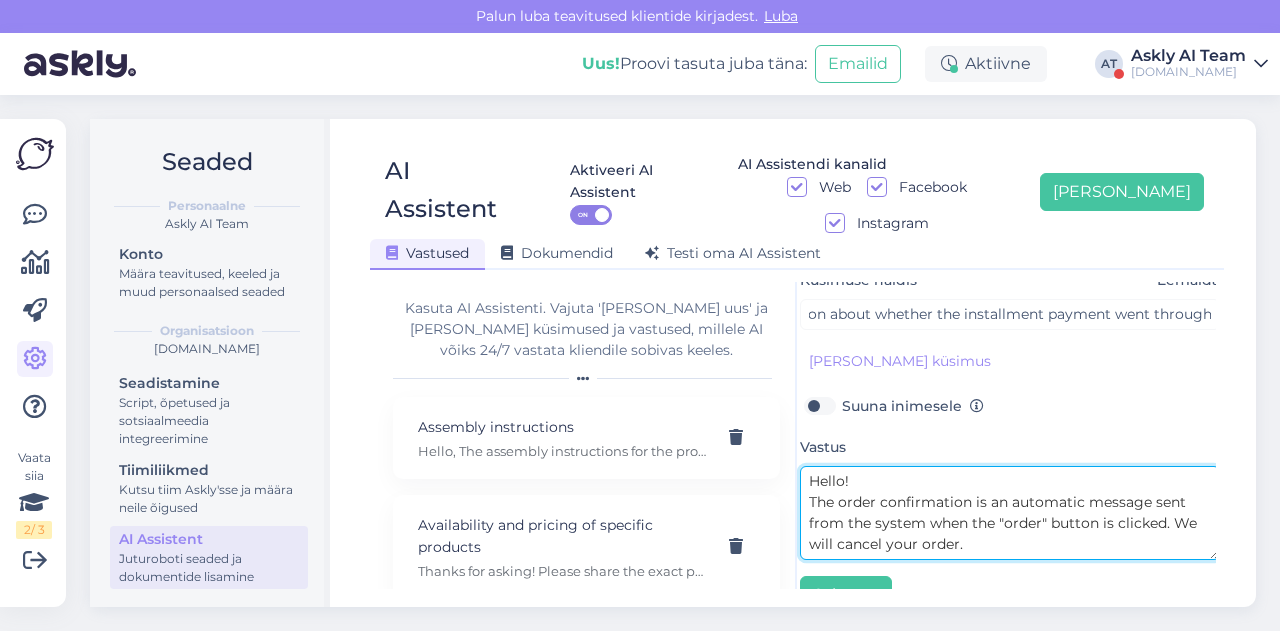 type on "Hello!
The order confirmation is an automatic message sent from the system when the "order" button is clicked. We will cancel your order." 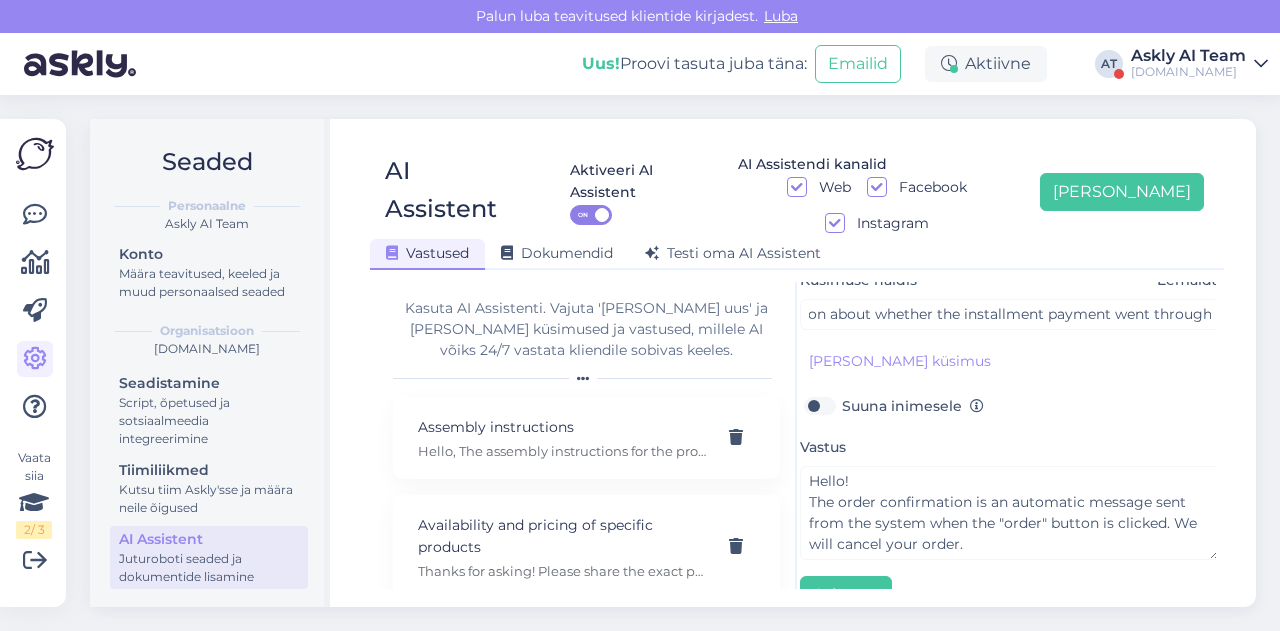 click on "Suuna inimesele" at bounding box center [913, 406] 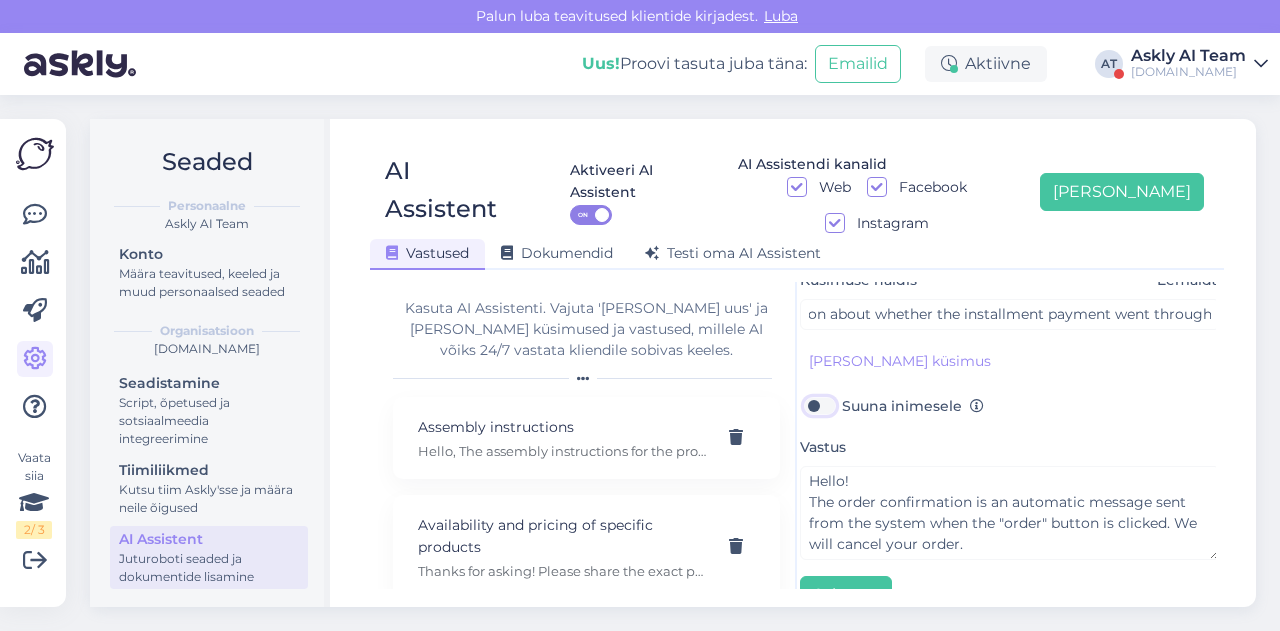 click on "Suuna inimesele" at bounding box center (819, 406) 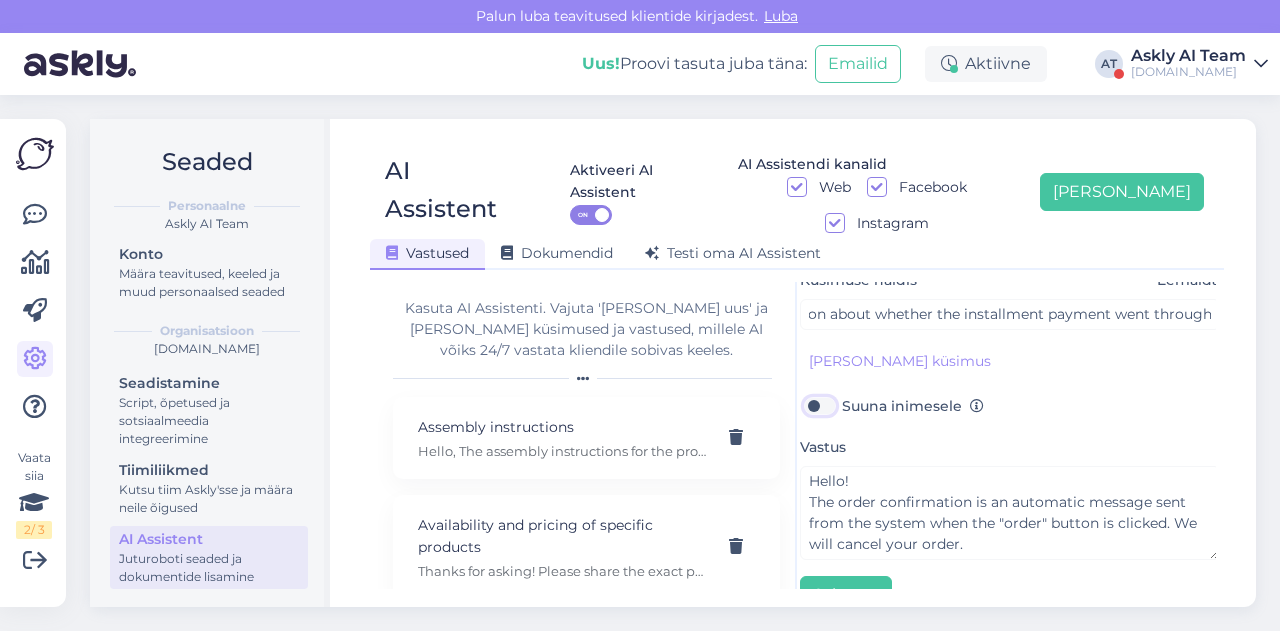 checkbox on "true" 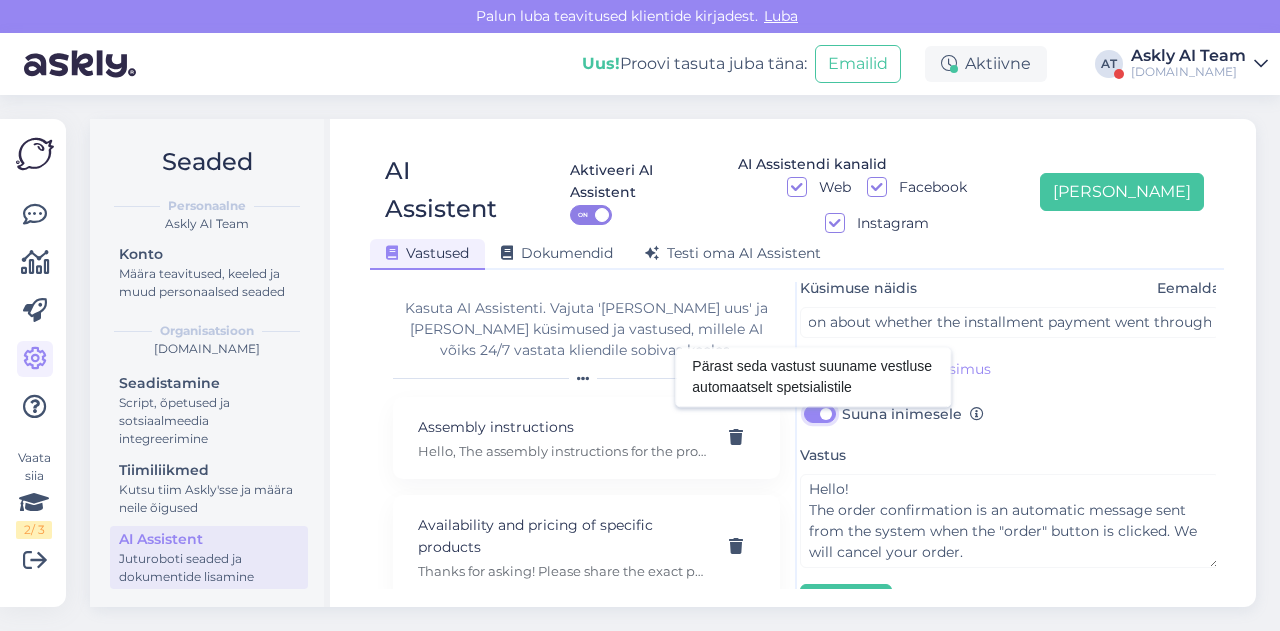 scroll, scrollTop: 154, scrollLeft: 12, axis: both 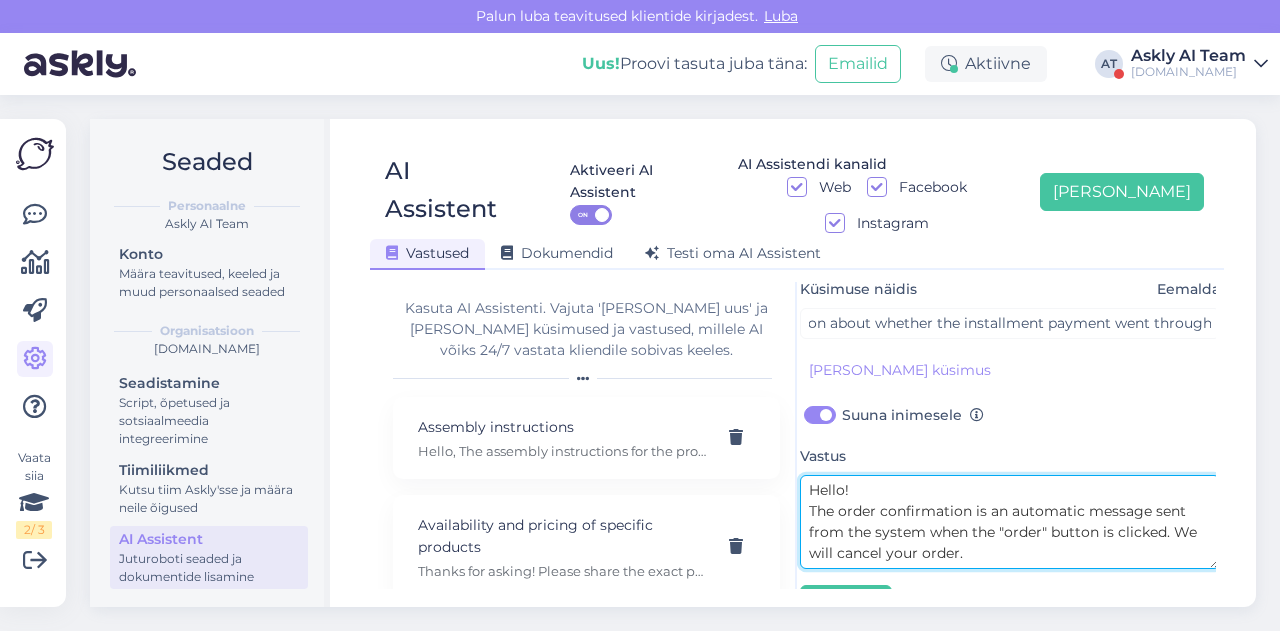 drag, startPoint x: 840, startPoint y: 451, endPoint x: 966, endPoint y: 457, distance: 126.14278 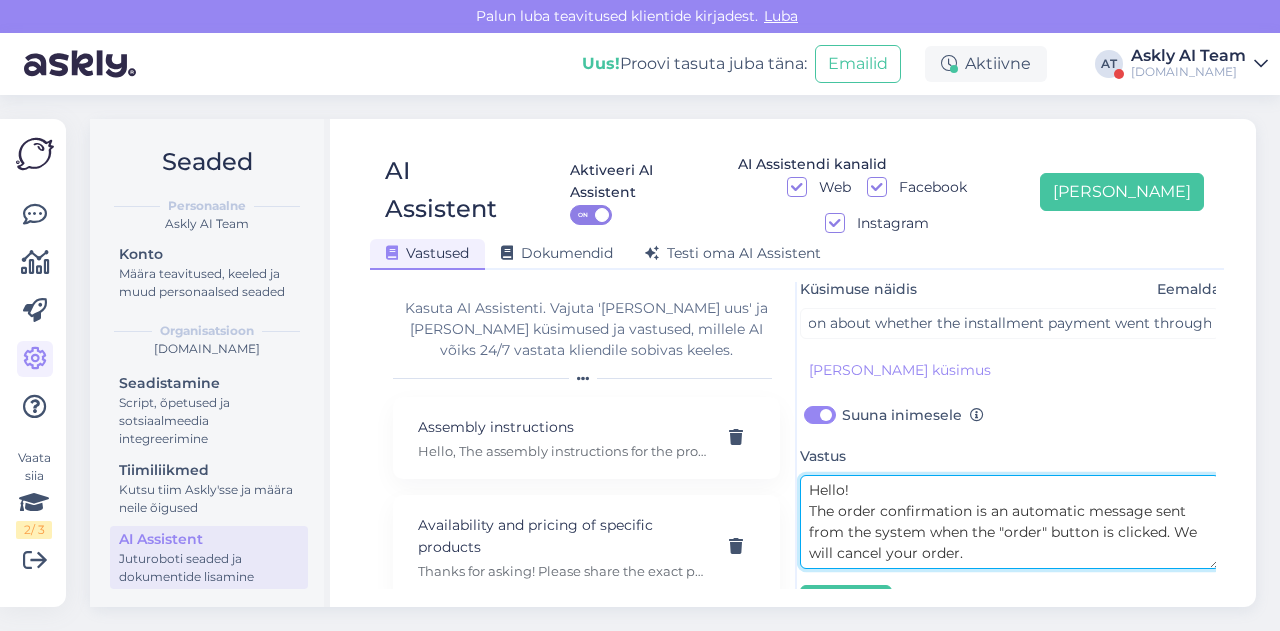 click on "Hello!
The order confirmation is an automatic message sent from the system when the "order" button is clicked. We will cancel your order." at bounding box center [1010, 522] 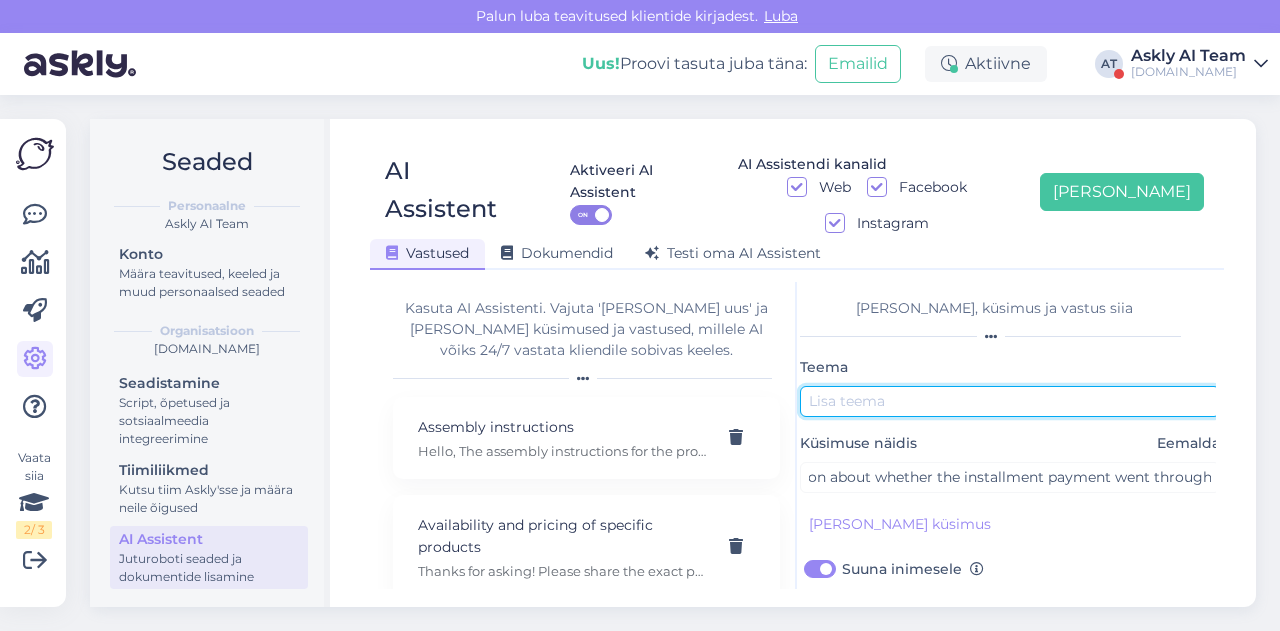 click at bounding box center (1010, 401) 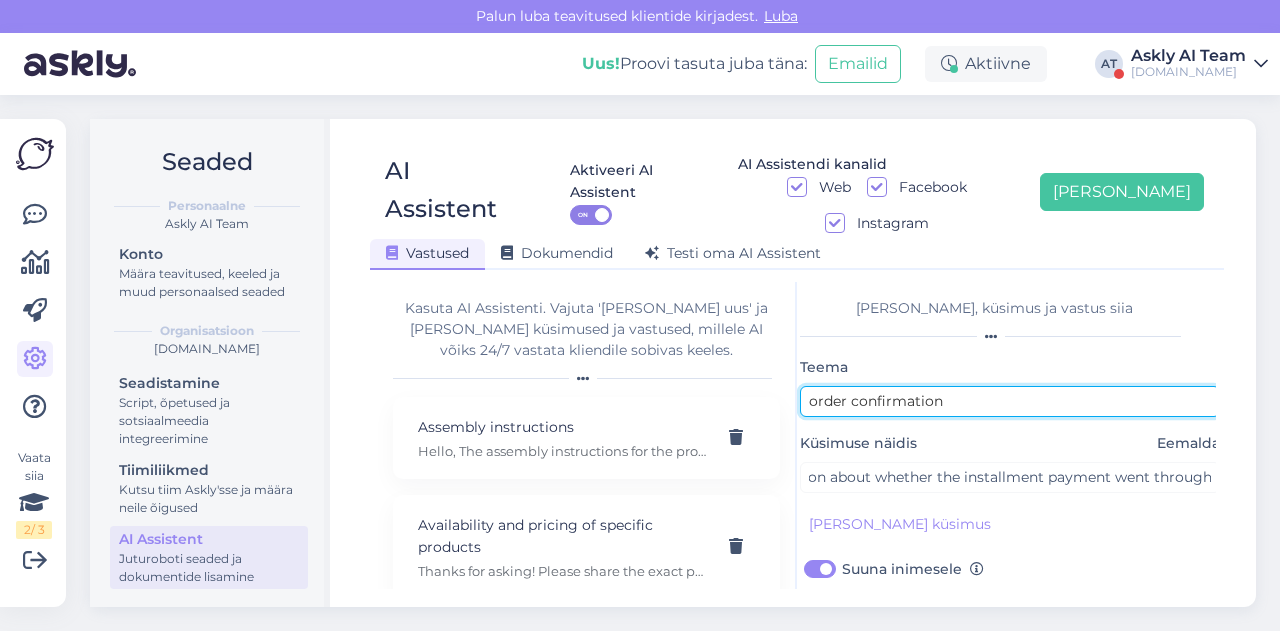 scroll, scrollTop: 0, scrollLeft: 0, axis: both 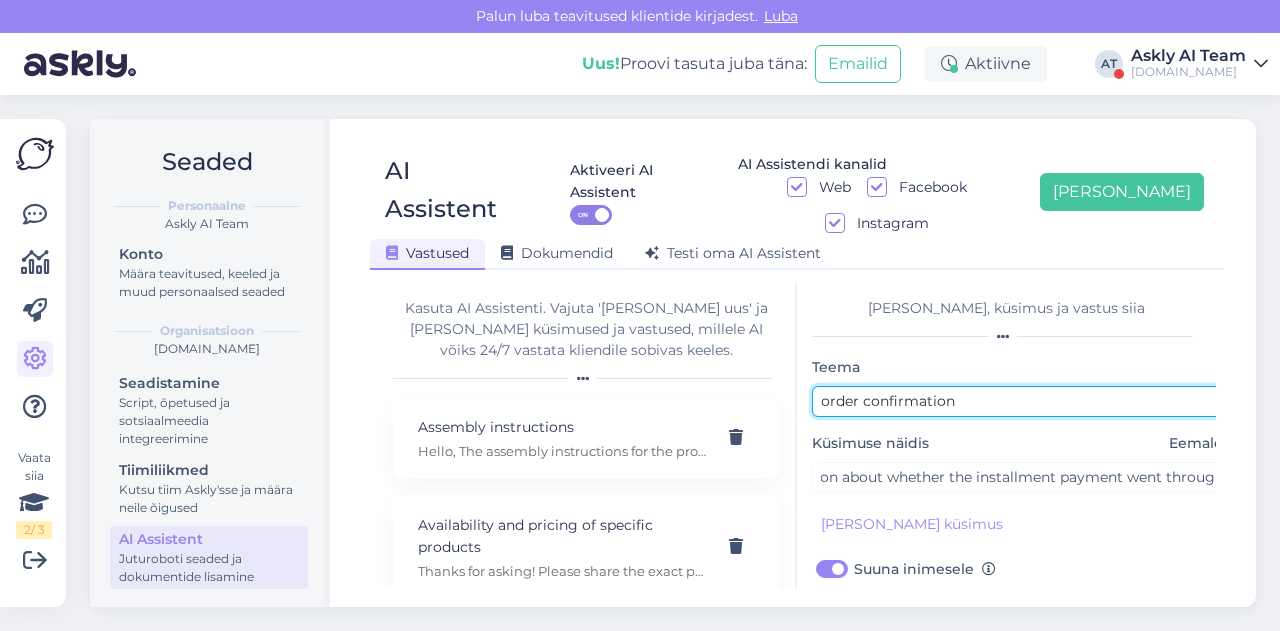 click on "order confirmation" at bounding box center (1022, 401) 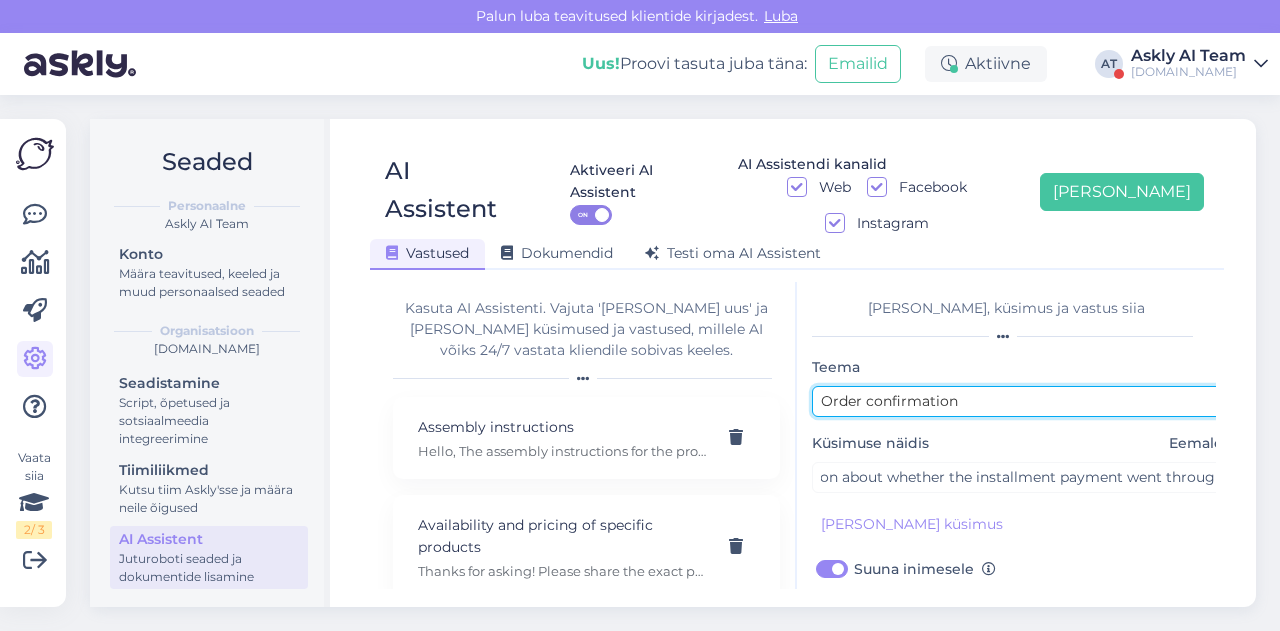 scroll, scrollTop: 179, scrollLeft: 0, axis: vertical 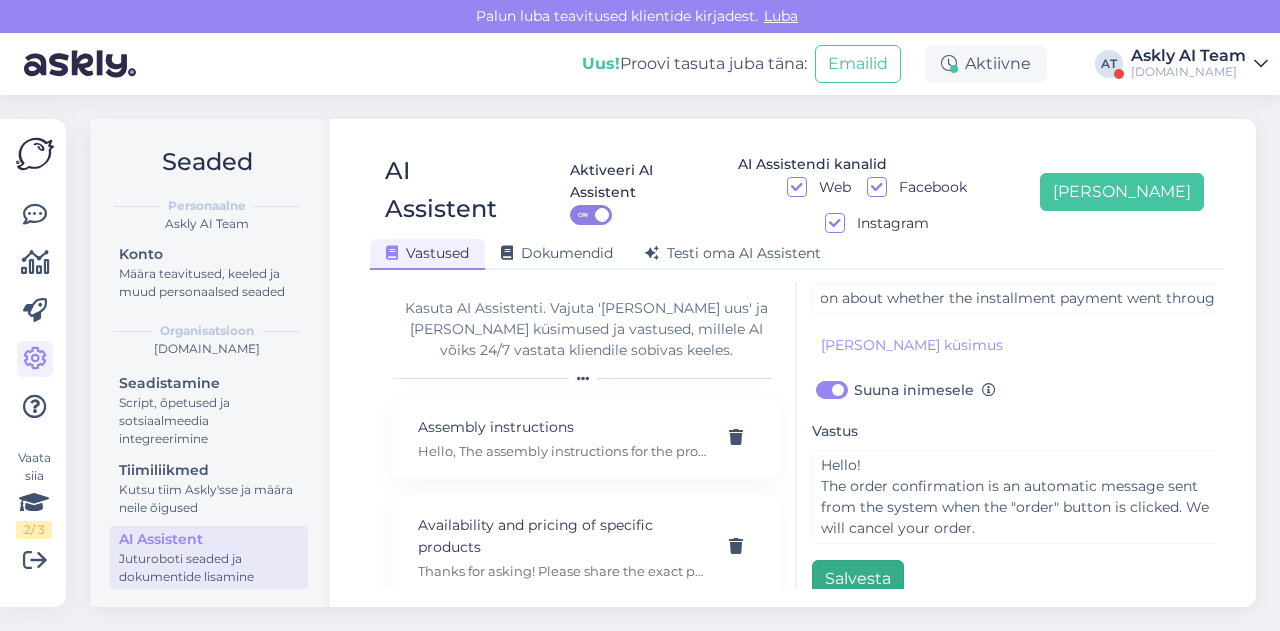 type on "Order confirmation" 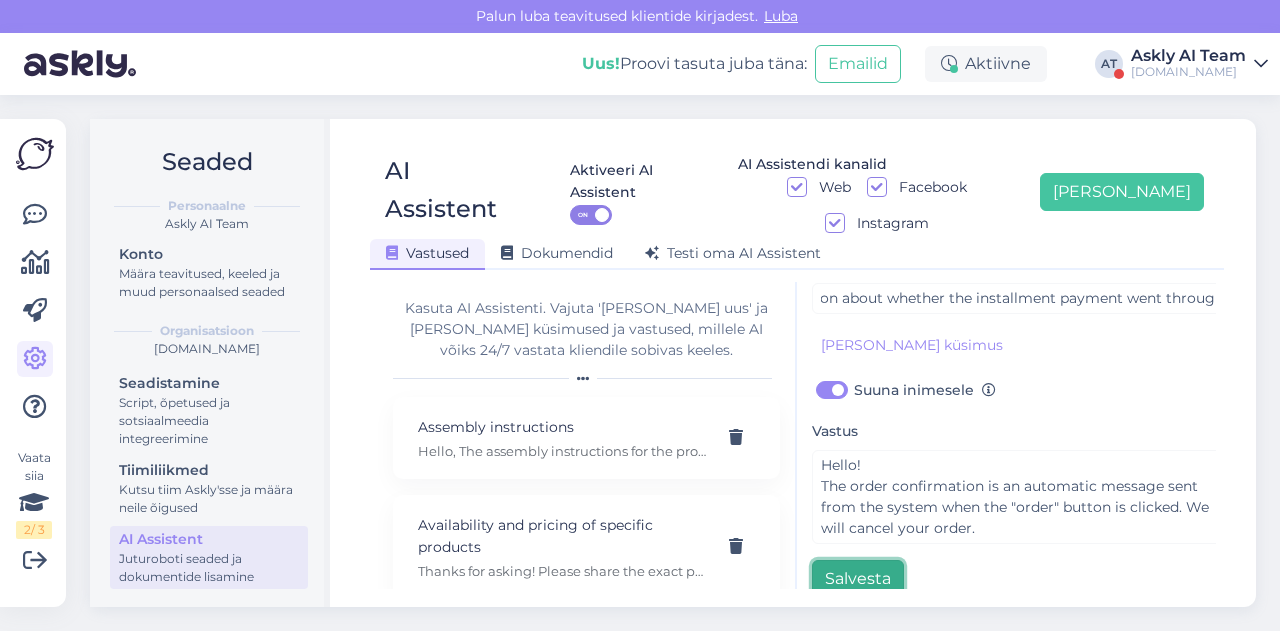 click on "Salvesta" at bounding box center [858, 579] 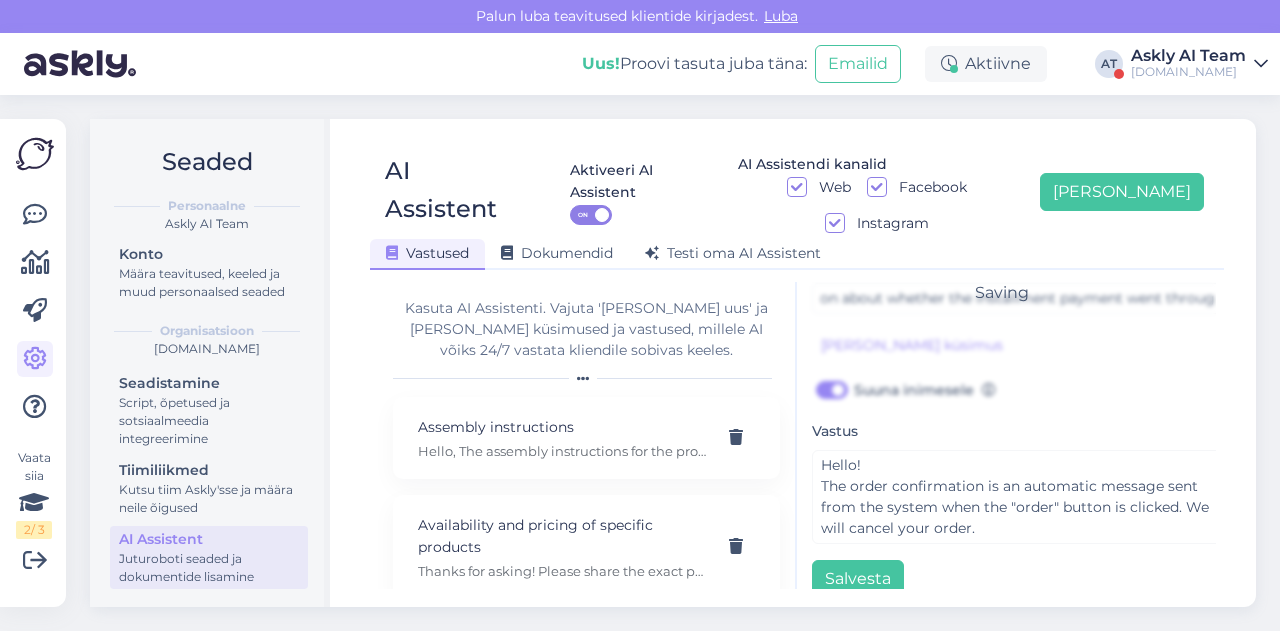 scroll, scrollTop: 0, scrollLeft: 0, axis: both 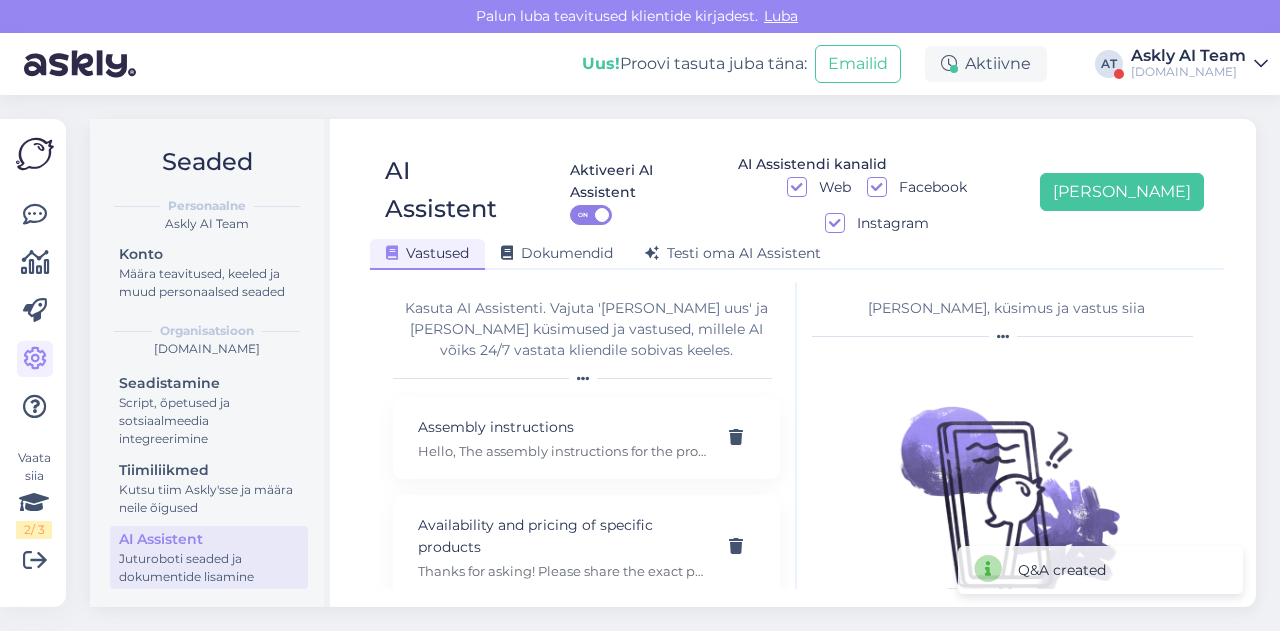 click on "[PERSON_NAME], küsimus ja vastus siia Vastust ei ole valitud" at bounding box center [1006, 435] 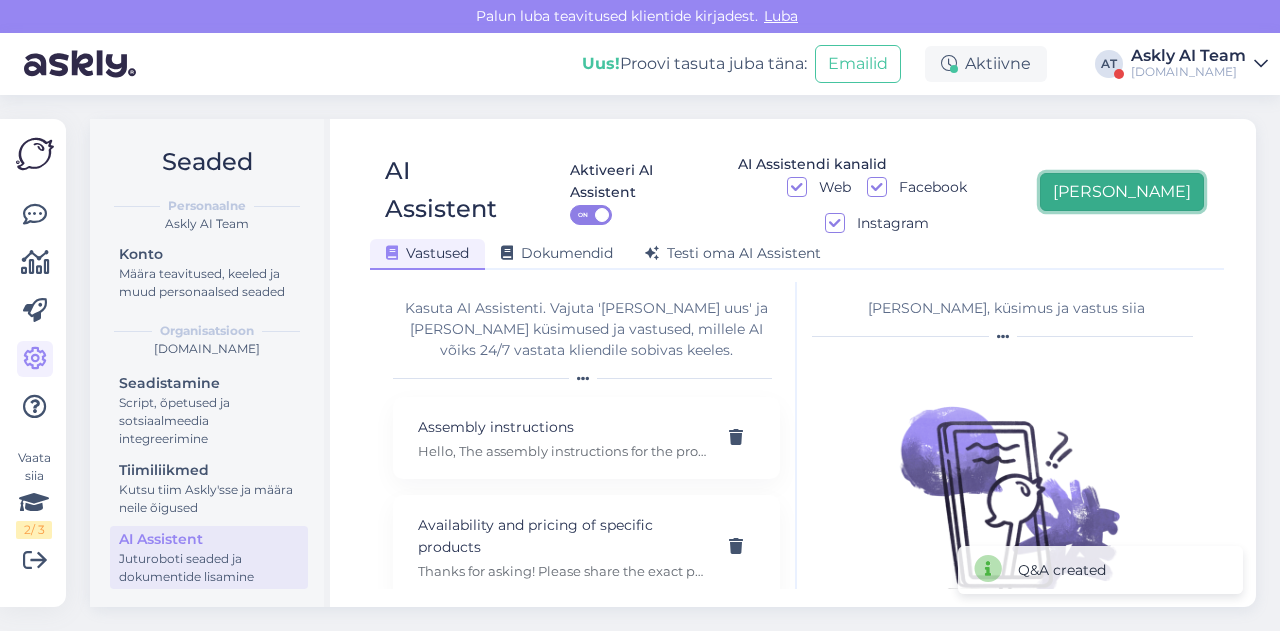 click on "[PERSON_NAME]" at bounding box center [1122, 192] 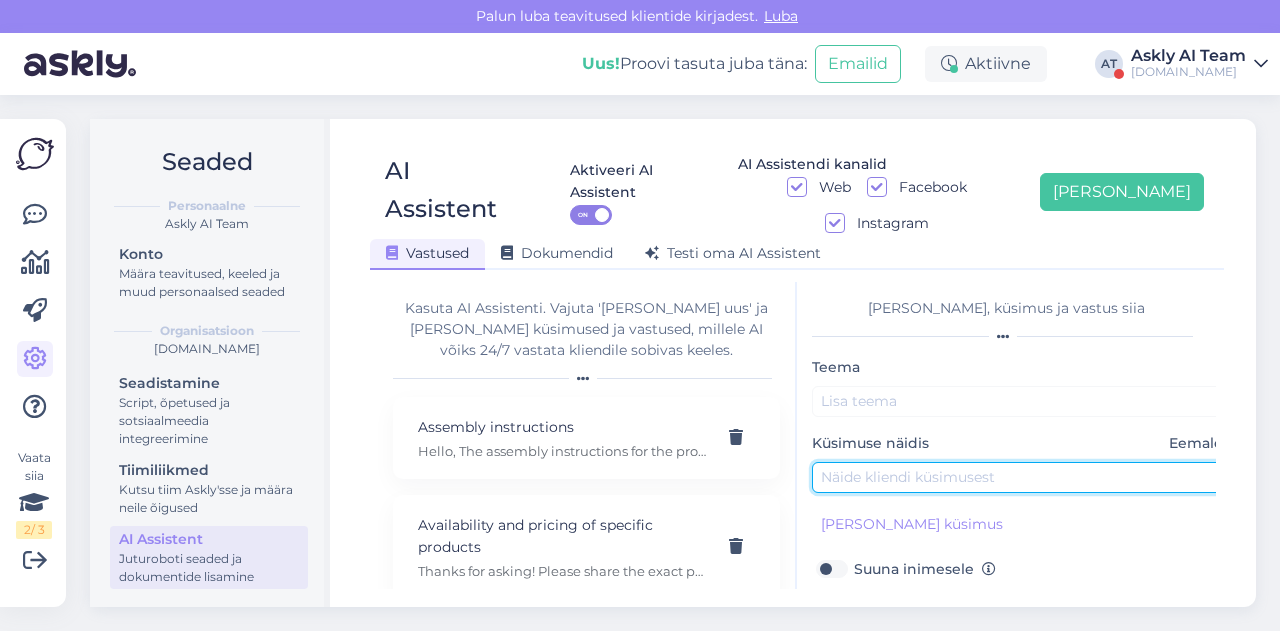 click at bounding box center (1022, 477) 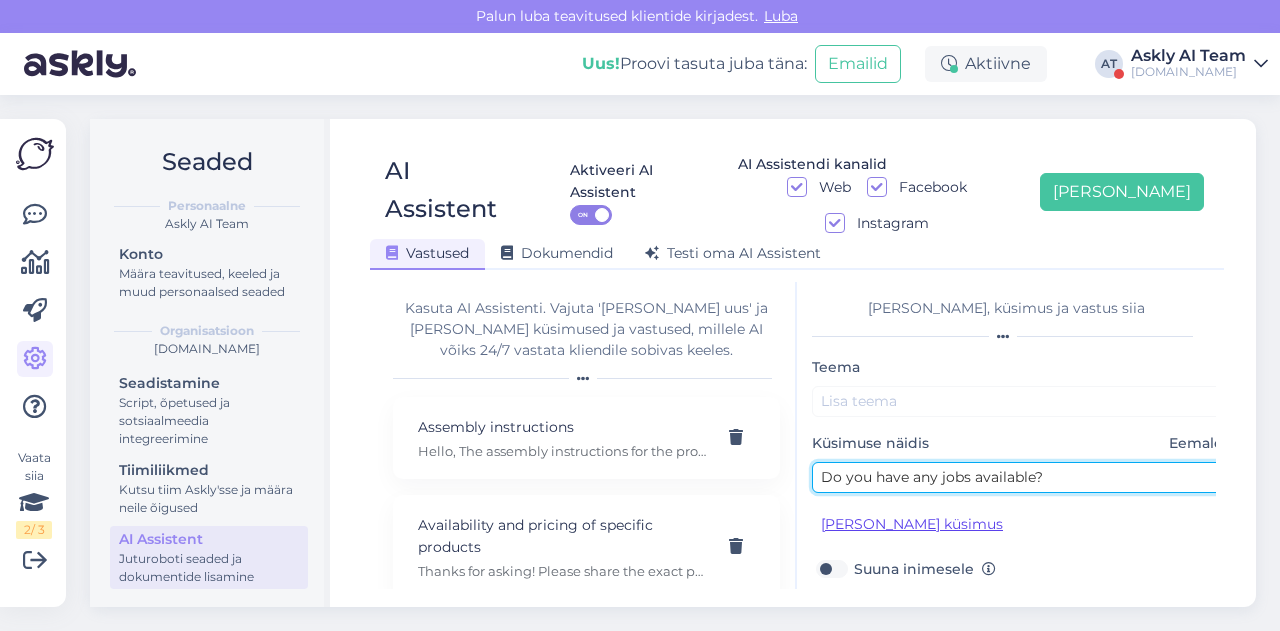 type on "Do you have any jobs available?" 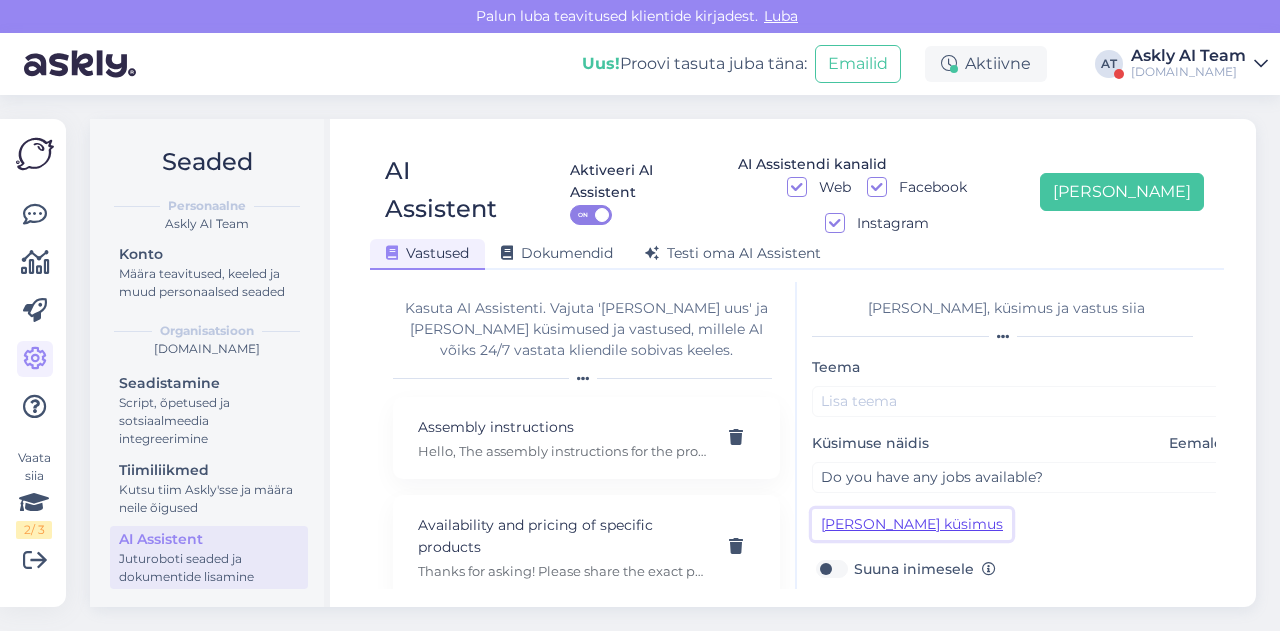click on "[PERSON_NAME] küsimus" at bounding box center [912, 524] 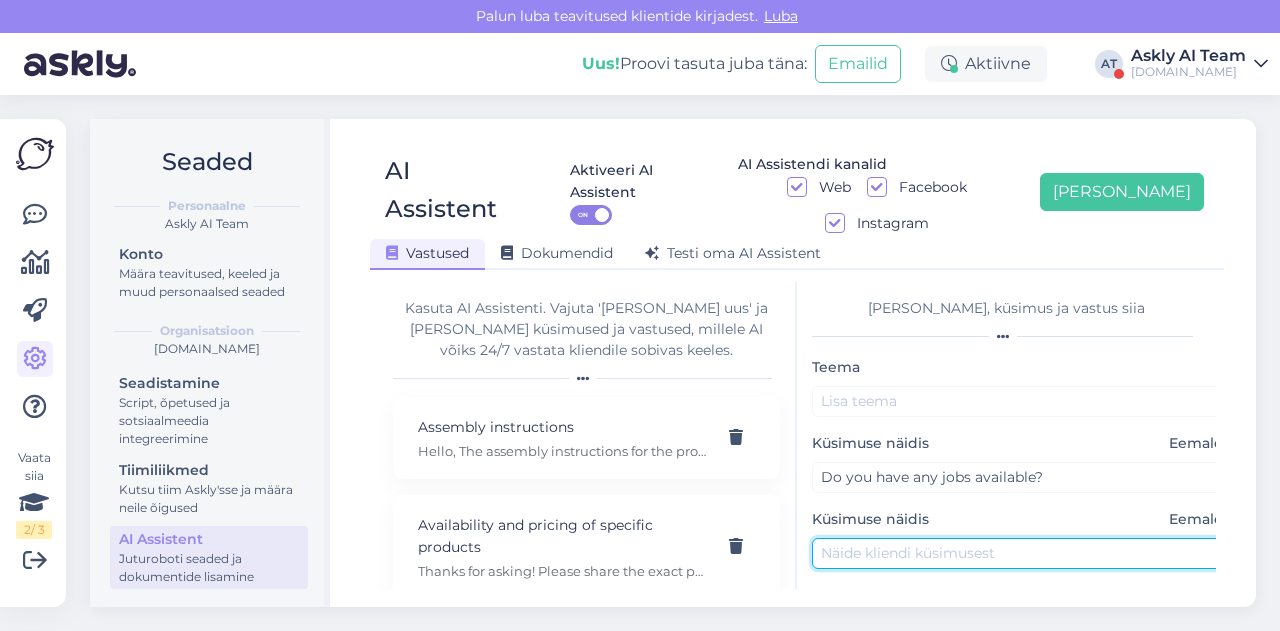 click at bounding box center [1022, 553] 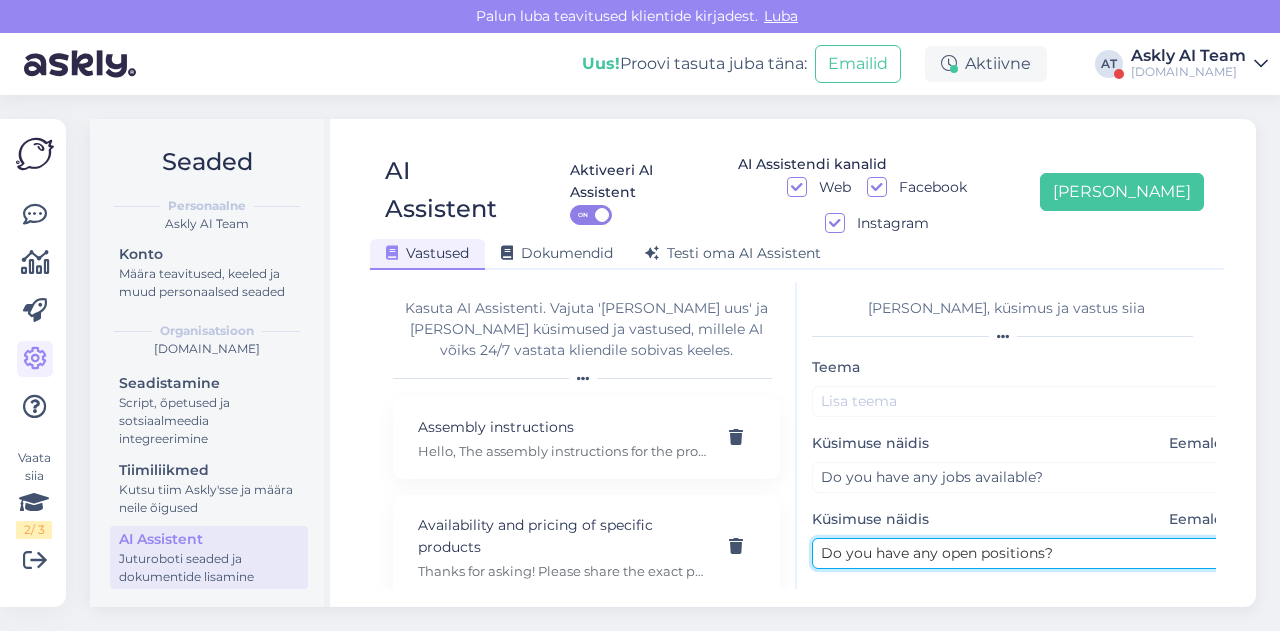 type on "Do you have any open positions?" 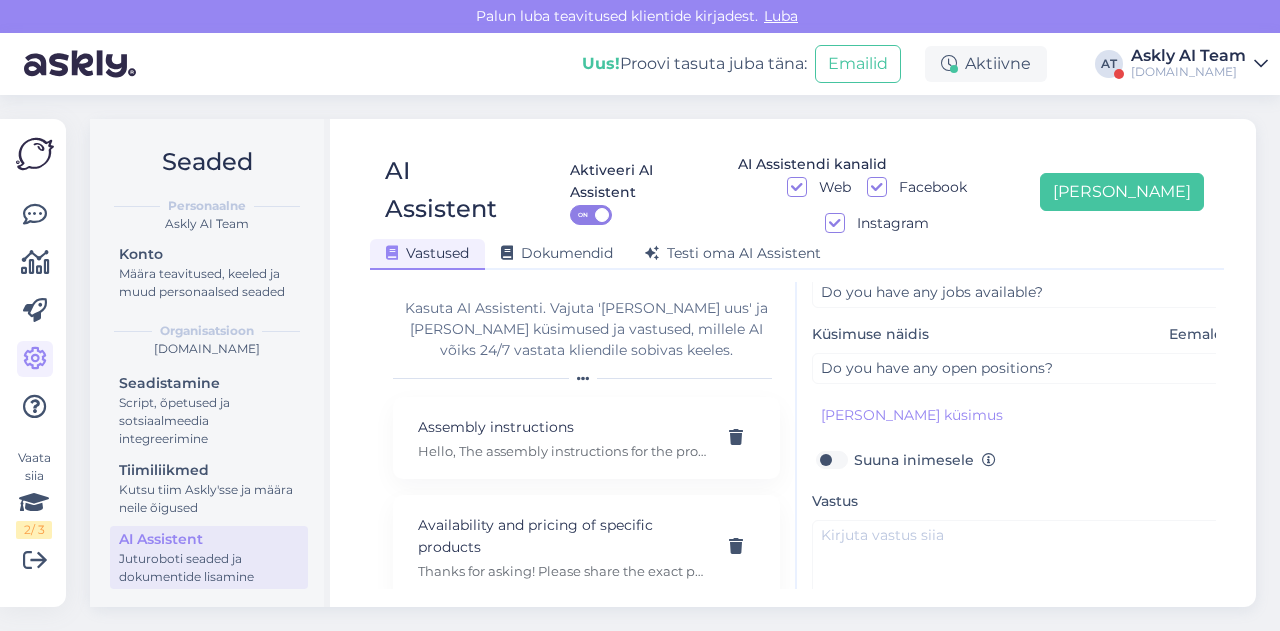 scroll, scrollTop: 192, scrollLeft: 0, axis: vertical 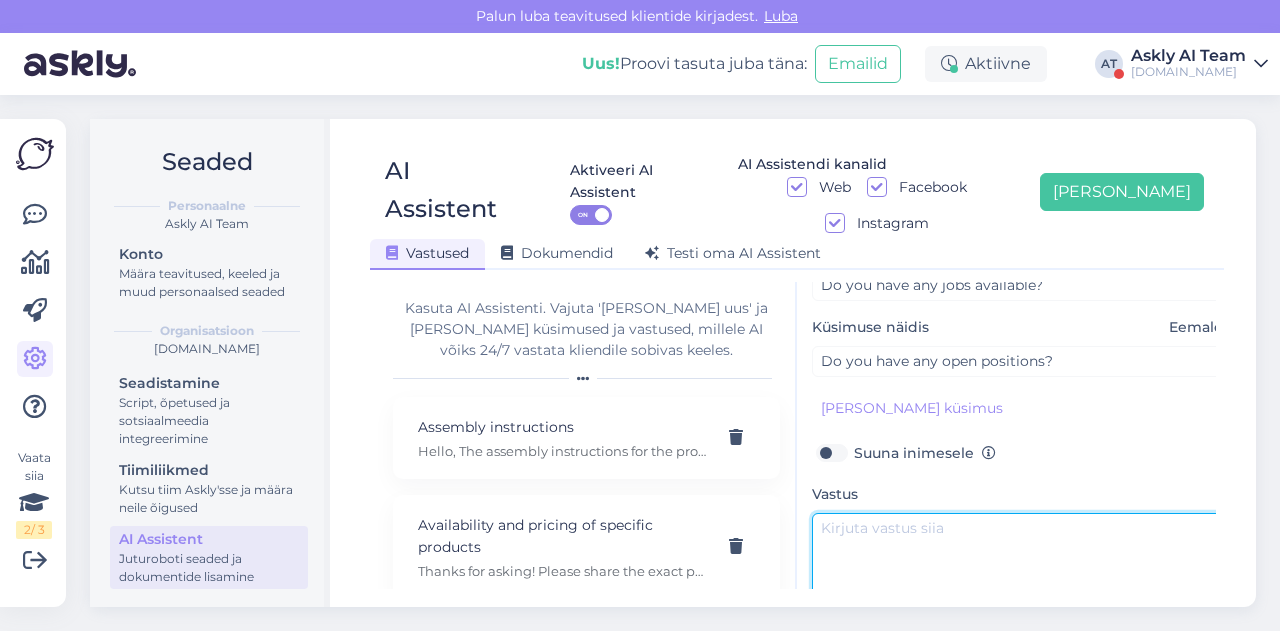 click at bounding box center [1022, 560] 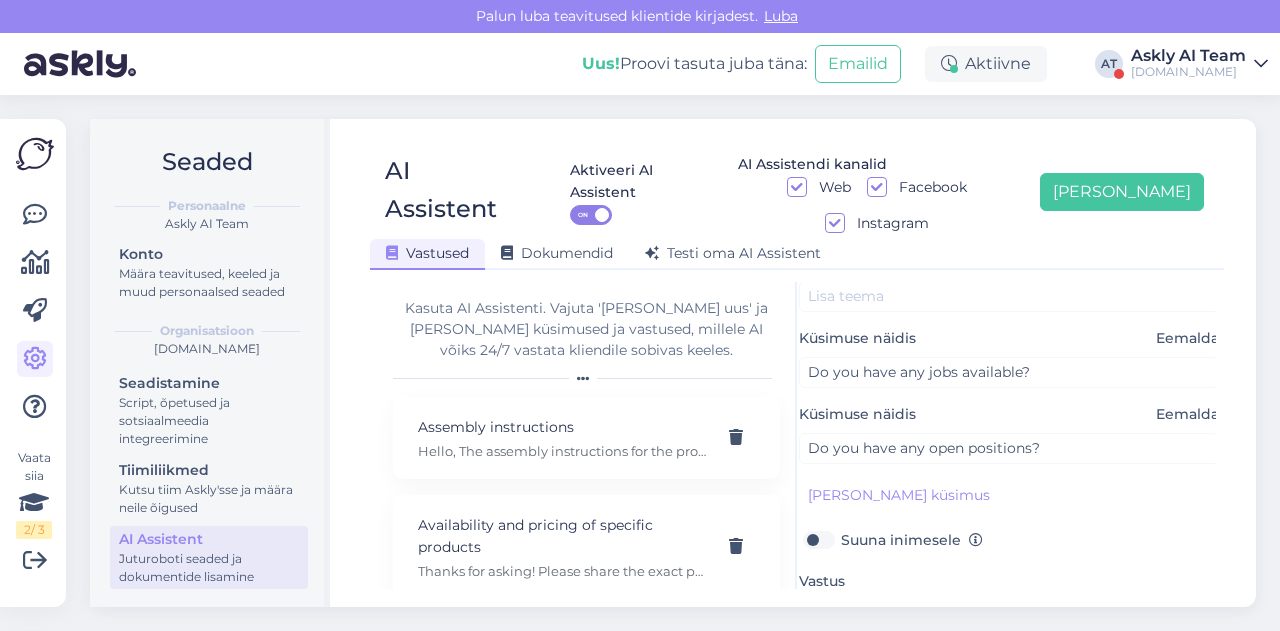 scroll, scrollTop: 104, scrollLeft: 13, axis: both 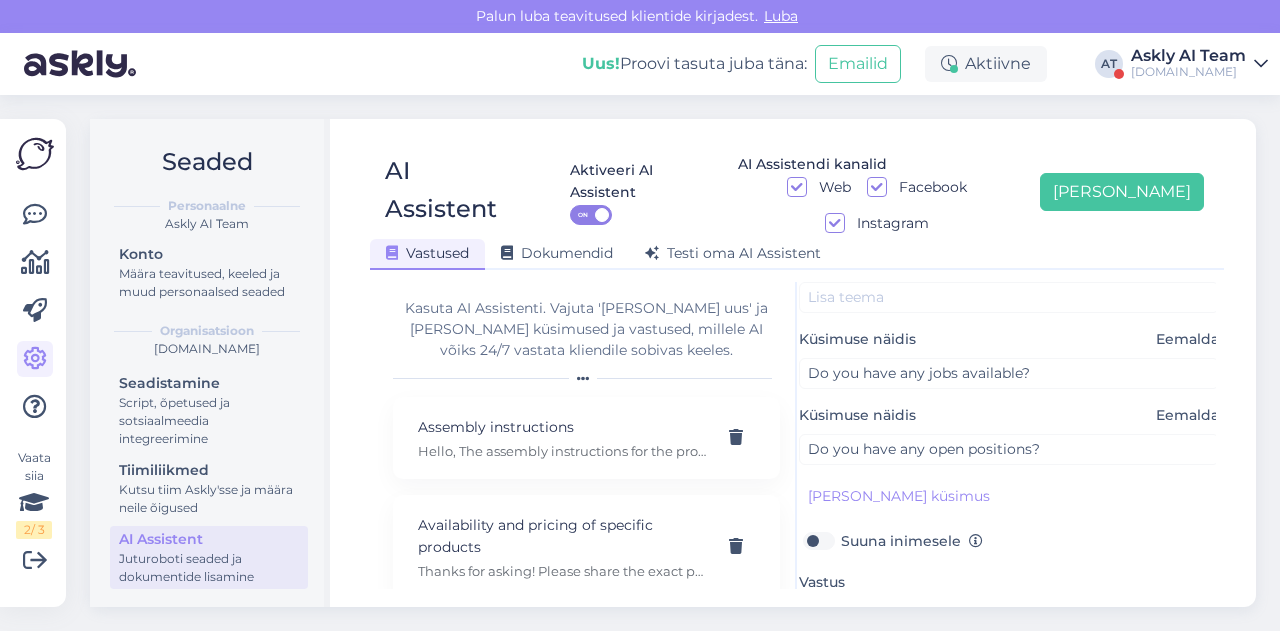 type on "Hello, thank you for your message. At the moment, ON24 Home Furnishing Store is not hiring new employees. We wish you the best of luck in your job search nonetheless." 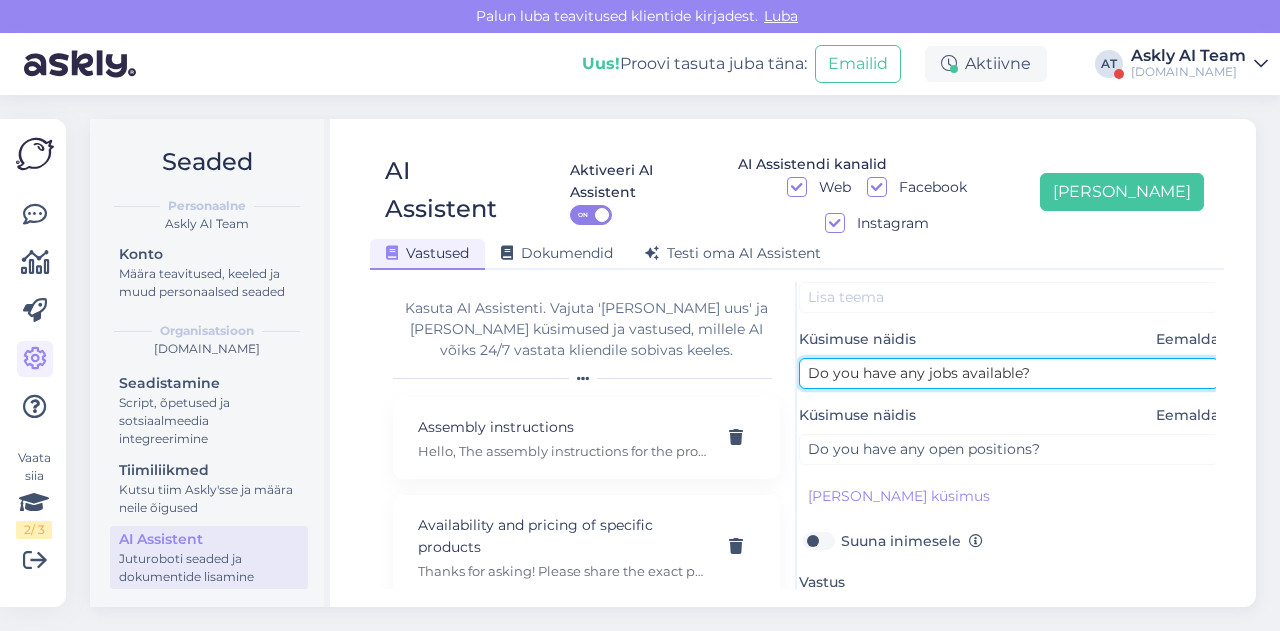 click on "Do you have any jobs available?" at bounding box center [1009, 373] 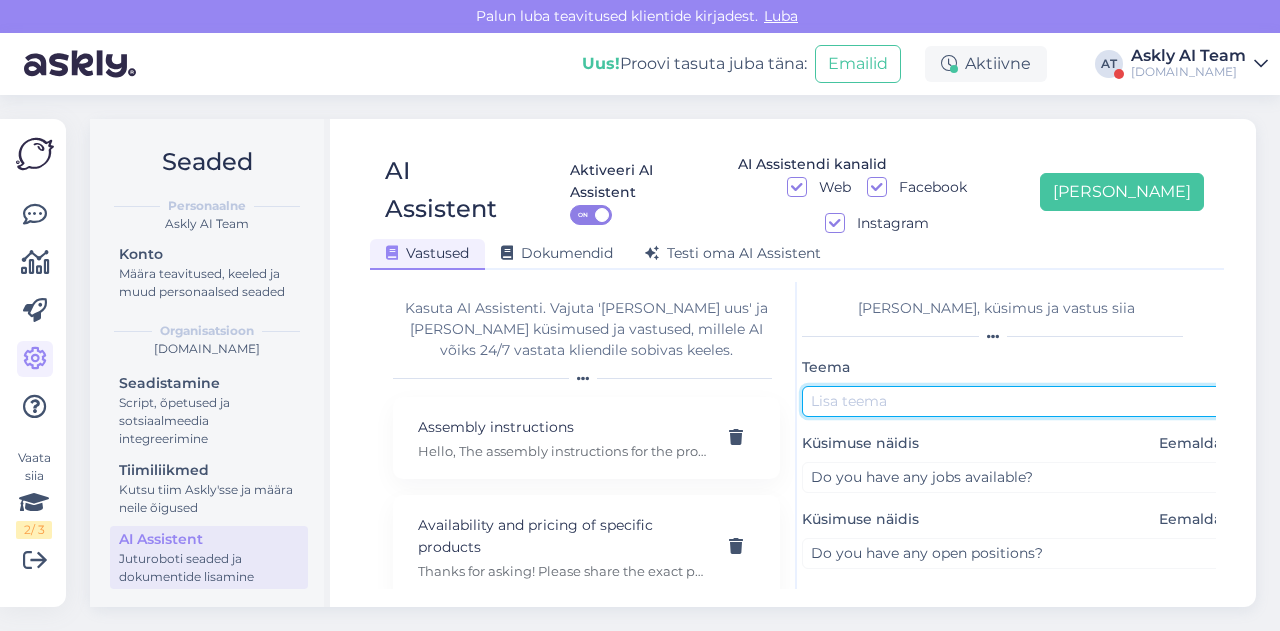 click at bounding box center (1012, 401) 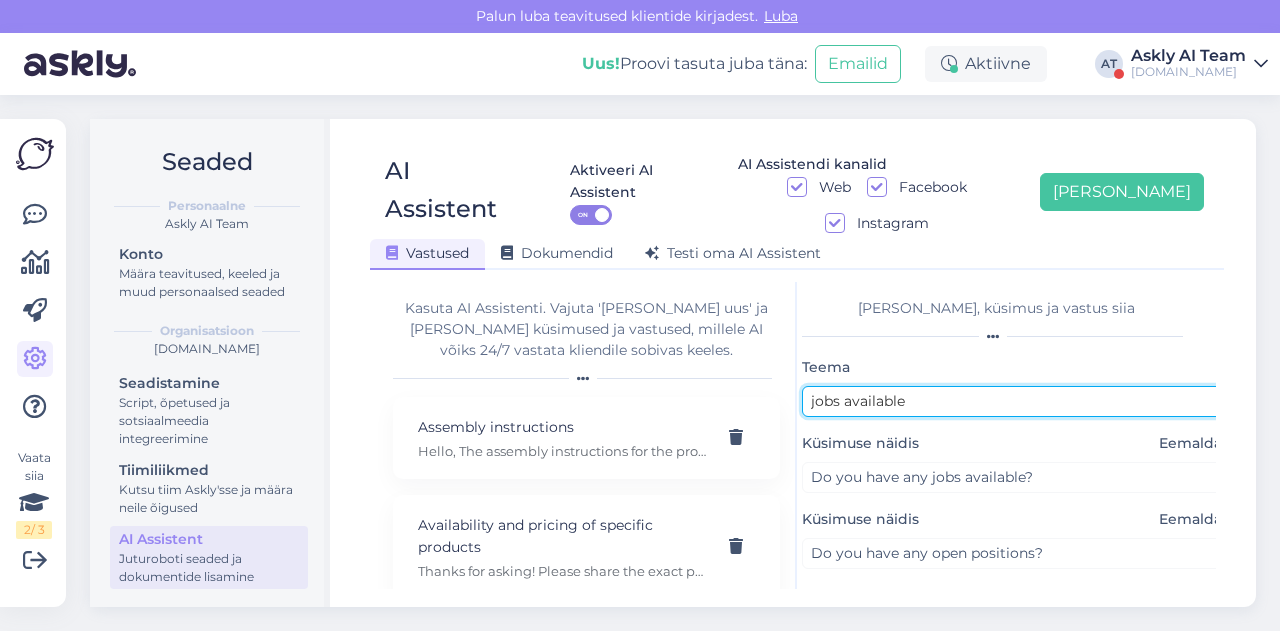 click on "jobs available" at bounding box center [1012, 401] 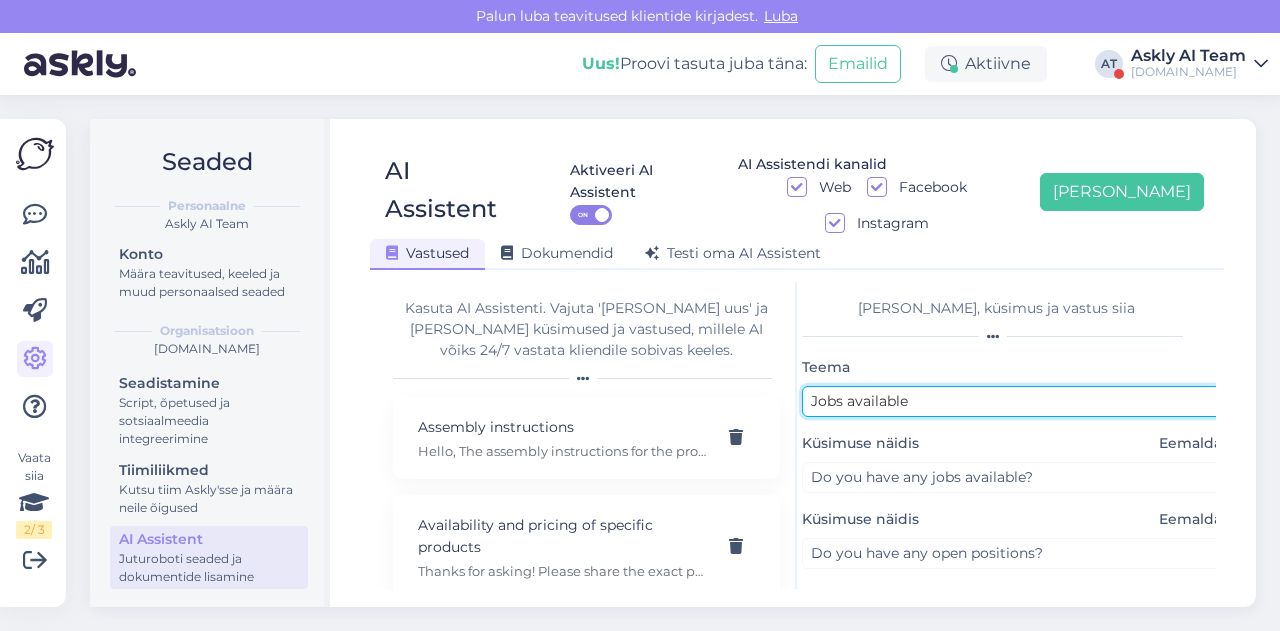 click on "Jobs available" at bounding box center [1012, 401] 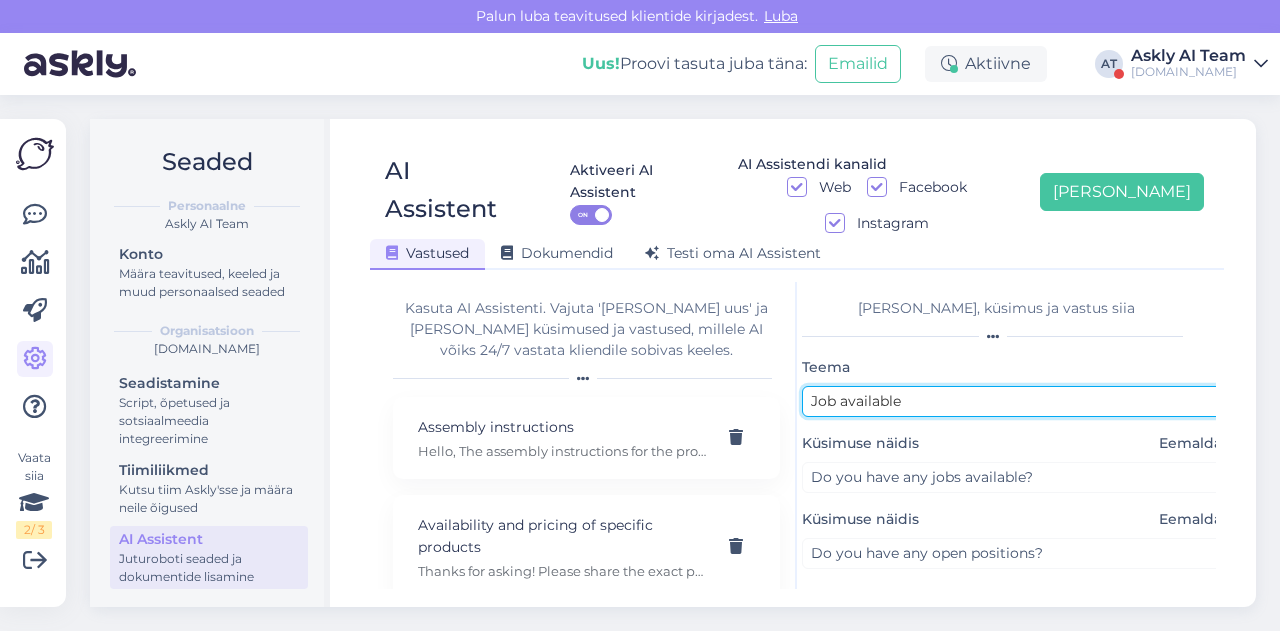 drag, startPoint x: 906, startPoint y: 371, endPoint x: 842, endPoint y: 367, distance: 64.12488 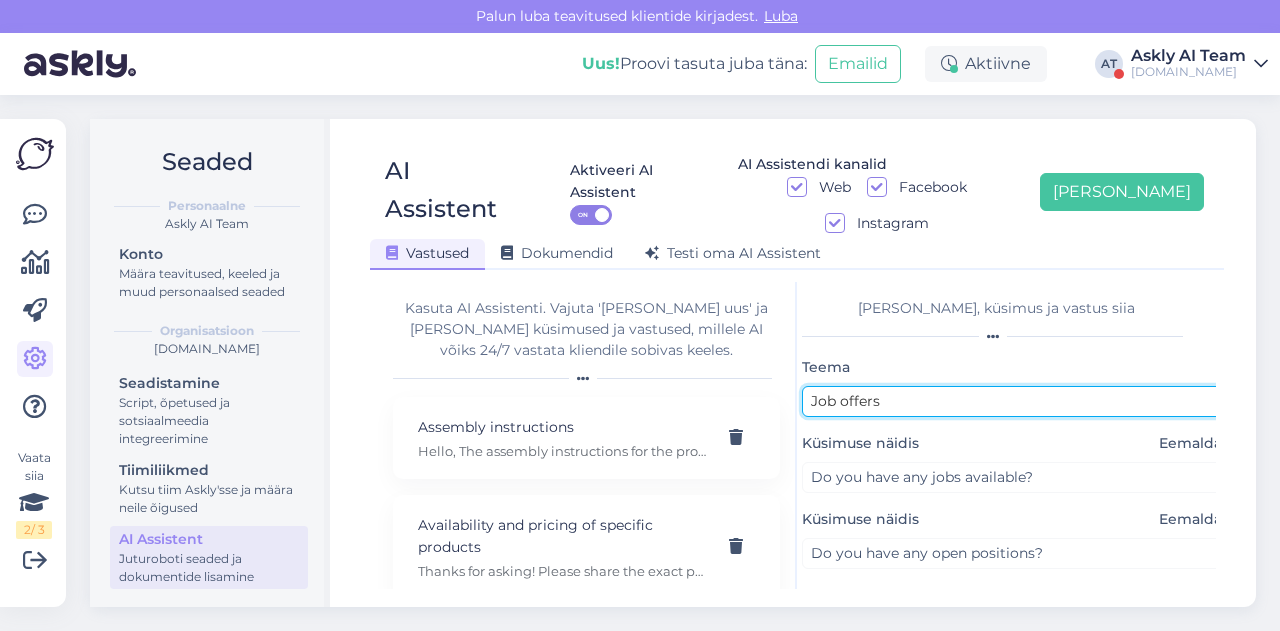 scroll, scrollTop: 254, scrollLeft: 10, axis: both 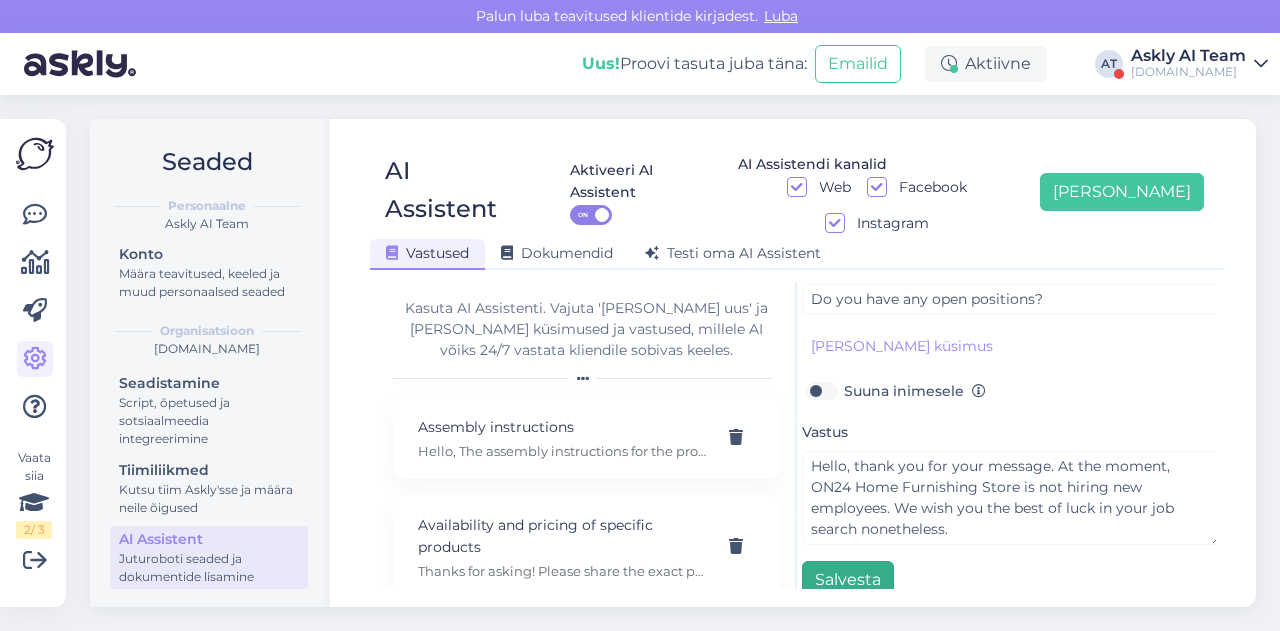 type on "Job offers" 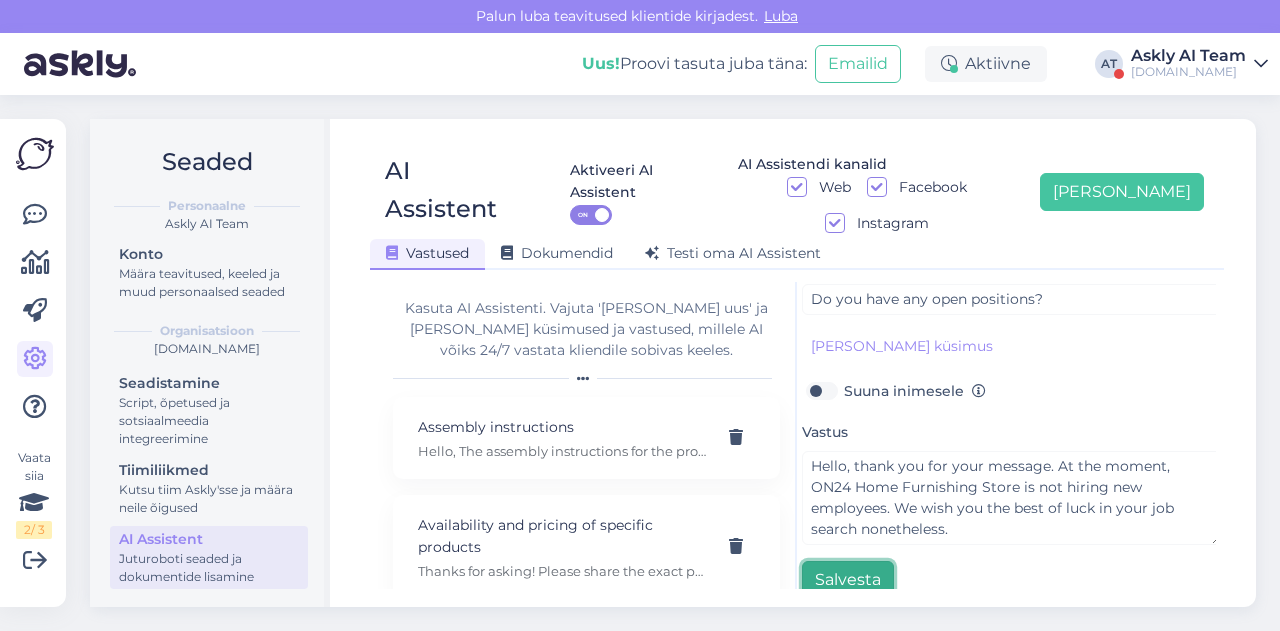 click on "Salvesta" at bounding box center (848, 580) 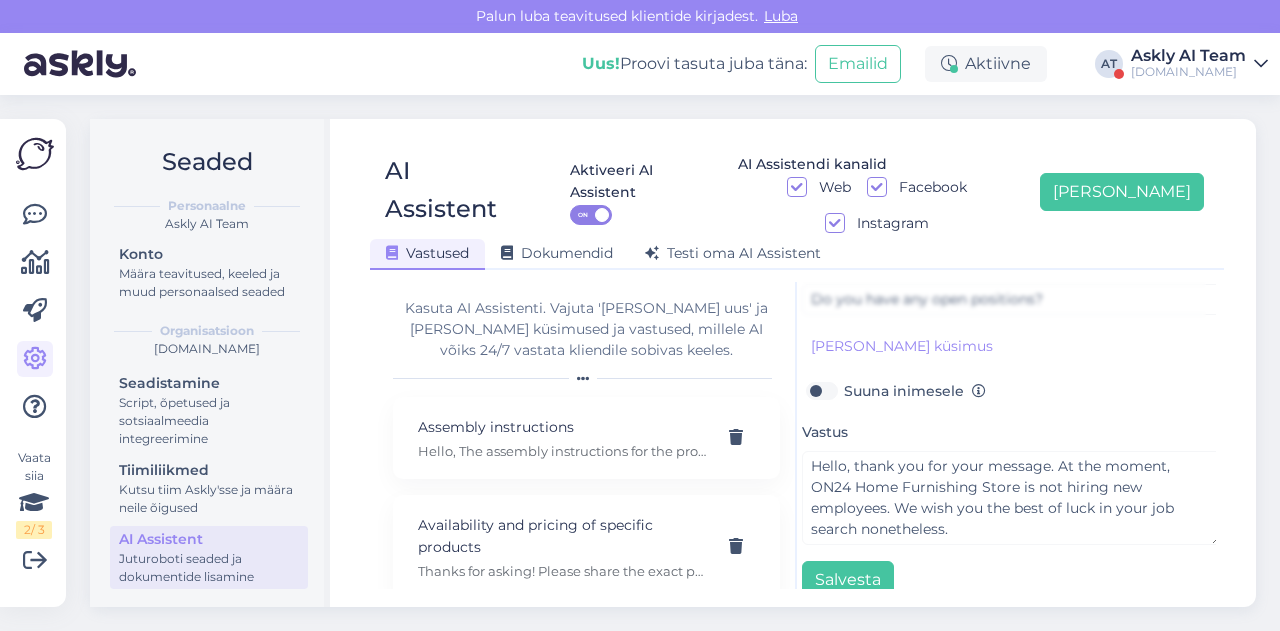click on "Seaded Personaalne Askly AI Team Konto Määra teavitused, keeled ja muud personaalsed seaded Organisatsioon [DOMAIN_NAME] Seadistamine Script, õpetused ja sotsiaalmeedia integreerimine Tiimiliikmed Kutsu tiim Askly'sse ja määra neile õigused AI Assistent Juturoboti seaded ja dokumentide lisamine AI Assistent Aktiveeri AI Assistent ON AI Assistendi kanalid Web Facebook Instagram [PERSON_NAME] uus Vastused Dokumendid [PERSON_NAME] oma AI Assistent Kasuta AI Assistenti. Vajuta '[PERSON_NAME] uus' ja [PERSON_NAME] küsimused ja vastused, millele AI võiks 24/7 vastata kliendile sobivas keeles.  Assembly instructions Hello,
The assembly instructions for the product are included with the delivered product.
We can request the assembly instructions from the factory once you let us know which product code you are interested in.
Availability and pricing of specific products Thanks for asking! Please share the exact product code or name so we can confirm availability and pricing. We’ll get back to you quickly with the details. Banking info Cancel order" at bounding box center [679, 363] 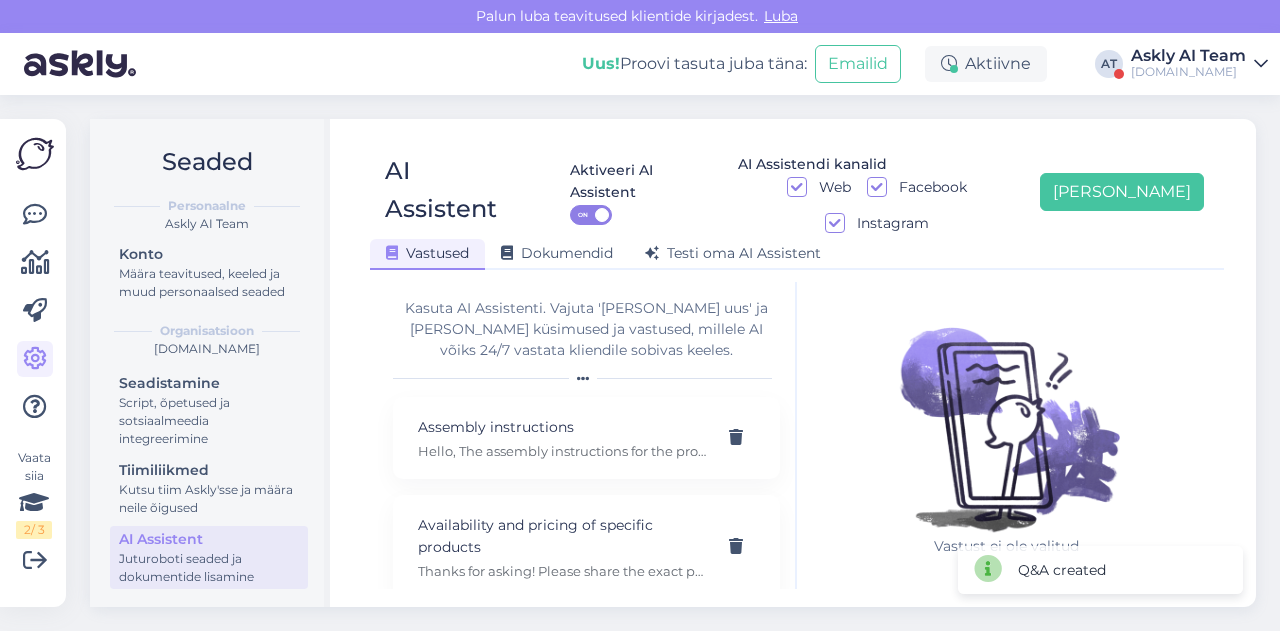 scroll, scrollTop: 0, scrollLeft: 0, axis: both 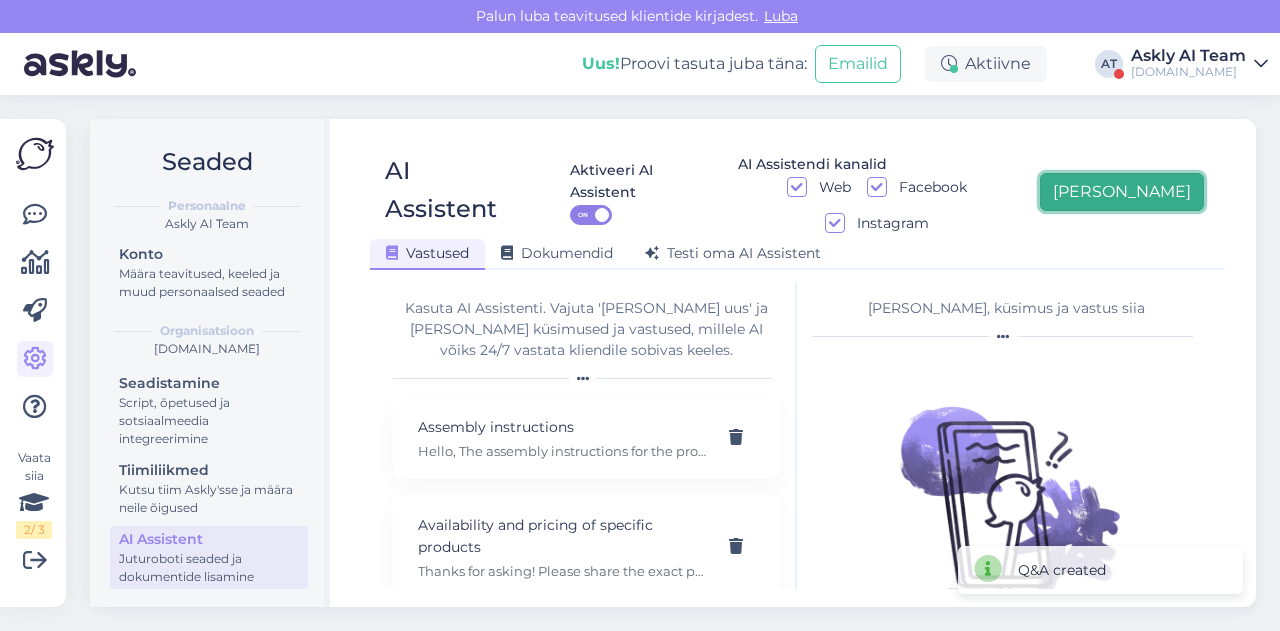 click on "[PERSON_NAME]" at bounding box center (1122, 192) 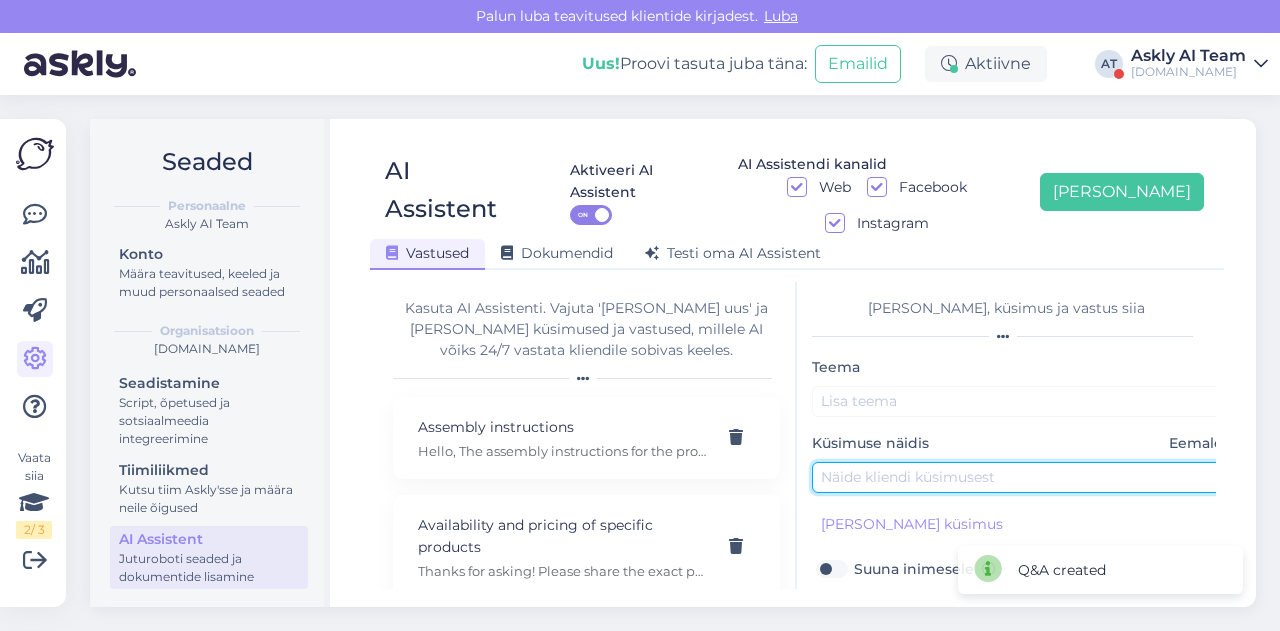 click at bounding box center (1022, 477) 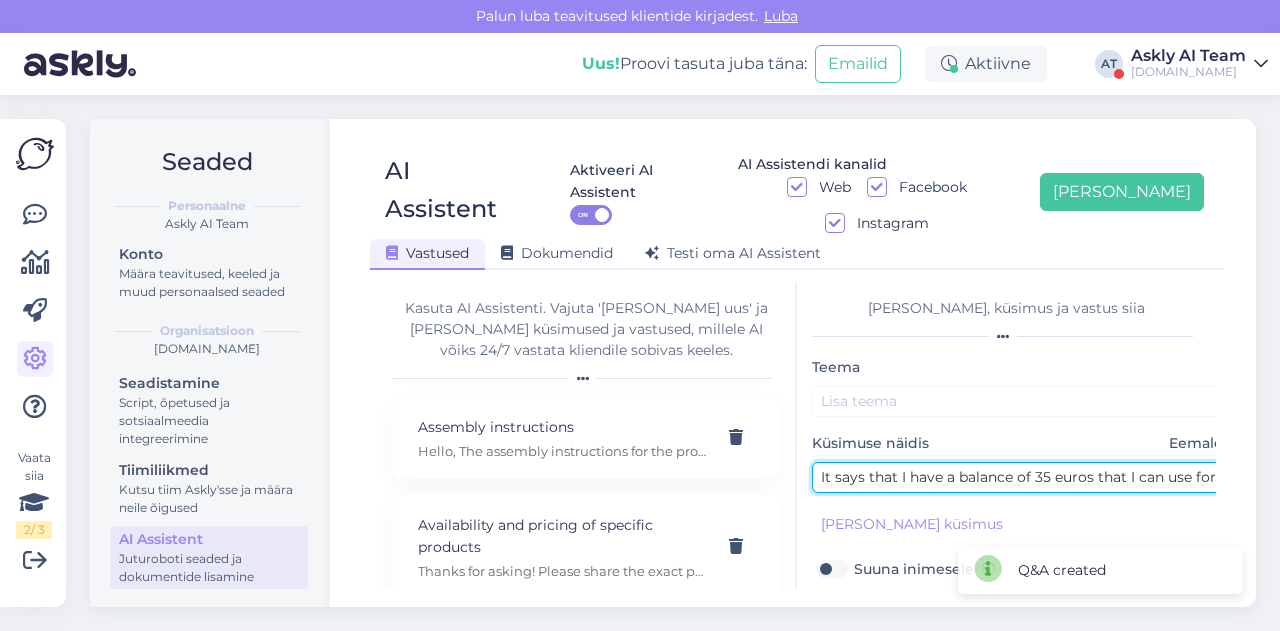 scroll, scrollTop: 0, scrollLeft: 548, axis: horizontal 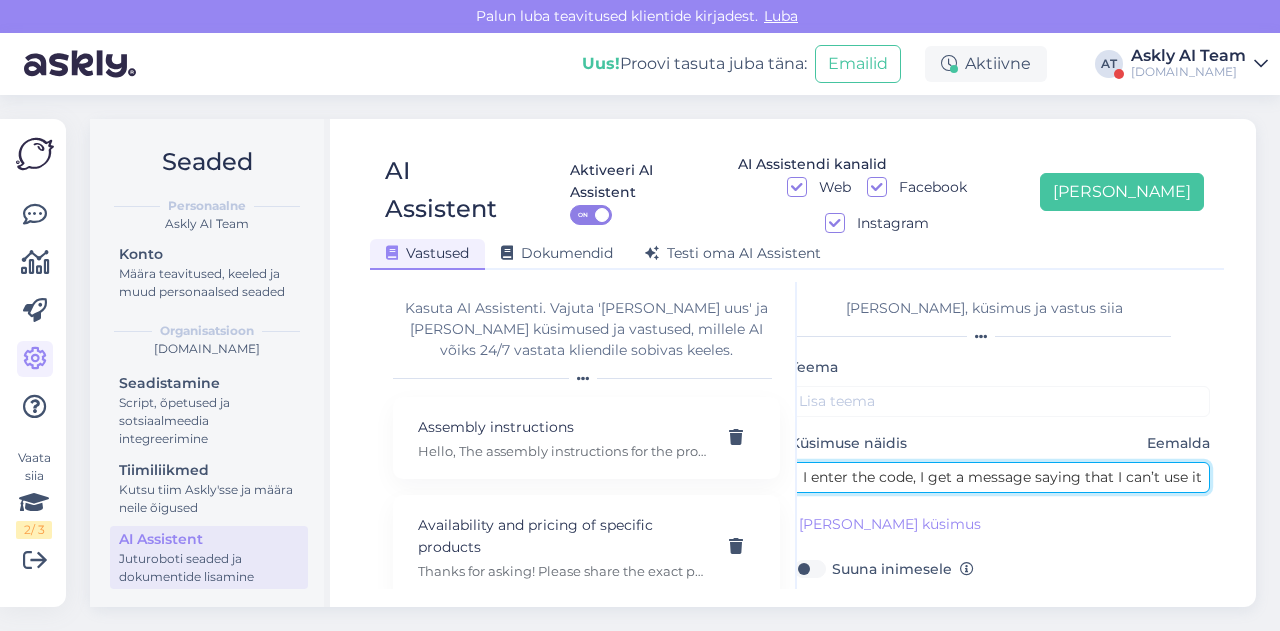 type on "It says that I have a balance of 35 euros that I can use for a purchase, but when I enter the code, I get a message saying that I can’t use it!" 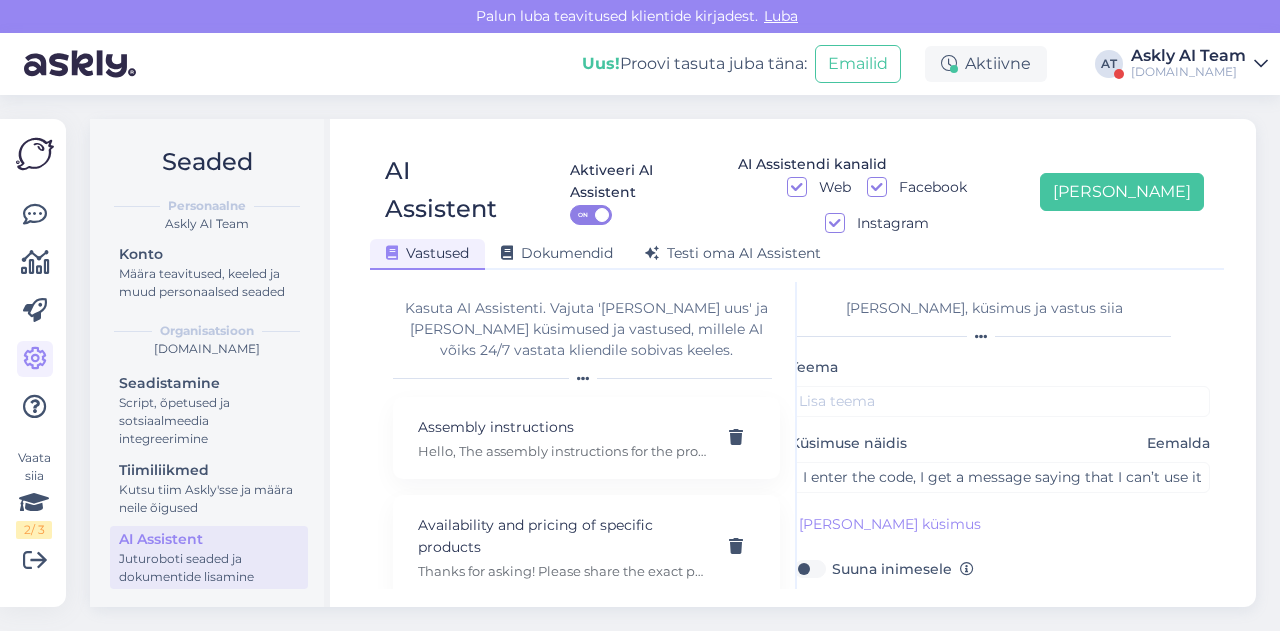 scroll, scrollTop: 0, scrollLeft: 0, axis: both 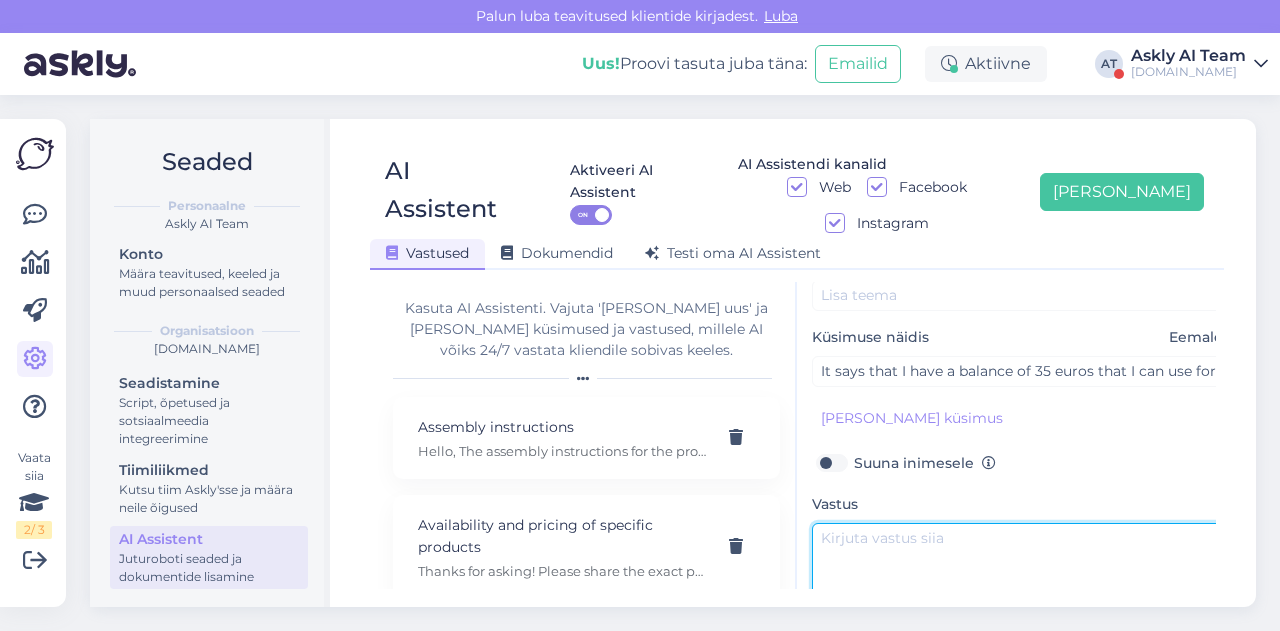 click at bounding box center (1022, 570) 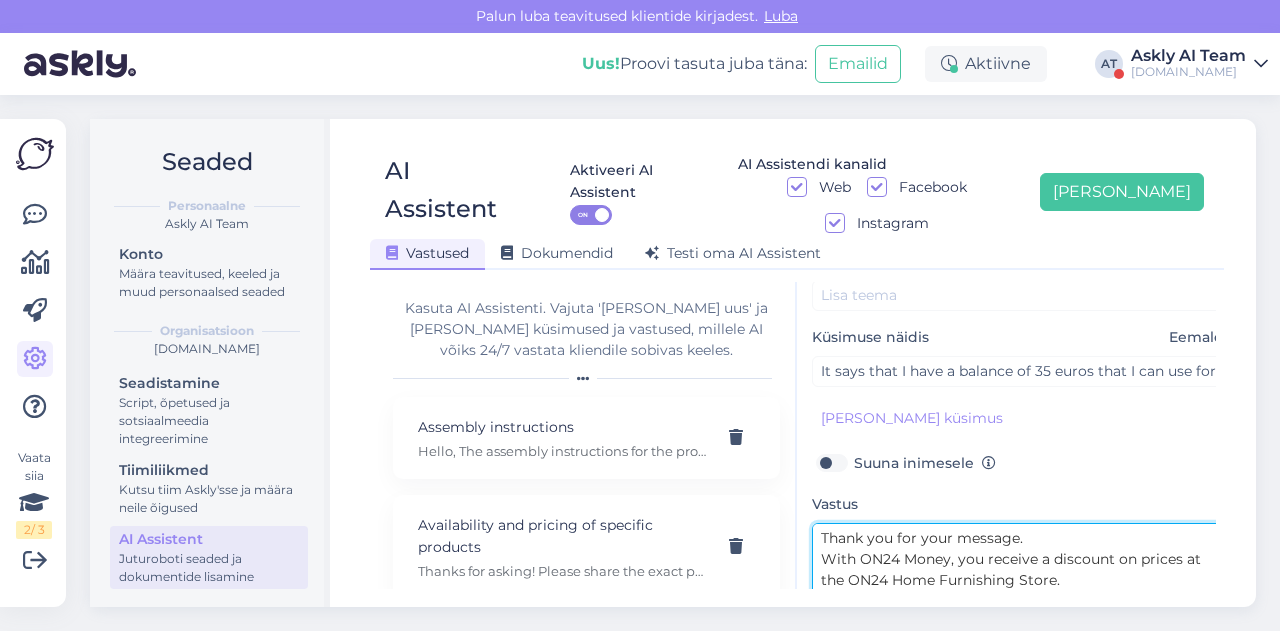 scroll, scrollTop: 330, scrollLeft: 0, axis: vertical 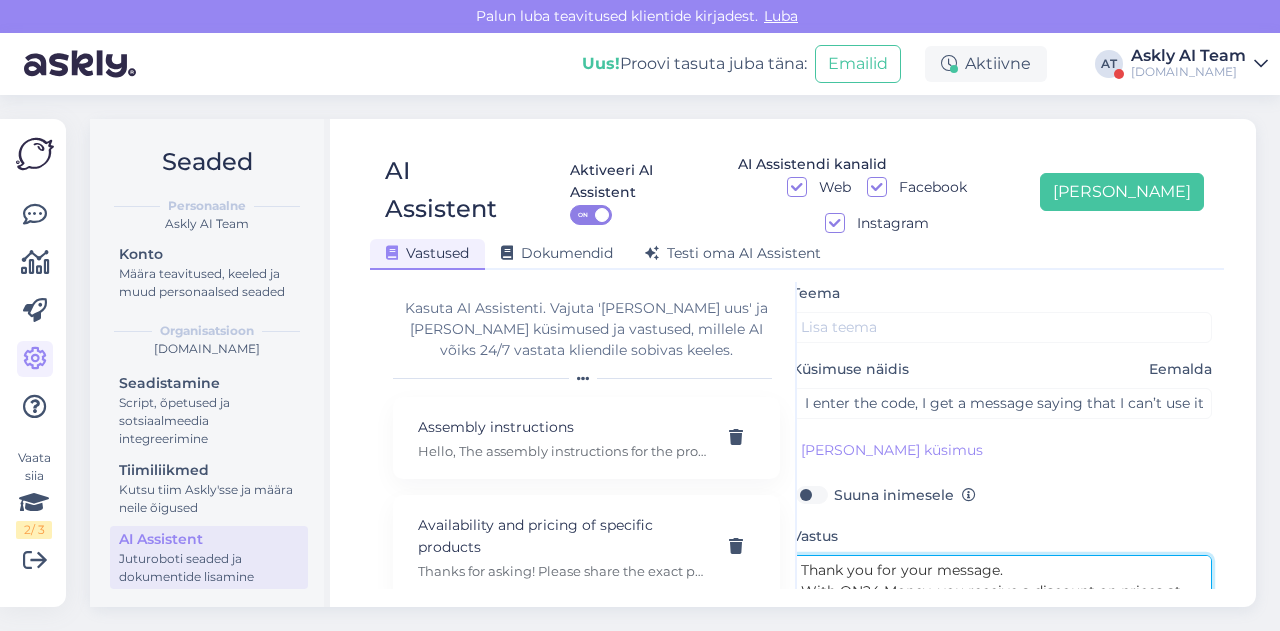 type on "Thank you for your message.
With ON24 Money, you receive a discount on prices at the ON24 Home Furnishing Store.
The product information shows the lowest customer price for you in green.
When placing an order, please log in first using your email address – the system will automatically apply the ON24 customer discount to your order.
If a product is already on sale, the maximum possible discount is already included in the price, and you do not need to use your accumulated store credit to receive the discount.
Please note that the entire accumulated balance cannot be used to pay for an order.
Welcome to shop with us!
[URL][DOMAIN_NAME]" 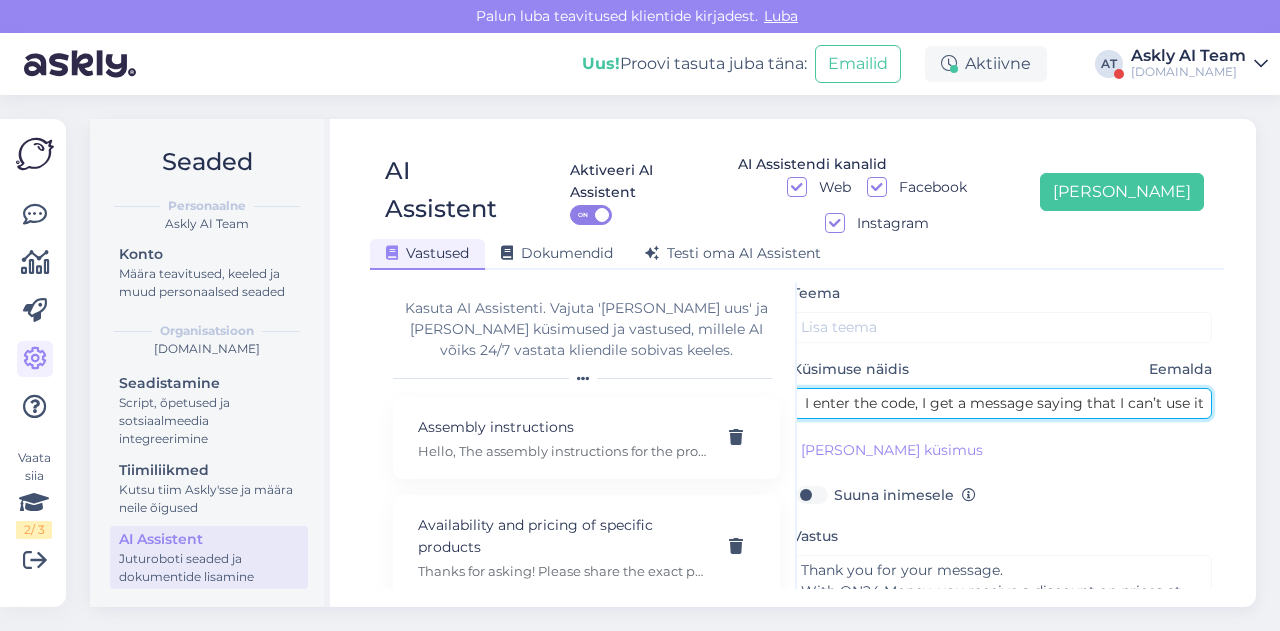 drag, startPoint x: 1115, startPoint y: 364, endPoint x: 1187, endPoint y: 372, distance: 72.443085 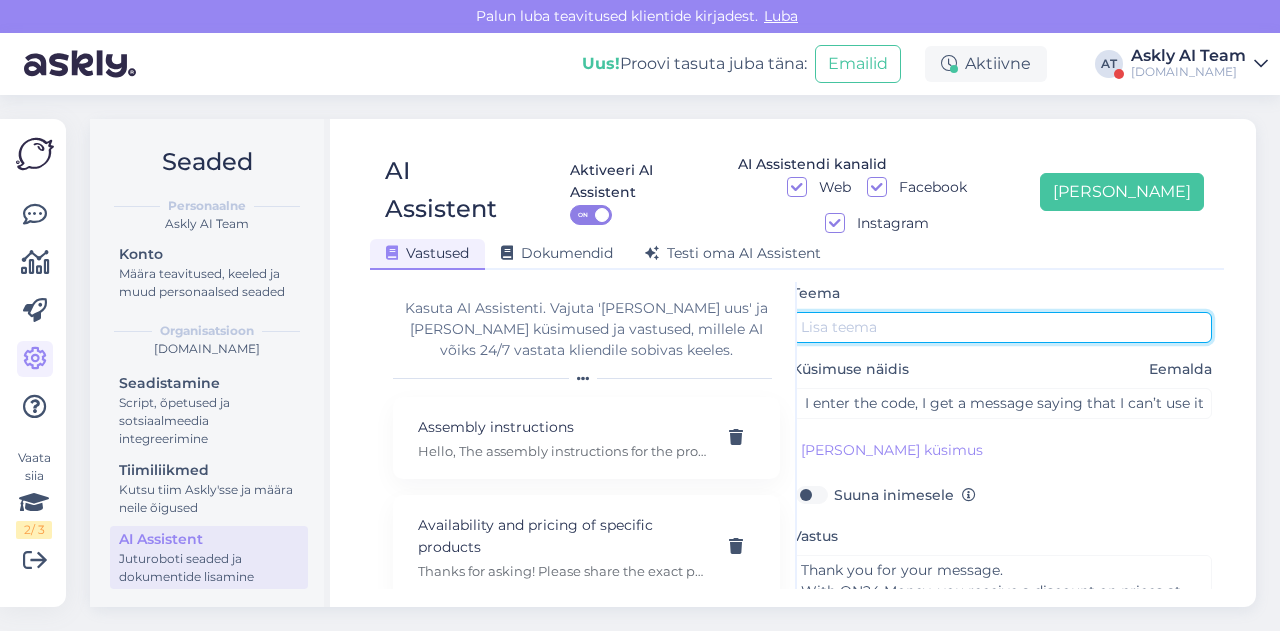 click at bounding box center [1002, 327] 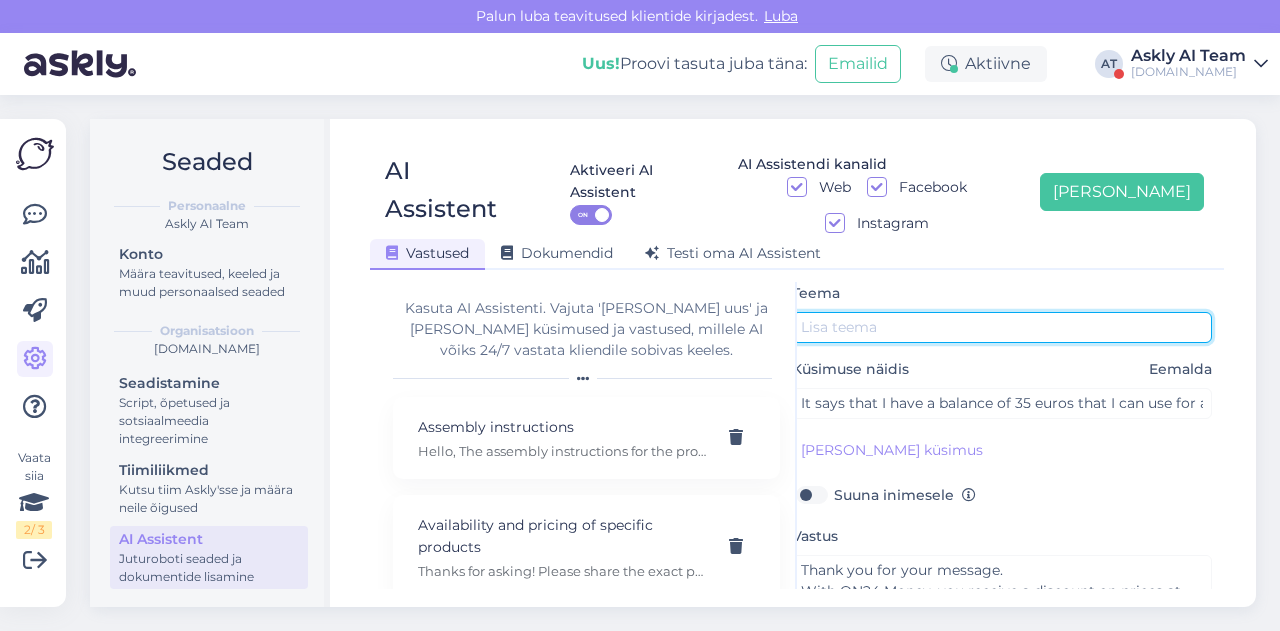 paste on "I can’t use" 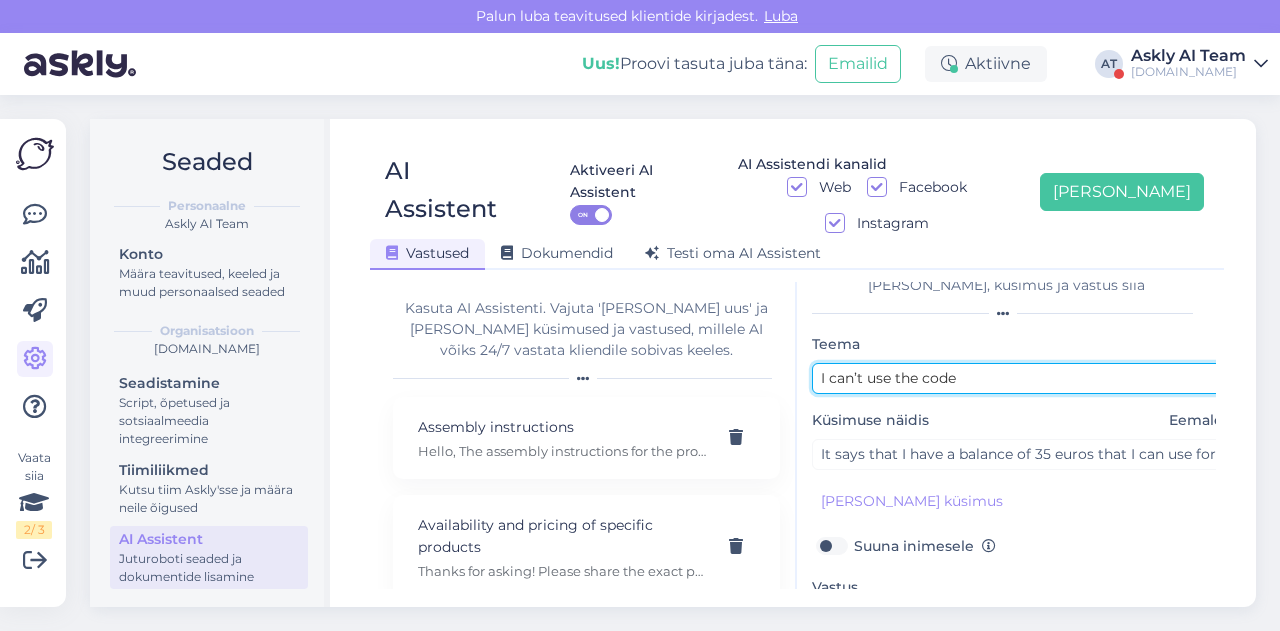 scroll, scrollTop: 179, scrollLeft: 0, axis: vertical 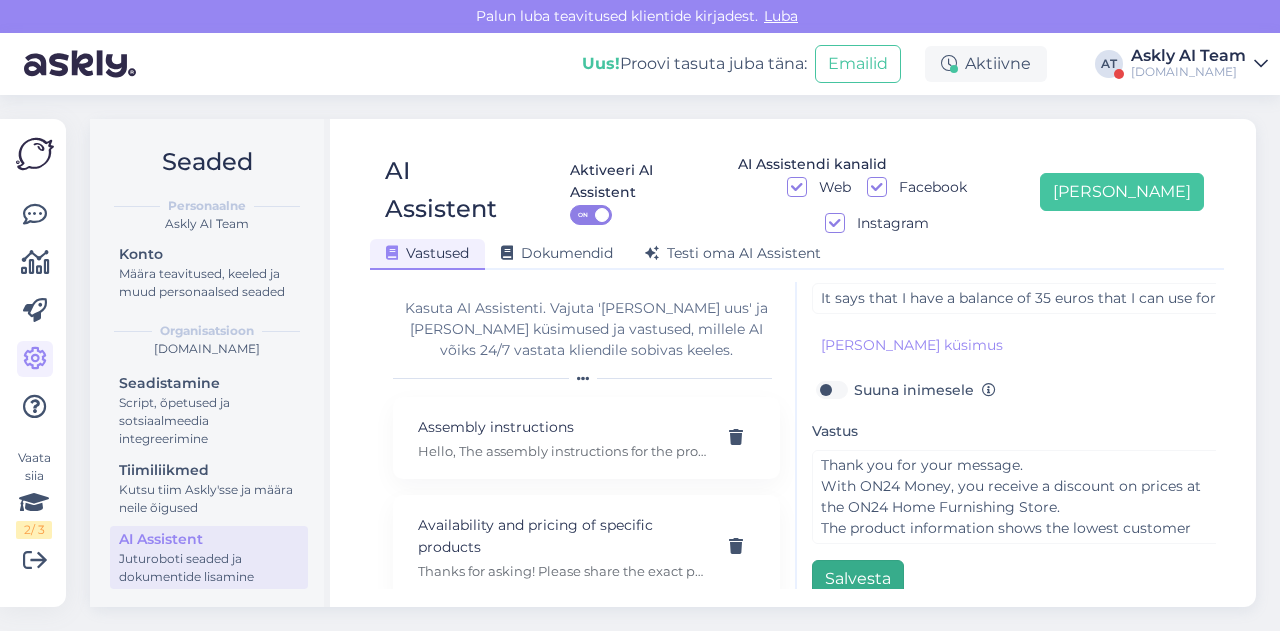 type on "I can’t use the code" 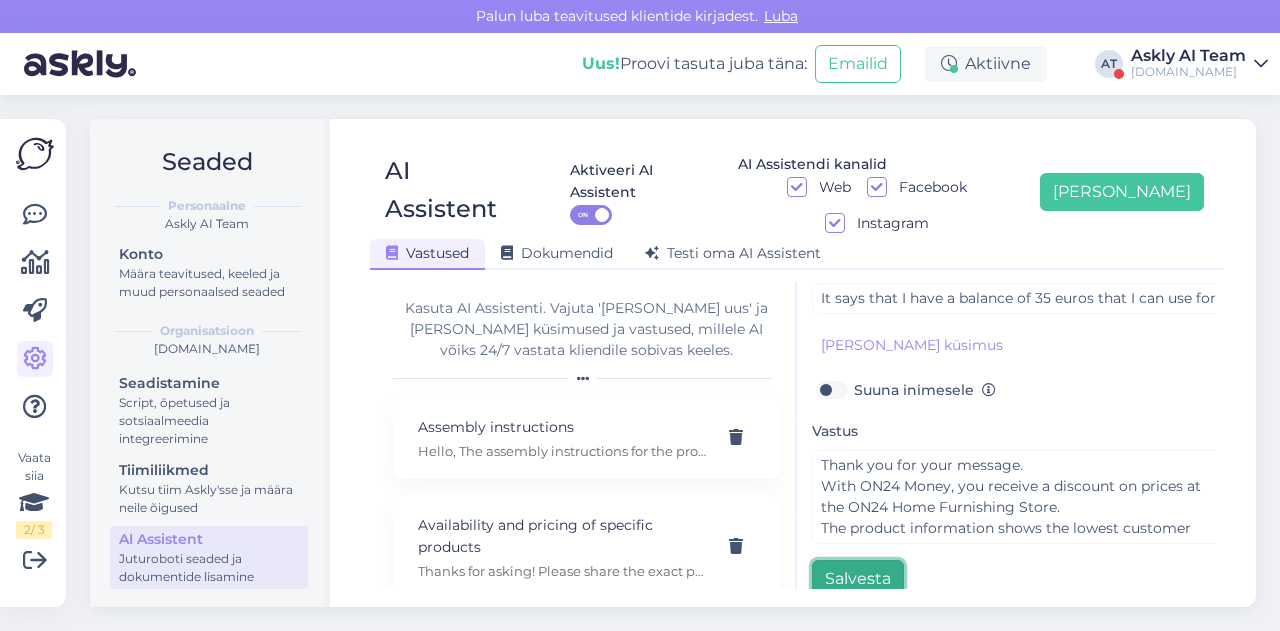 click on "Salvesta" at bounding box center [858, 579] 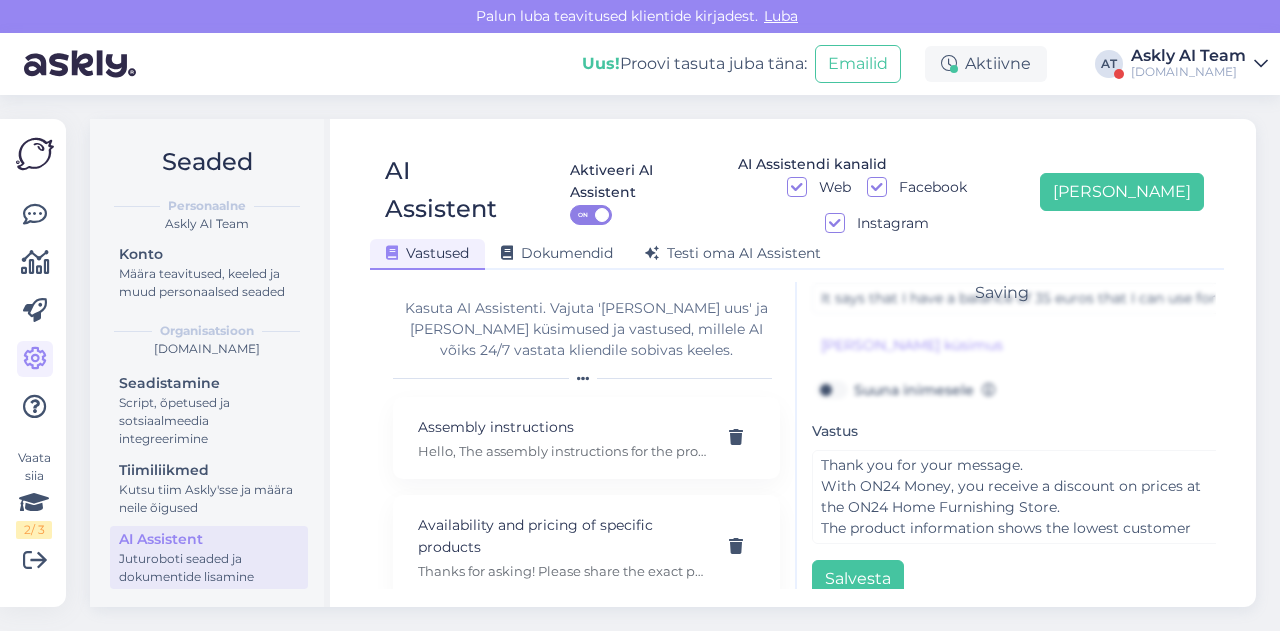 scroll, scrollTop: 0, scrollLeft: 0, axis: both 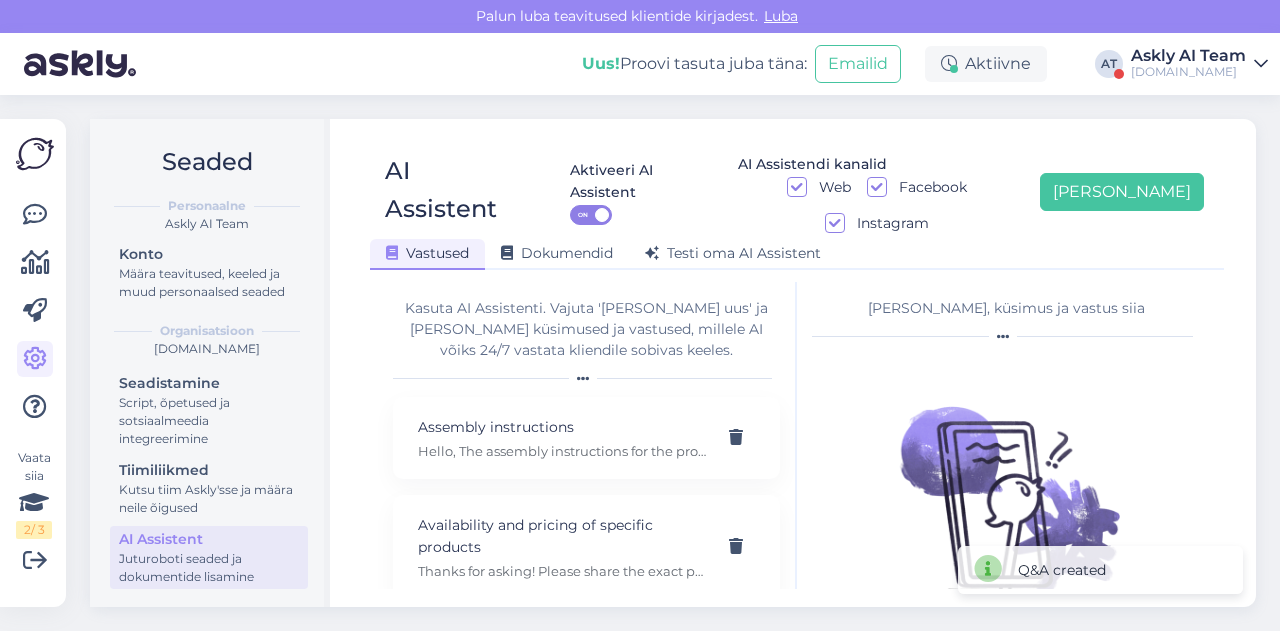 click at bounding box center [1007, 485] 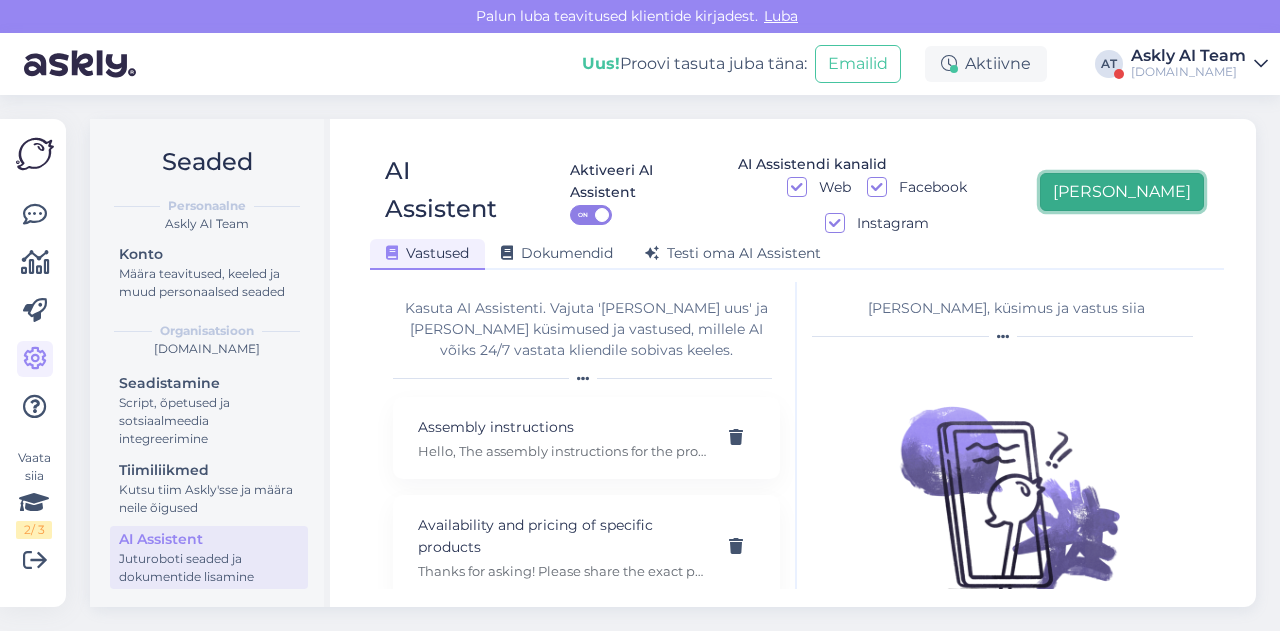 click on "[PERSON_NAME]" at bounding box center (1122, 192) 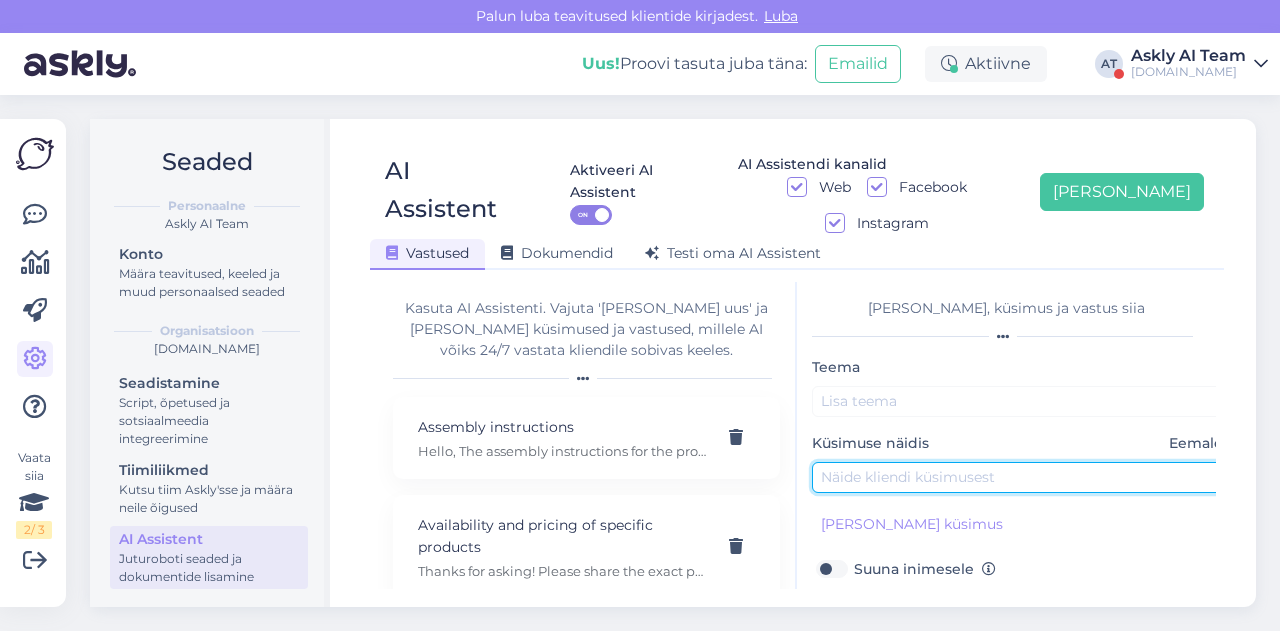 click at bounding box center [1022, 477] 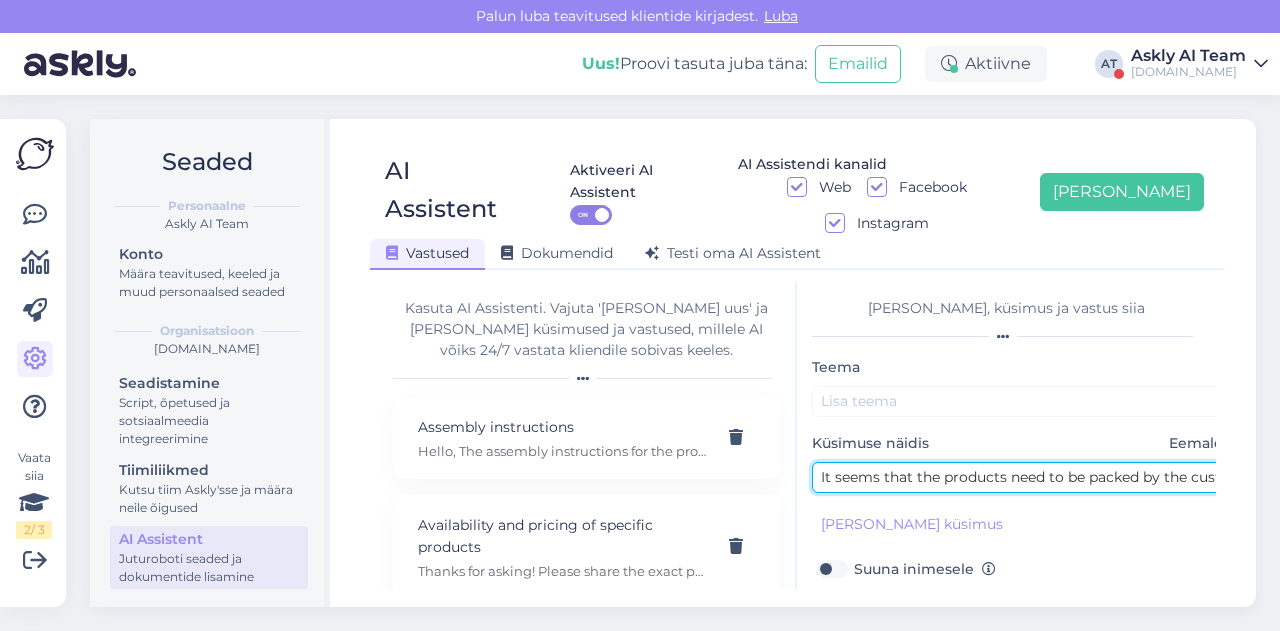 scroll, scrollTop: 0, scrollLeft: 284, axis: horizontal 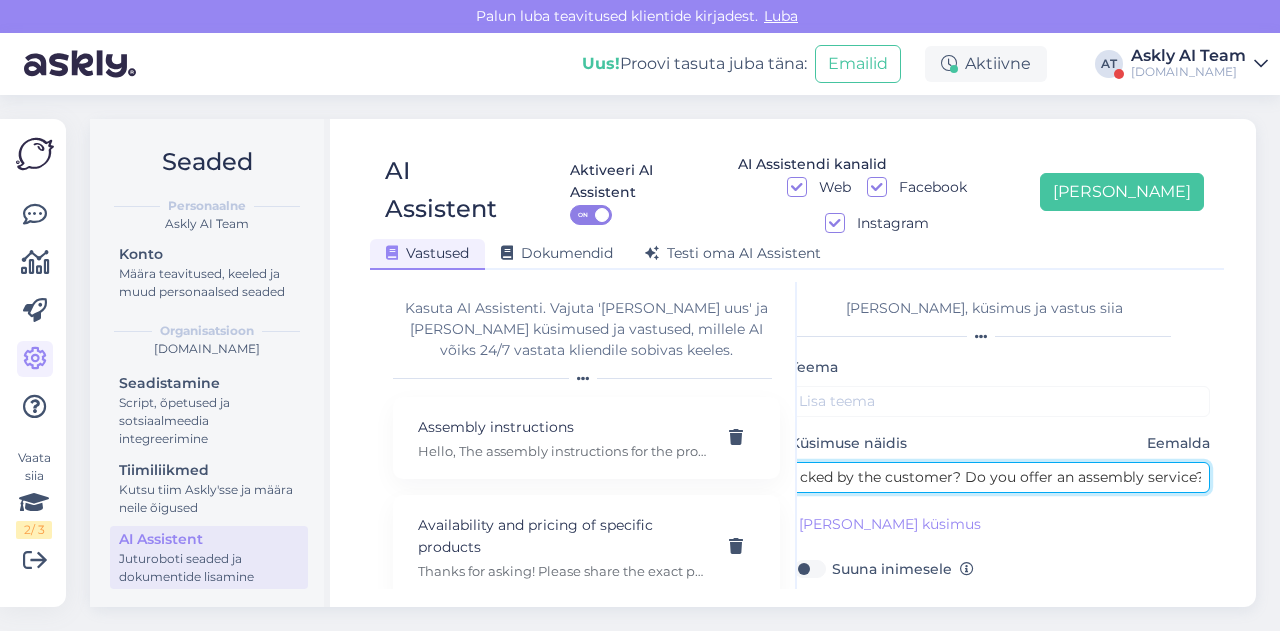 type on "It seems that the products need to be packed by the customer? Do you offer an assembly service?" 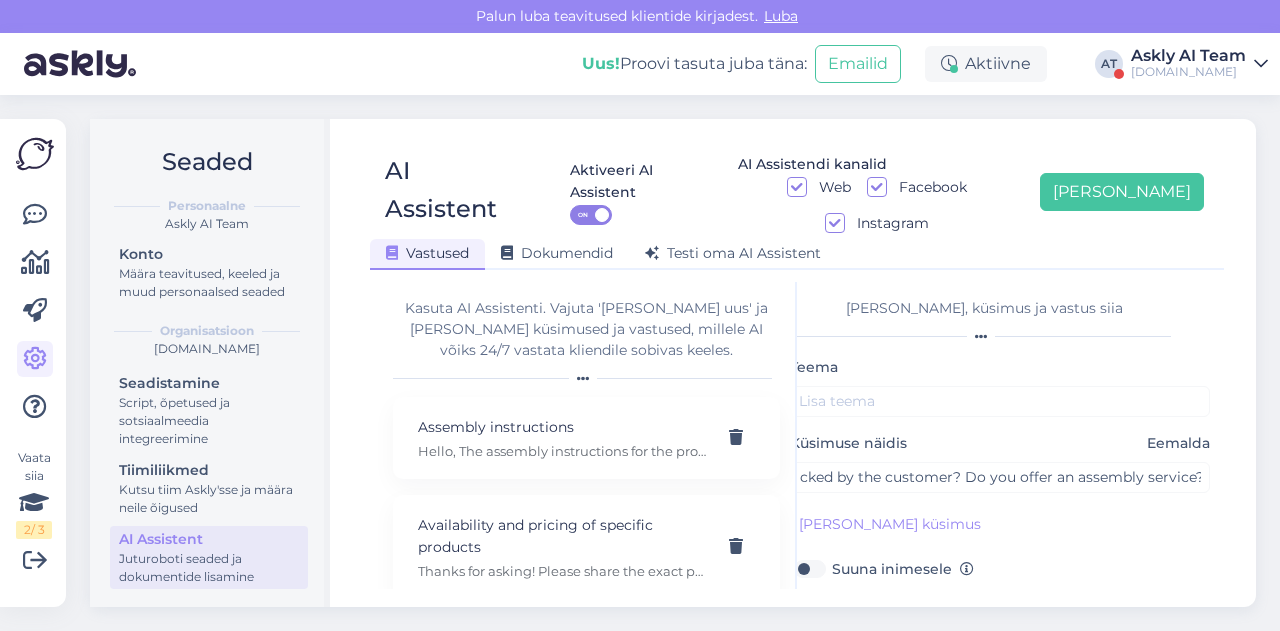 scroll, scrollTop: 0, scrollLeft: 0, axis: both 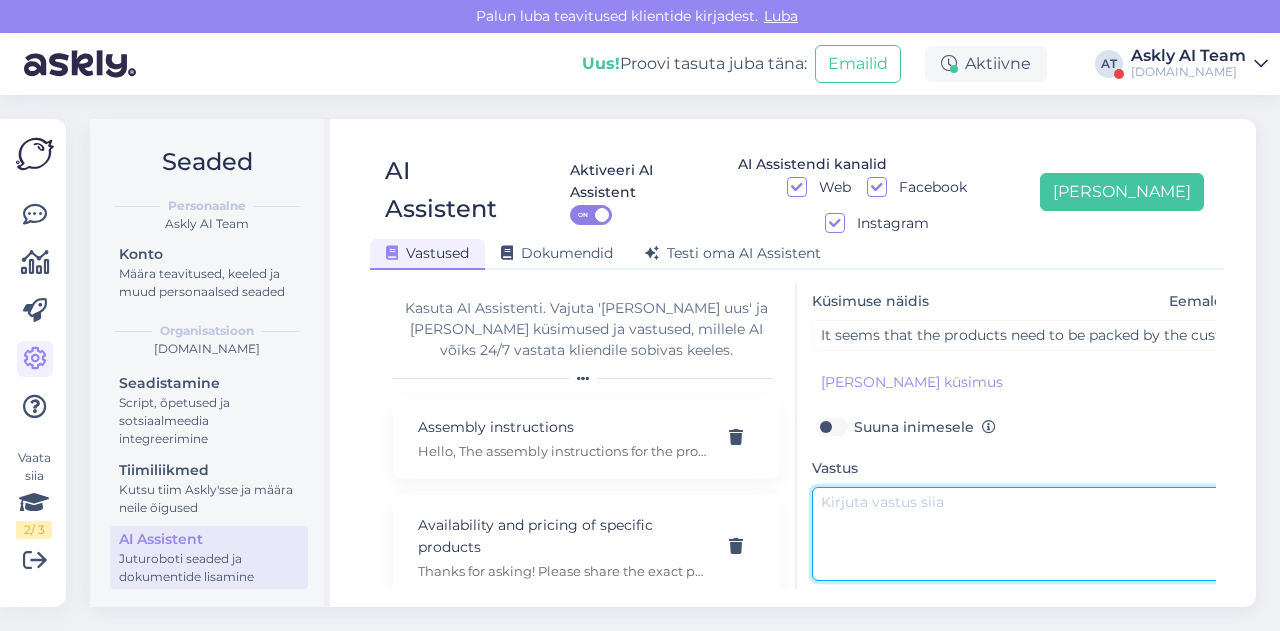 click at bounding box center (1022, 534) 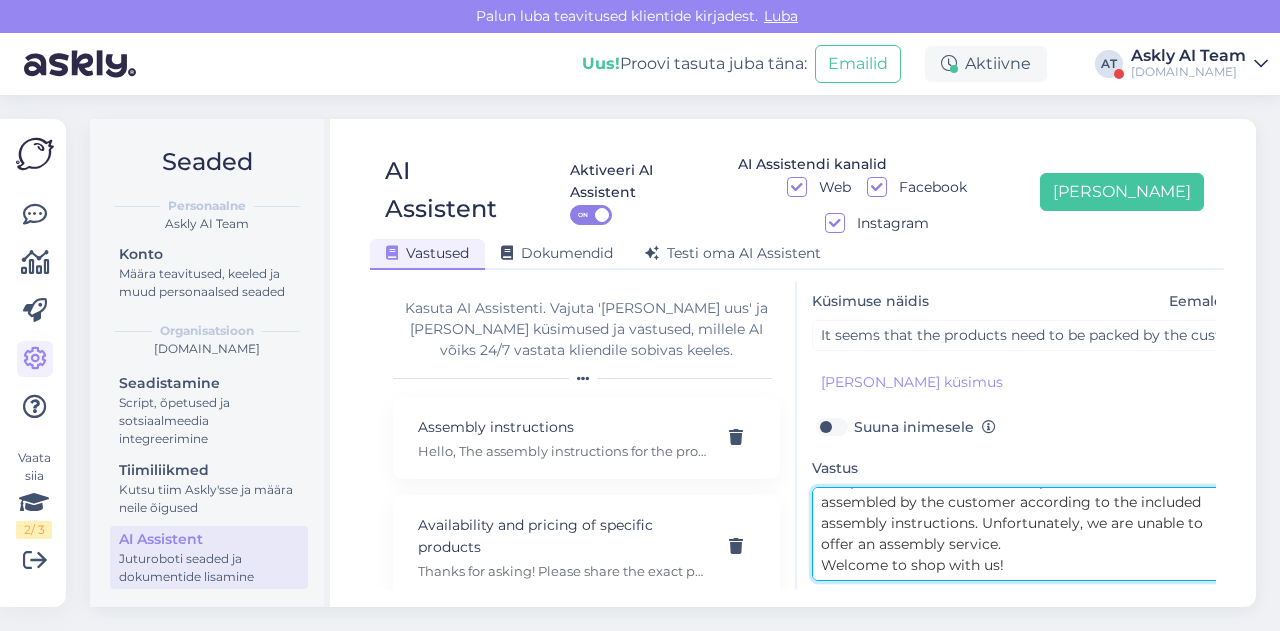 scroll, scrollTop: 0, scrollLeft: 0, axis: both 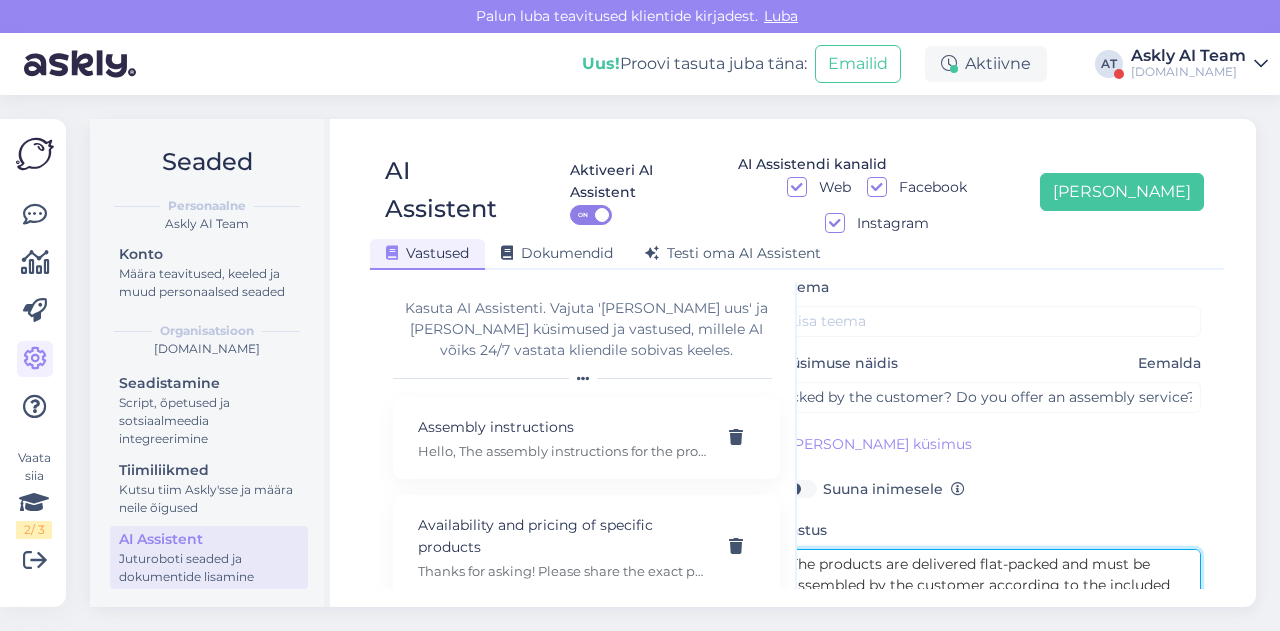 type on "The products are delivered flat-packed and must be assembled by the customer according to the included assembly instructions. Unfortunately, we are unable to offer an assembly service.
Welcome to shop with us!" 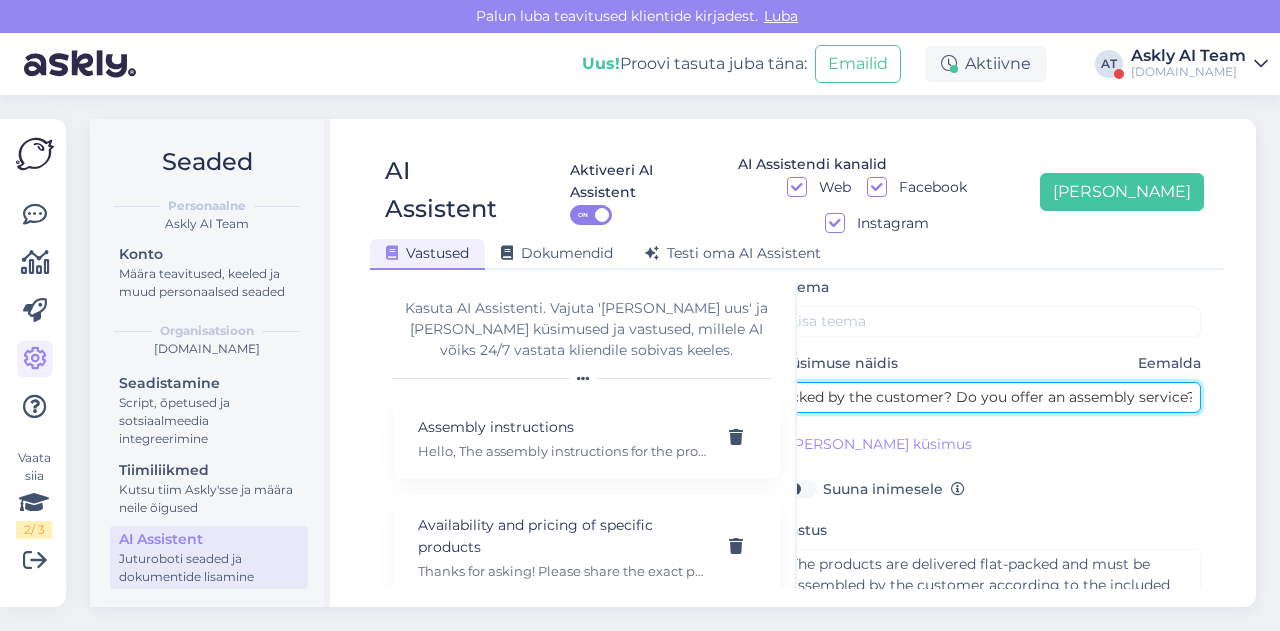 drag, startPoint x: 1054, startPoint y: 357, endPoint x: 1180, endPoint y: 358, distance: 126.00397 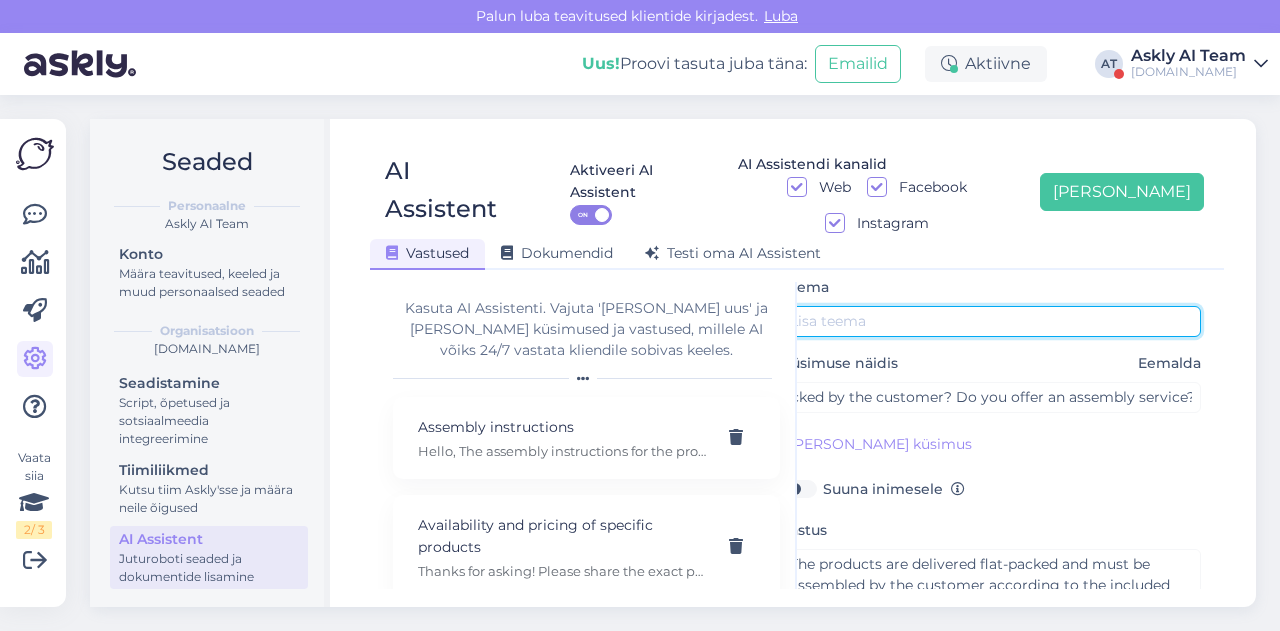 click at bounding box center (991, 321) 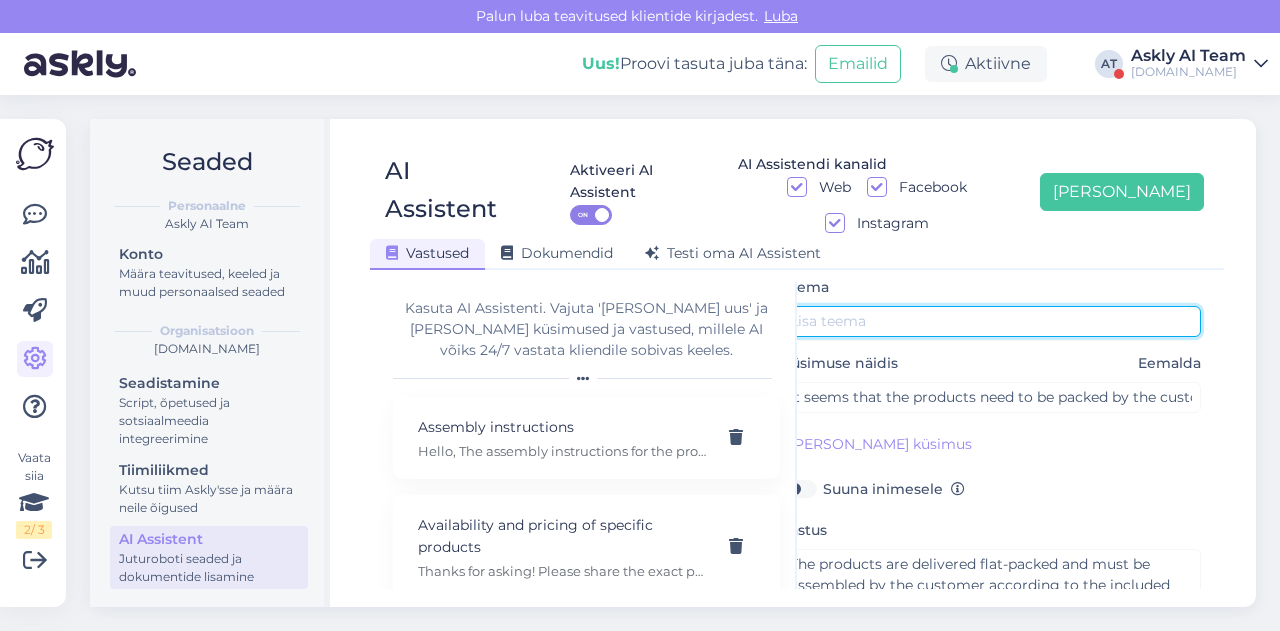 paste on "assembly service?" 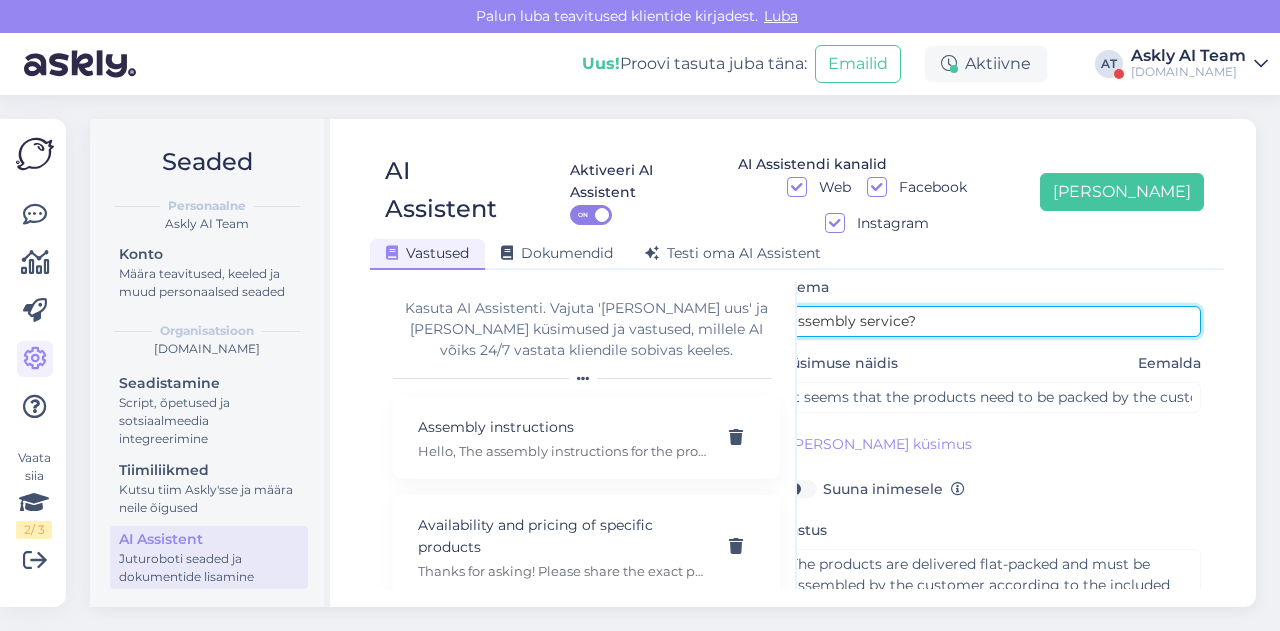 scroll, scrollTop: 80, scrollLeft: 0, axis: vertical 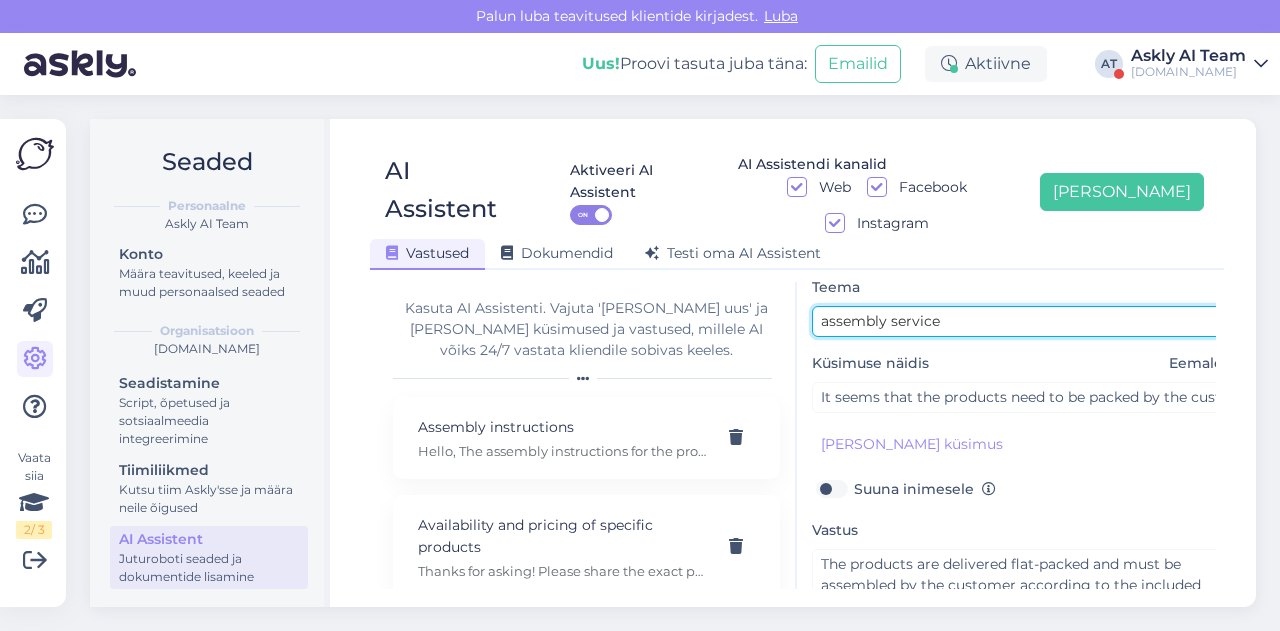 click on "assembly service" at bounding box center (1022, 321) 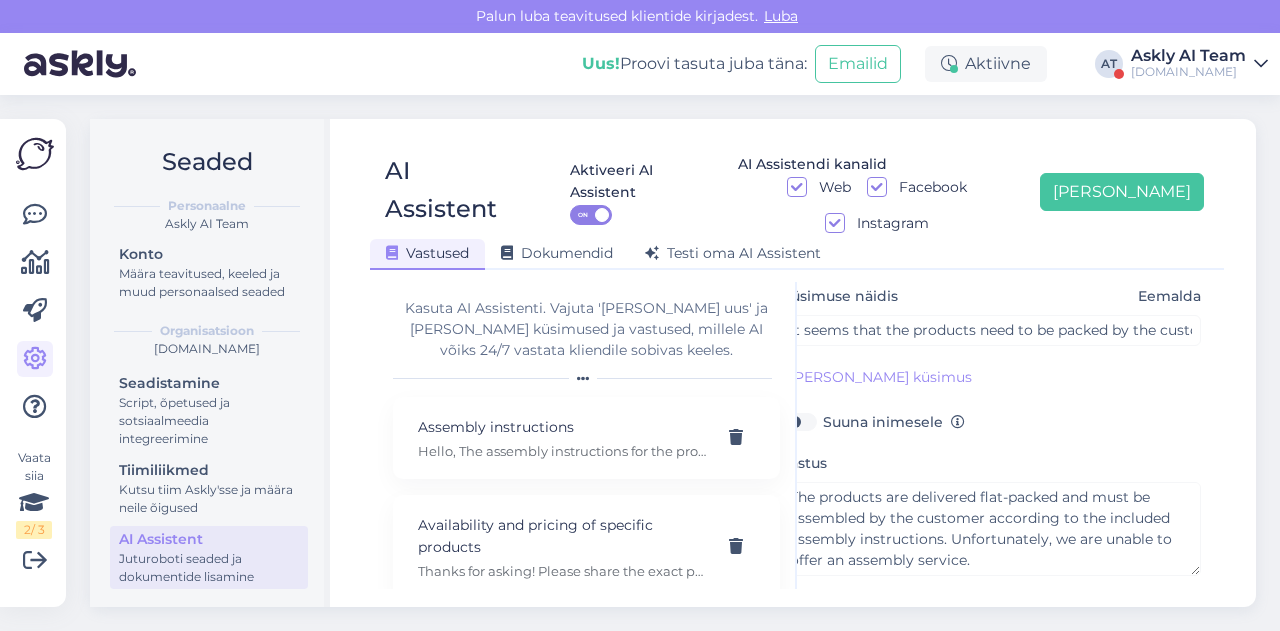 scroll, scrollTop: 136, scrollLeft: 46, axis: both 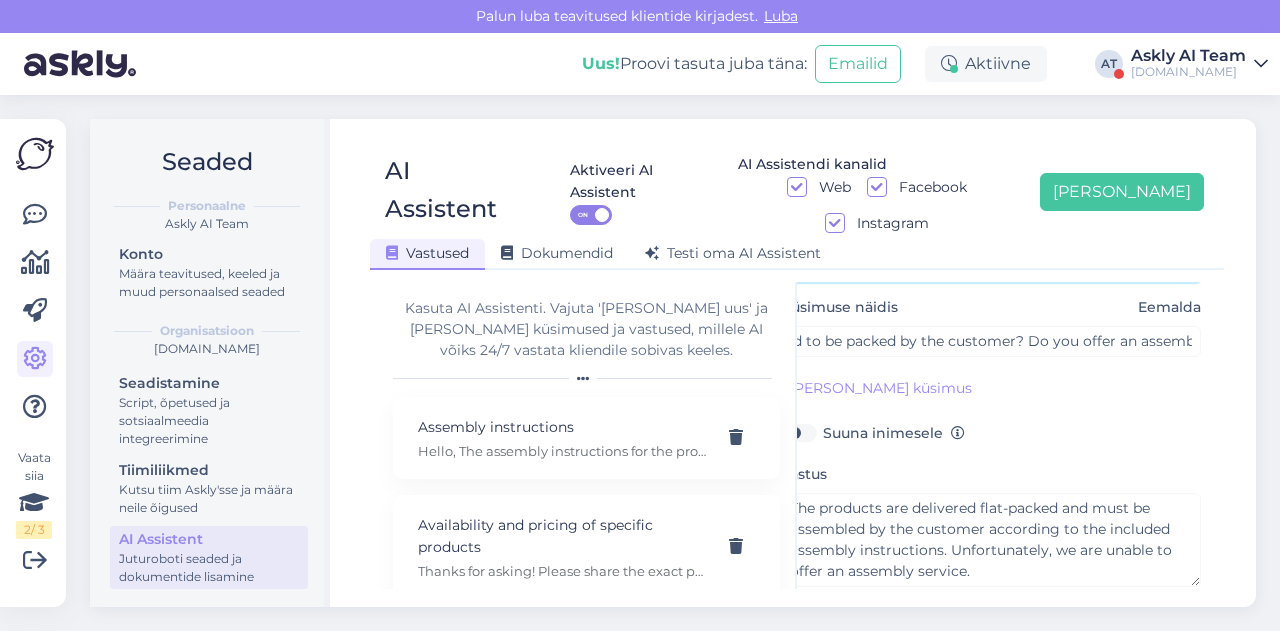 type on "Assembly service" 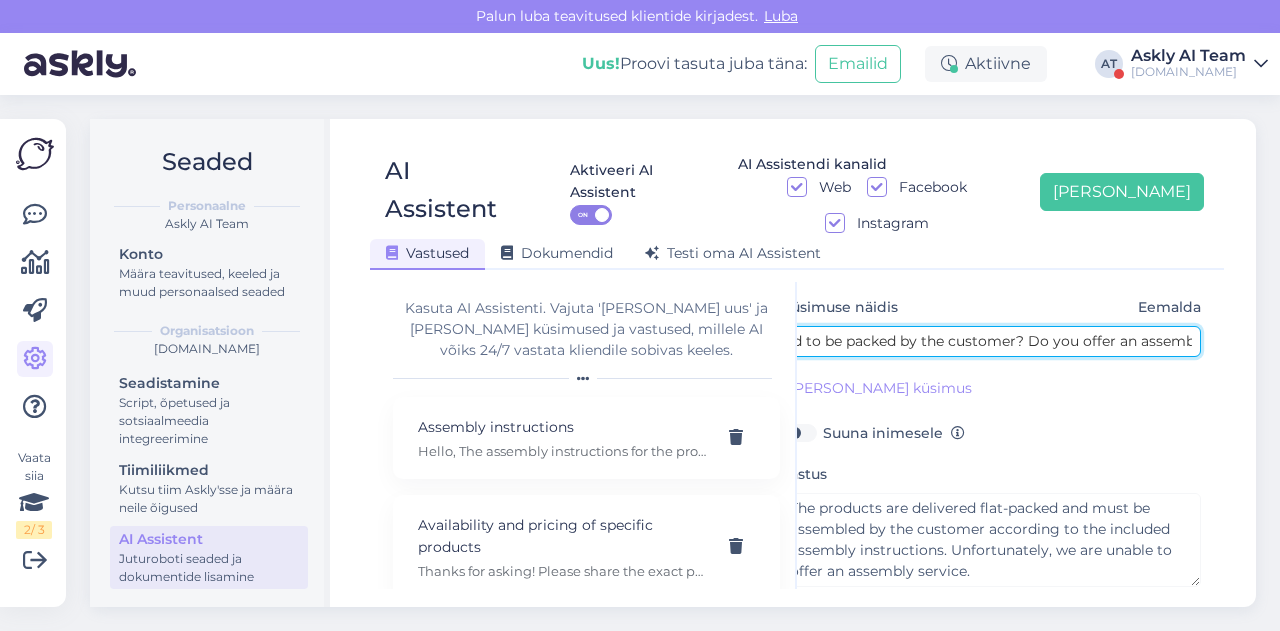 scroll, scrollTop: 136, scrollLeft: 0, axis: vertical 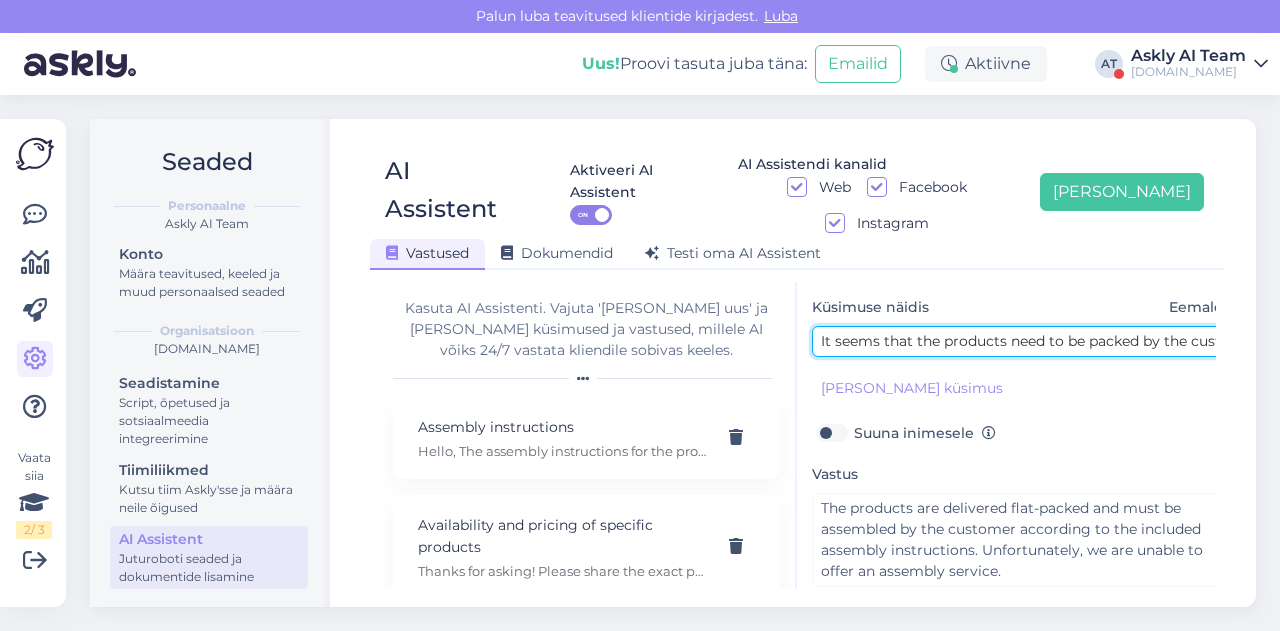 drag, startPoint x: 1014, startPoint y: 304, endPoint x: 724, endPoint y: 327, distance: 290.91064 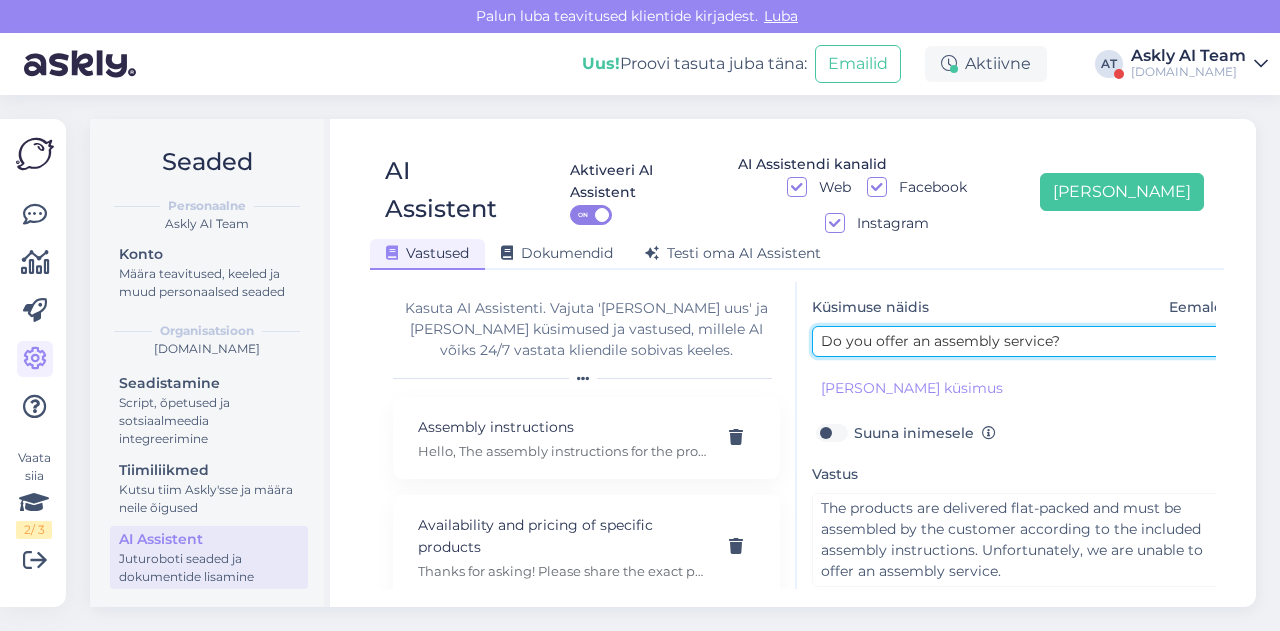 type on "Do you offer an assembly service?" 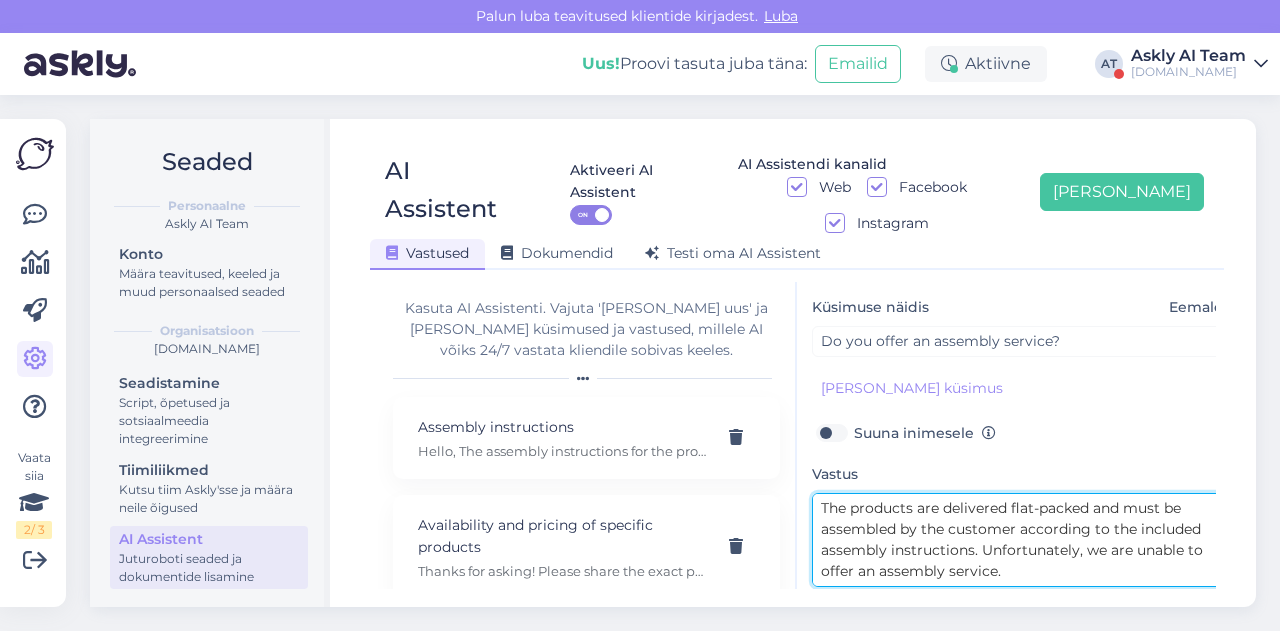 drag, startPoint x: 981, startPoint y: 510, endPoint x: 799, endPoint y: 461, distance: 188.48077 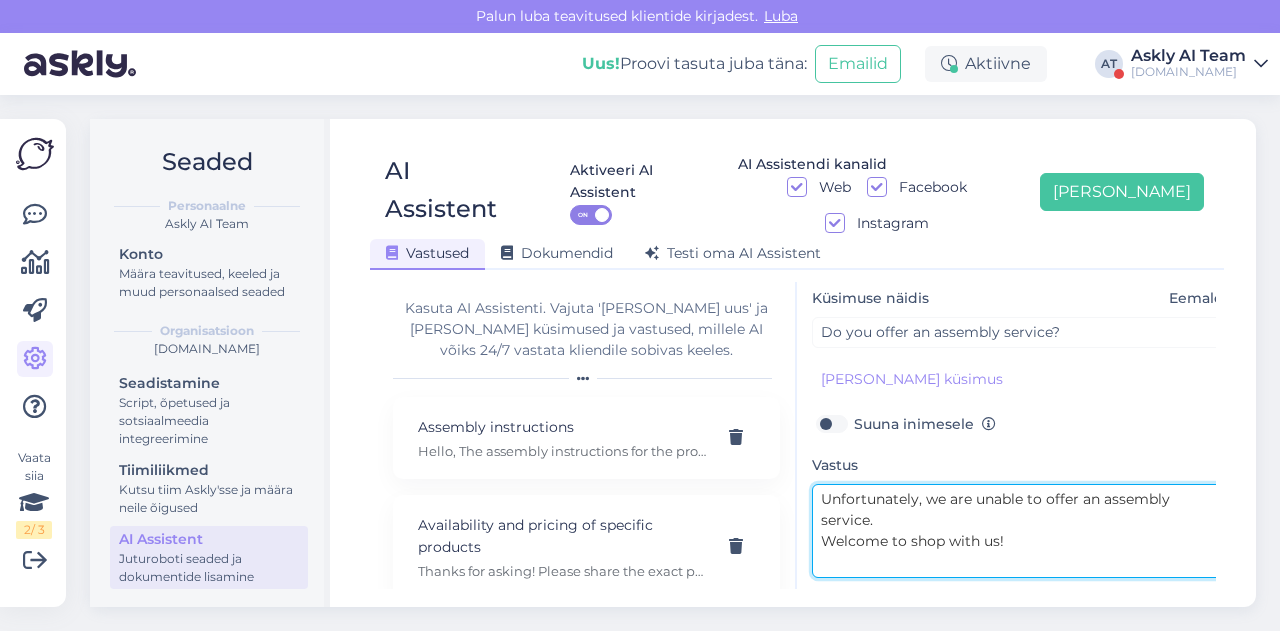 scroll, scrollTop: 179, scrollLeft: 0, axis: vertical 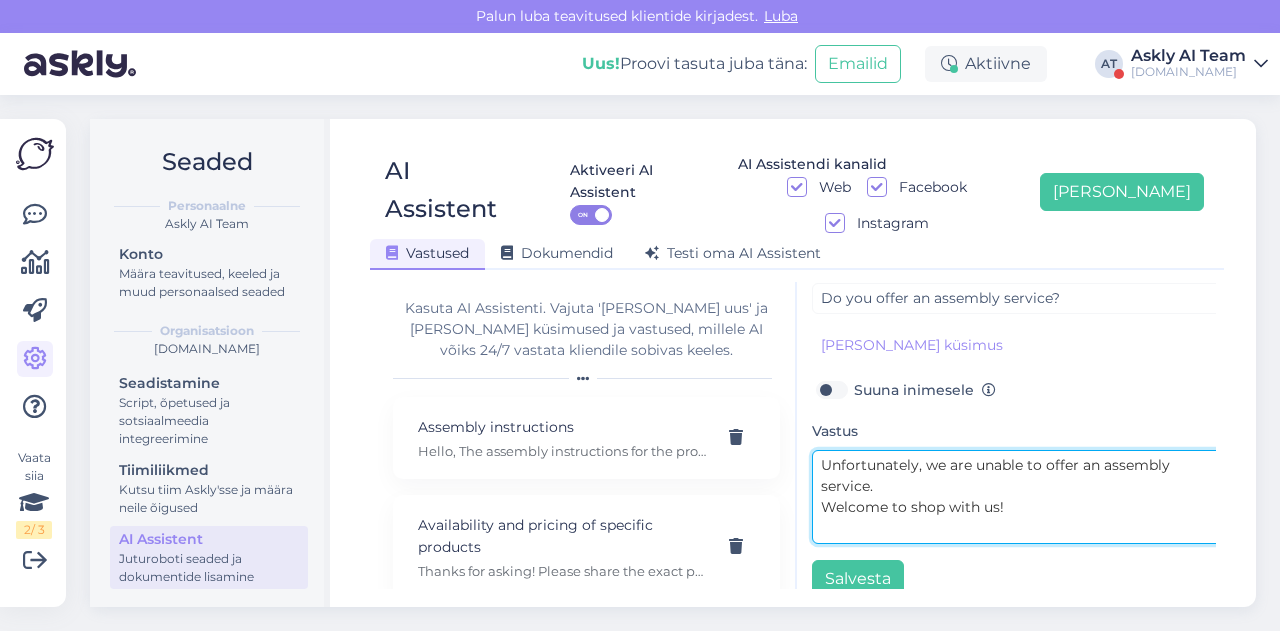 drag, startPoint x: 971, startPoint y: 469, endPoint x: 811, endPoint y: 465, distance: 160.04999 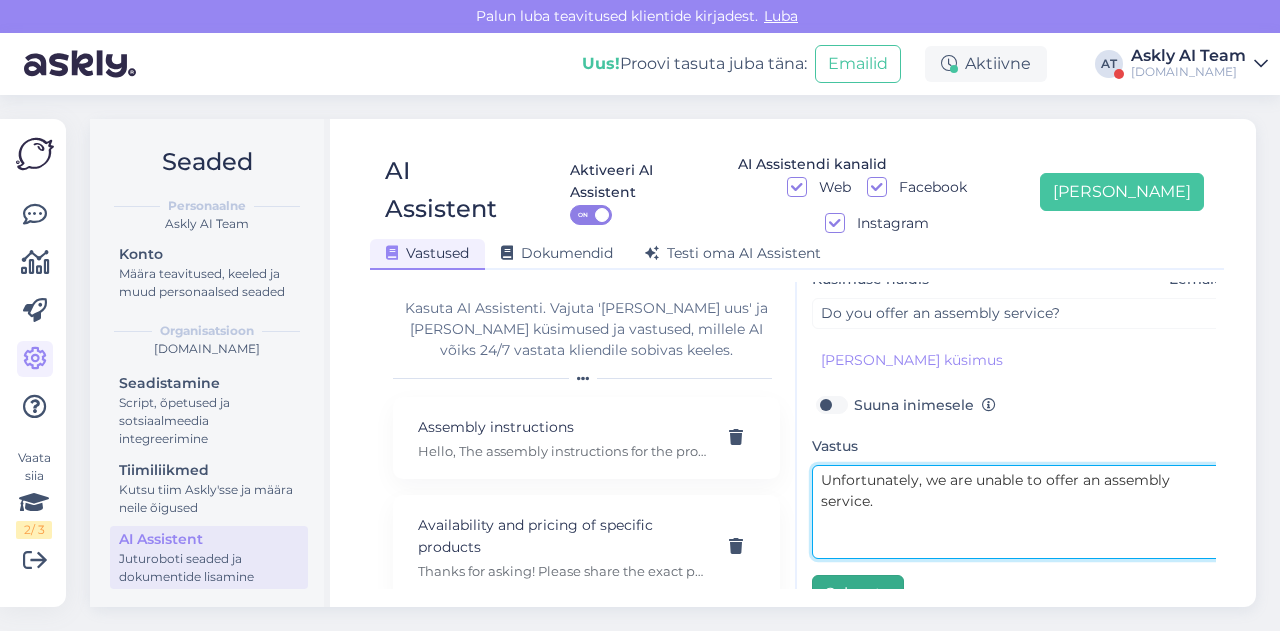 scroll, scrollTop: 168, scrollLeft: 0, axis: vertical 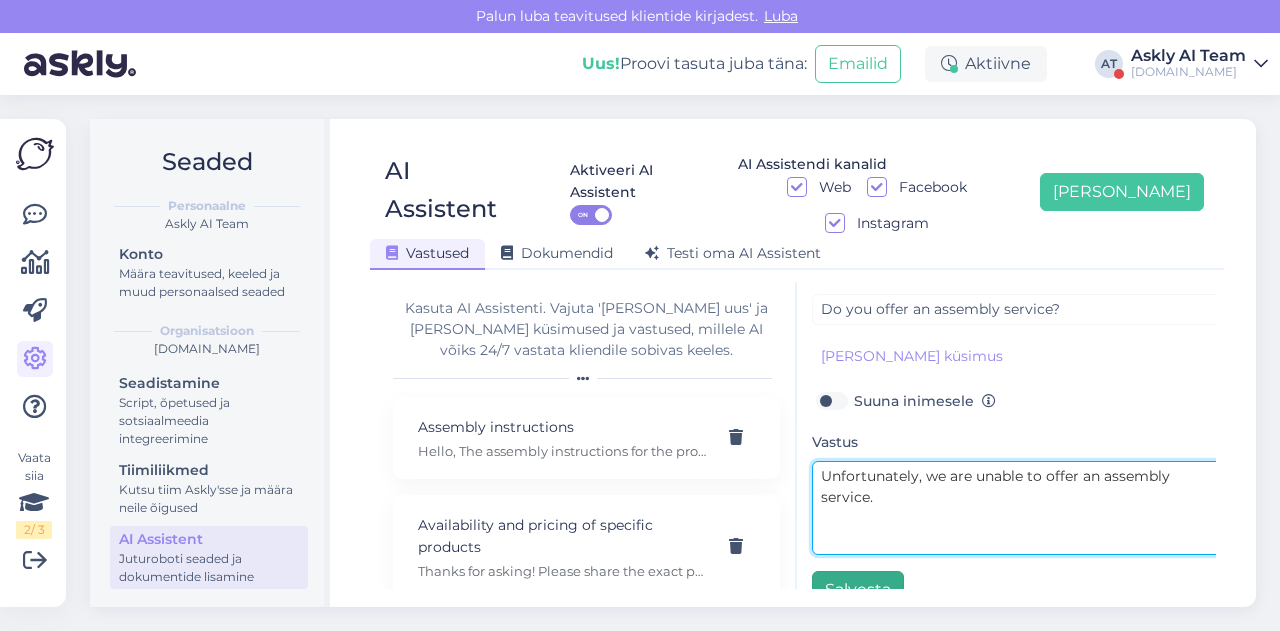type on "Unfortunately, we are unable to offer an assembly service." 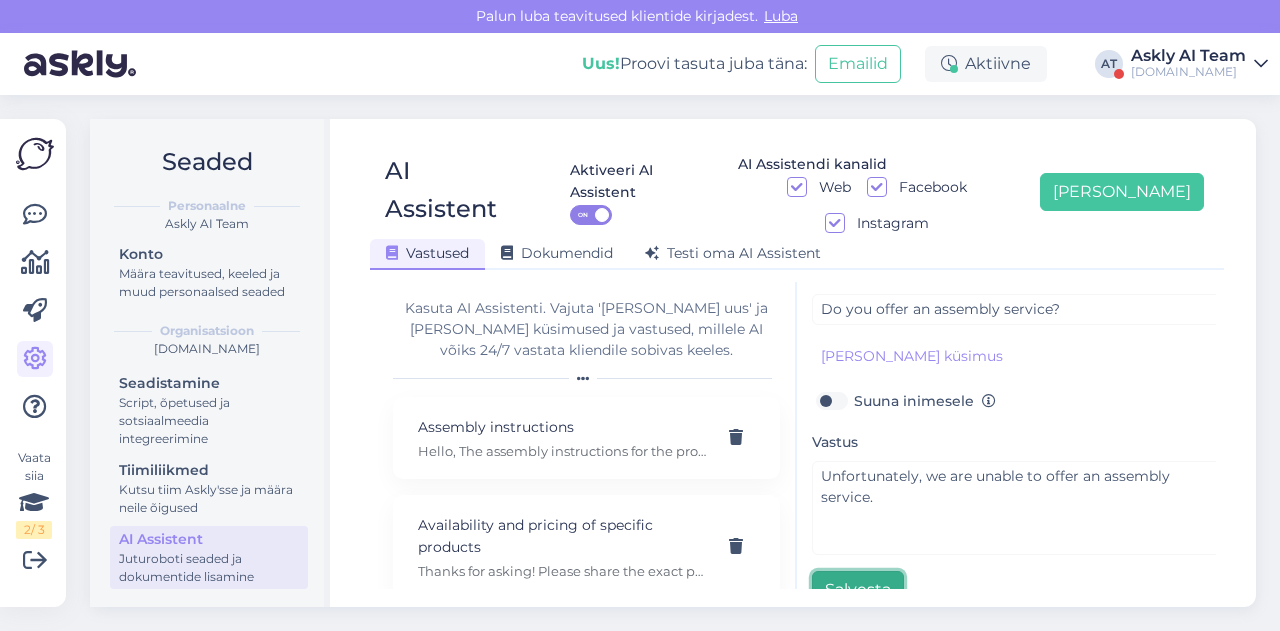 click on "Salvesta" at bounding box center [858, 590] 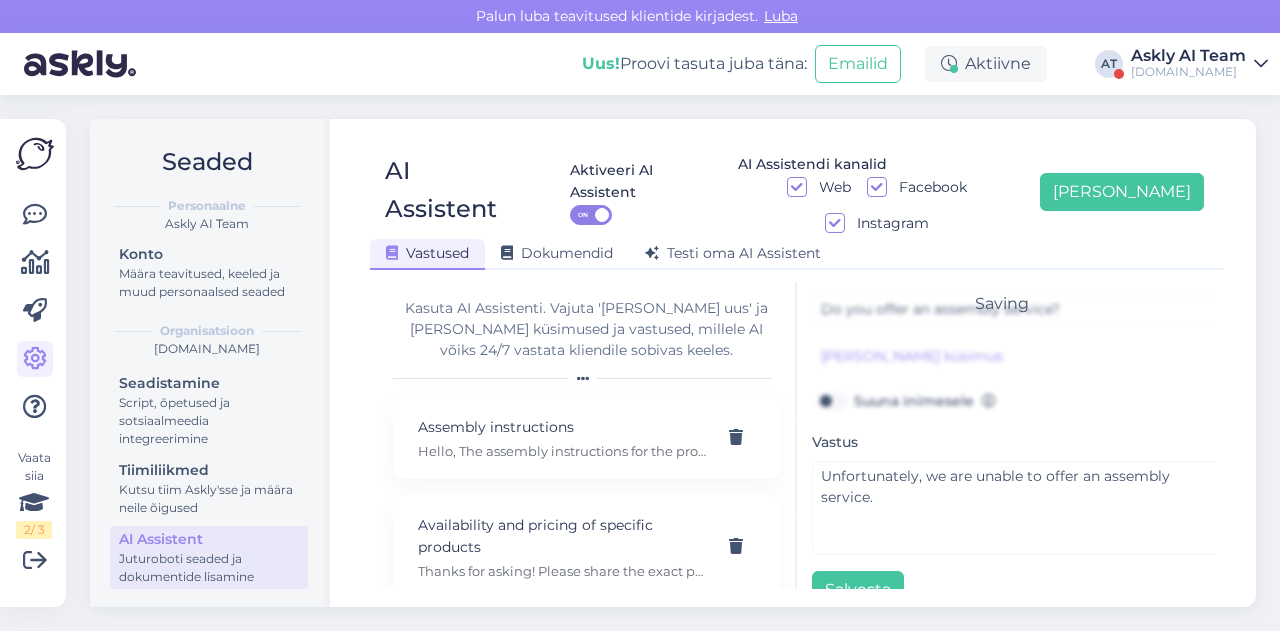 scroll, scrollTop: 0, scrollLeft: 0, axis: both 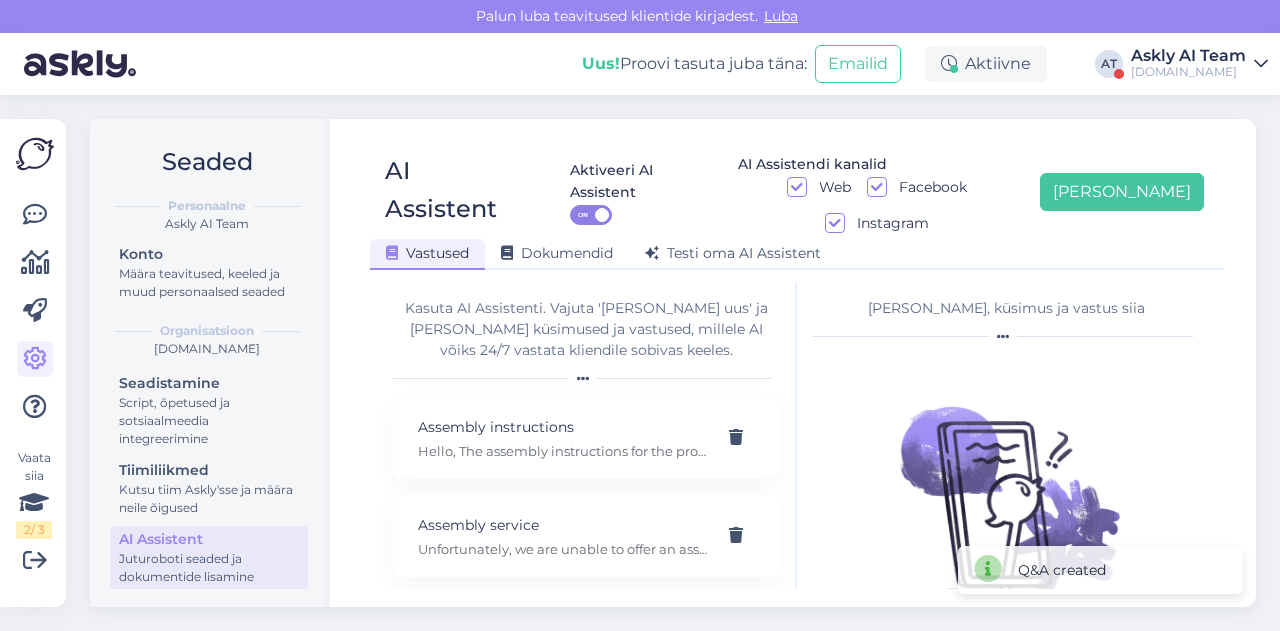 click on "Vastust ei ole valitud" at bounding box center [1006, 511] 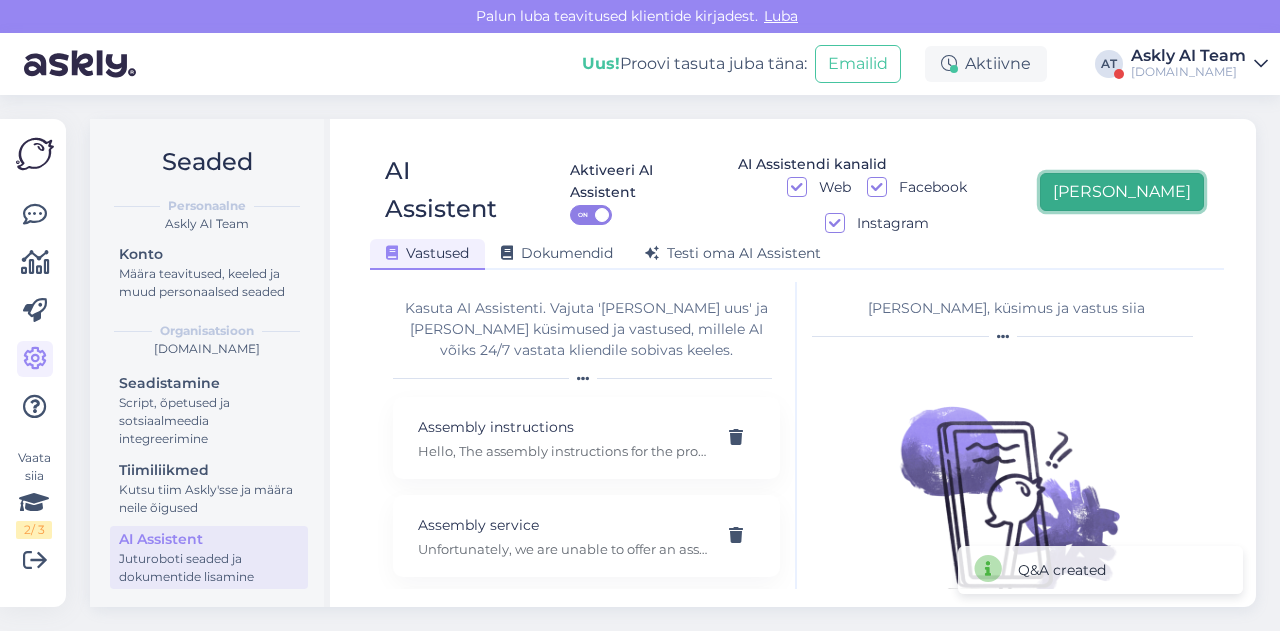 click on "[PERSON_NAME]" at bounding box center (1122, 192) 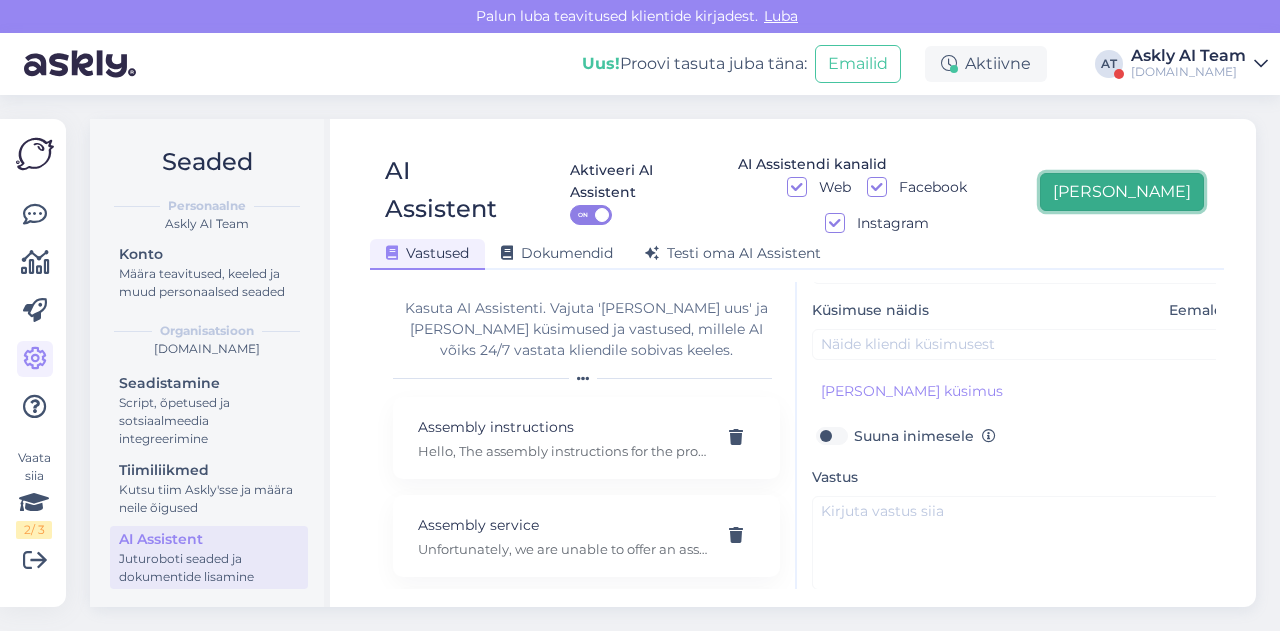 scroll, scrollTop: 179, scrollLeft: 0, axis: vertical 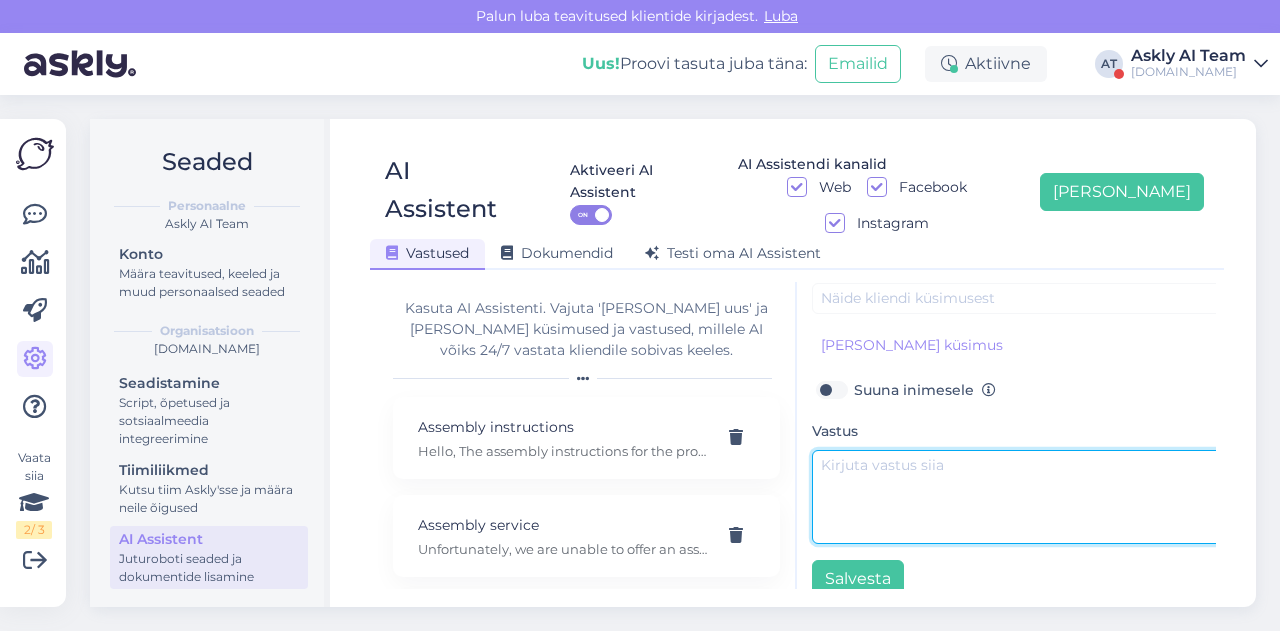 click at bounding box center [1022, 497] 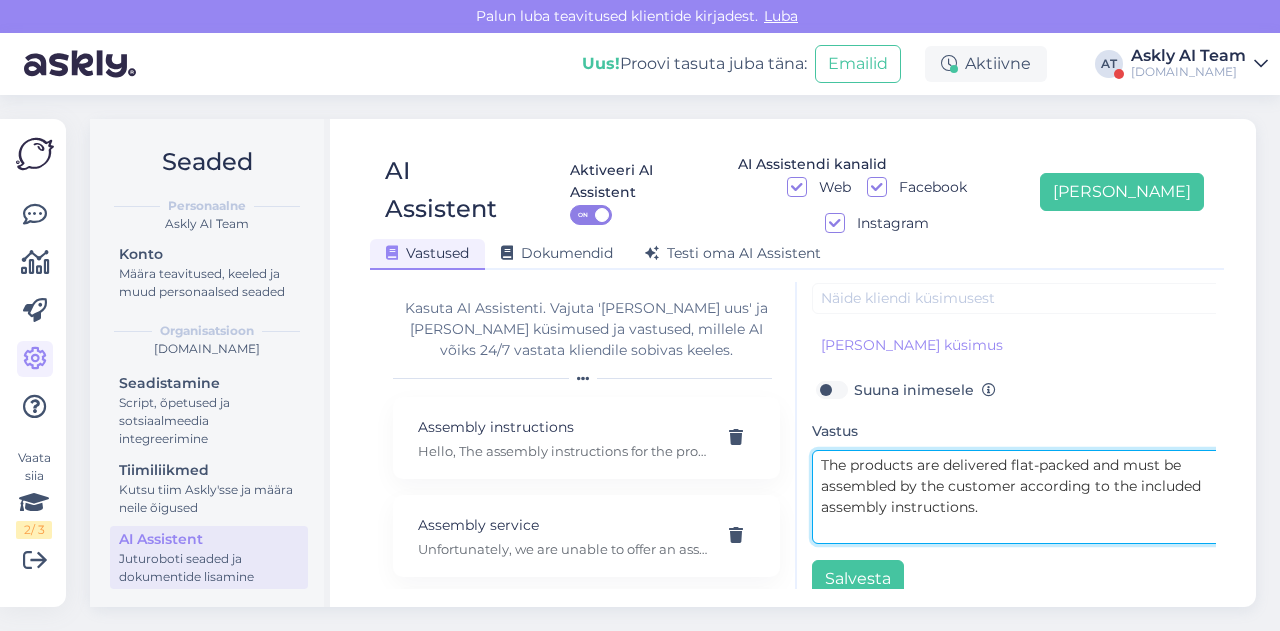 type on "The products are delivered flat-packed and must be assembled by the customer according to the included assembly instructions." 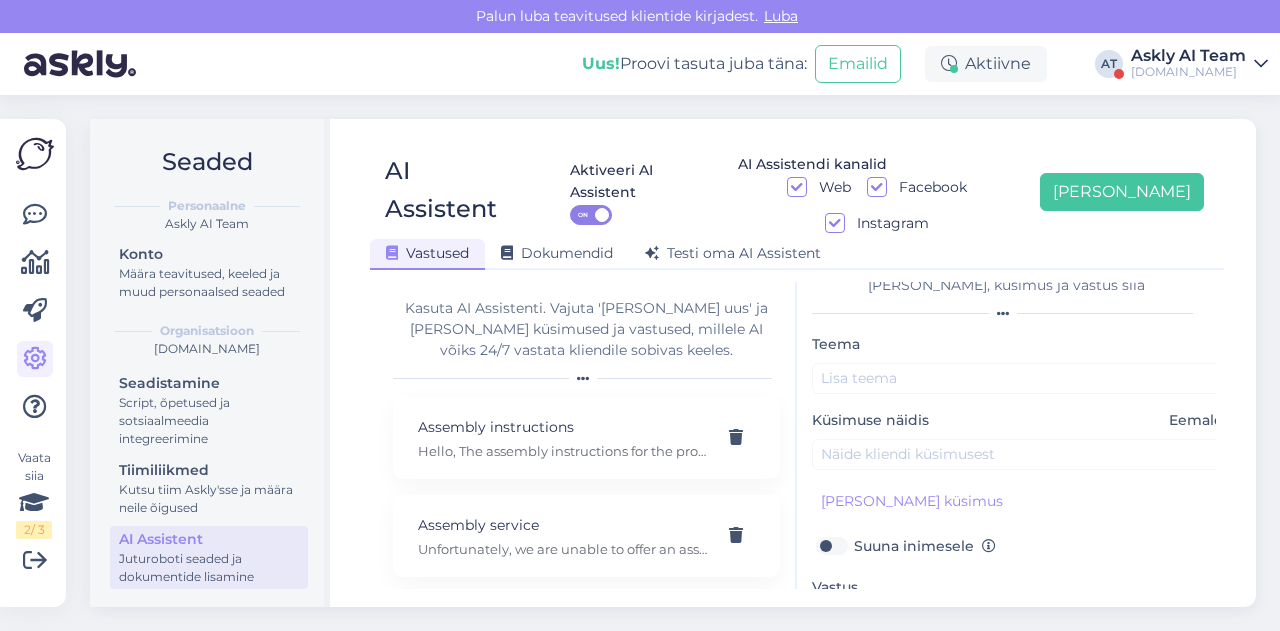 scroll, scrollTop: 18, scrollLeft: 0, axis: vertical 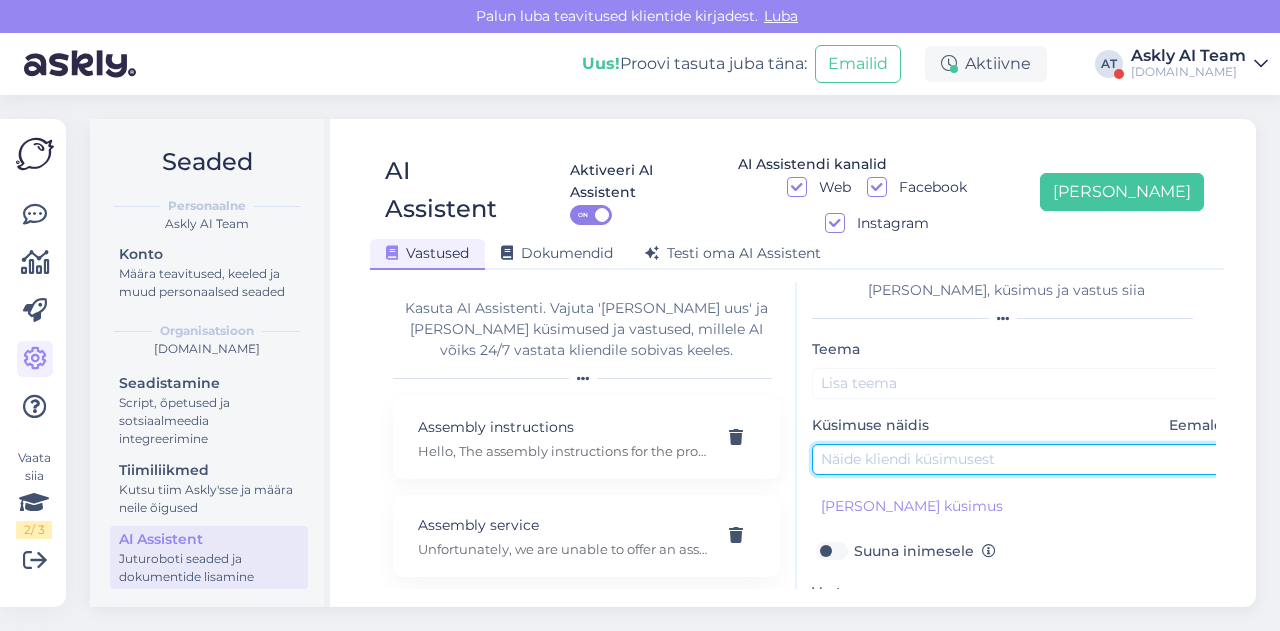 click at bounding box center (1022, 459) 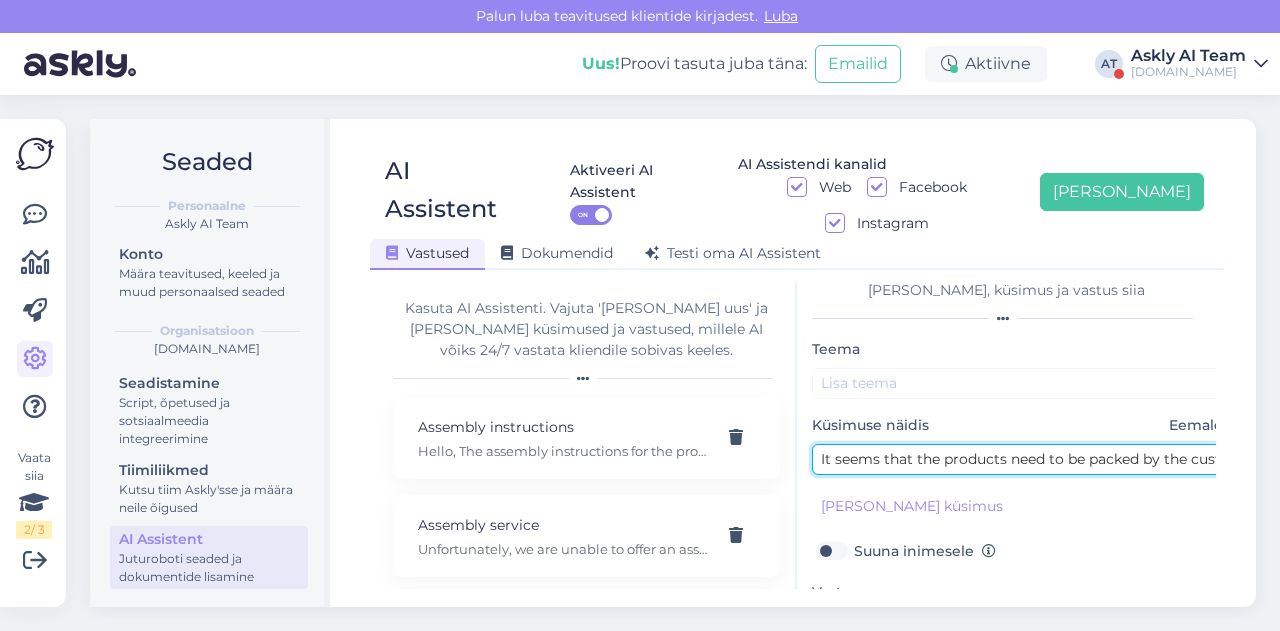 scroll, scrollTop: 0, scrollLeft: 36, axis: horizontal 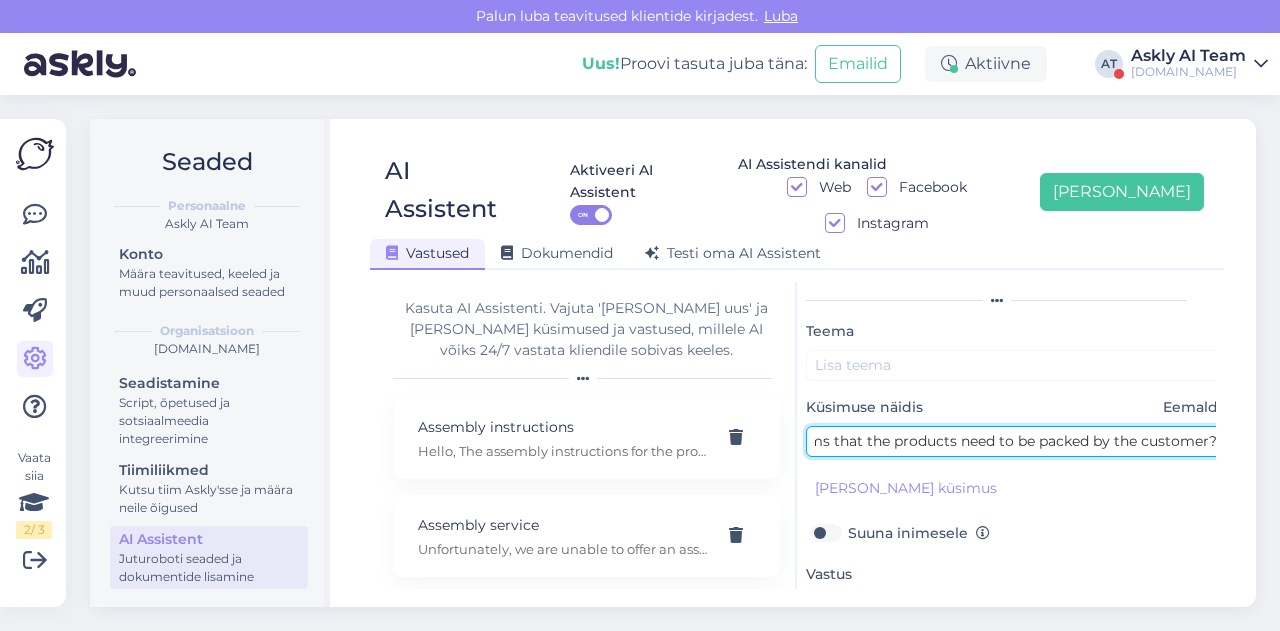 drag, startPoint x: 893, startPoint y: 403, endPoint x: 1088, endPoint y: 407, distance: 195.04102 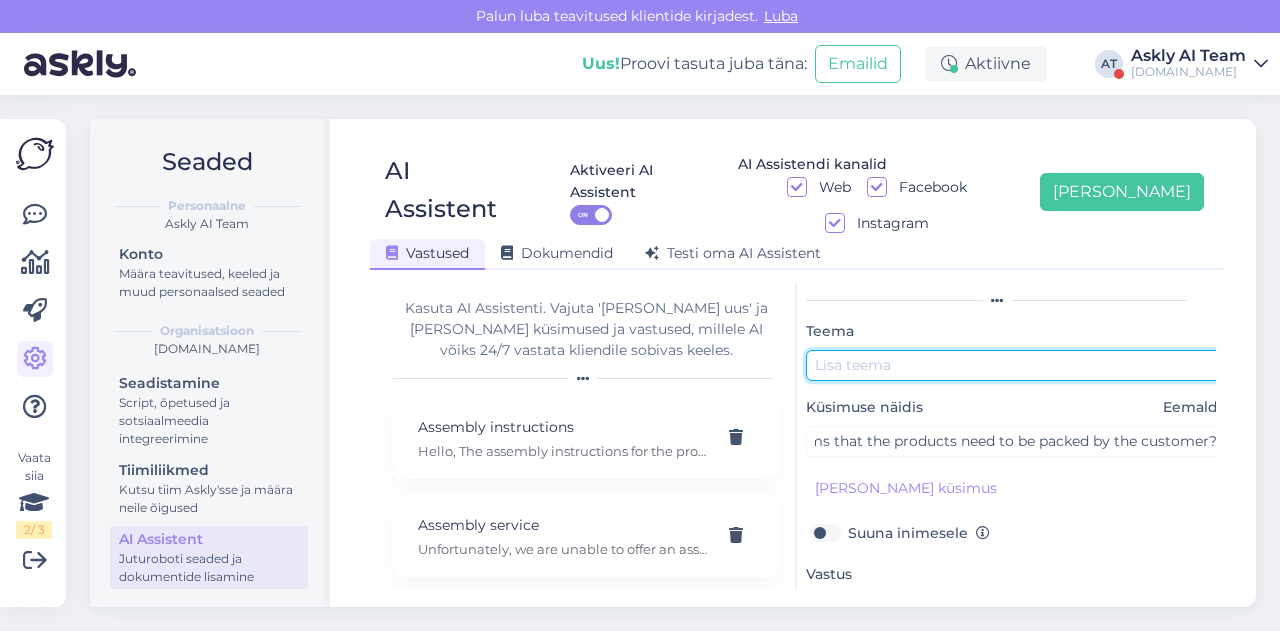 click at bounding box center [1016, 365] 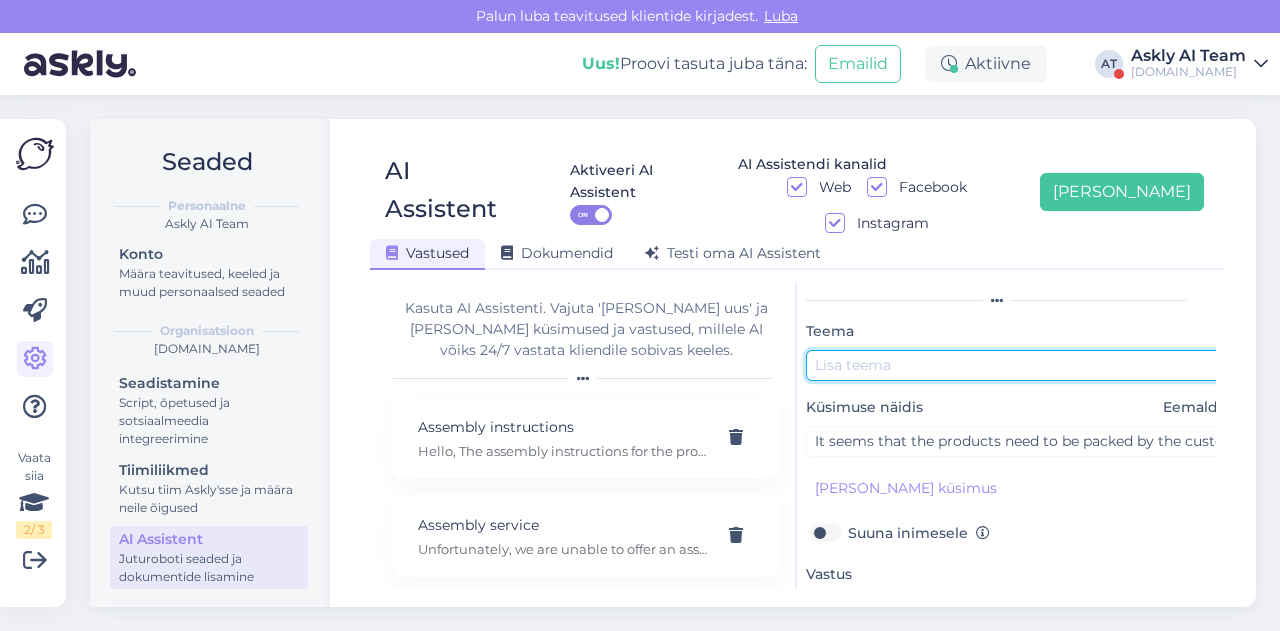 paste on "products need to be packed" 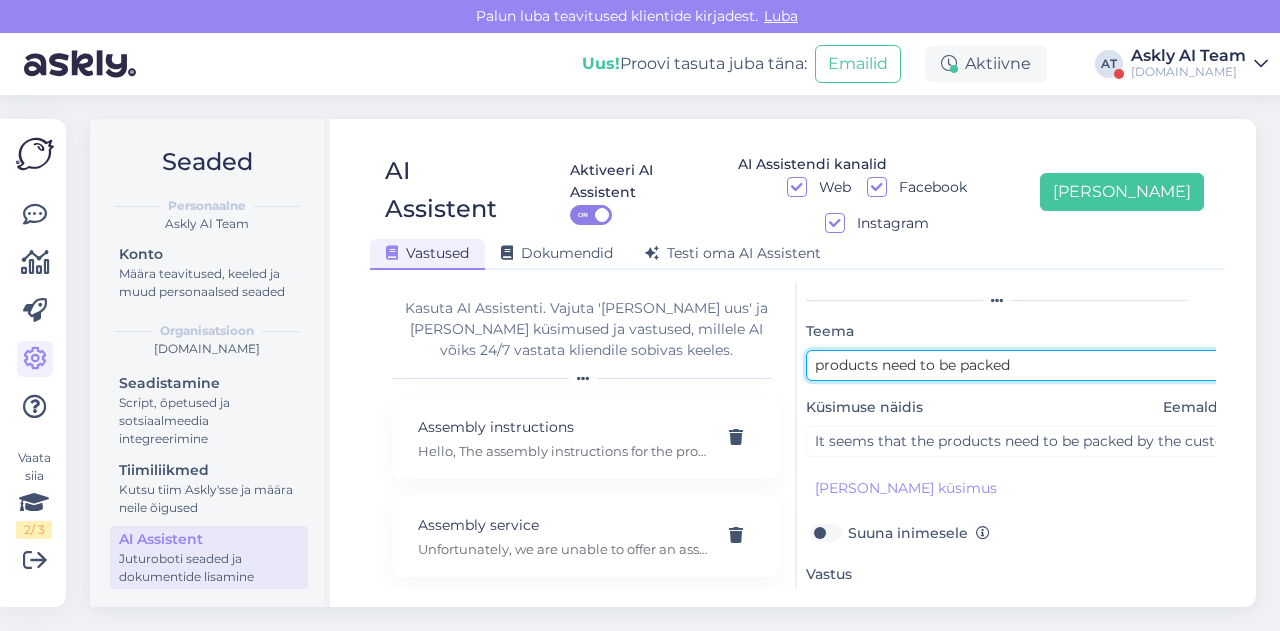 click on "products need to be packed" at bounding box center [1016, 365] 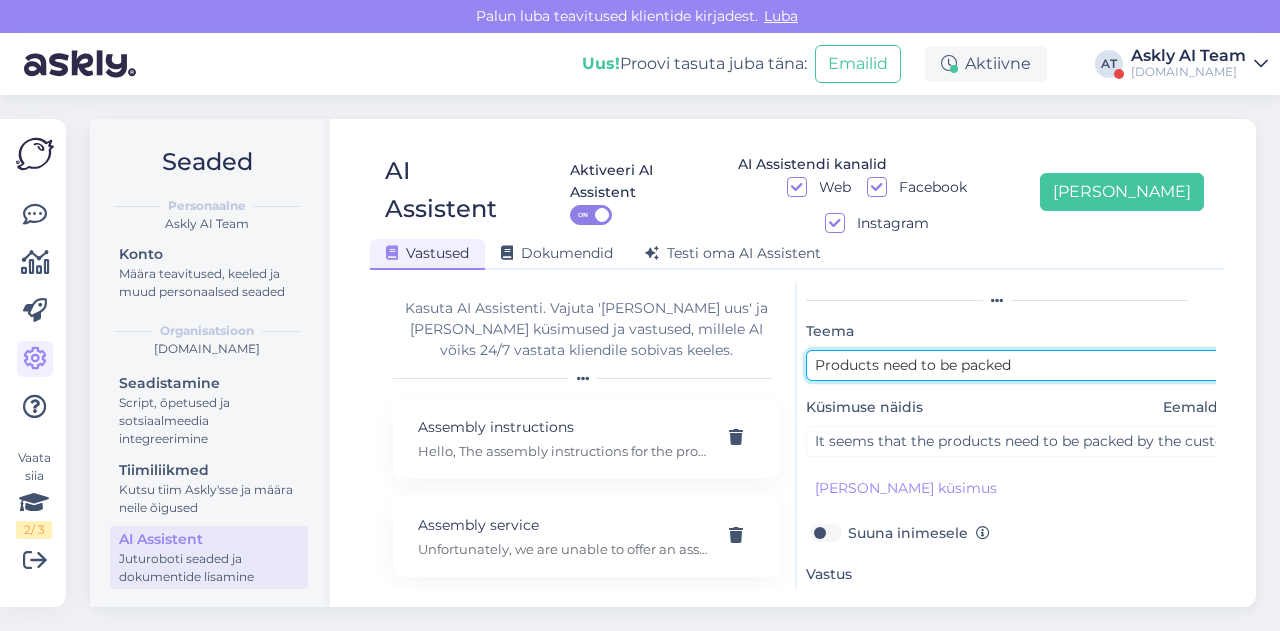 scroll, scrollTop: 179, scrollLeft: 6, axis: both 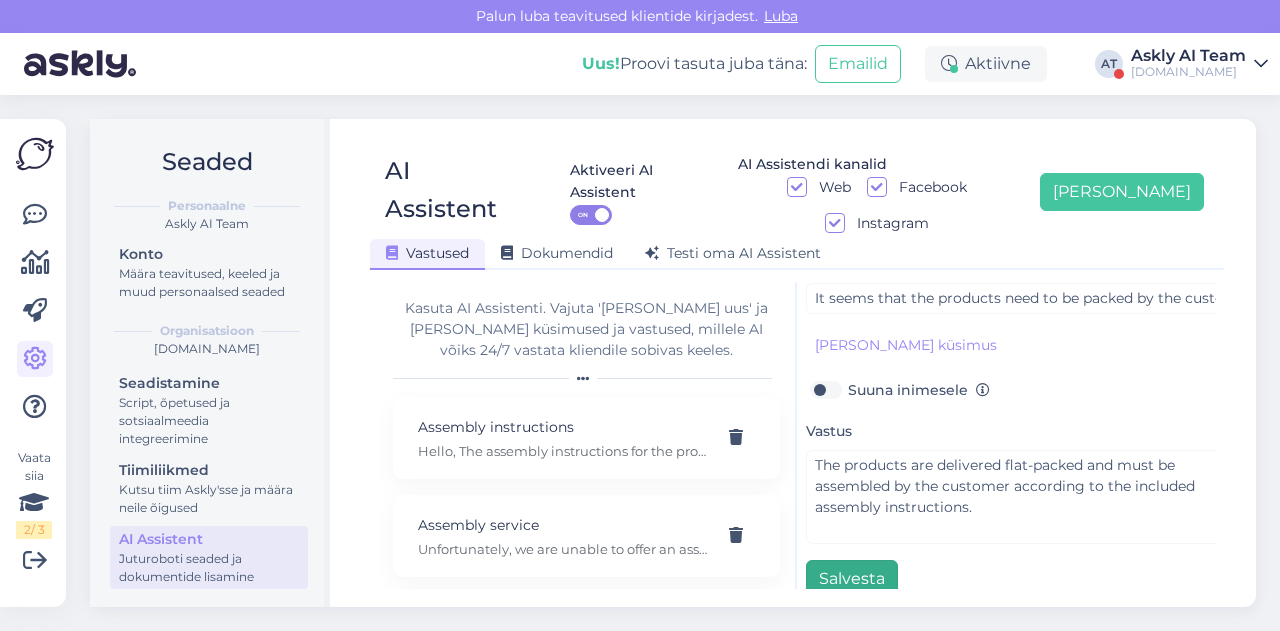 type on "Products need to be packed" 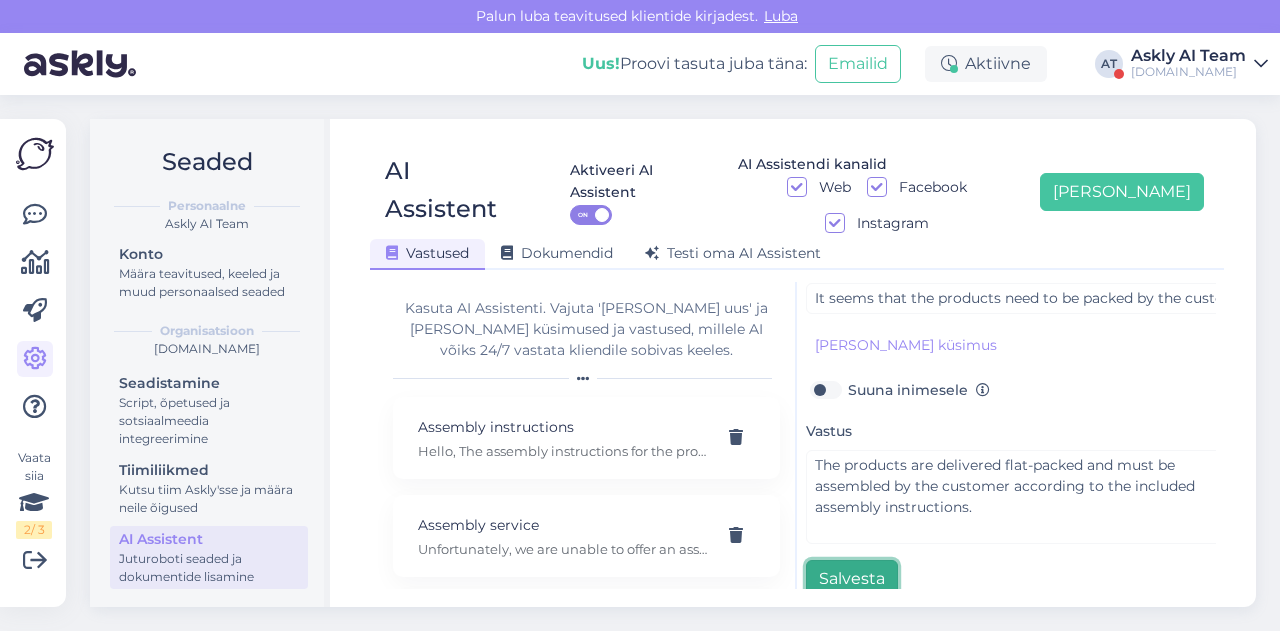 click on "Salvesta" at bounding box center [852, 579] 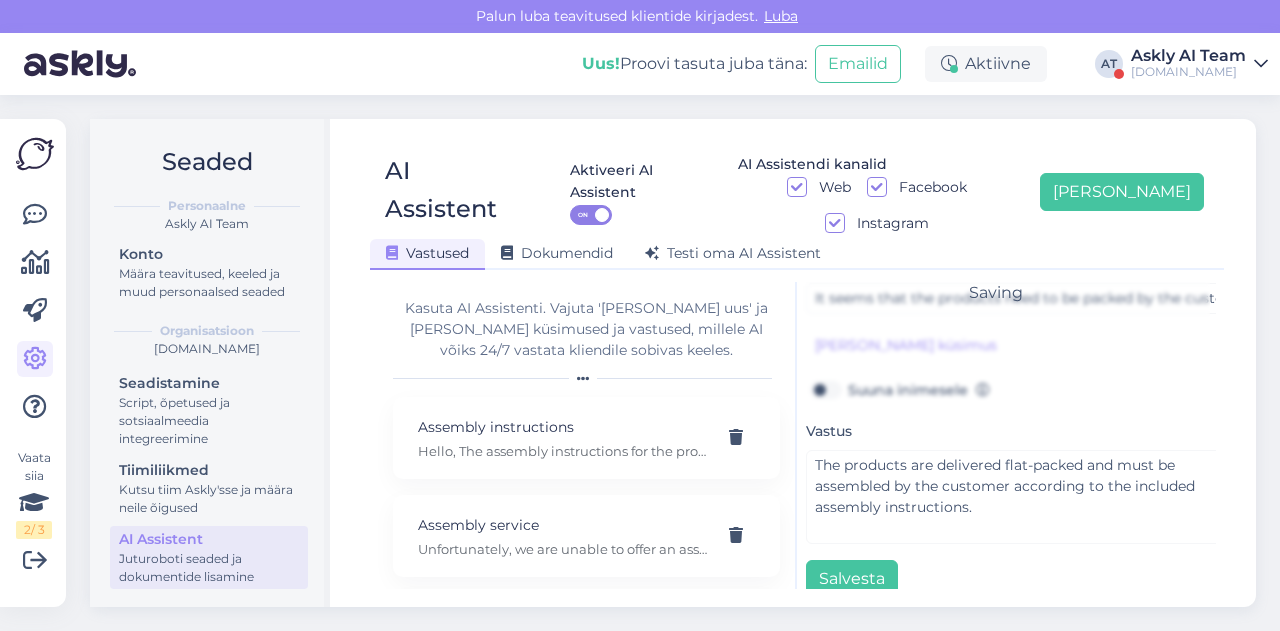 scroll, scrollTop: 0, scrollLeft: 0, axis: both 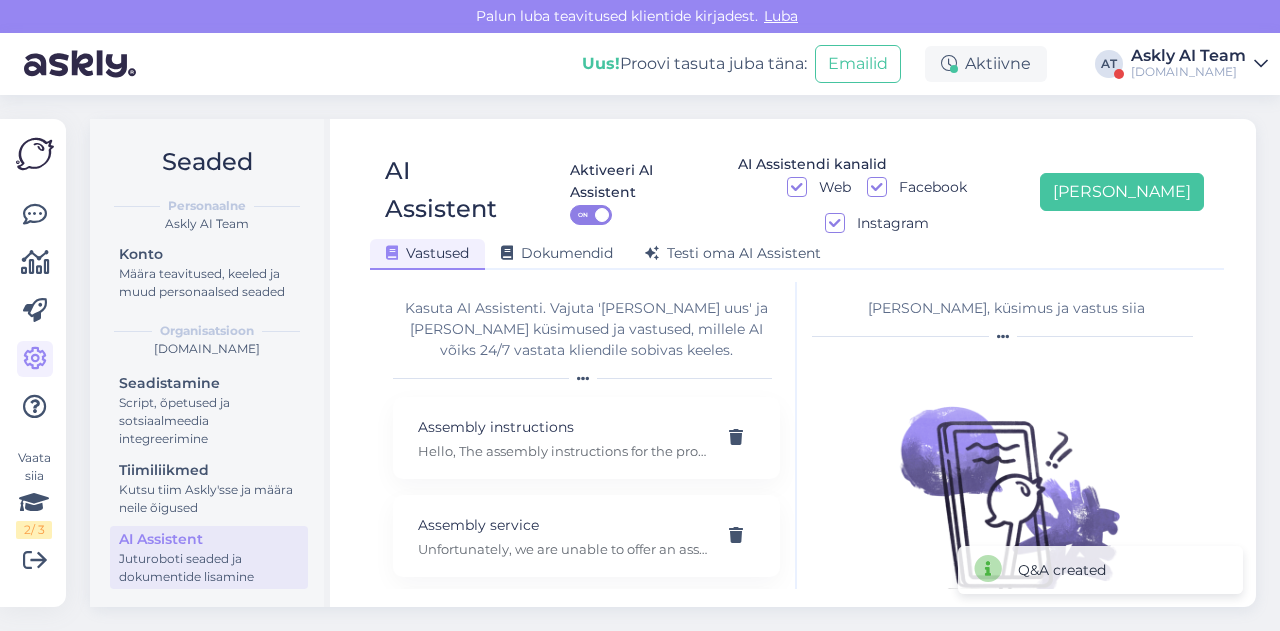 click on "AI Assistent Aktiveeri AI Assistent ON AI Assistendi kanalid Web Facebook Instagram [PERSON_NAME] uus Vastused Dokumendid [PERSON_NAME] oma AI Assistent [PERSON_NAME] AI Assistenti. Vajuta '[PERSON_NAME] uus' ja [PERSON_NAME] küsimused ja vastused, millele AI võiks 24/7 vastata kliendile sobivas keeles.  Assembly instructions Hello,
The assembly instructions for the product are included with the delivered product.
We can request the assembly instructions from the factory once you let us know which product code you are interested in.
Assembly service Unfortunately, we are unable to offer an assembly service.
Availability and pricing of specific products Thanks for asking! Please share the exact product code or name so we can confirm availability and pricing. We’ll get back to you quickly with the details. Banking info Bed and mattress bundle Bed weight capacity Hello, we kindly ask you to provide the product code, after which we can check the weight capacity with the manufacturer. Buying gift cards Cancel order Changing an order Child var seat" at bounding box center [797, 363] 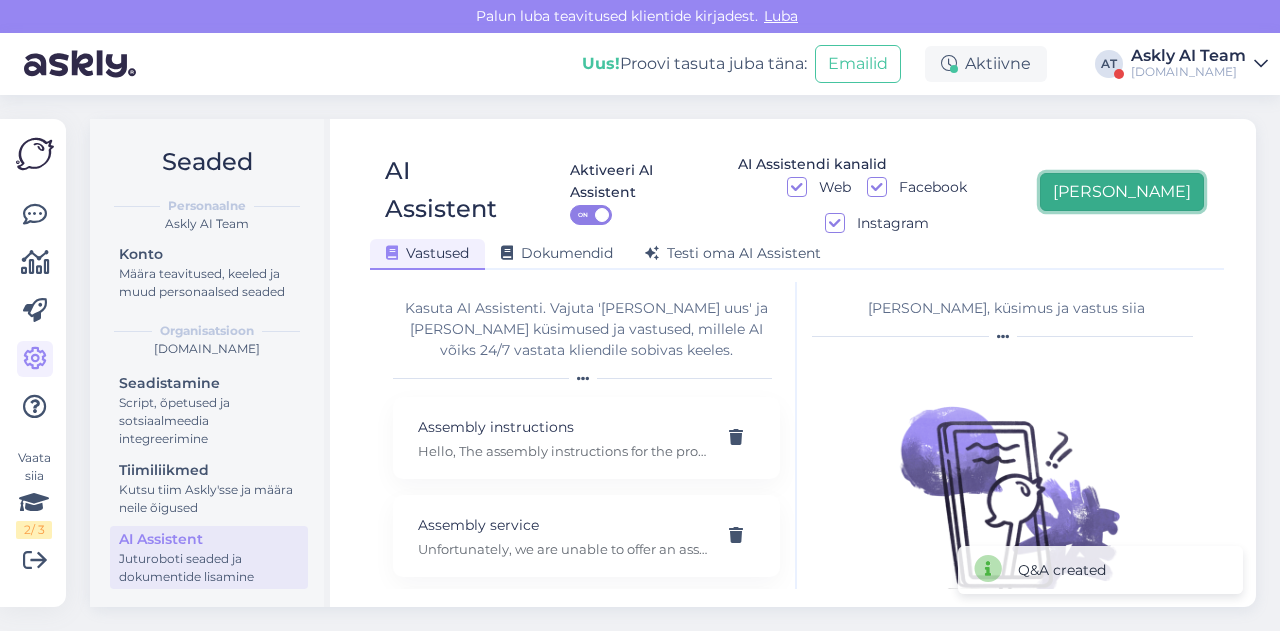 click on "[PERSON_NAME]" at bounding box center (1122, 192) 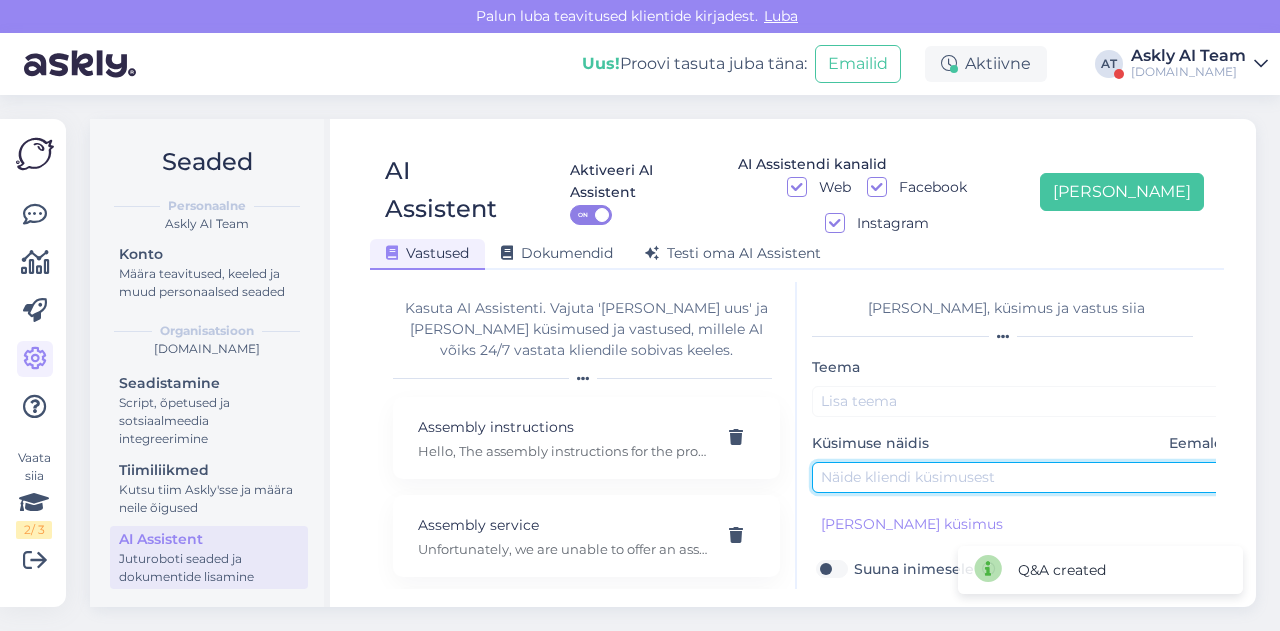click at bounding box center (1022, 477) 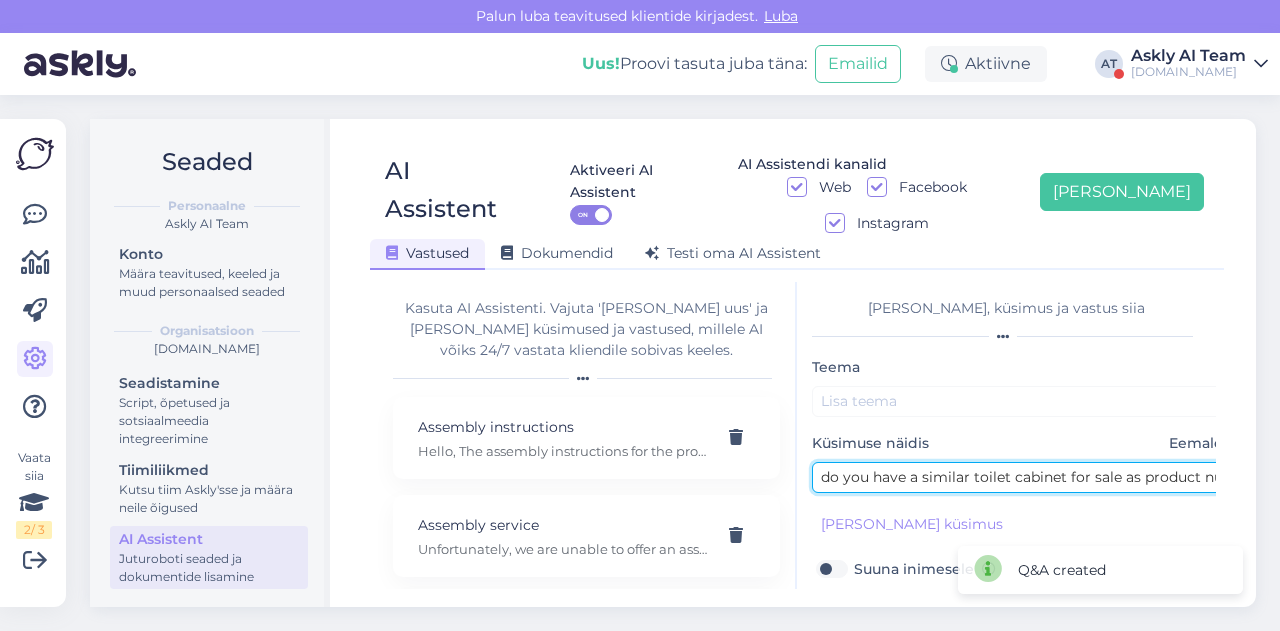 scroll, scrollTop: 0, scrollLeft: 124, axis: horizontal 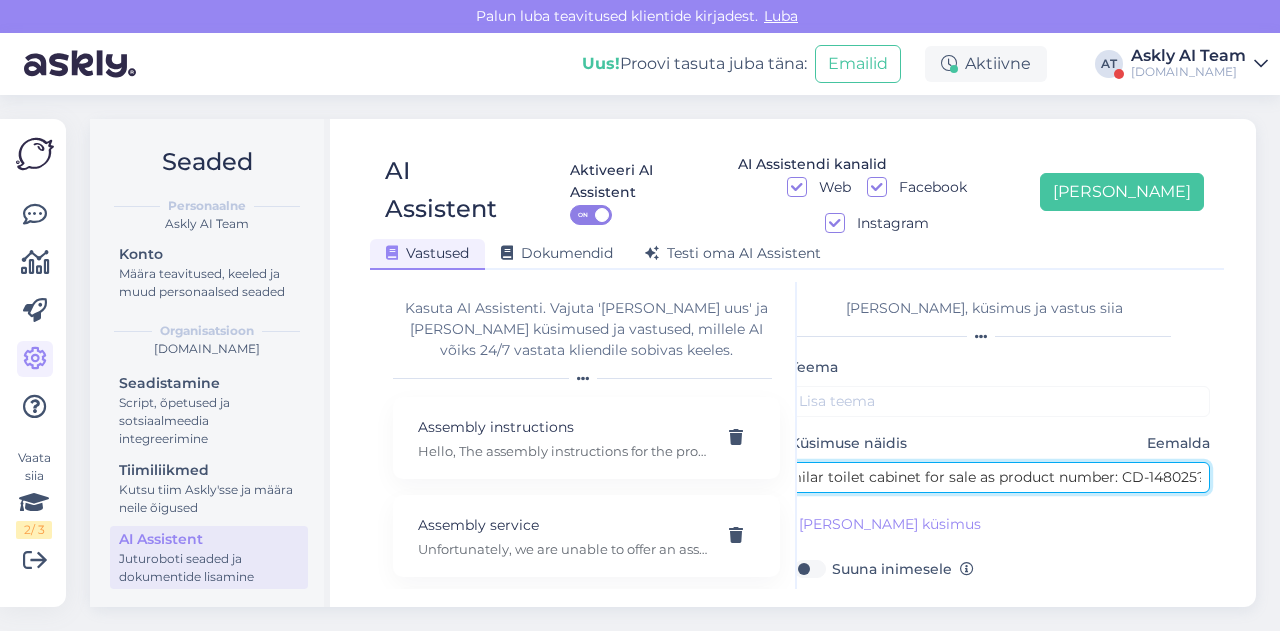 type on "do you have a similar toilet cabinet for sale as product number: CD-148025?" 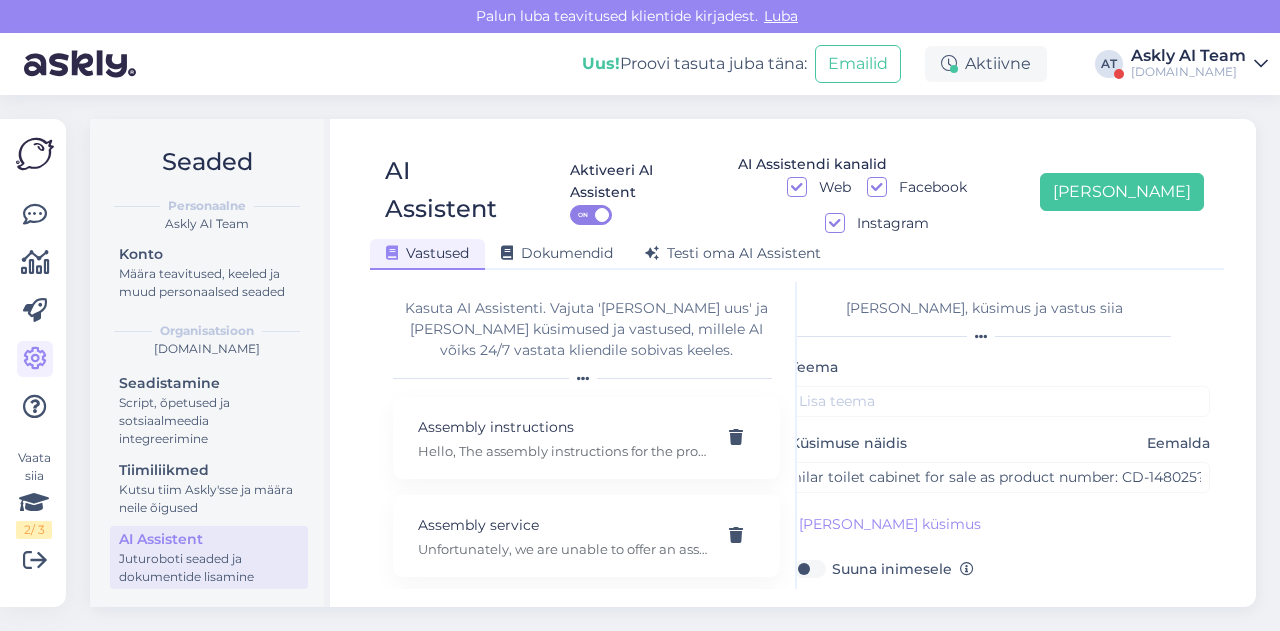 scroll, scrollTop: 0, scrollLeft: 0, axis: both 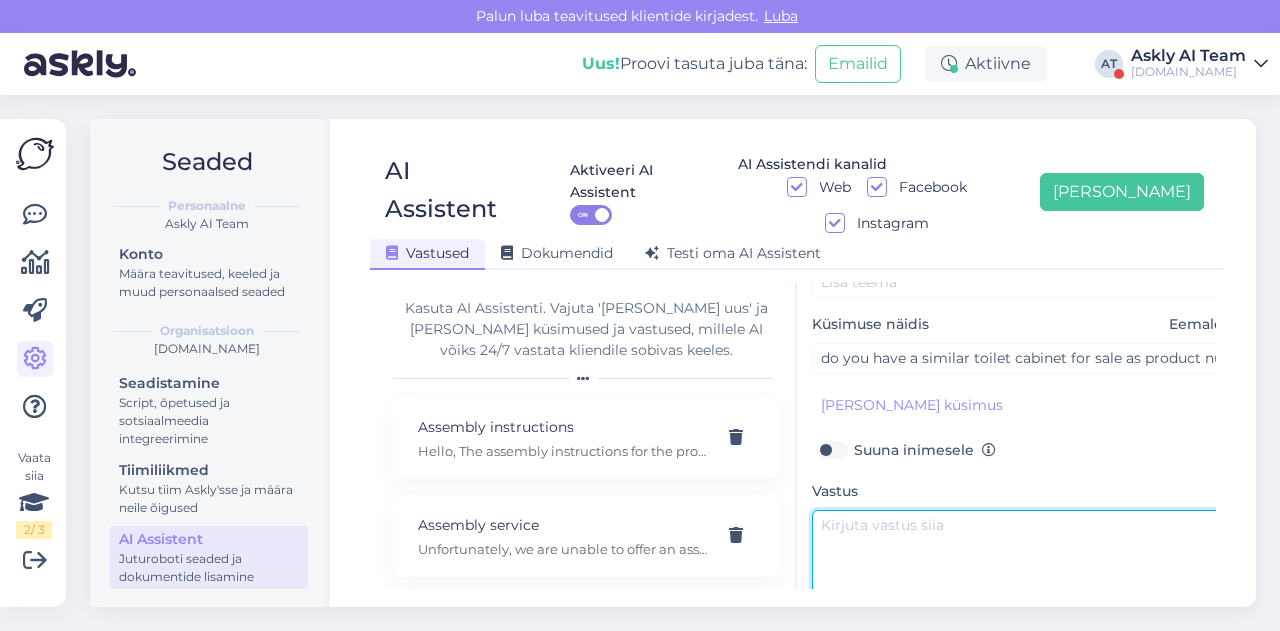 click at bounding box center (1022, 557) 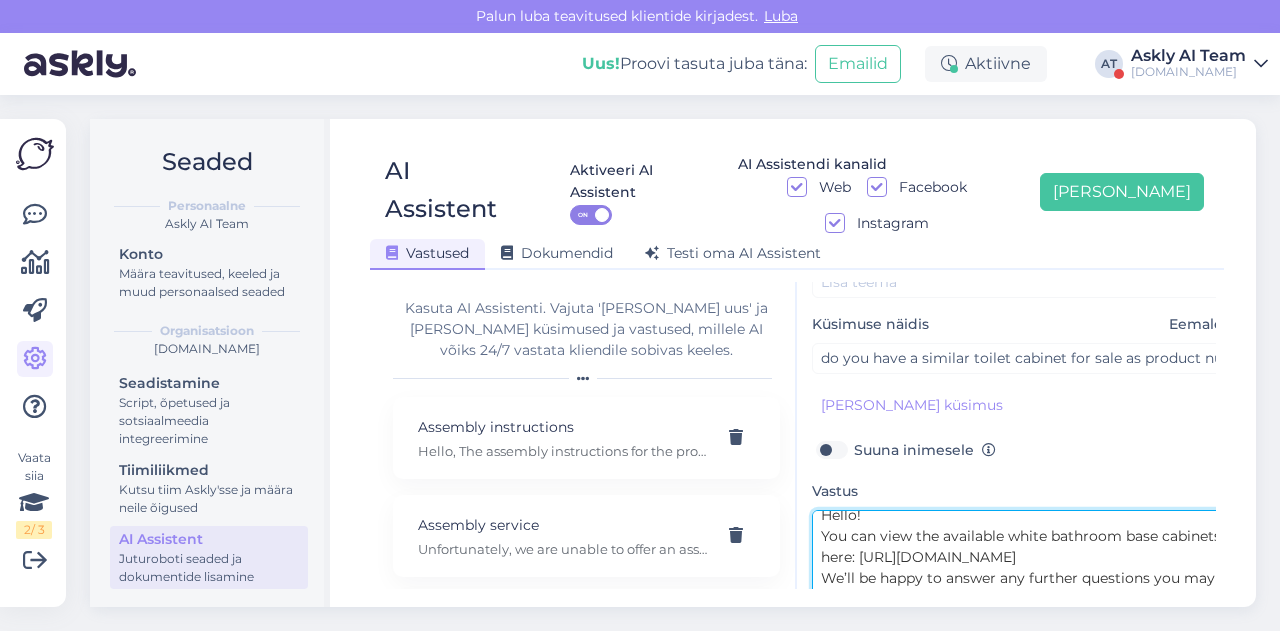 scroll, scrollTop: 7, scrollLeft: 0, axis: vertical 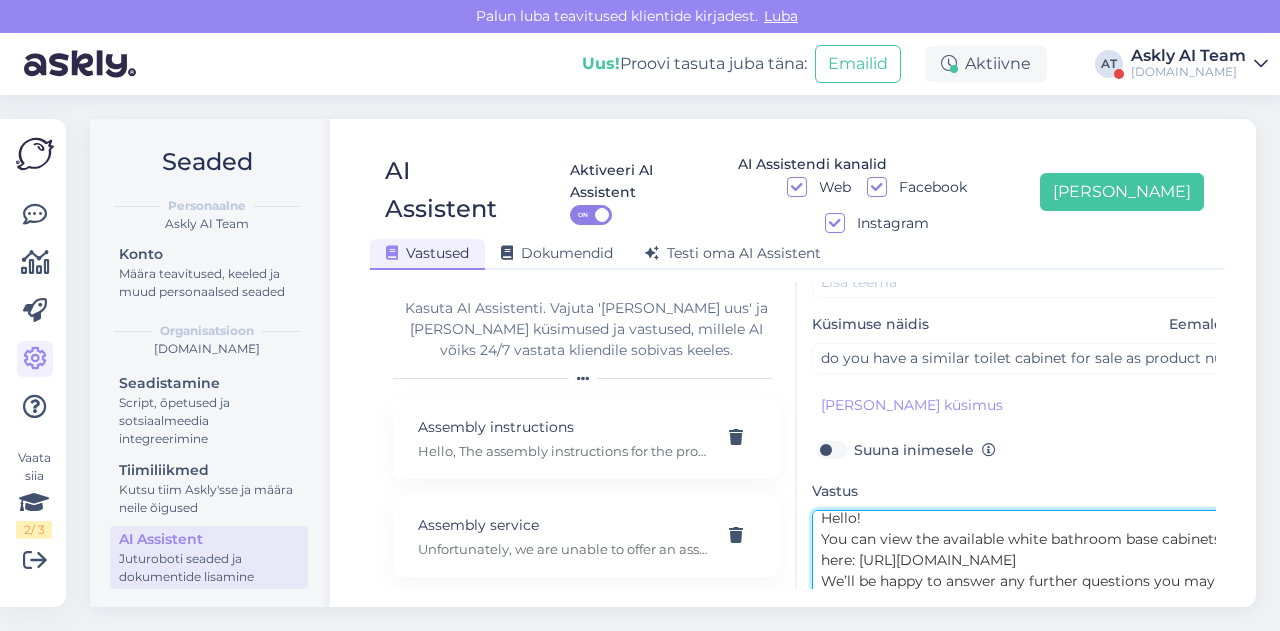 drag, startPoint x: 847, startPoint y: 503, endPoint x: 876, endPoint y: 517, distance: 32.202484 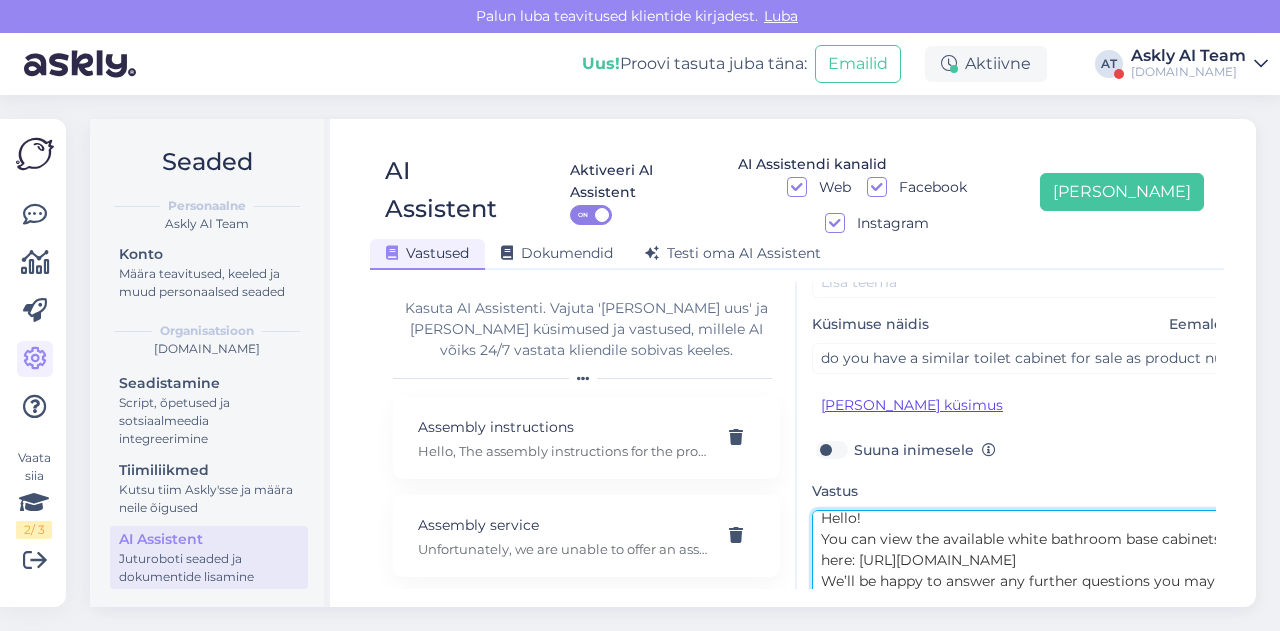 type on "Hello!
You can view the available white bathroom base cabinets here: [URL][DOMAIN_NAME]
We’ll be happy to answer any further questions you may have." 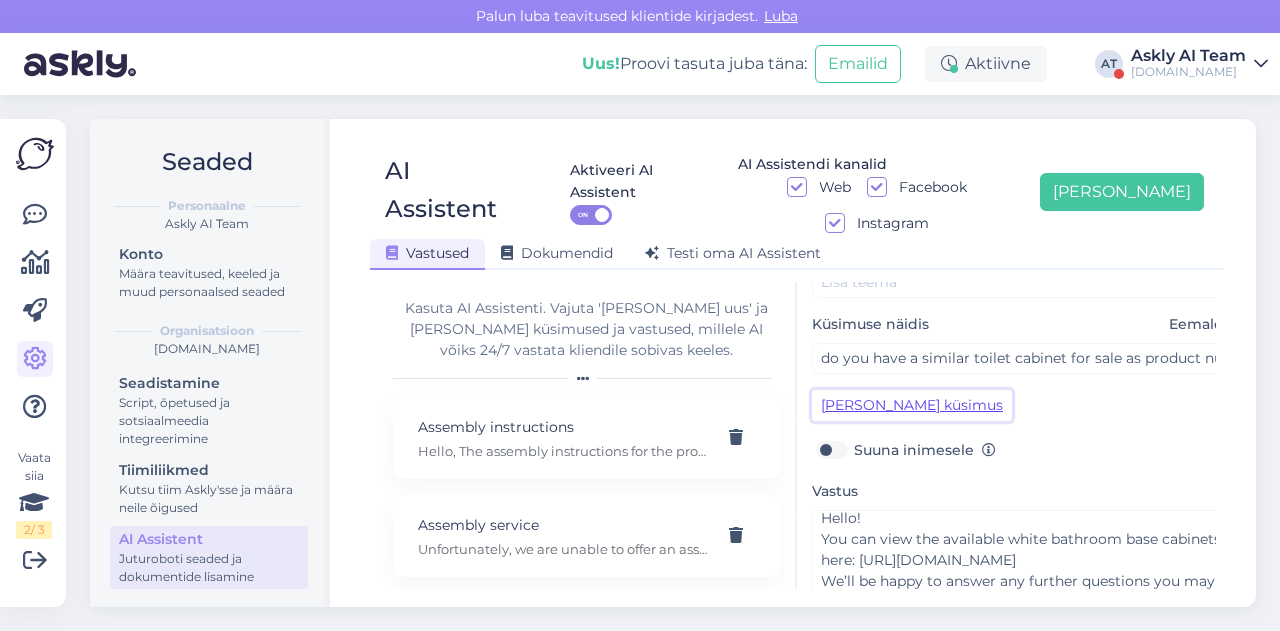 click on "[PERSON_NAME] küsimus" at bounding box center (912, 405) 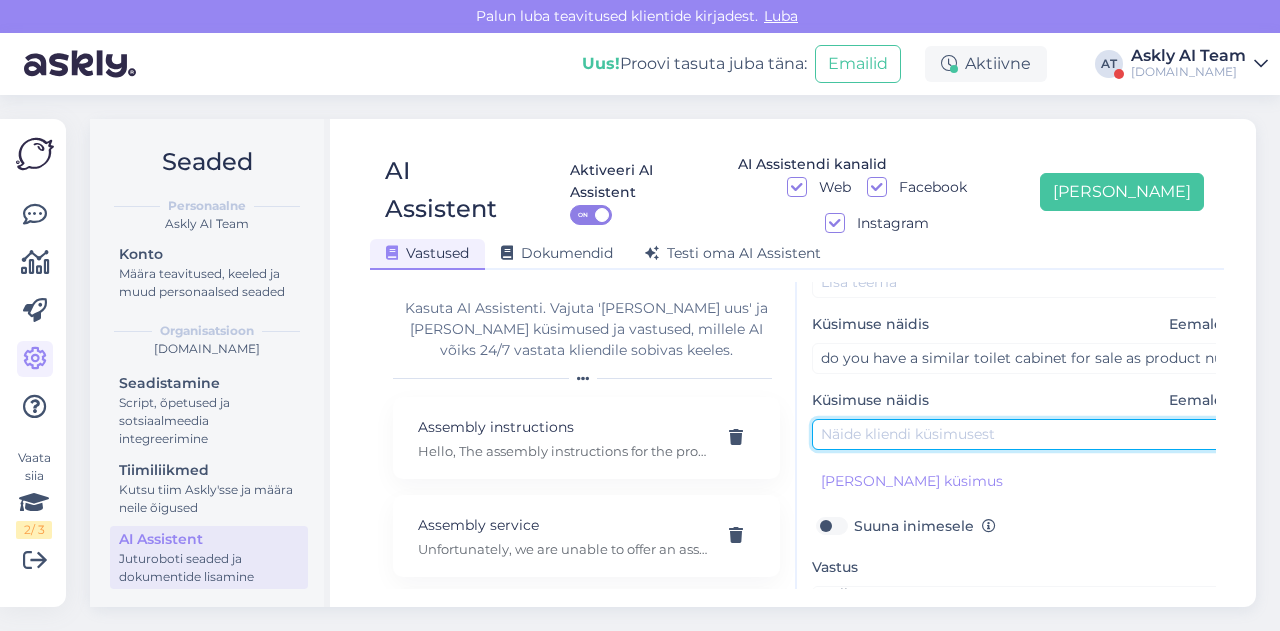 click at bounding box center (1022, 434) 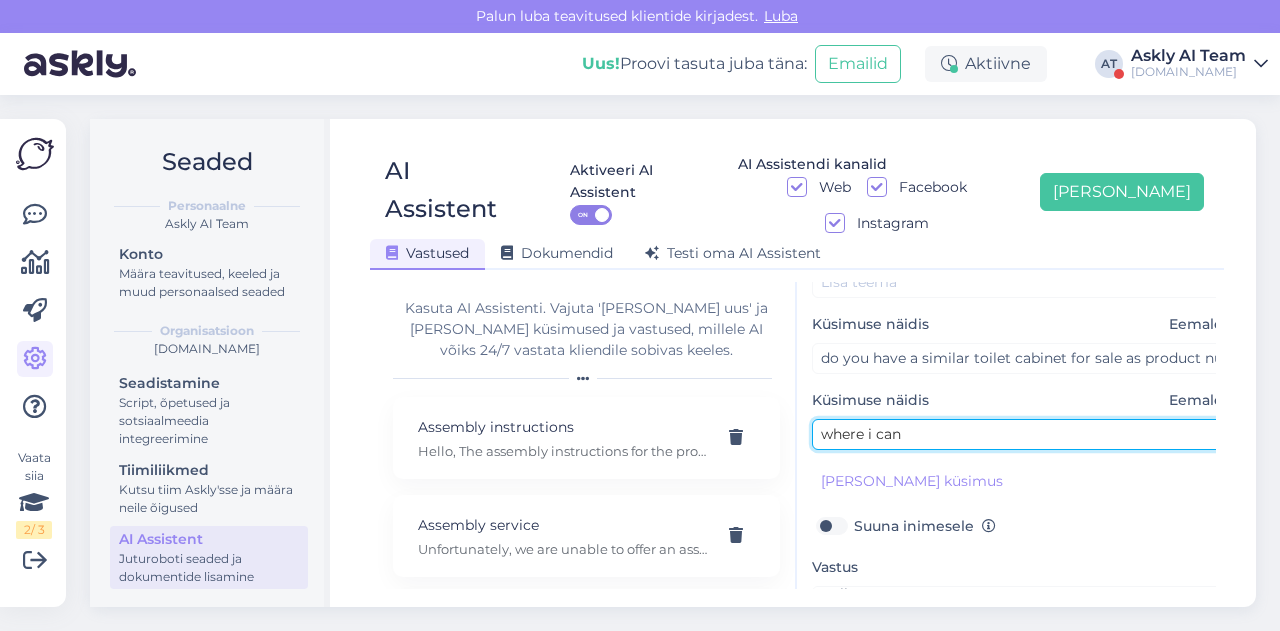 paste on "can view the available white bathroom base cabinets" 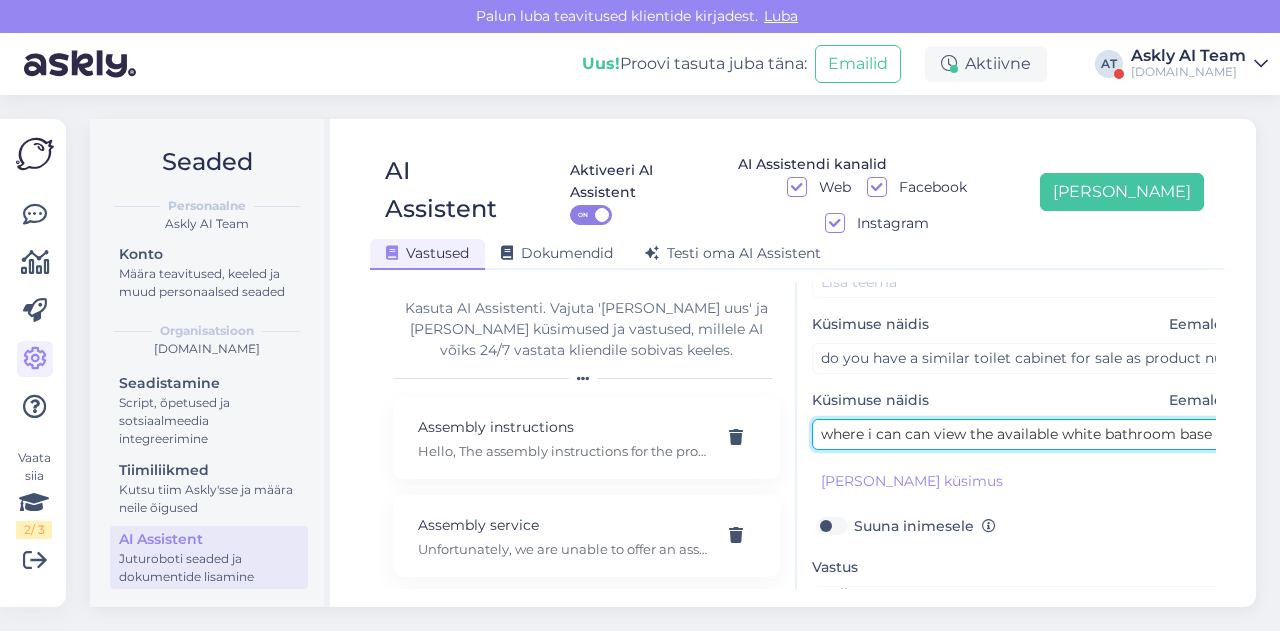 scroll, scrollTop: 0, scrollLeft: 52, axis: horizontal 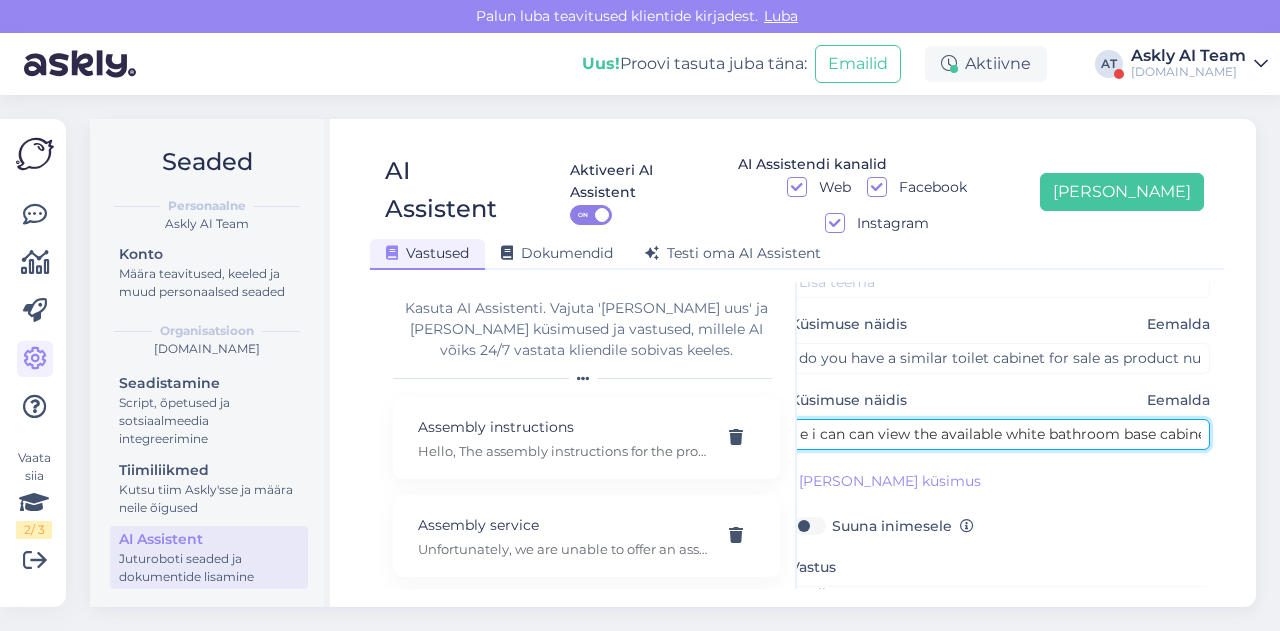 click on "where i can can view the available white bathroom base cabinets" at bounding box center [1000, 434] 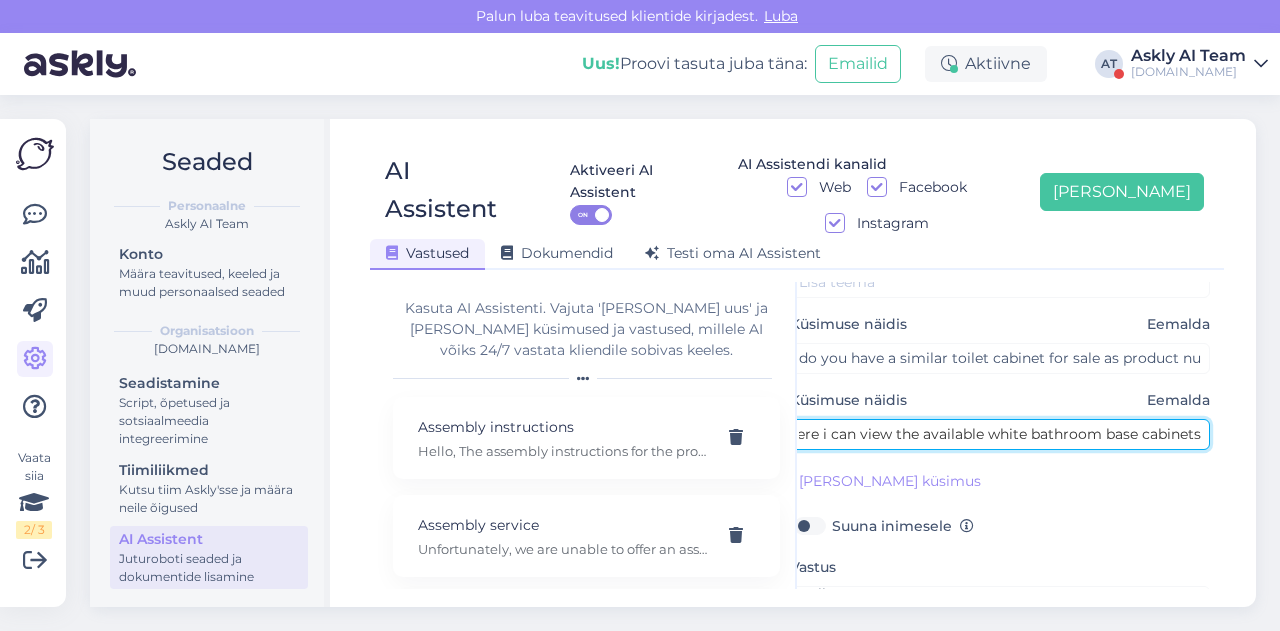 scroll, scrollTop: 0, scrollLeft: 23, axis: horizontal 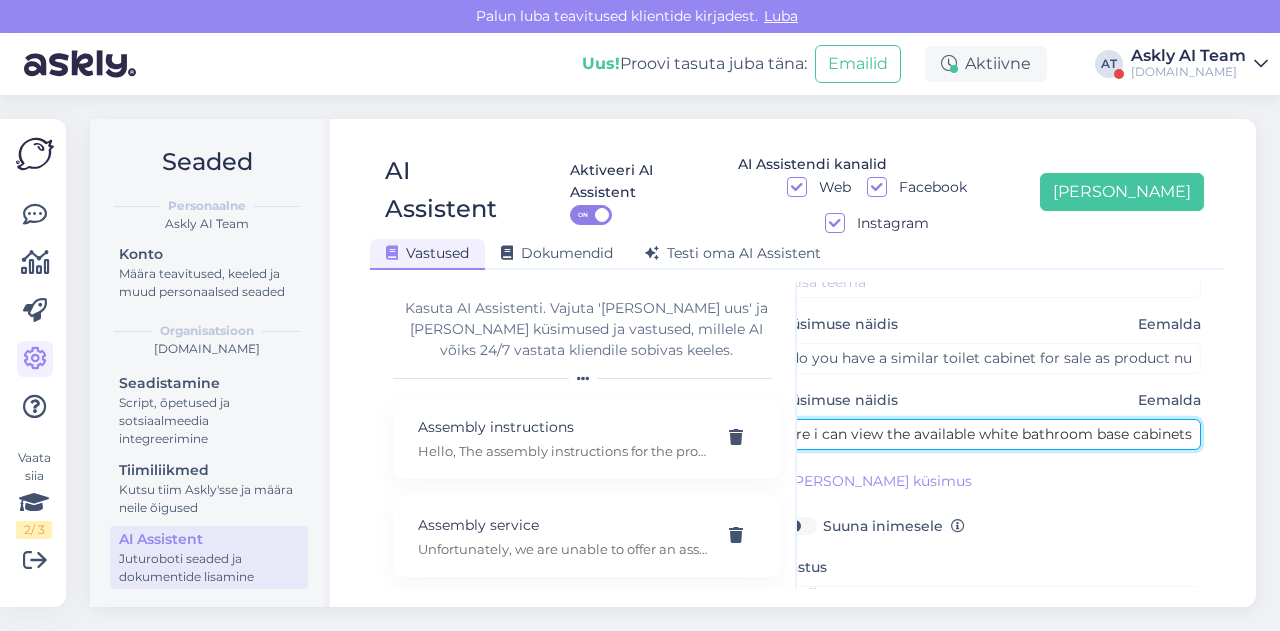 drag, startPoint x: 923, startPoint y: 395, endPoint x: 1184, endPoint y: 399, distance: 261.03064 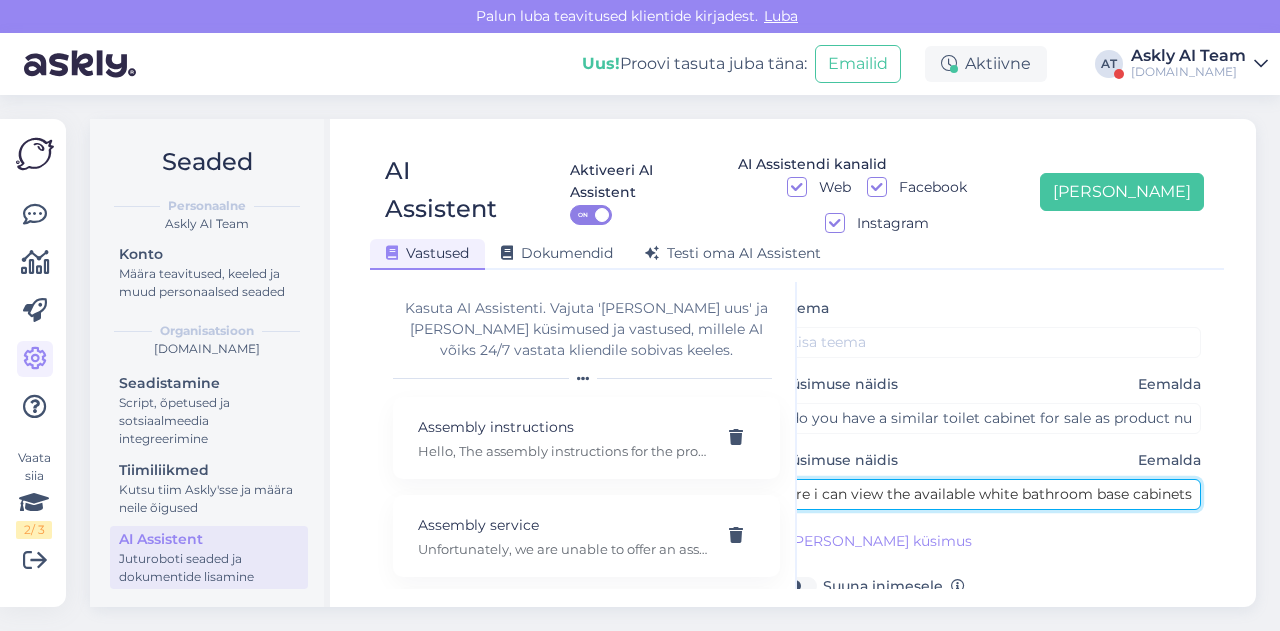 type on "where i can view the available white bathroom base cabinets" 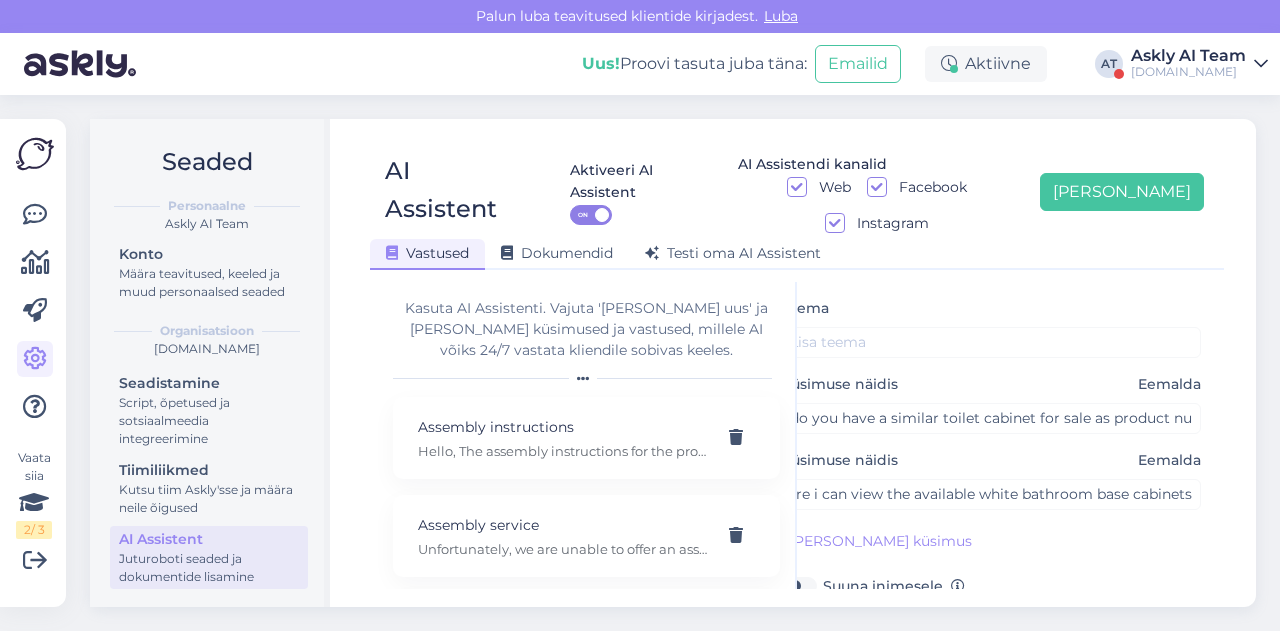 scroll, scrollTop: 0, scrollLeft: 0, axis: both 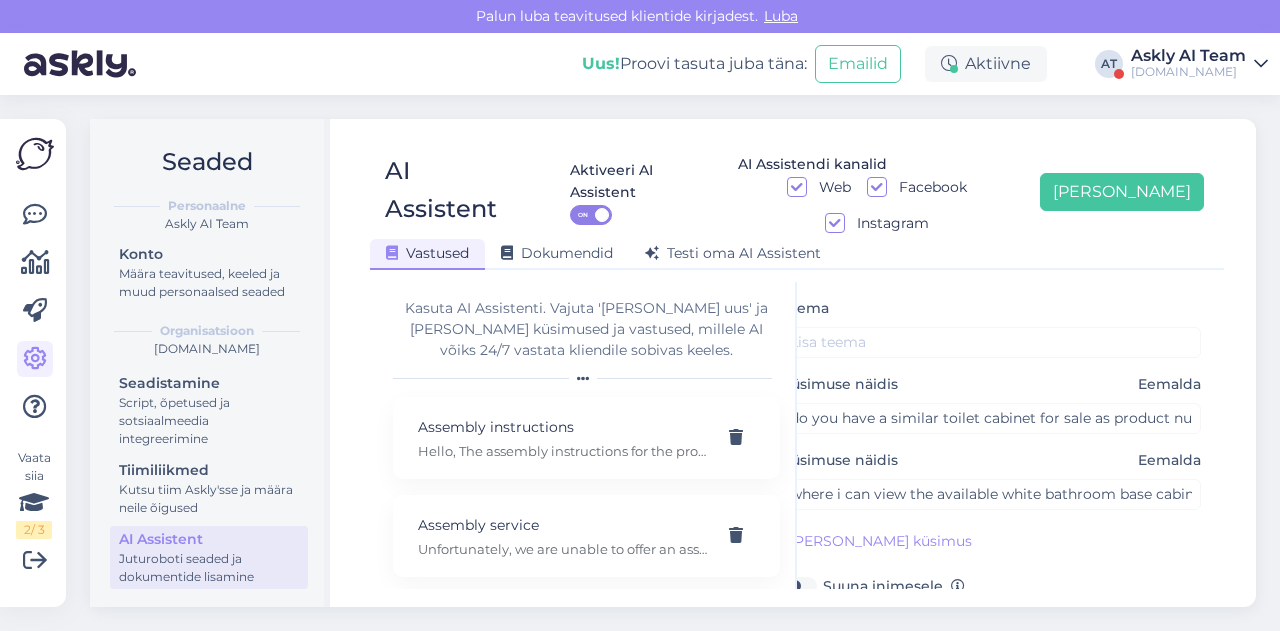 click on "Teema Küsimuse näidis Eemalda do you have a similar toilet cabinet for sale as product number: CD-148025? Küsimuse näidis Eemalda where i can view the available white bathroom base cabinets [PERSON_NAME] kliendi küsimus Suuna inimesele Vastus Hello!
You can view the available white bathroom base cabinets here: [URL][DOMAIN_NAME]
We’ll be happy to answer any further questions you may have.
[GEOGRAPHIC_DATA]" at bounding box center [991, 545] 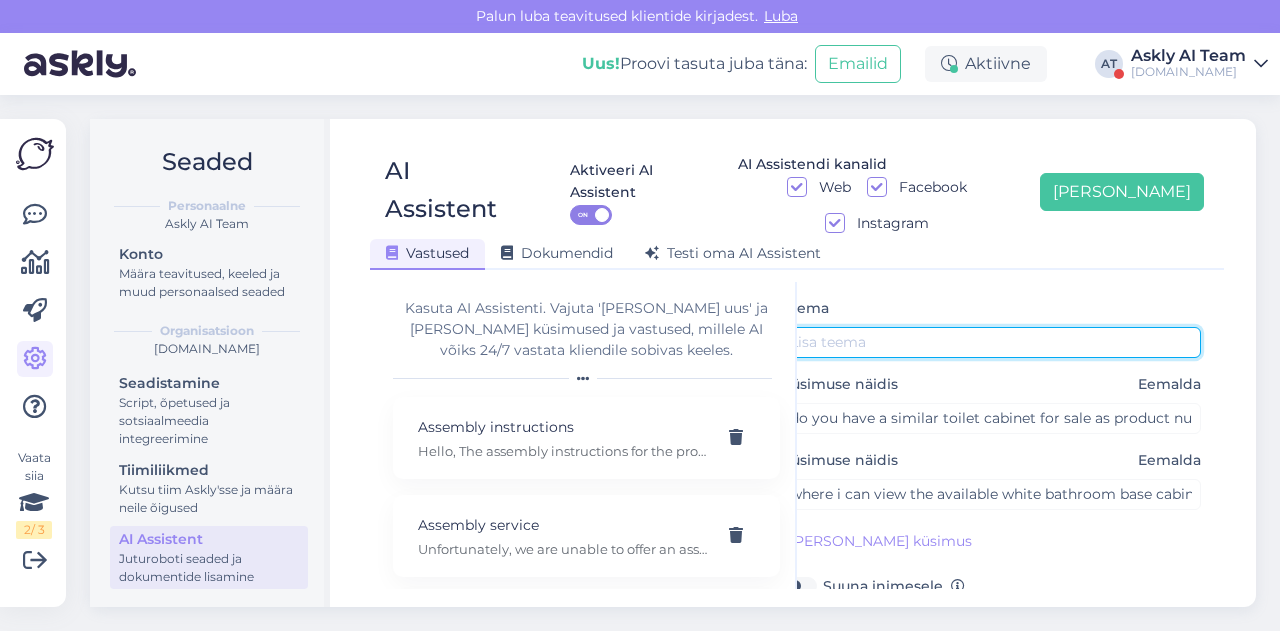 click at bounding box center (991, 342) 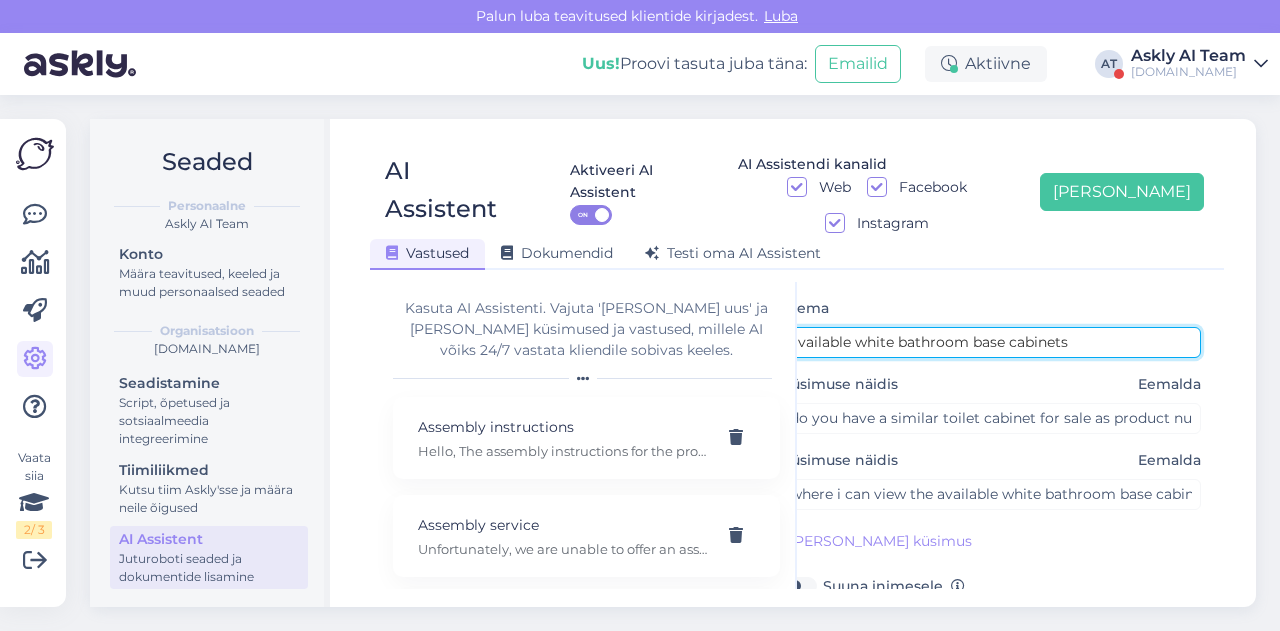 scroll, scrollTop: 59, scrollLeft: 0, axis: vertical 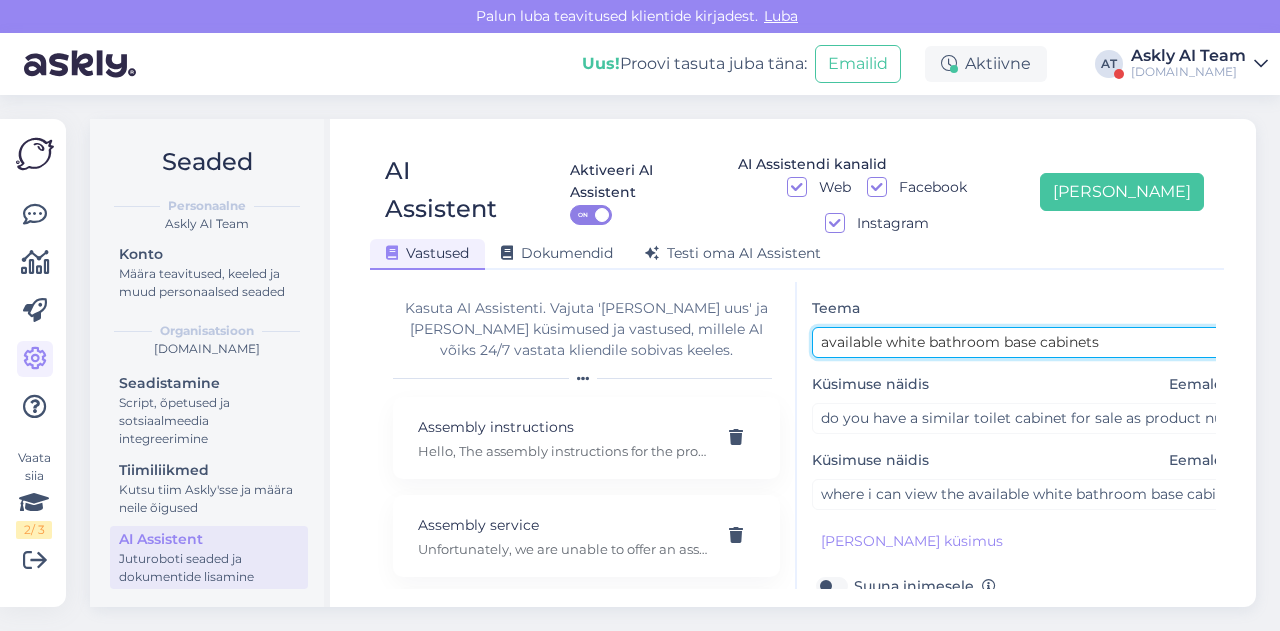 click on "available white bathroom base cabinets" at bounding box center [1022, 342] 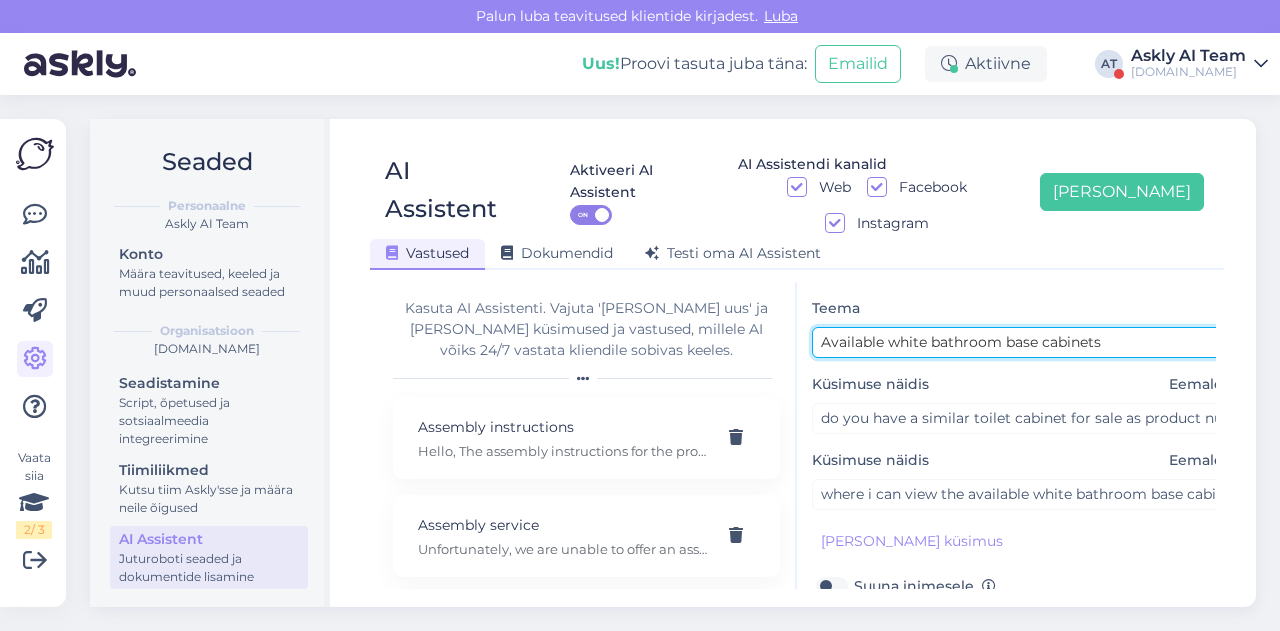 scroll, scrollTop: 254, scrollLeft: 0, axis: vertical 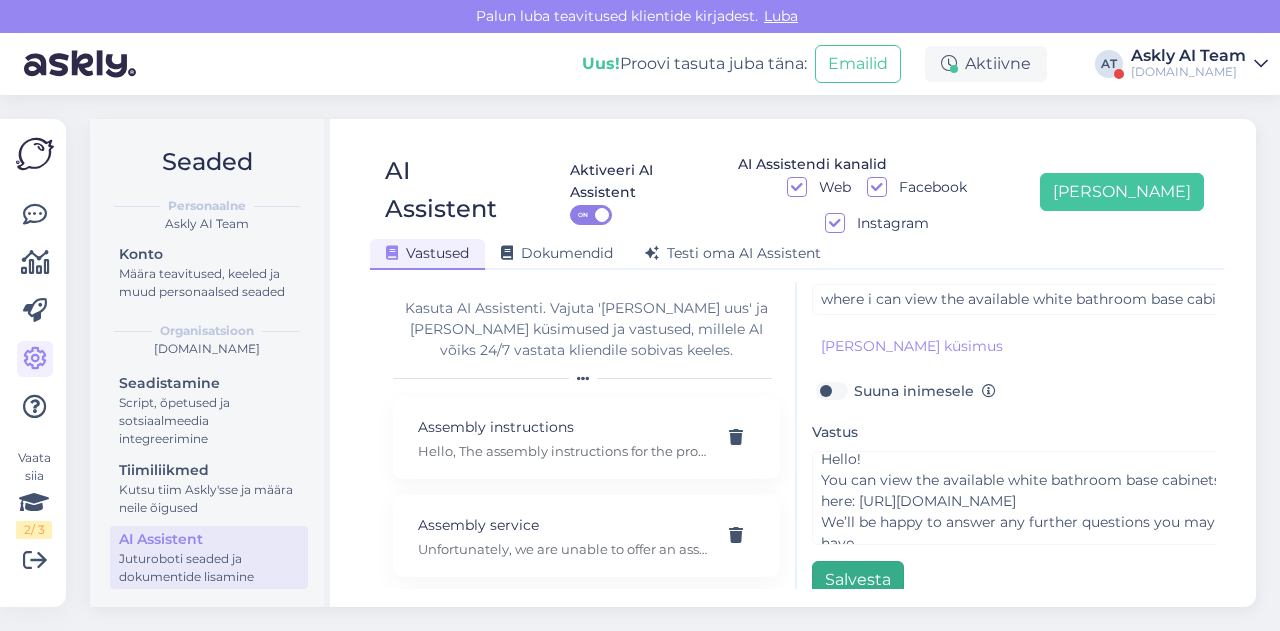 type on "Available white bathroom base cabinets" 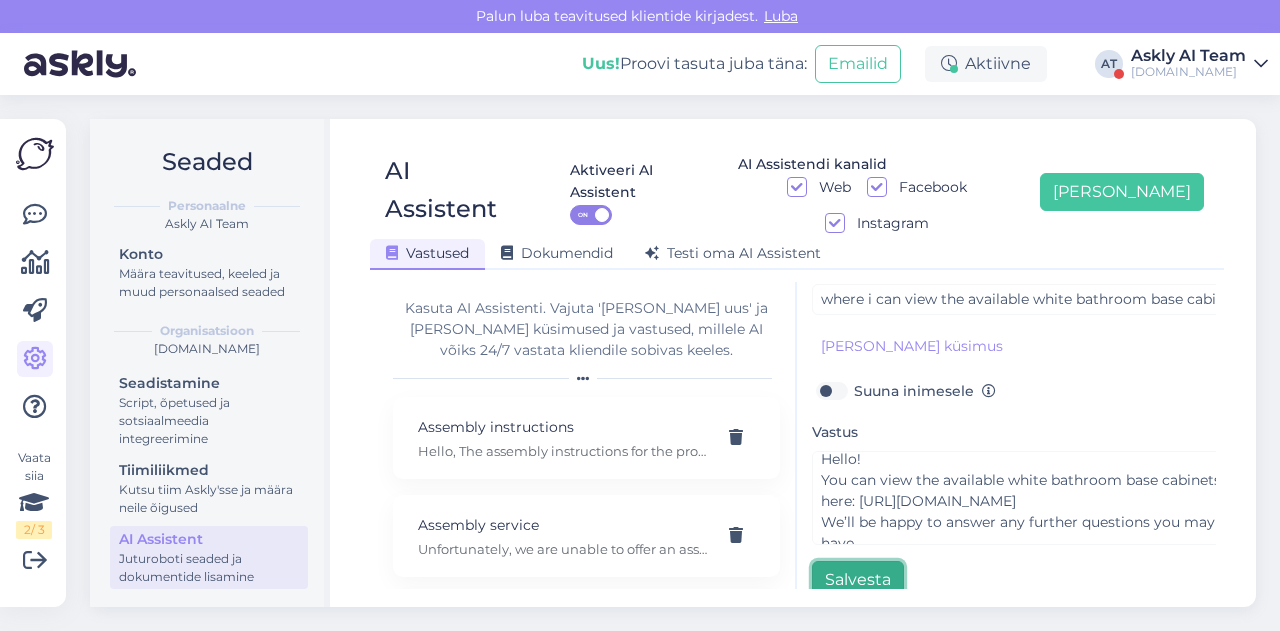 click on "Salvesta" at bounding box center [858, 580] 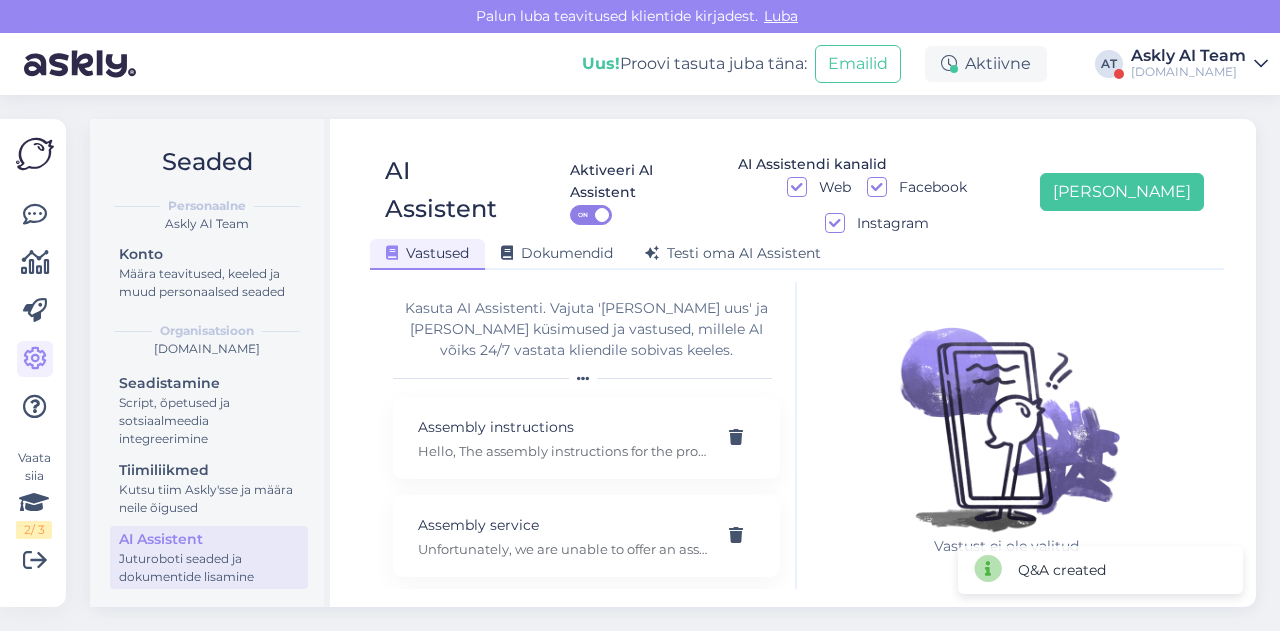 scroll, scrollTop: 0, scrollLeft: 0, axis: both 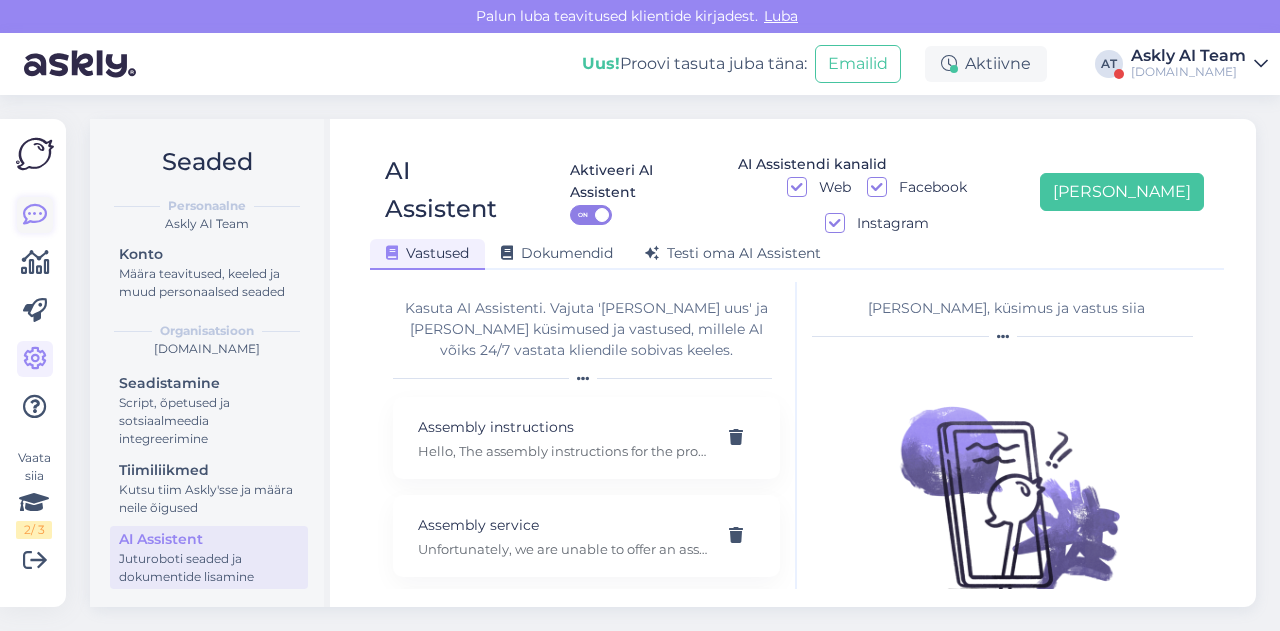 click at bounding box center [35, 215] 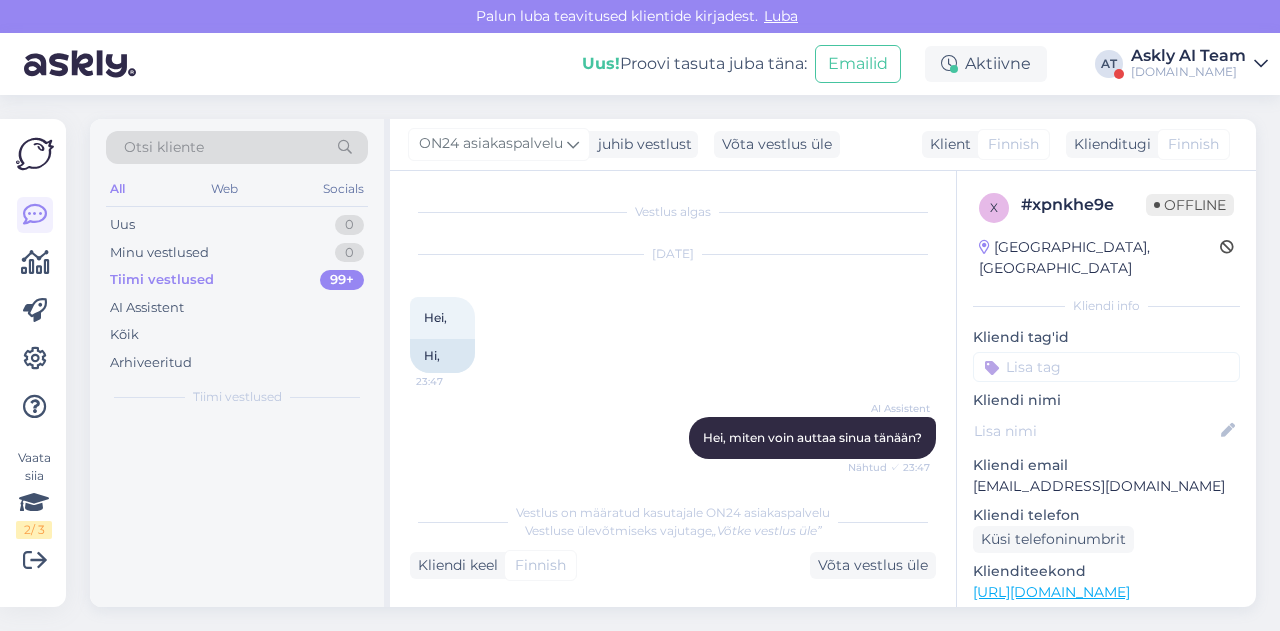 scroll, scrollTop: 744, scrollLeft: 0, axis: vertical 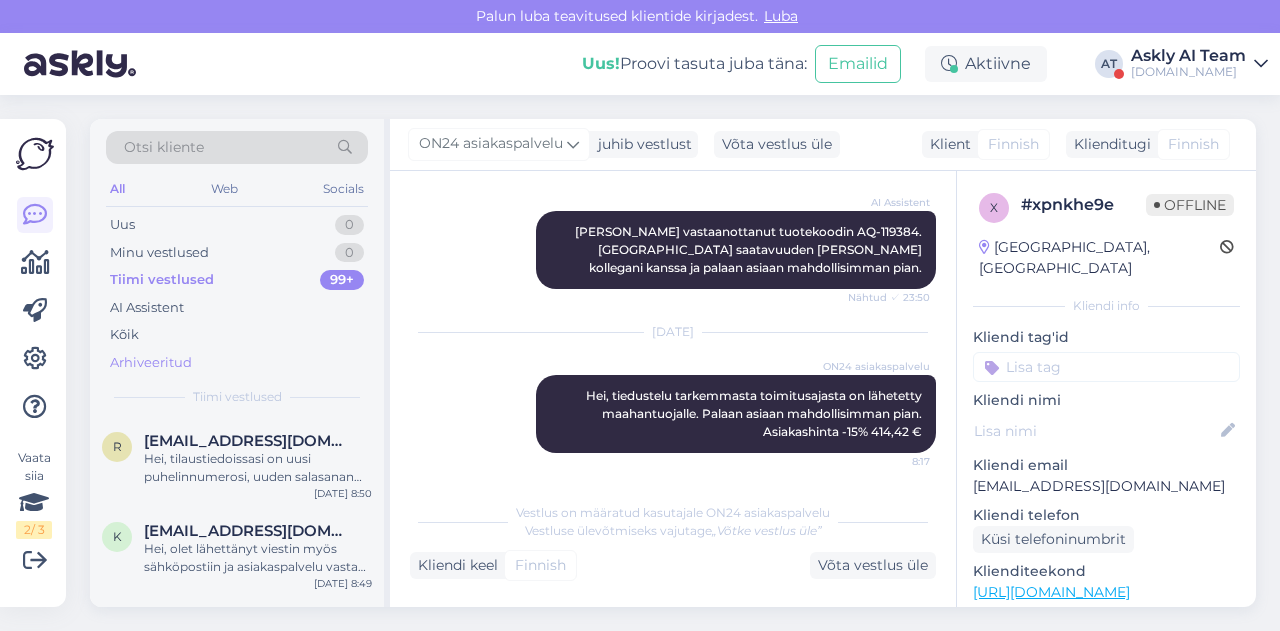 click on "Arhiveeritud" at bounding box center [151, 363] 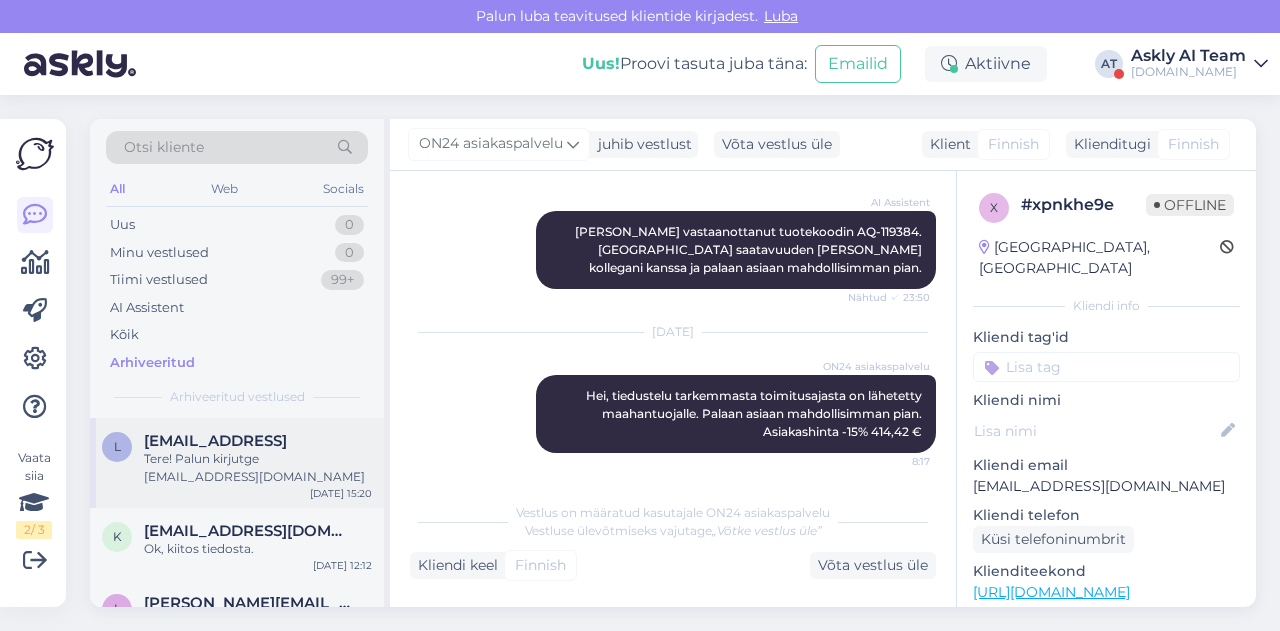 click on "Tere! Palun kirjutge [EMAIL_ADDRESS][DOMAIN_NAME]" at bounding box center (258, 468) 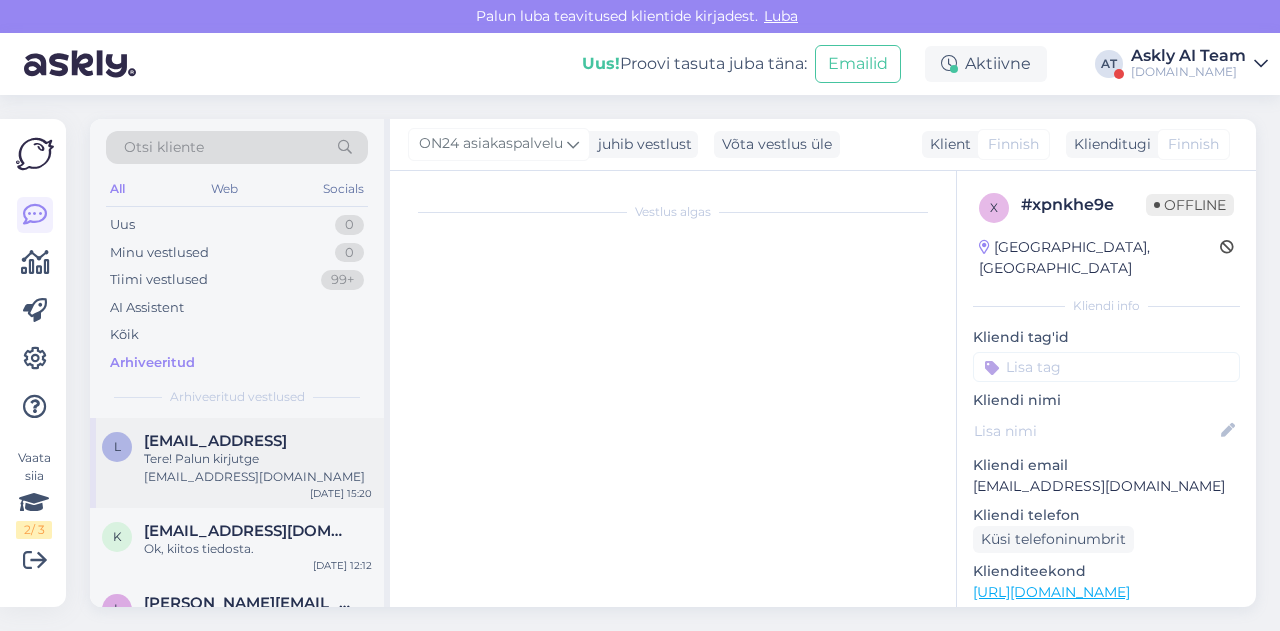 scroll, scrollTop: 618, scrollLeft: 0, axis: vertical 